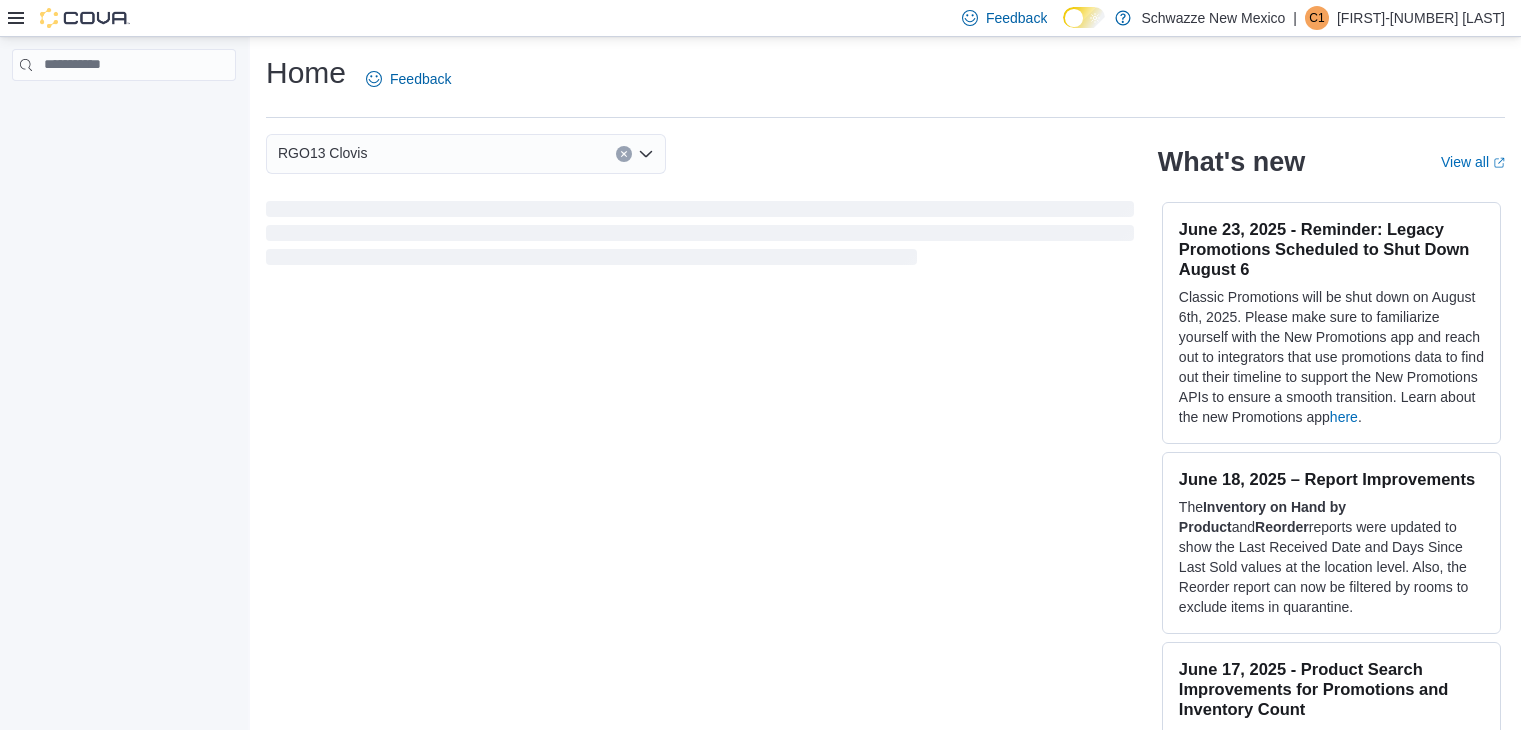scroll, scrollTop: 0, scrollLeft: 0, axis: both 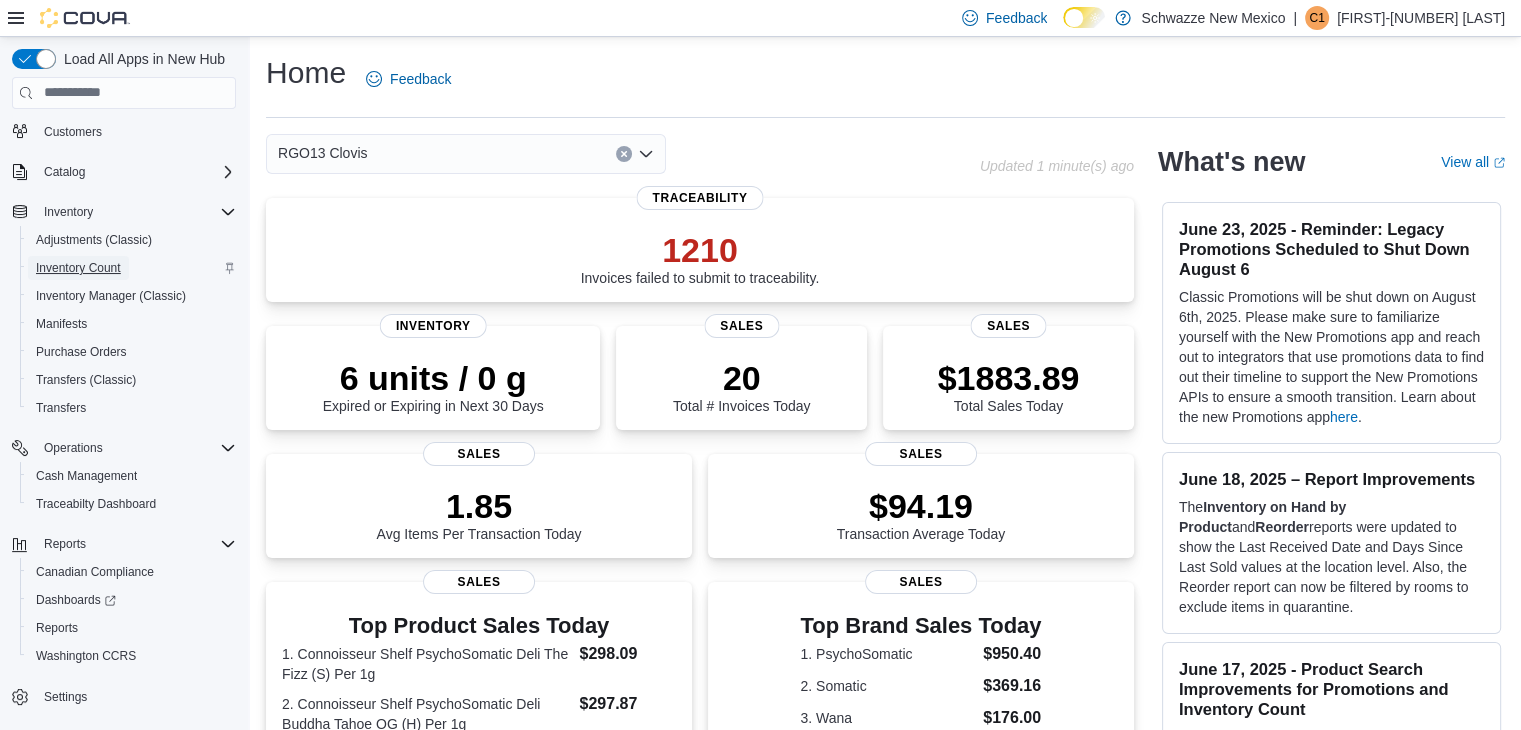 click on "Inventory Count" at bounding box center [78, 268] 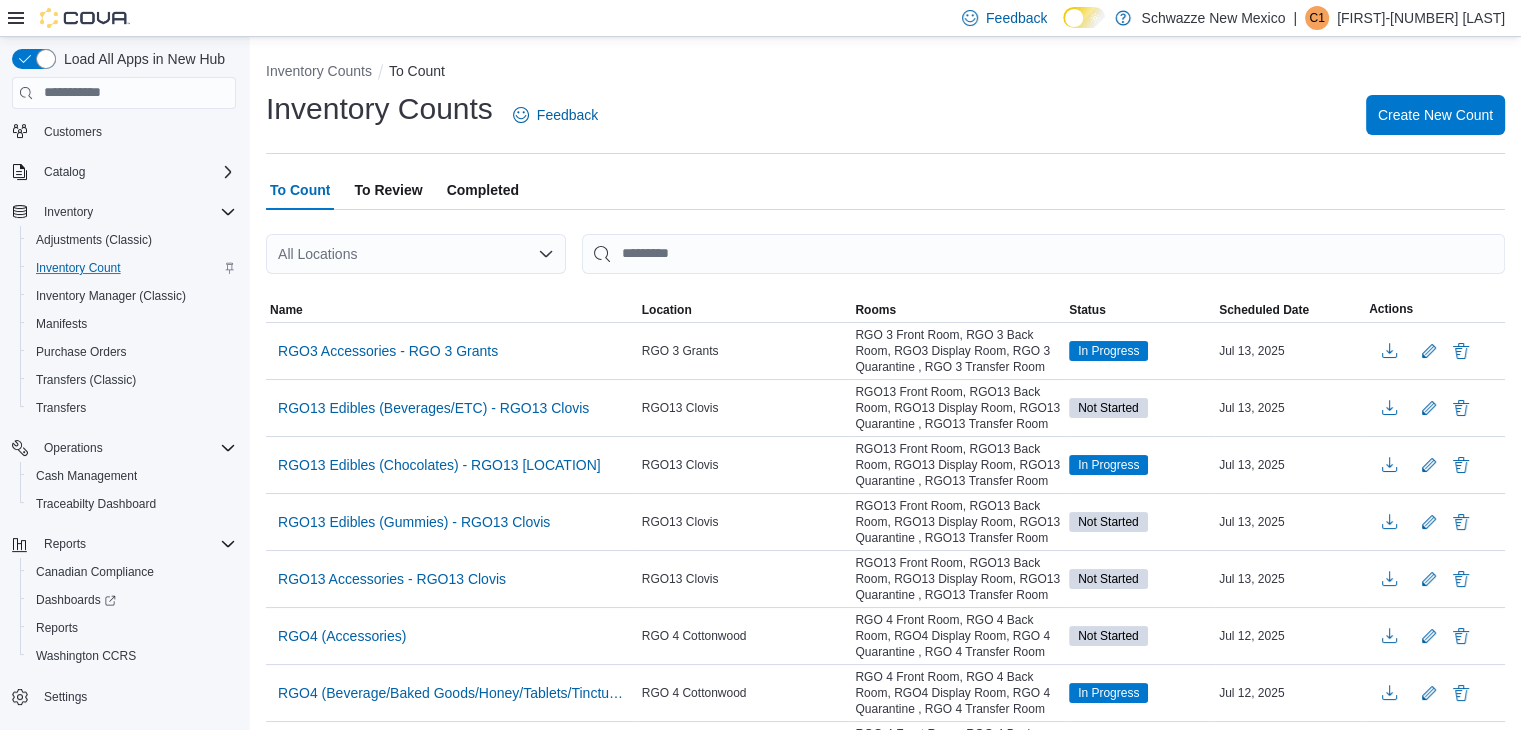 click on "All Locations" at bounding box center [416, 254] 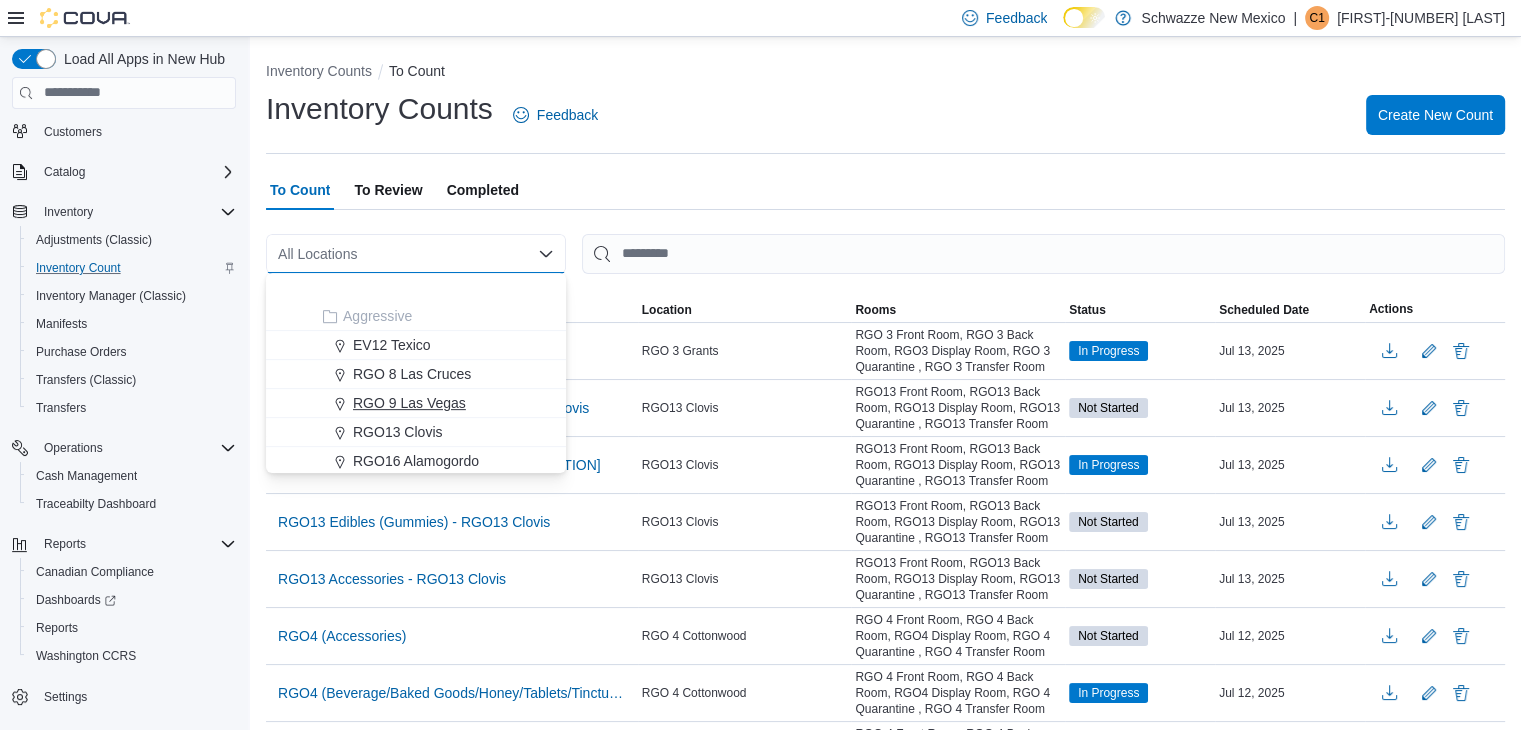 scroll, scrollTop: 988, scrollLeft: 0, axis: vertical 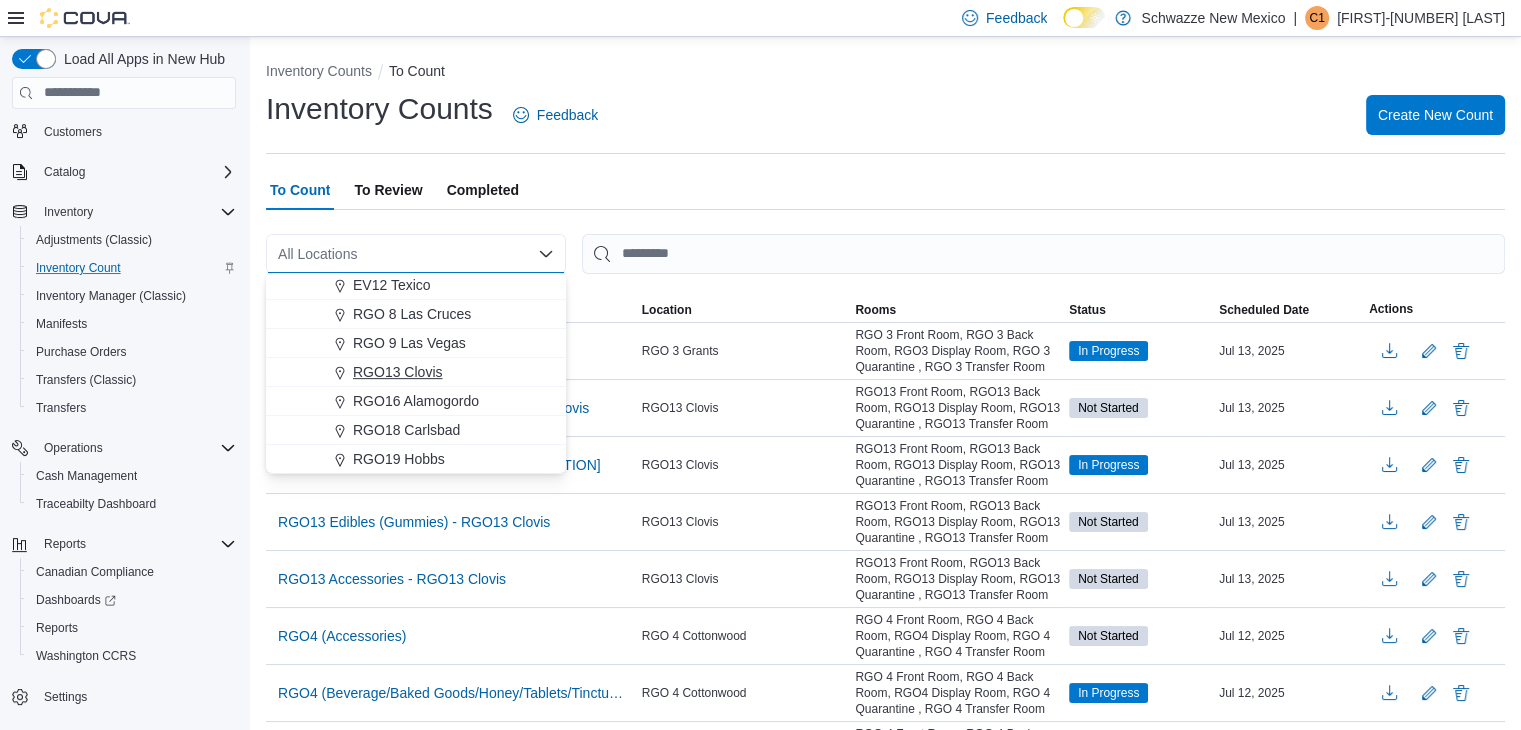 click on "RGO13 Clovis" at bounding box center [397, 372] 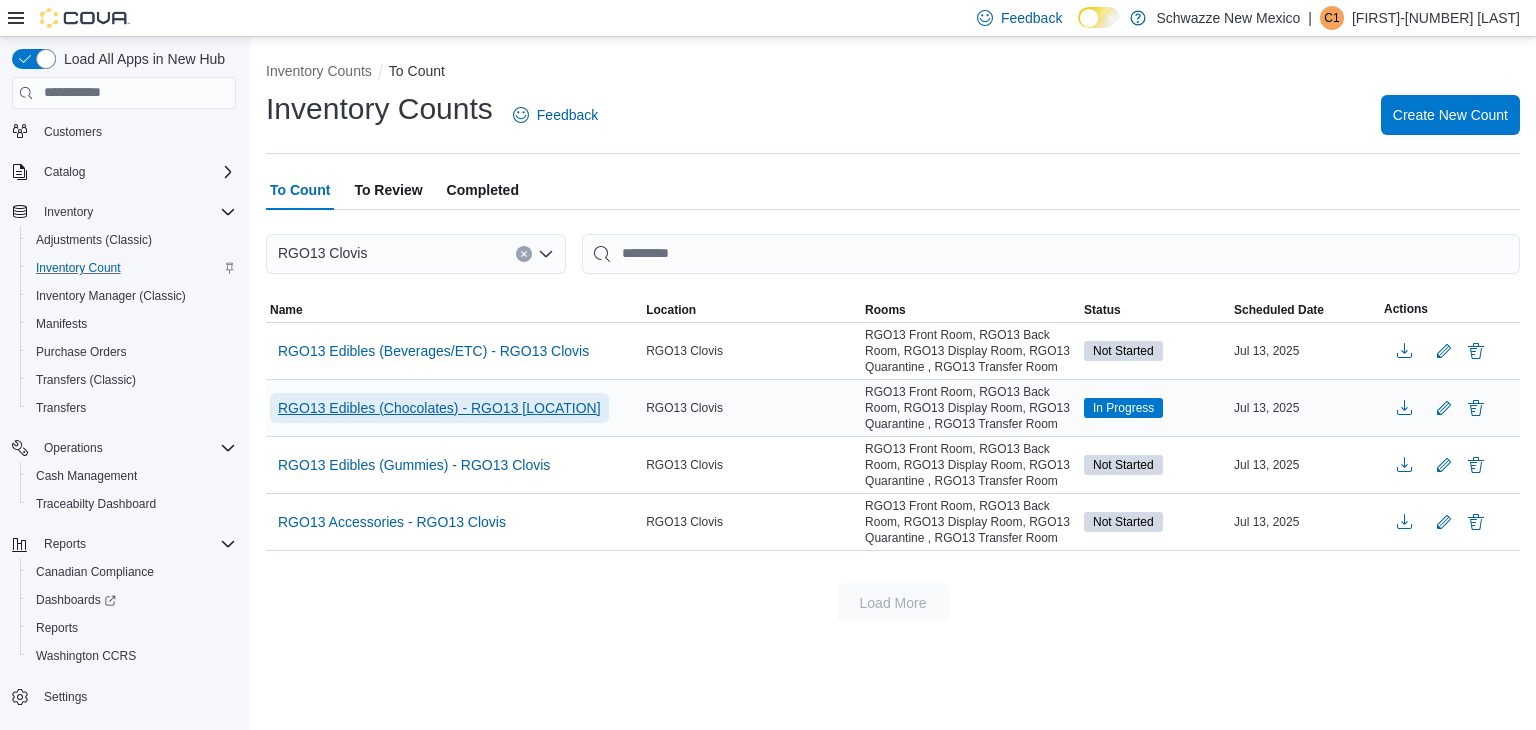 click on "RGO13 Edibles (Chocolates) - RGO13 Clovis" at bounding box center (439, 408) 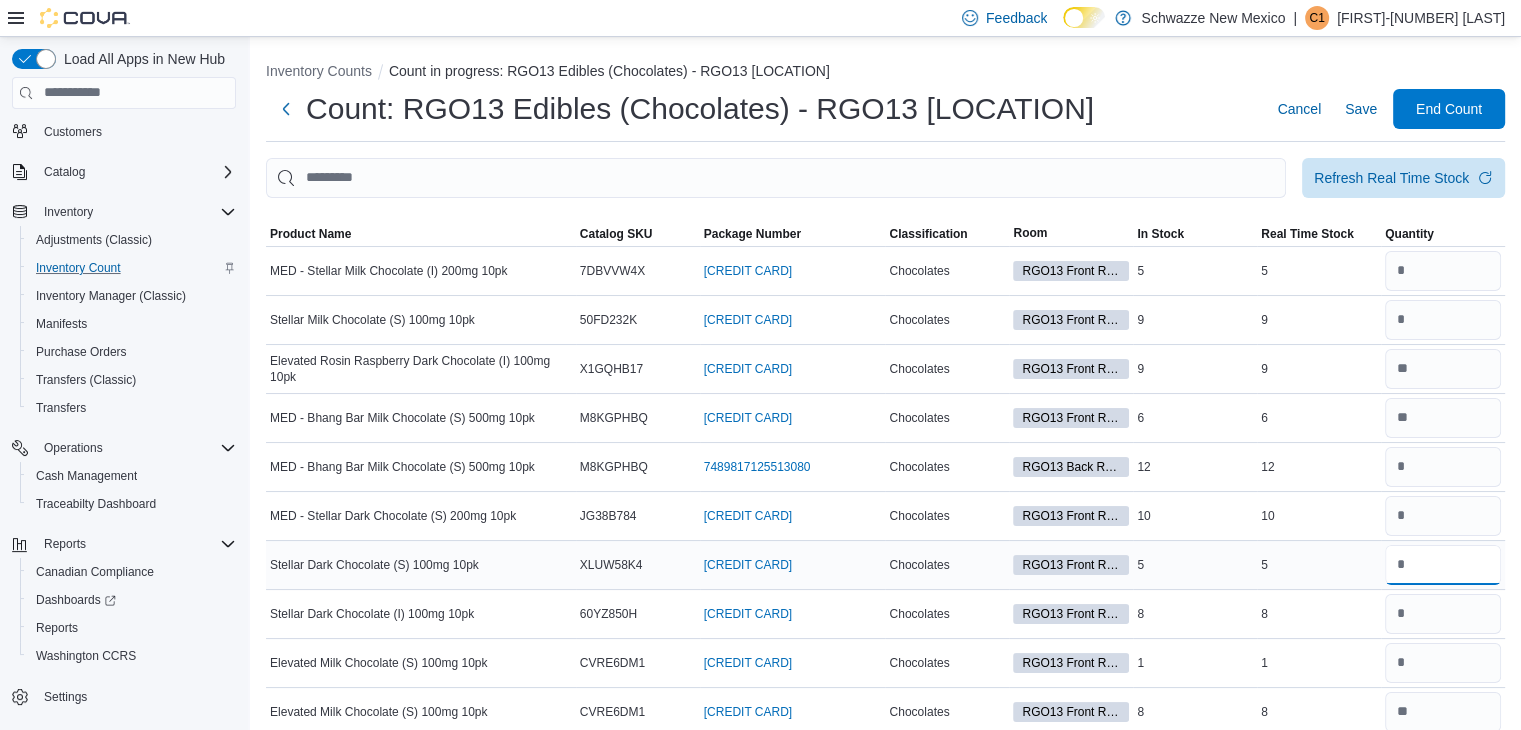 click at bounding box center [1443, 565] 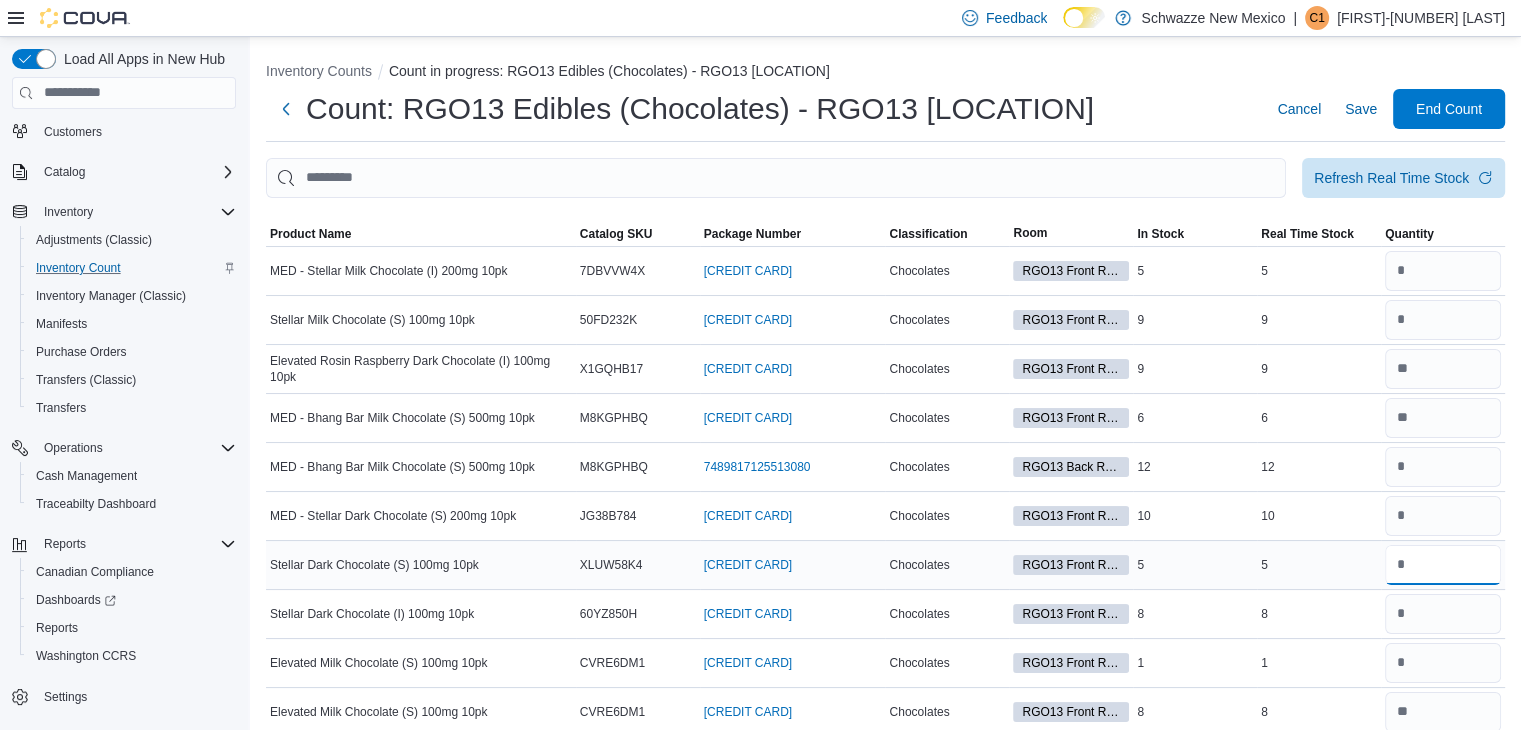 type on "*" 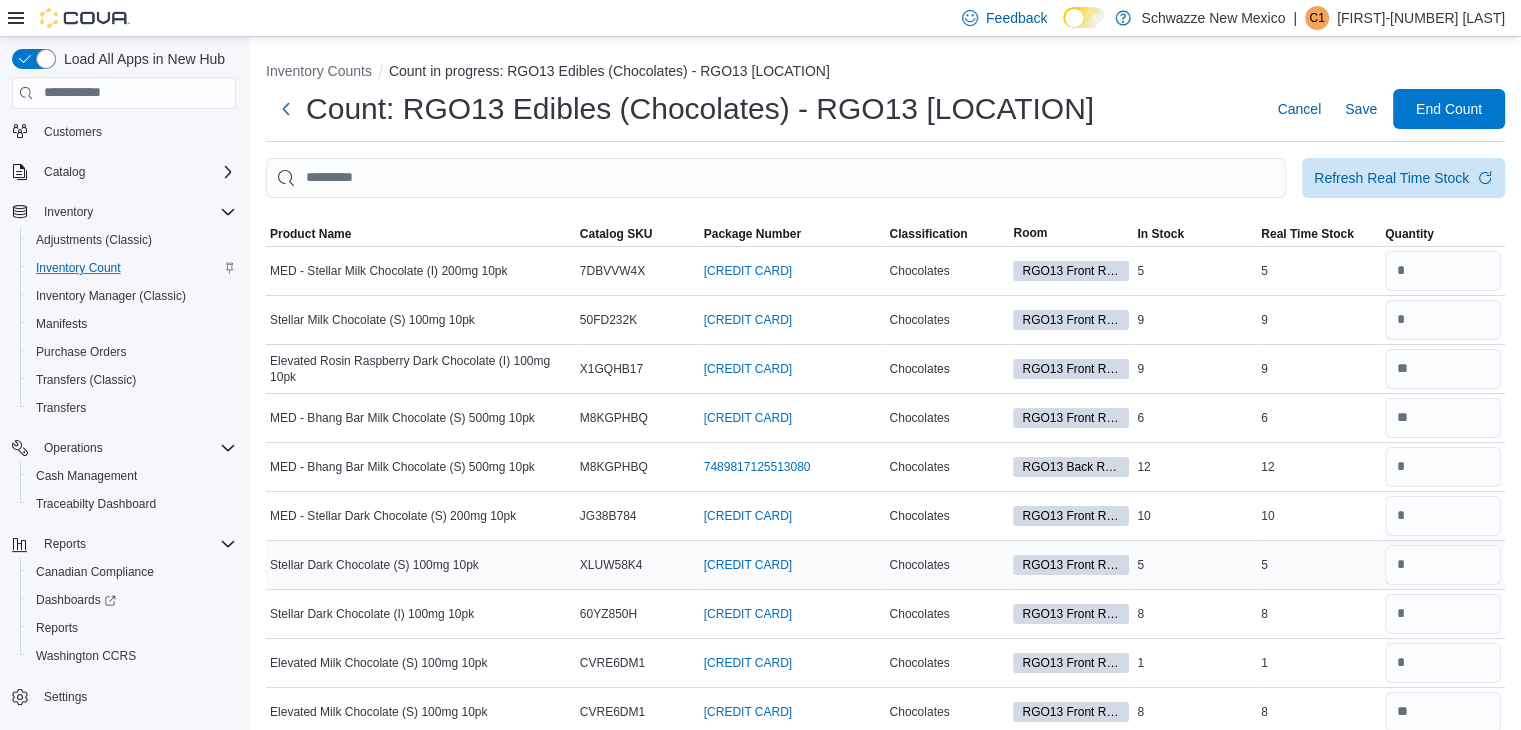 type 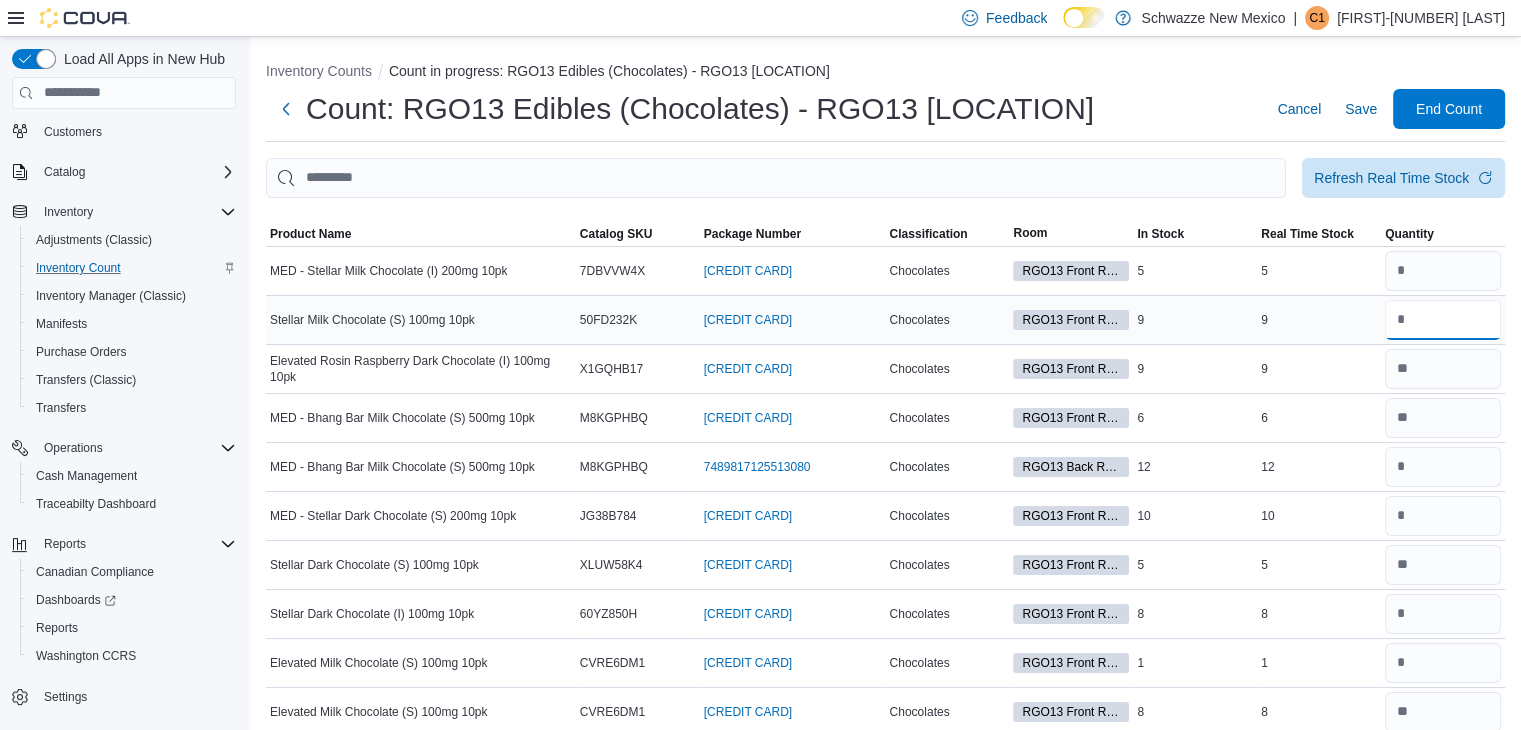 click at bounding box center (1443, 320) 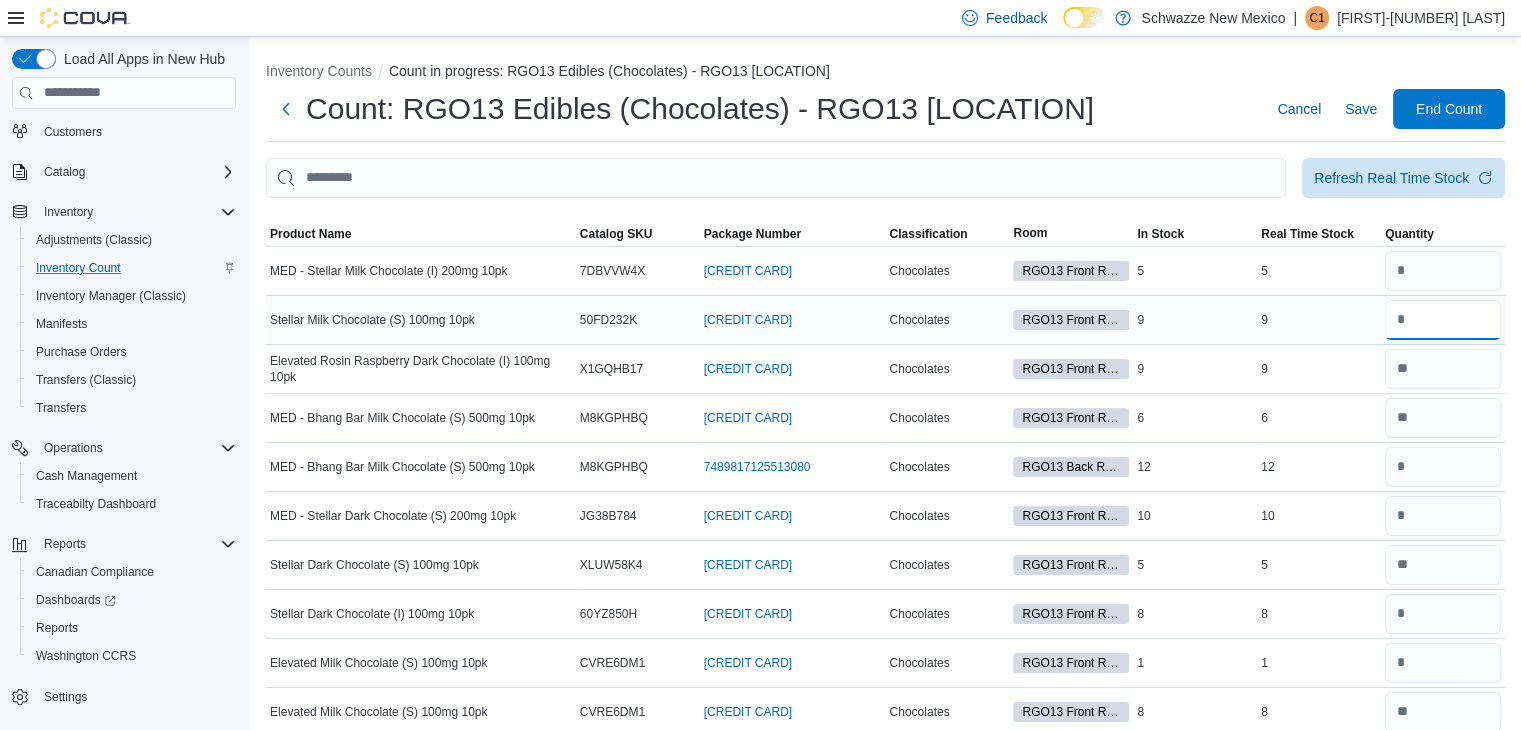 type on "*" 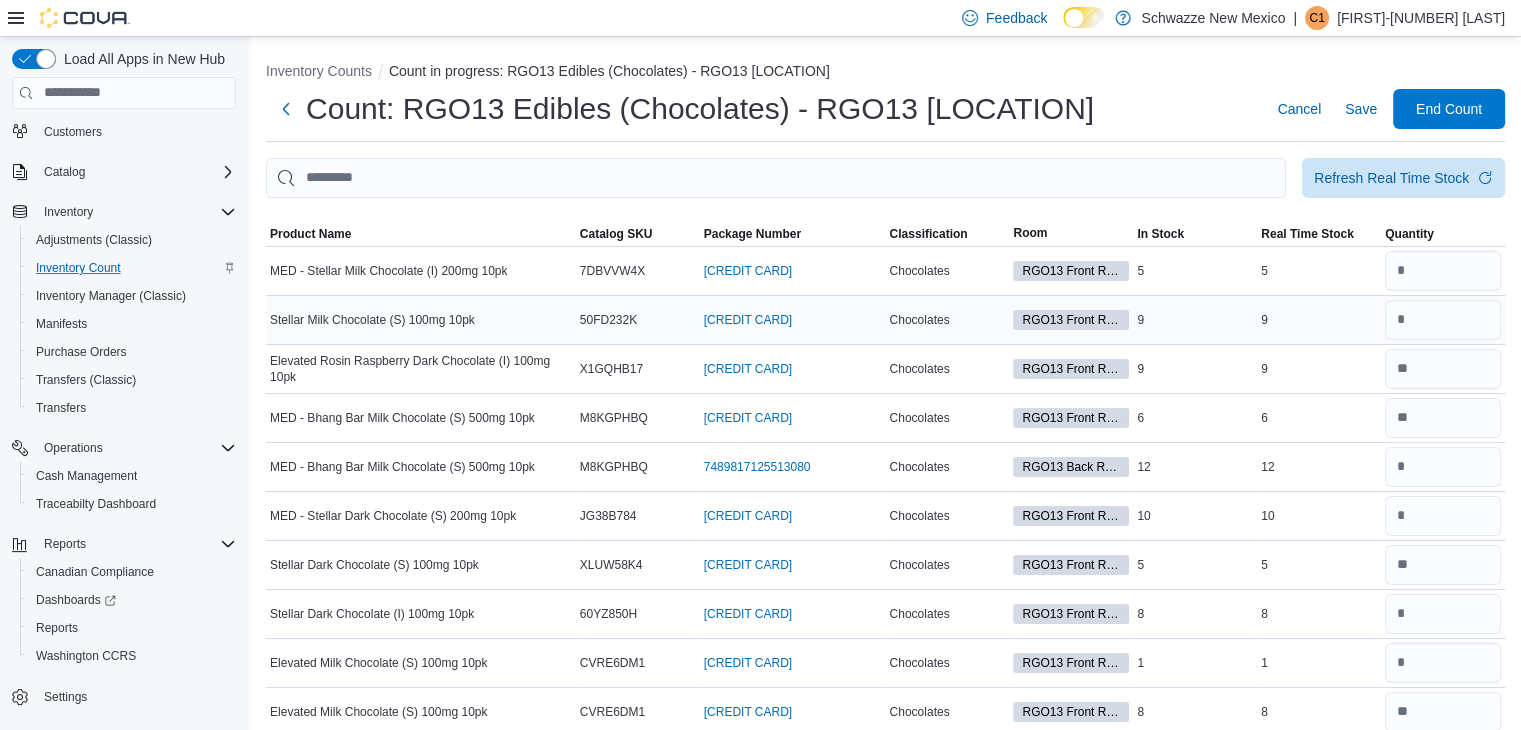 type 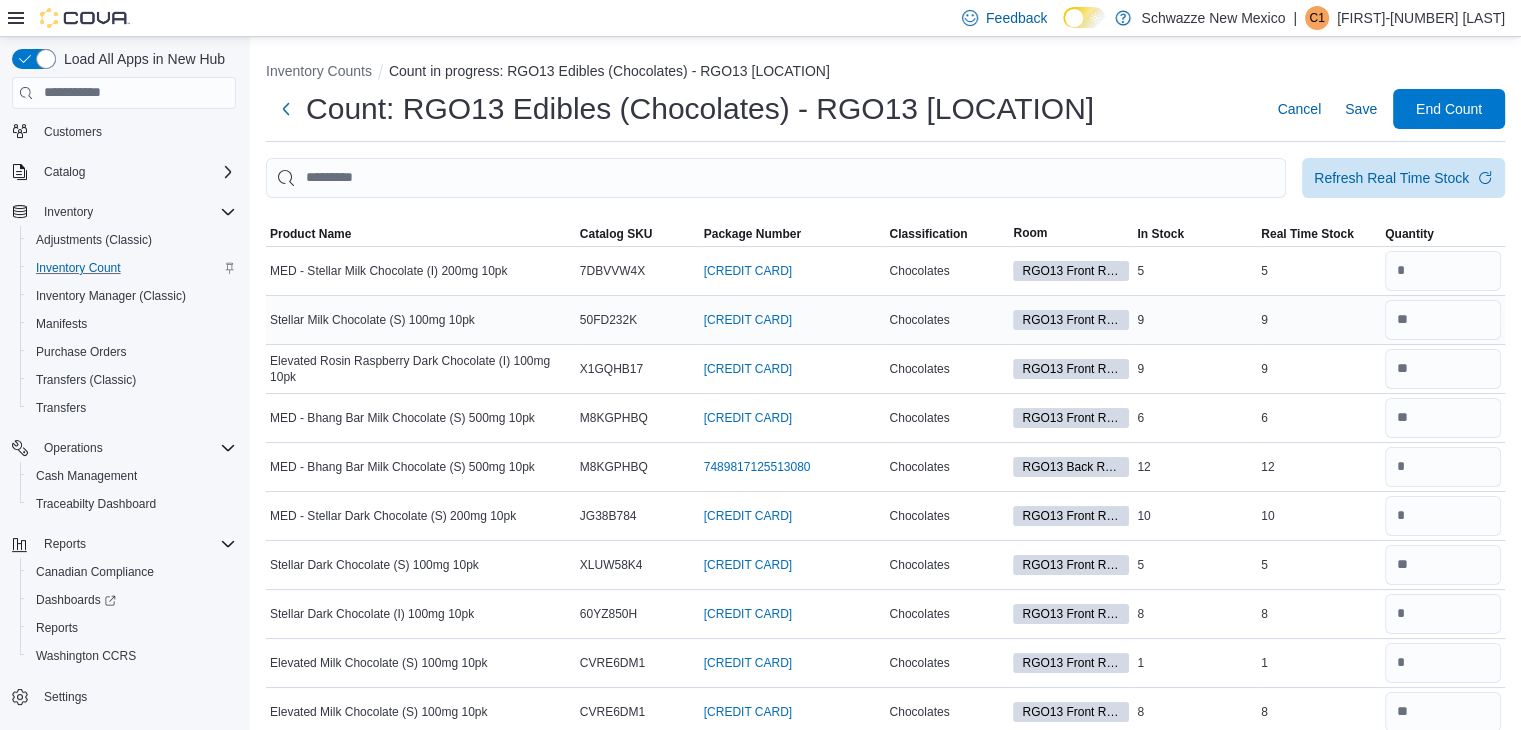scroll, scrollTop: 734, scrollLeft: 0, axis: vertical 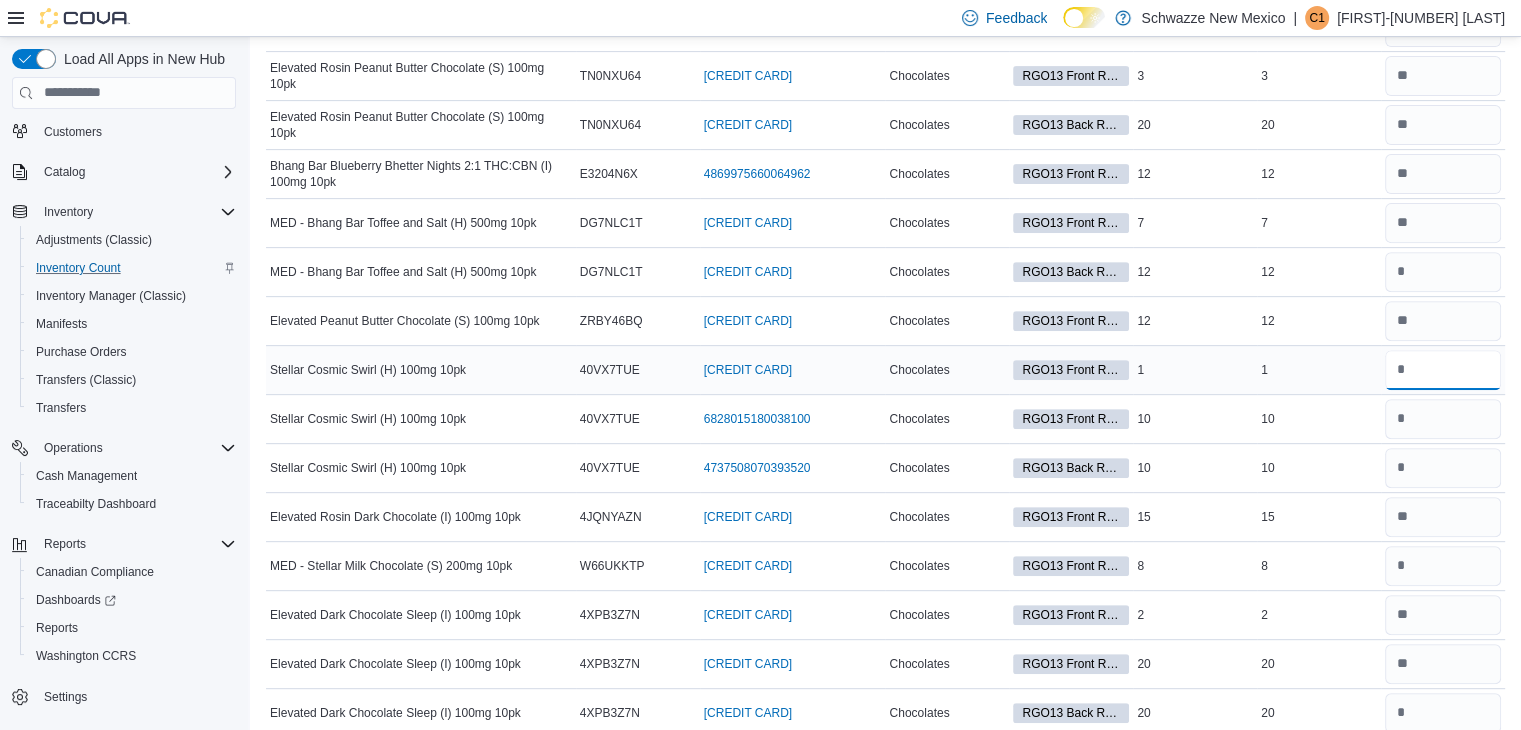 click at bounding box center (1443, 370) 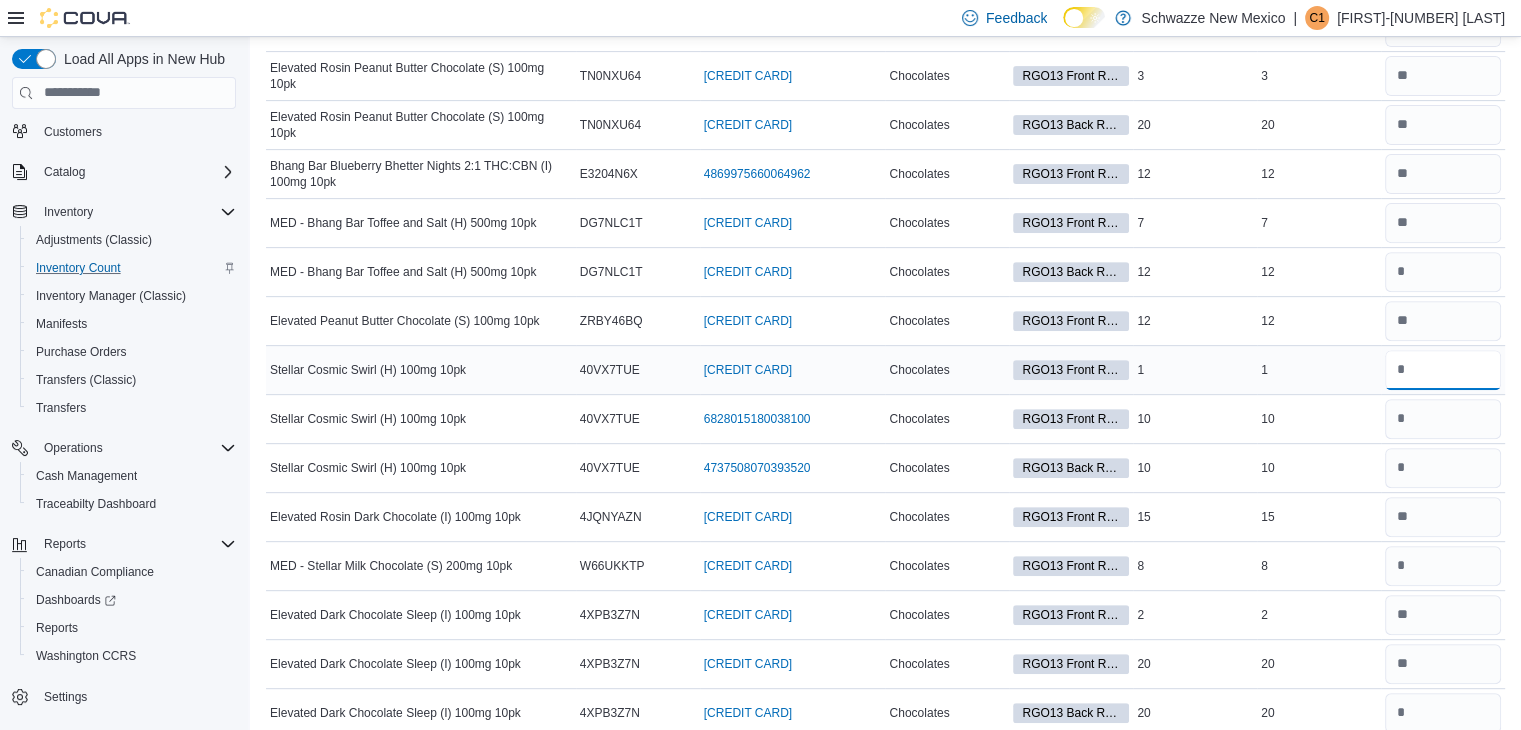 type on "*" 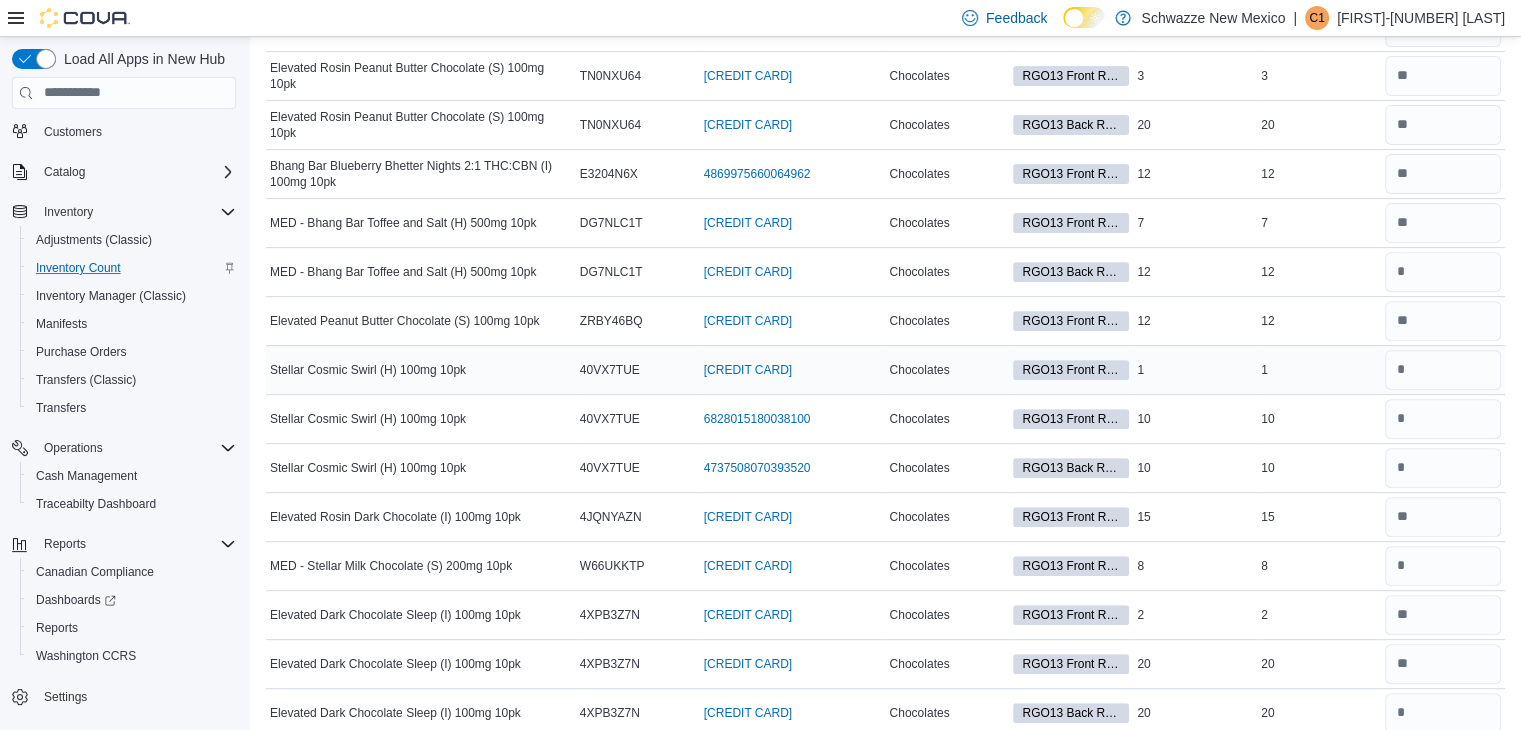 type 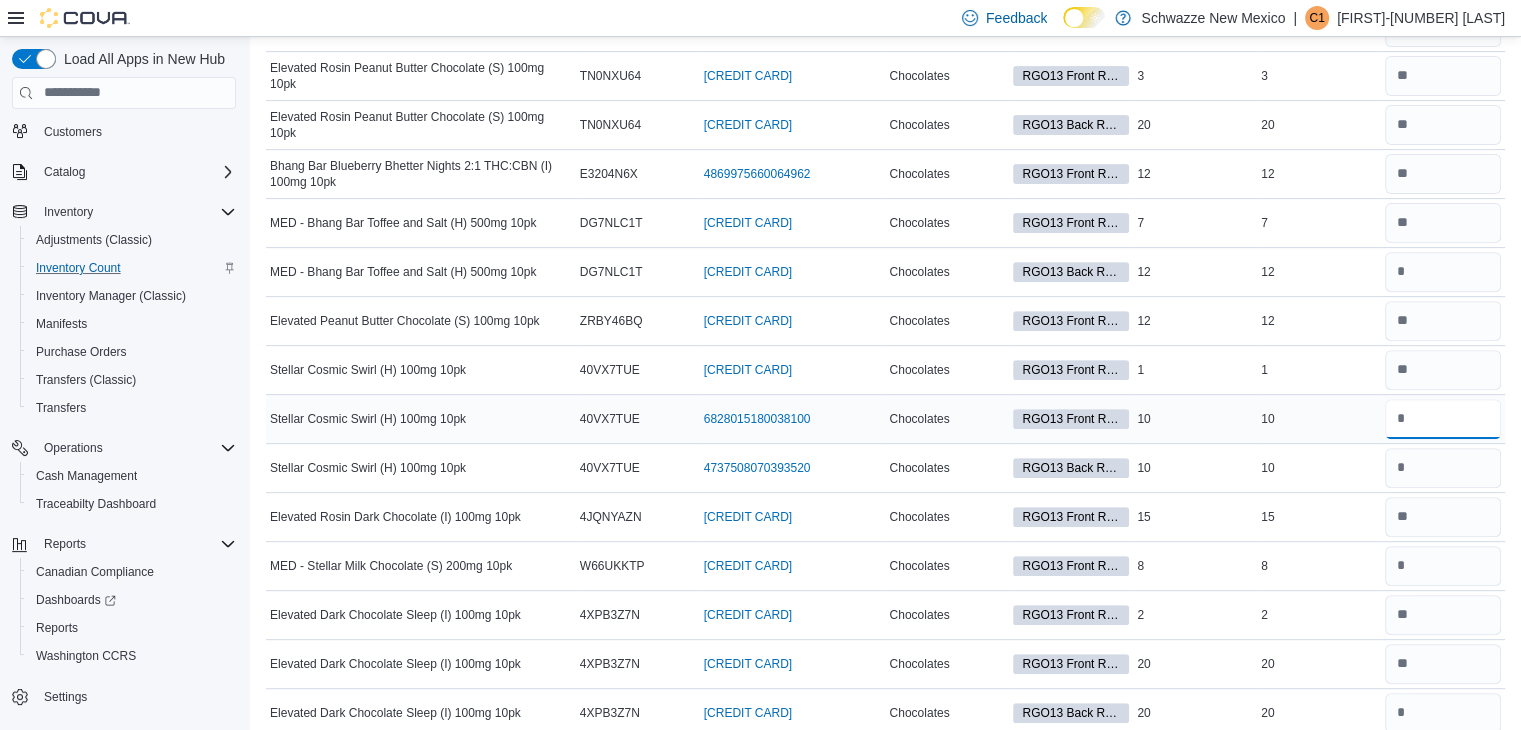 click at bounding box center [1443, 419] 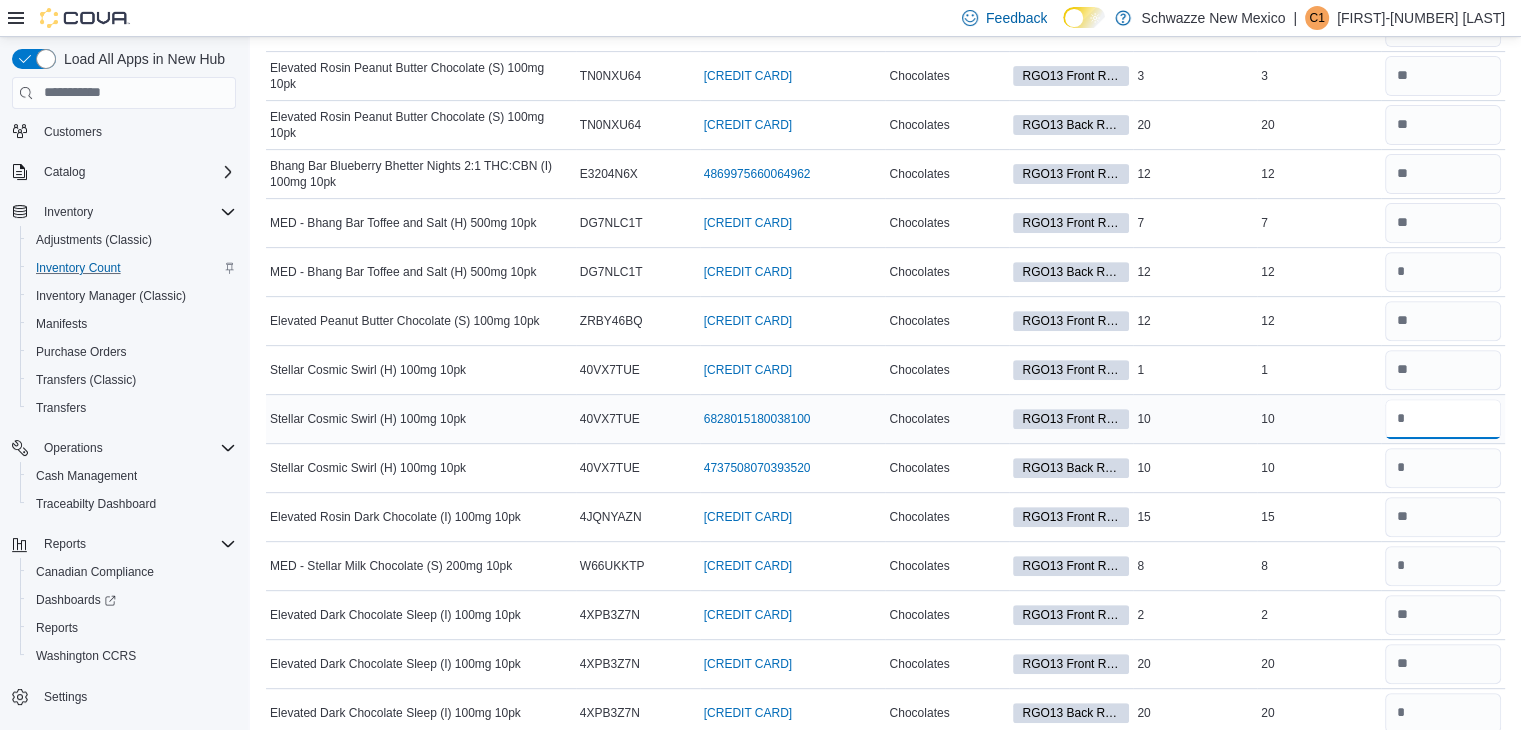 type on "**" 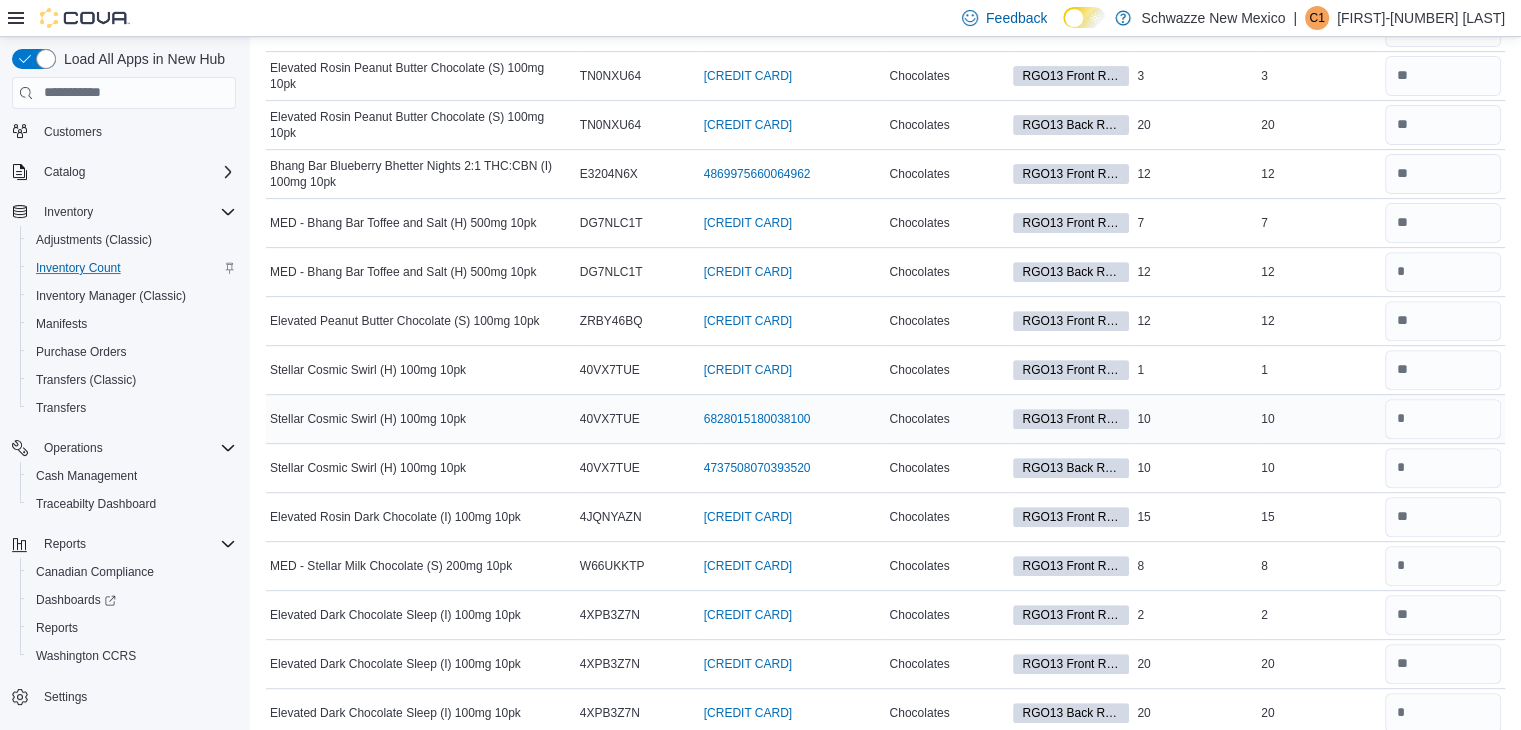 type 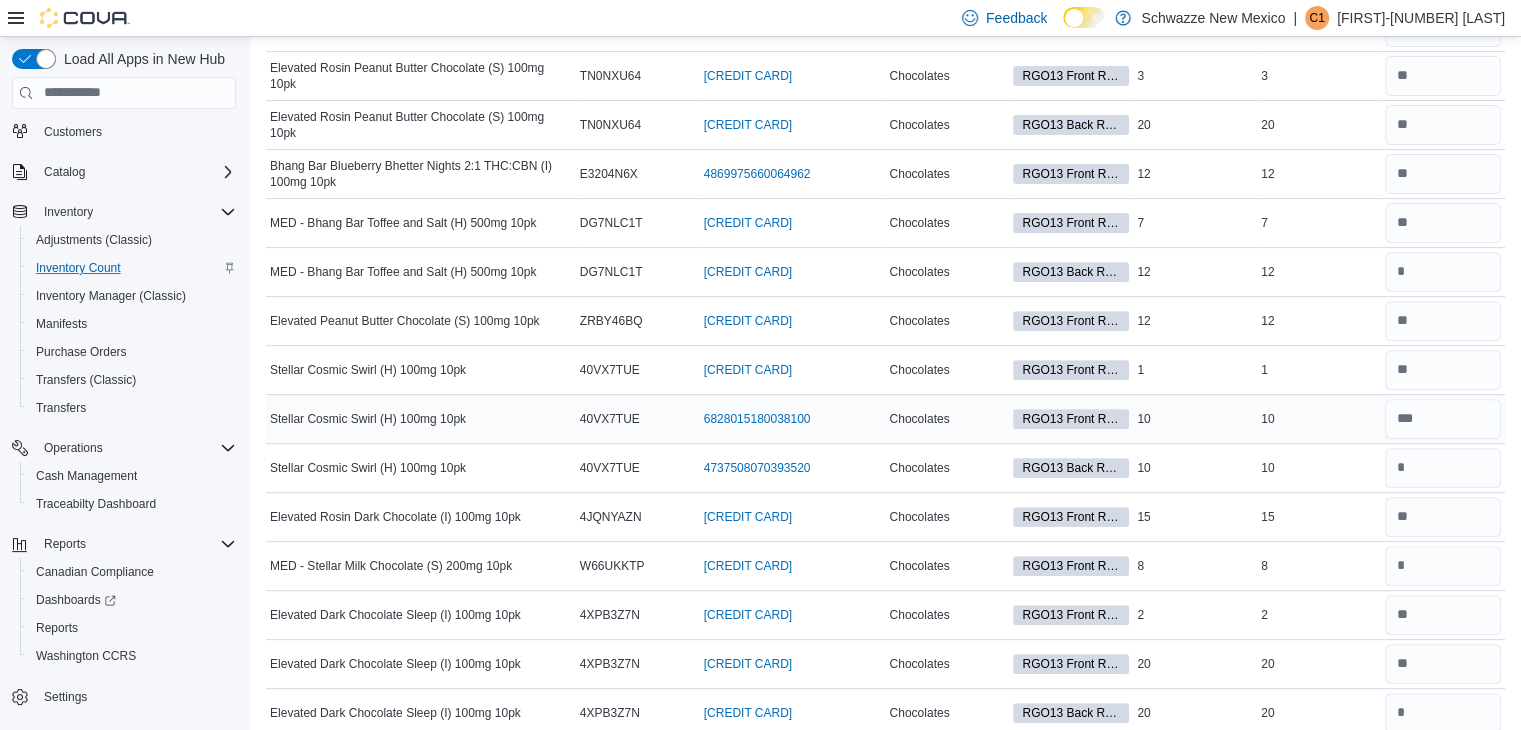 scroll, scrollTop: 246, scrollLeft: 0, axis: vertical 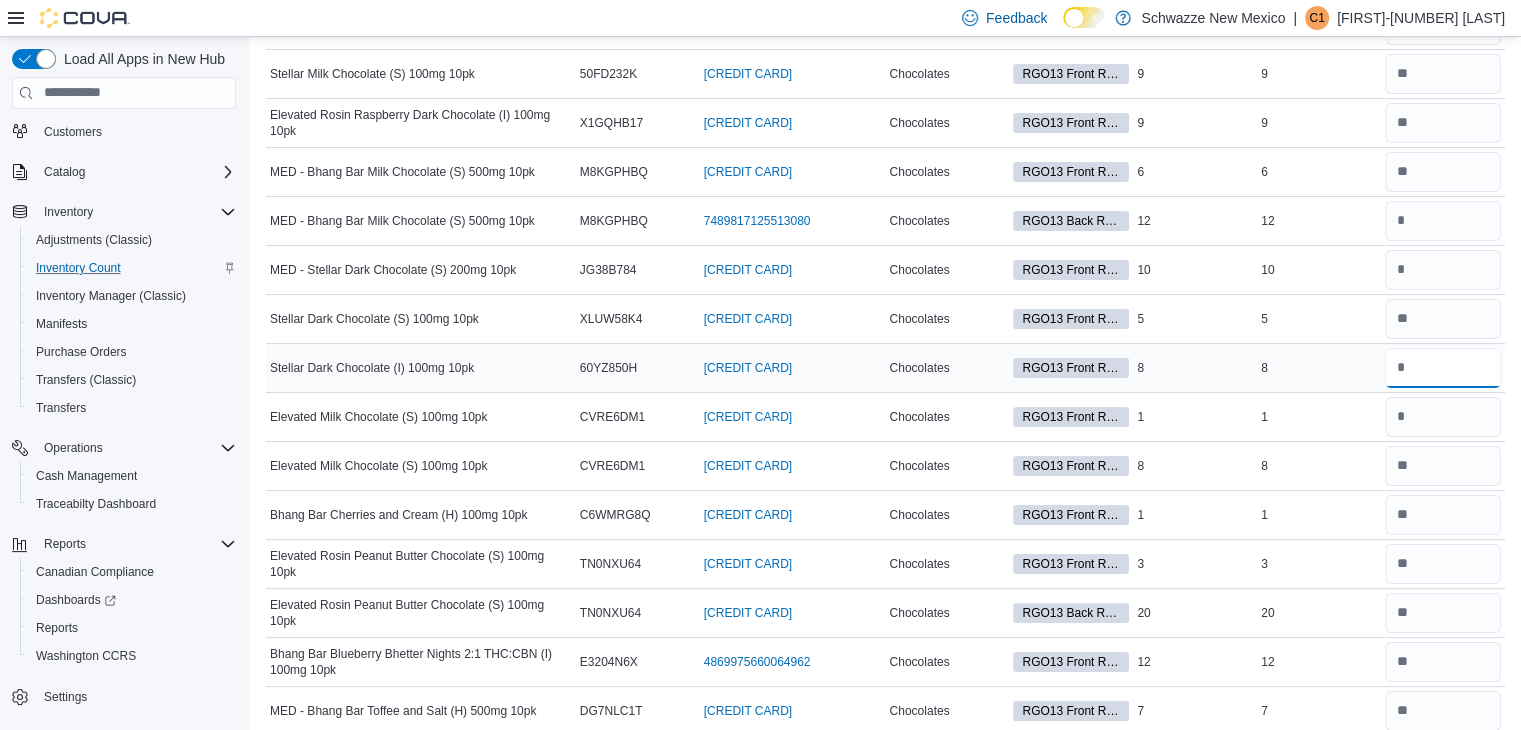 click at bounding box center [1443, 368] 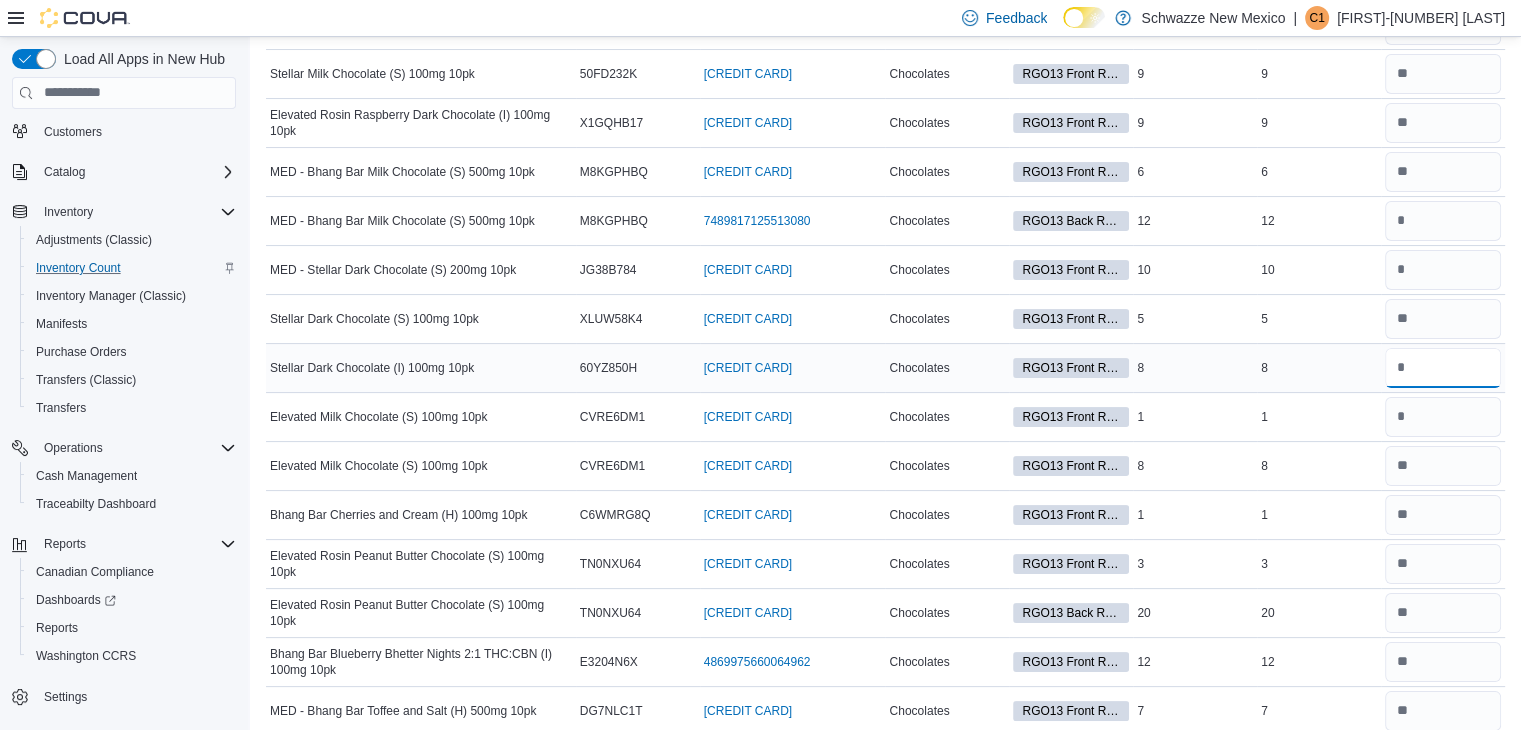 type on "*" 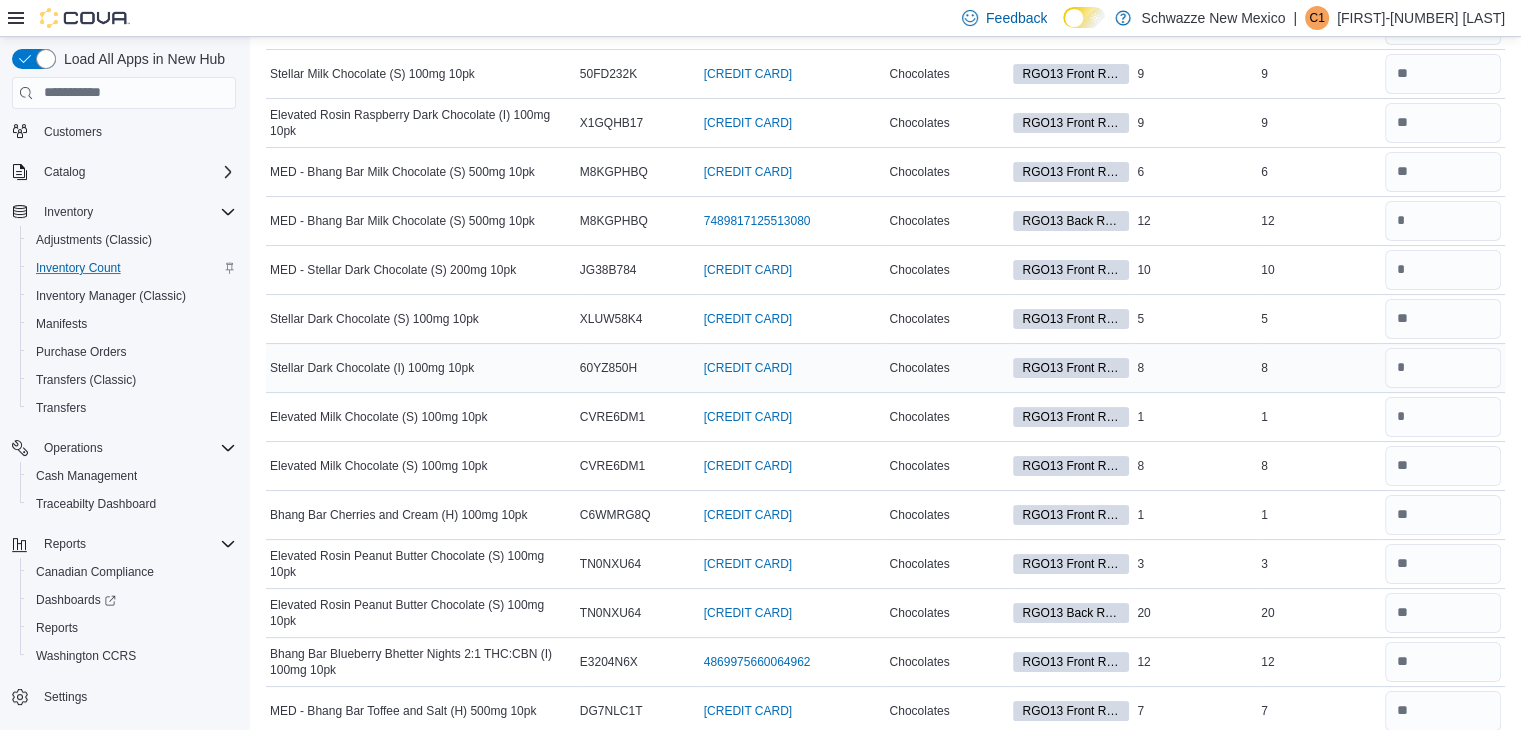 type 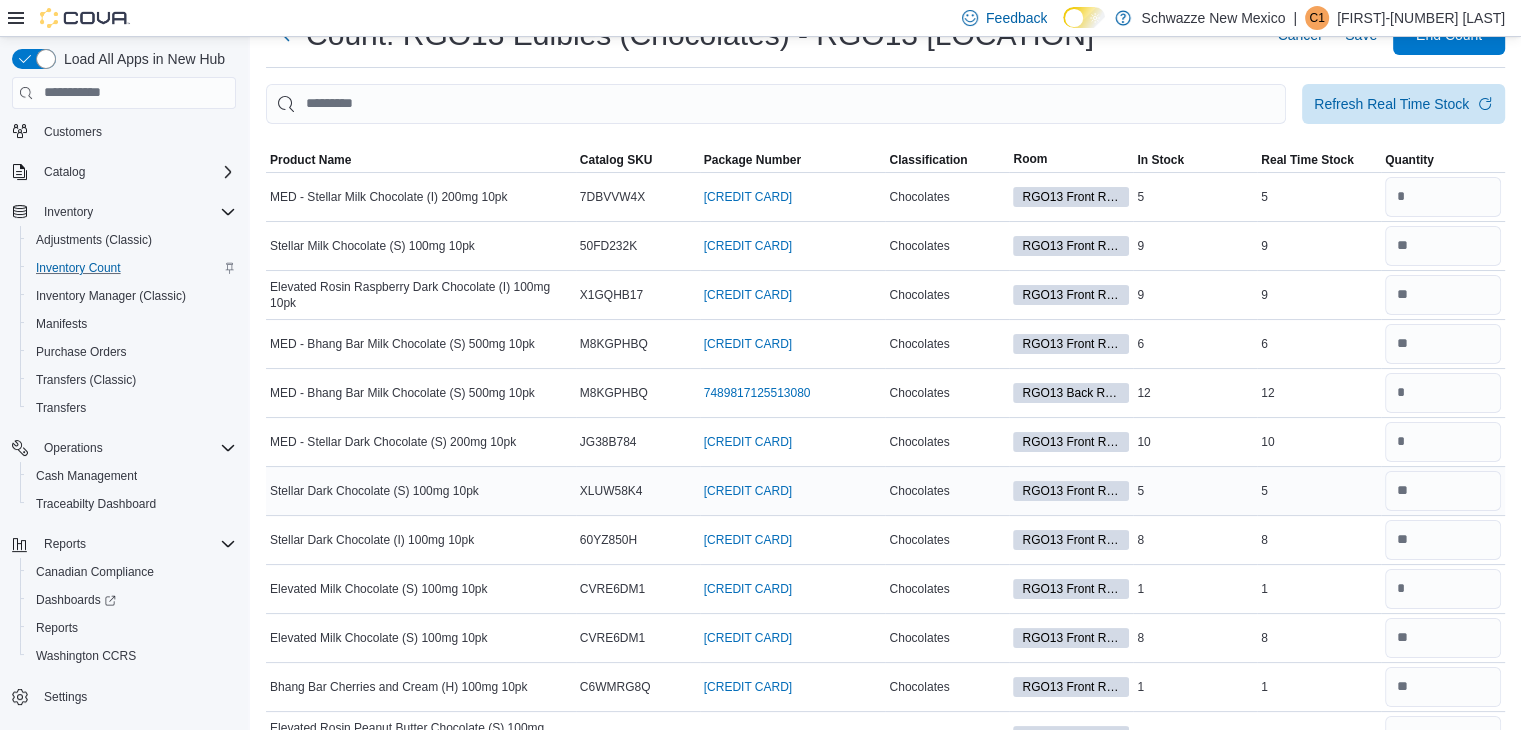 scroll, scrollTop: 46, scrollLeft: 0, axis: vertical 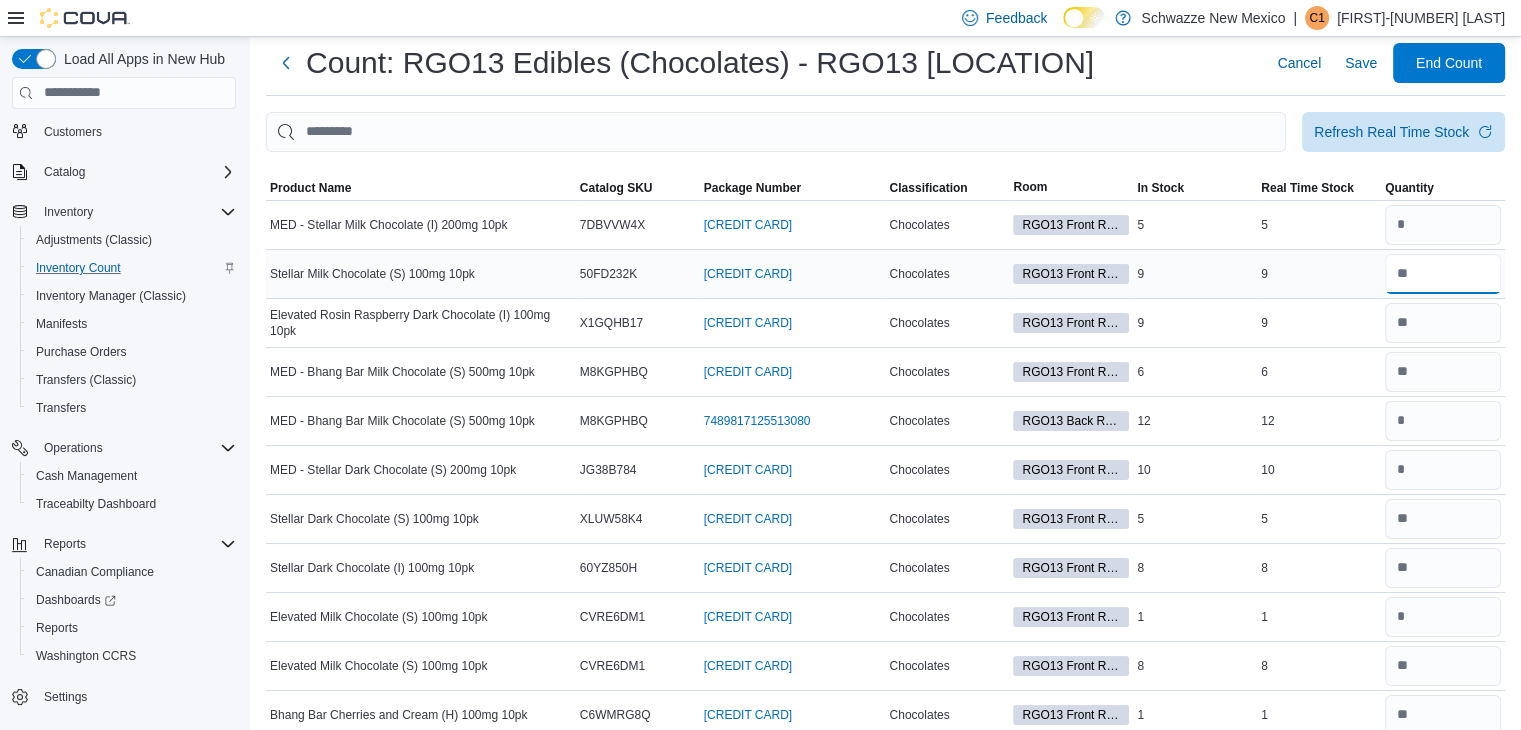 click at bounding box center (1443, 274) 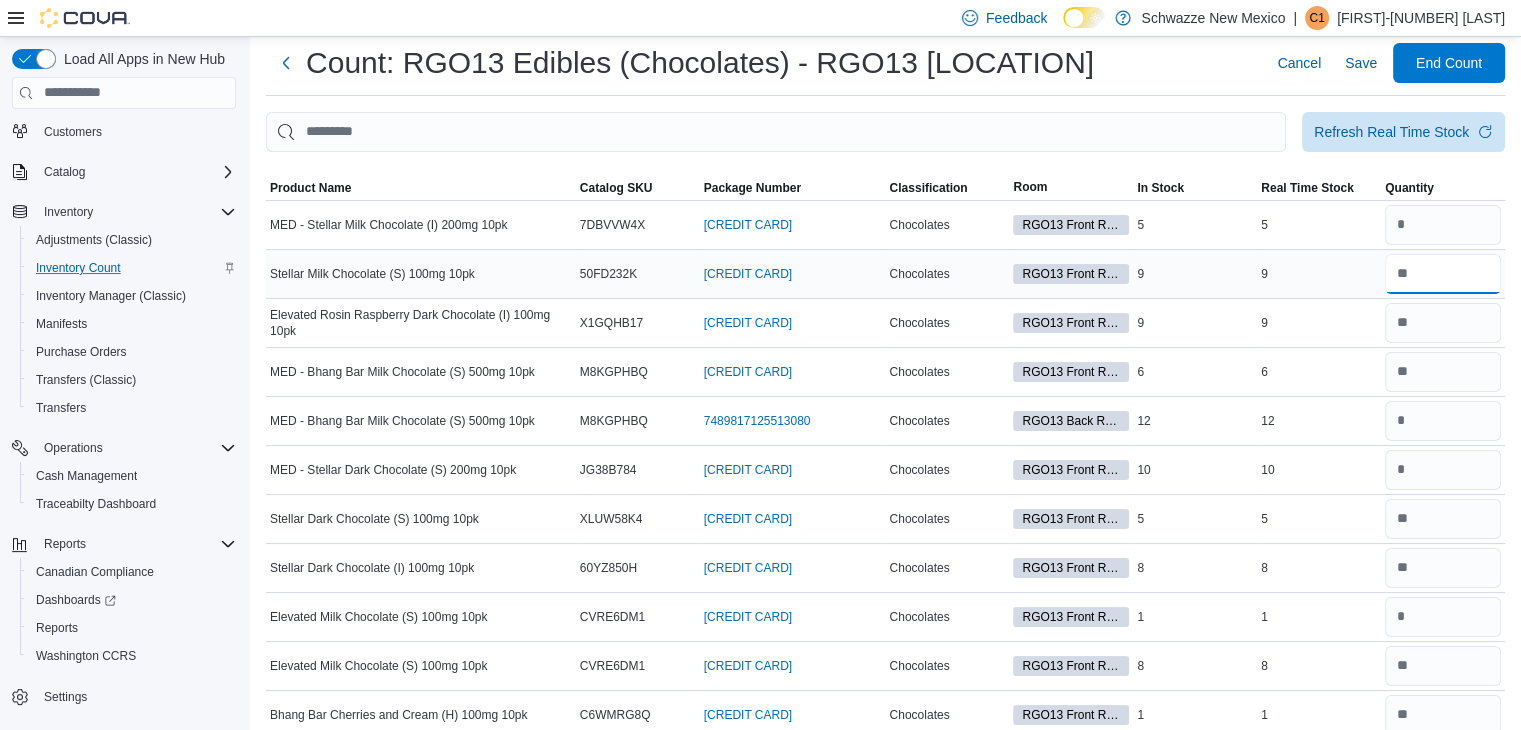 type on "*" 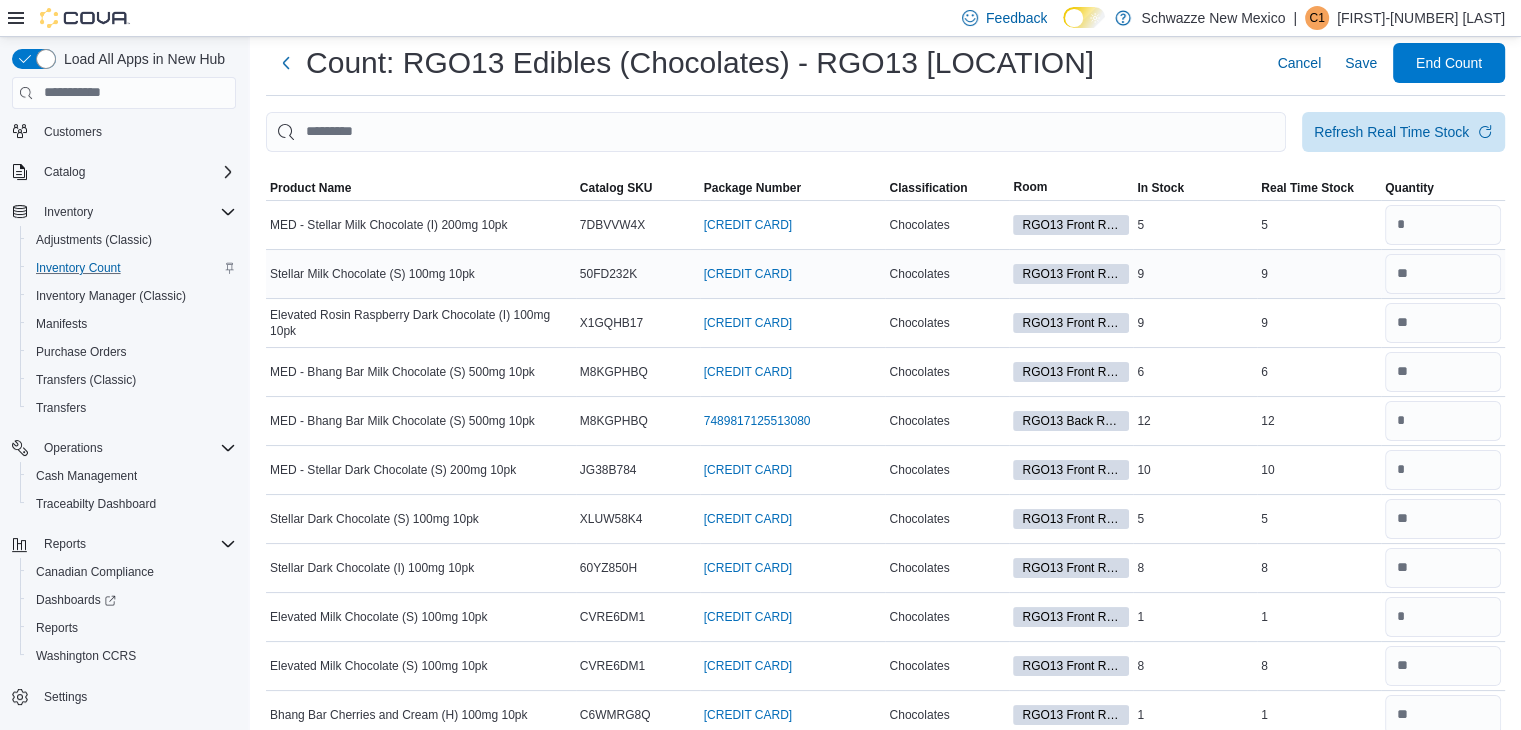 type 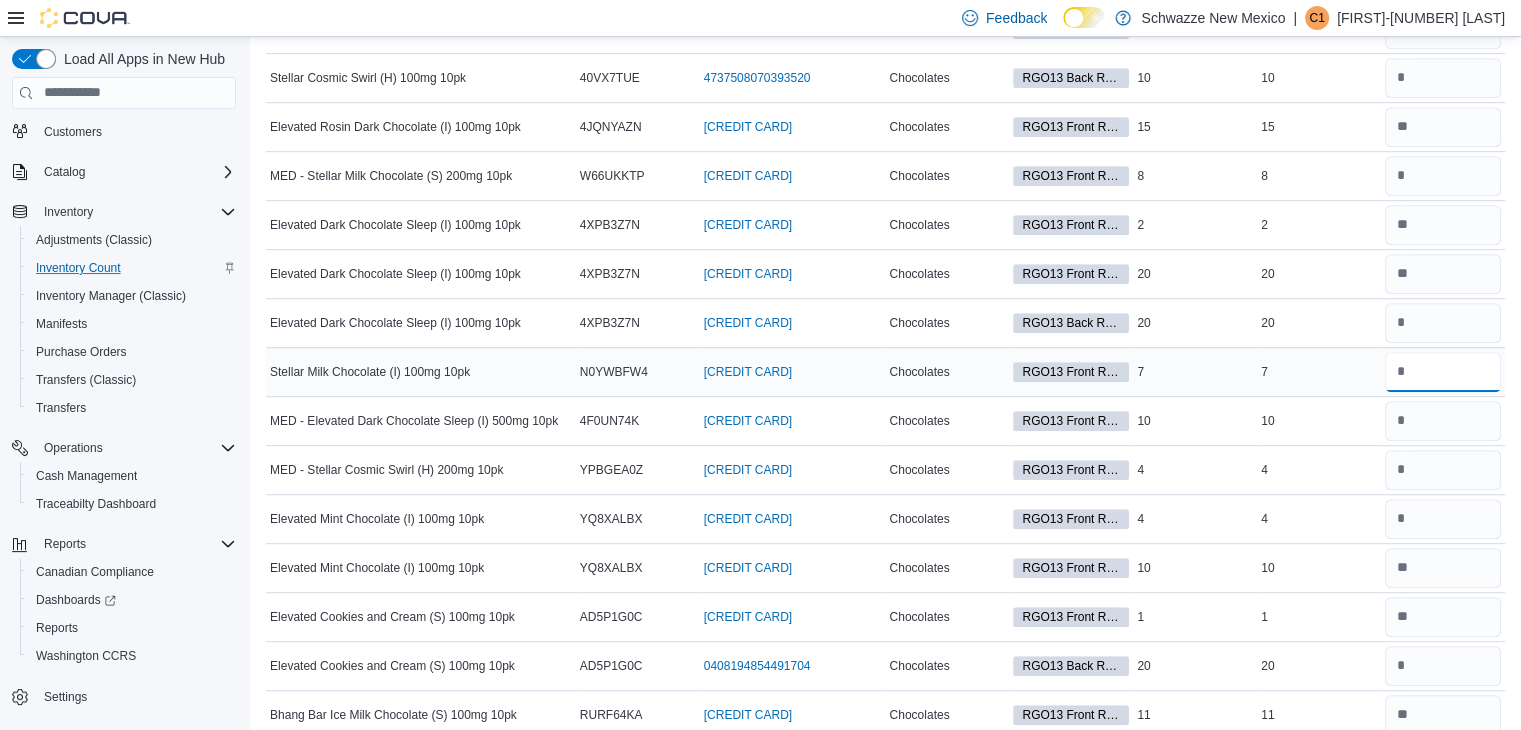 click at bounding box center (1443, 372) 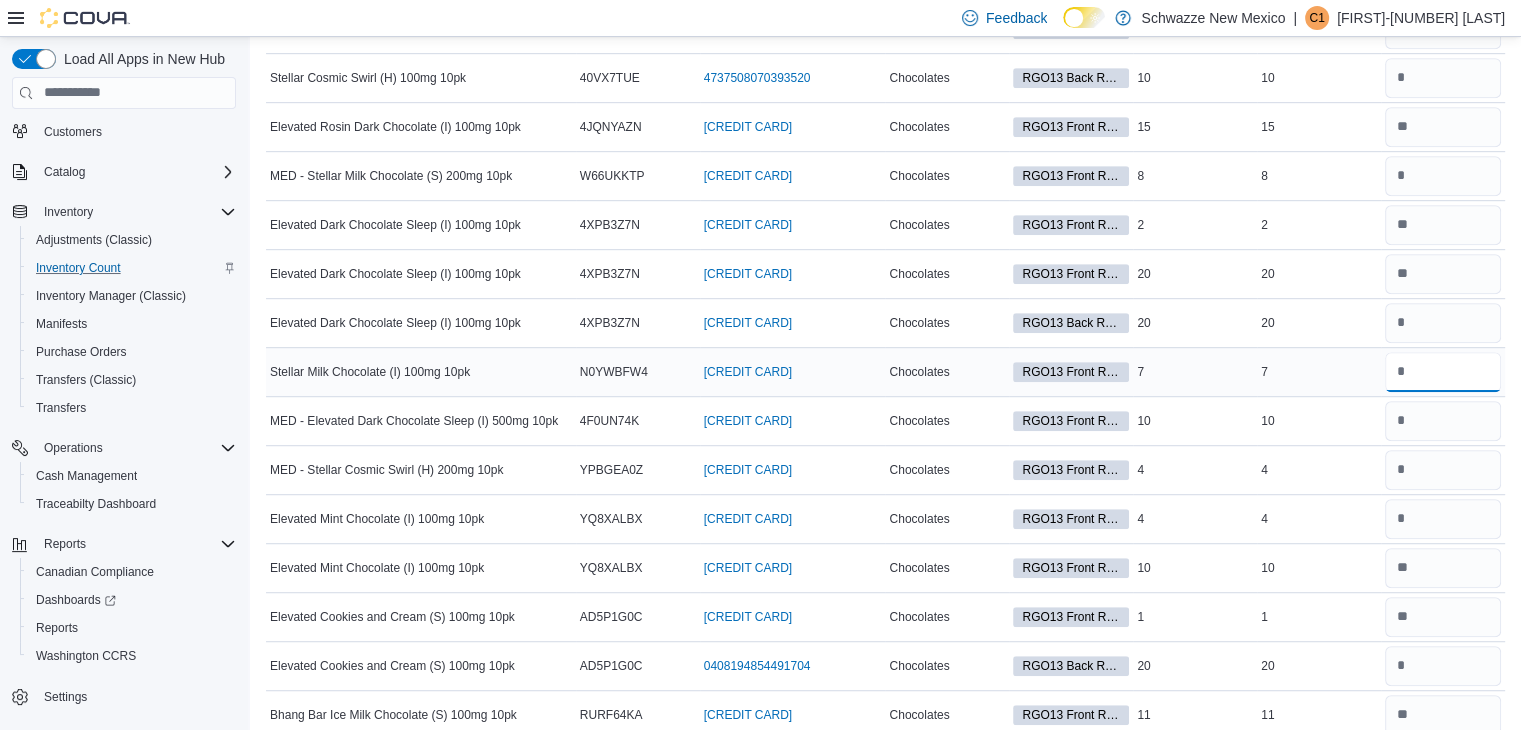 type on "*" 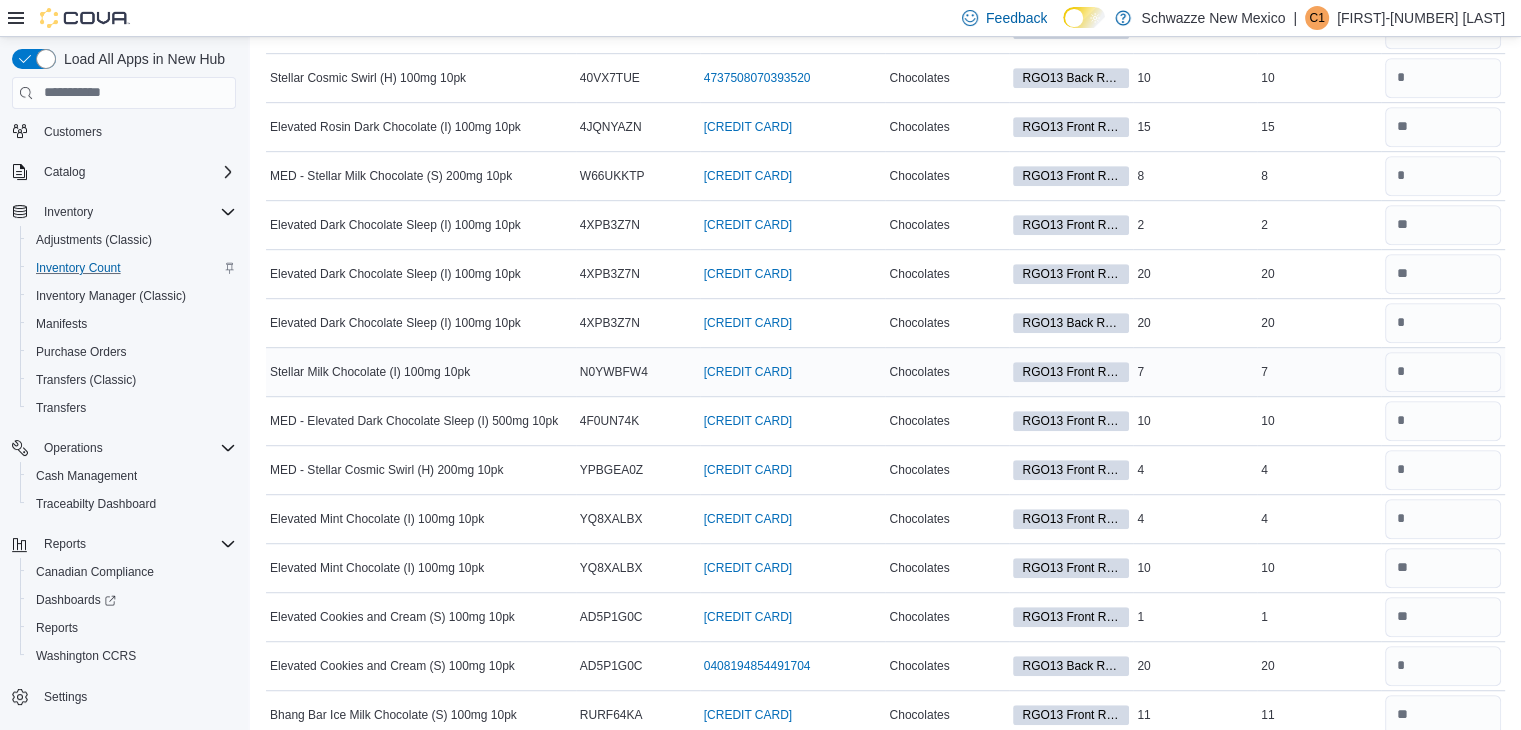 type 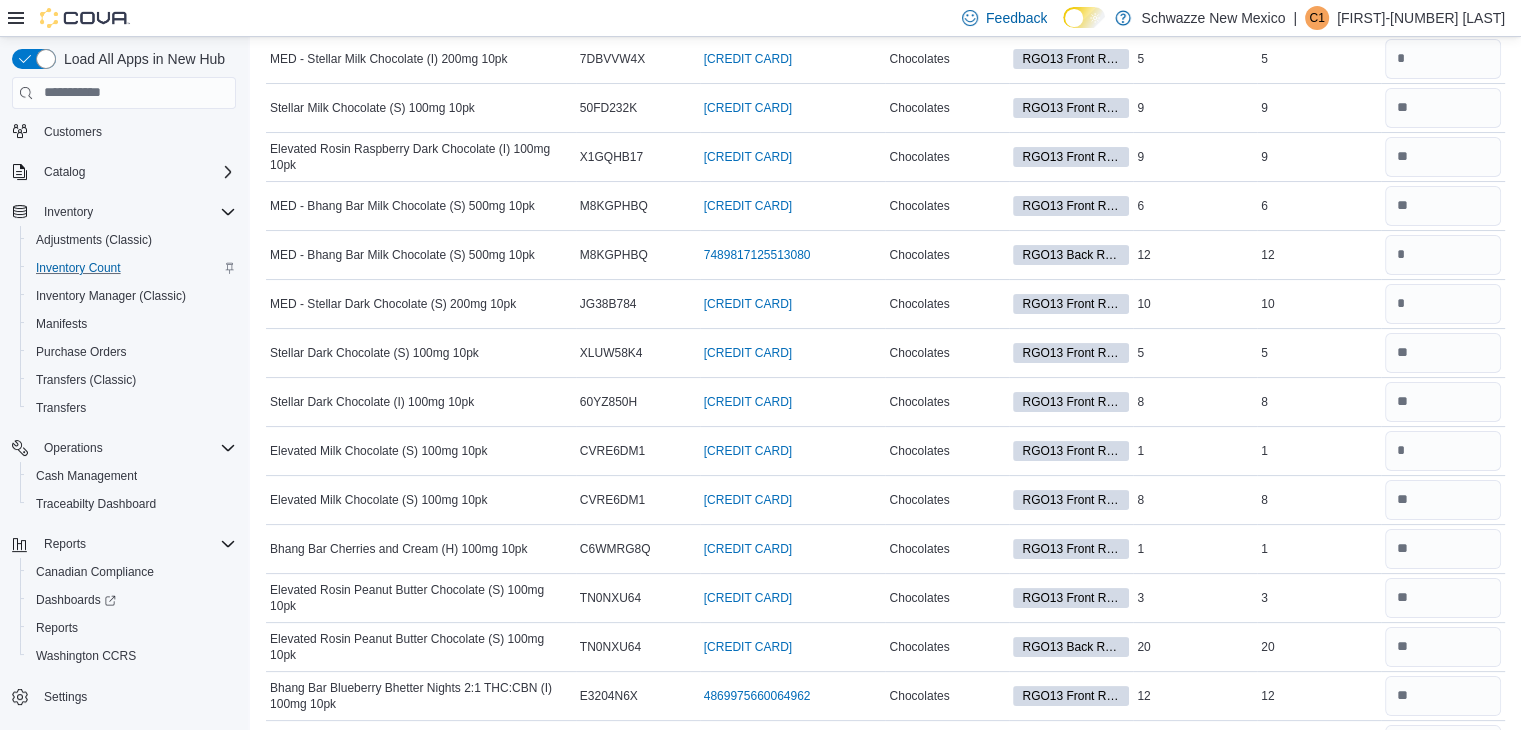 scroll, scrollTop: 0, scrollLeft: 0, axis: both 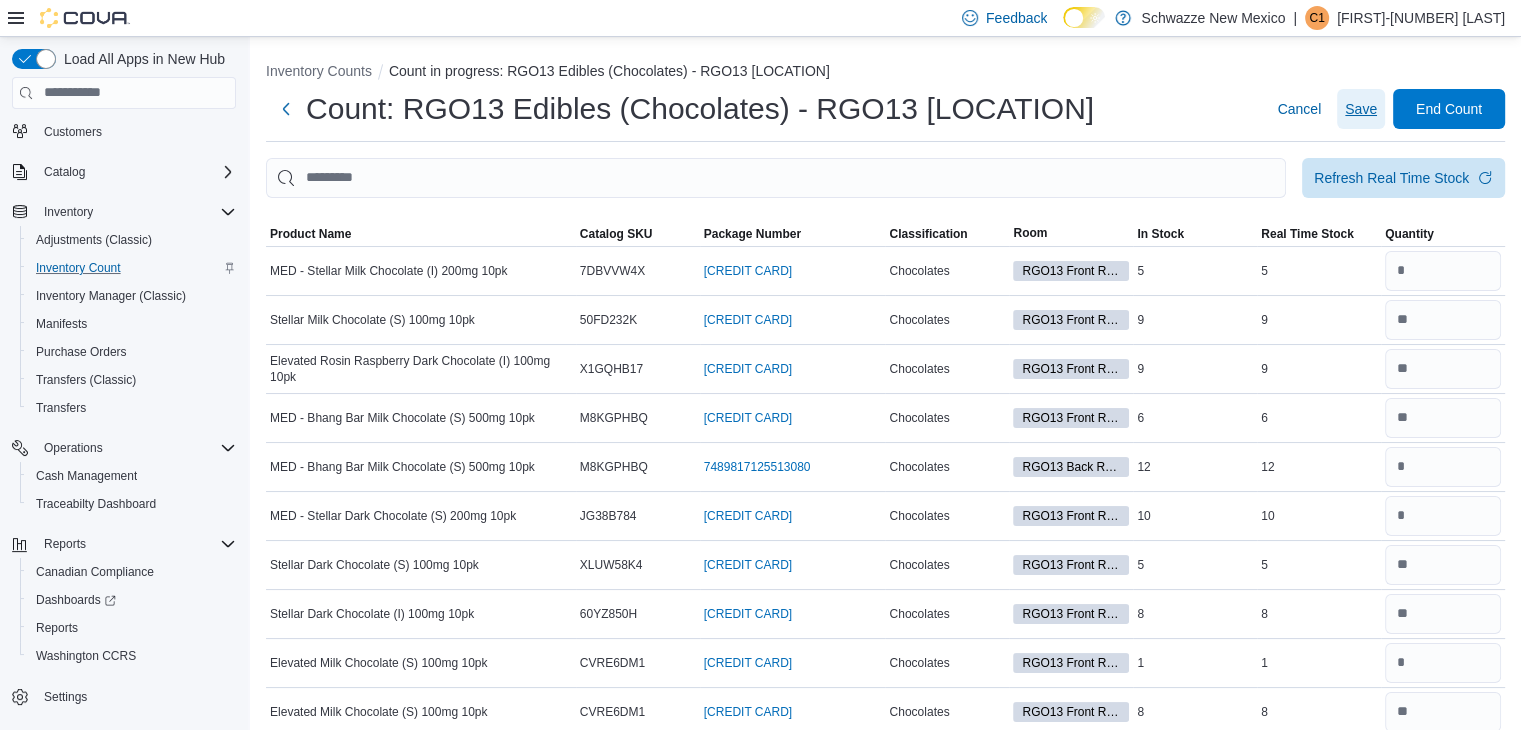 click on "Save" at bounding box center [1361, 109] 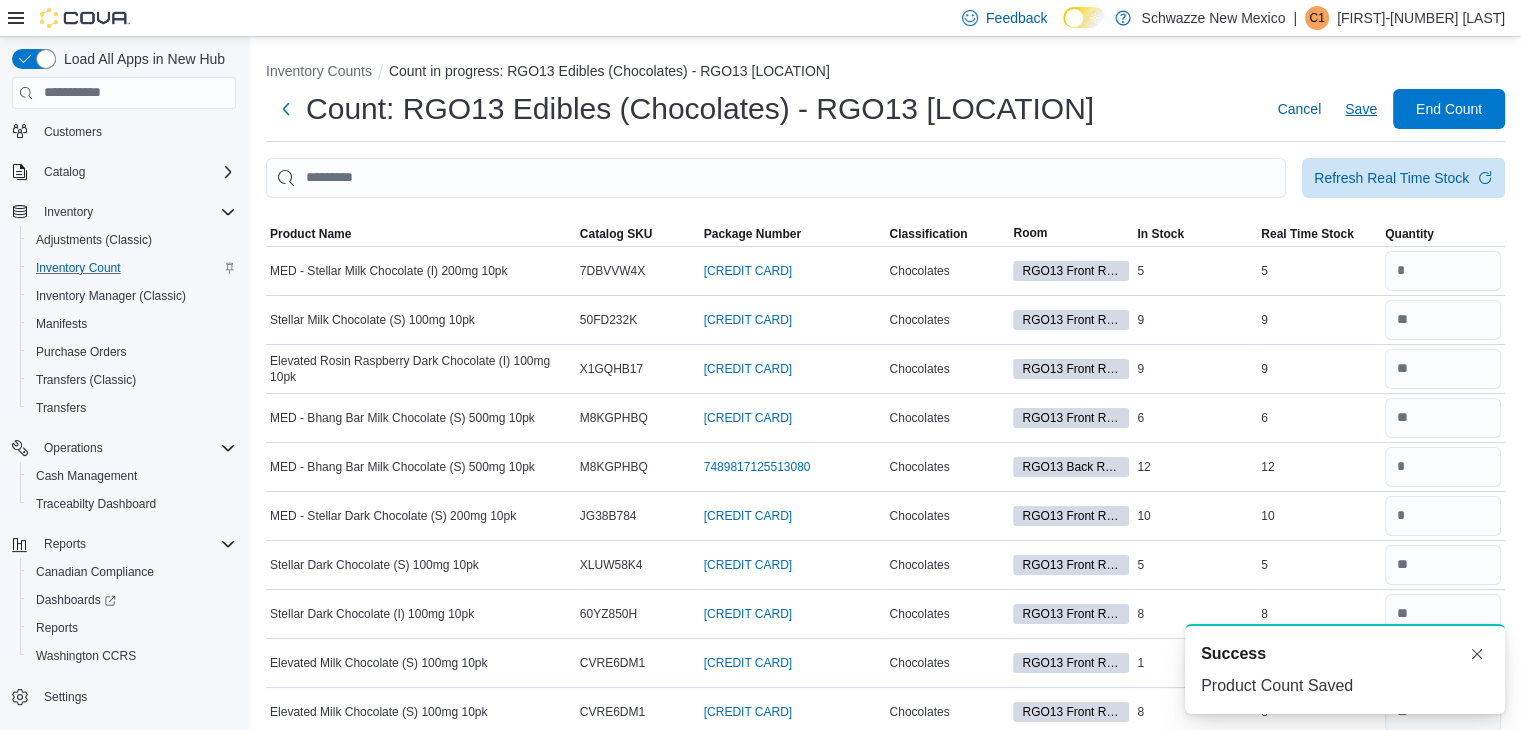 scroll, scrollTop: 0, scrollLeft: 0, axis: both 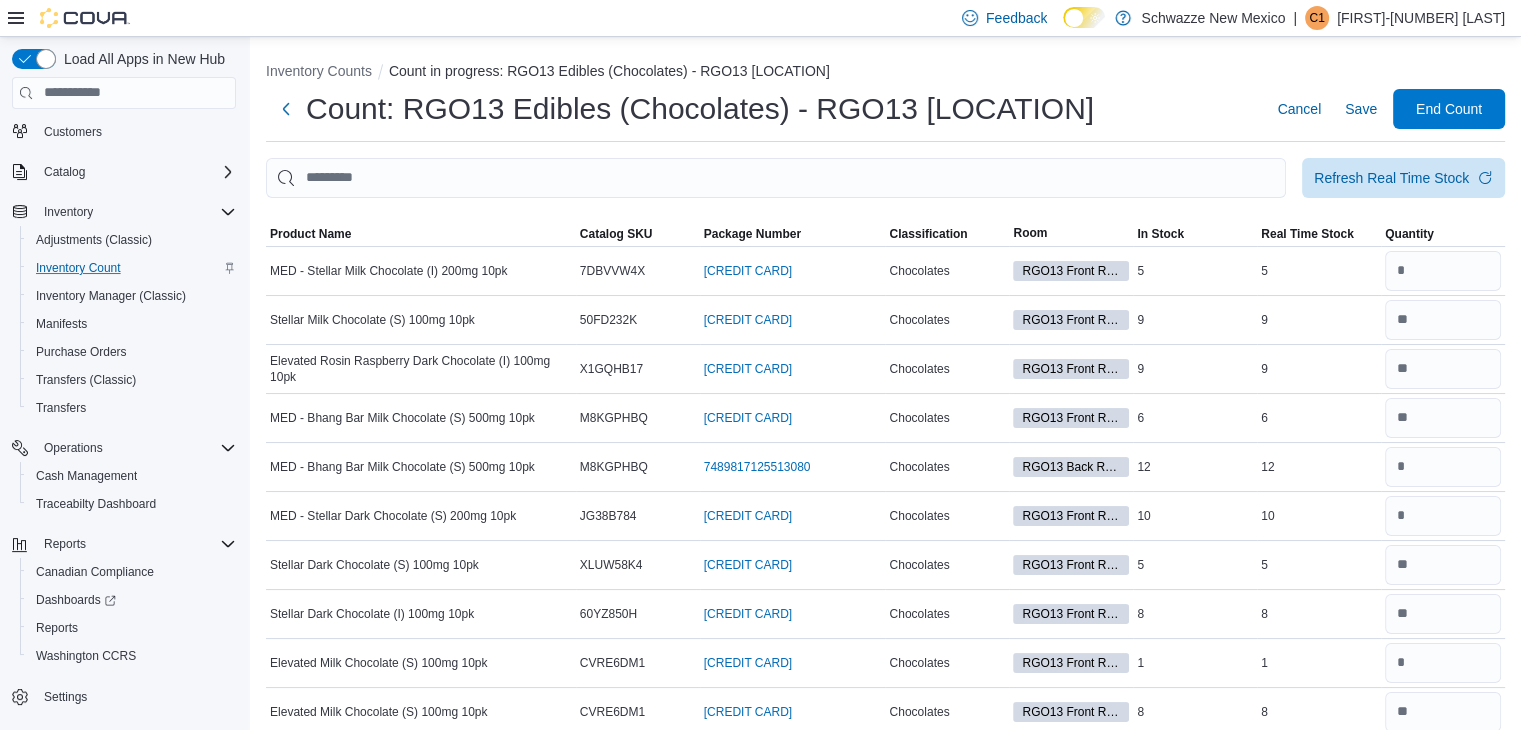 click on "Count: RGO13 Edibles (Chocolates) - RGO13 Clovis  Cancel Save End Count" at bounding box center [885, 109] 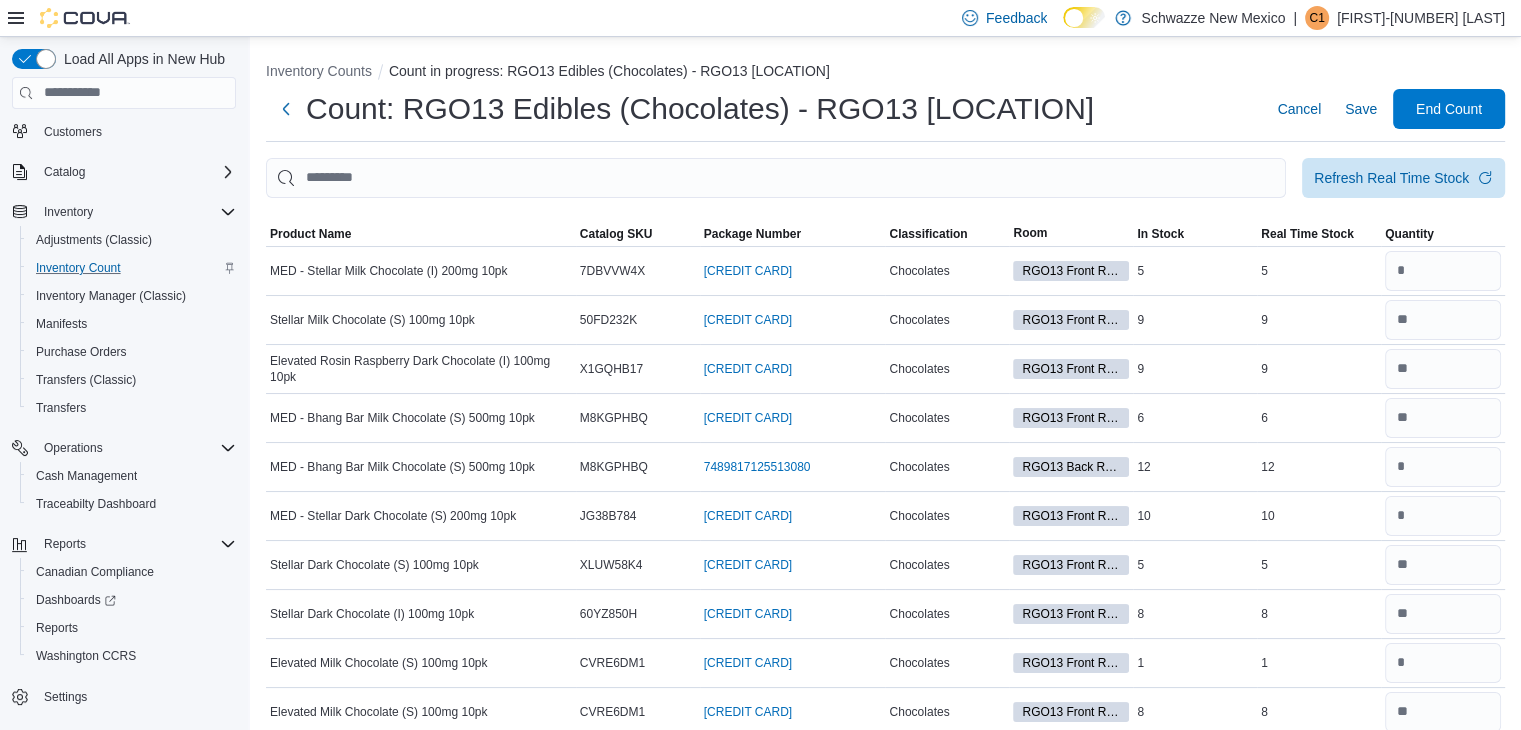scroll, scrollTop: 1076, scrollLeft: 0, axis: vertical 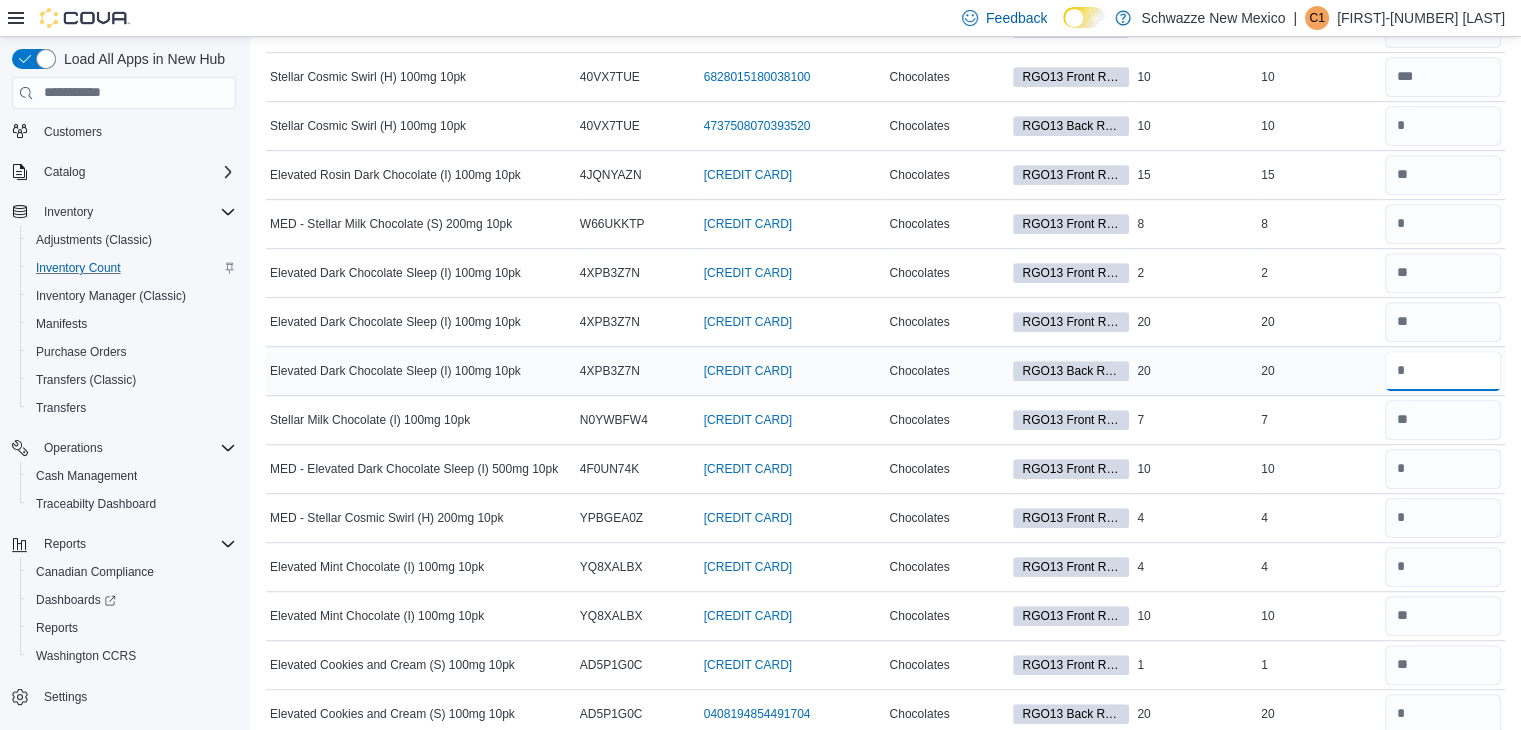 click at bounding box center [1443, 371] 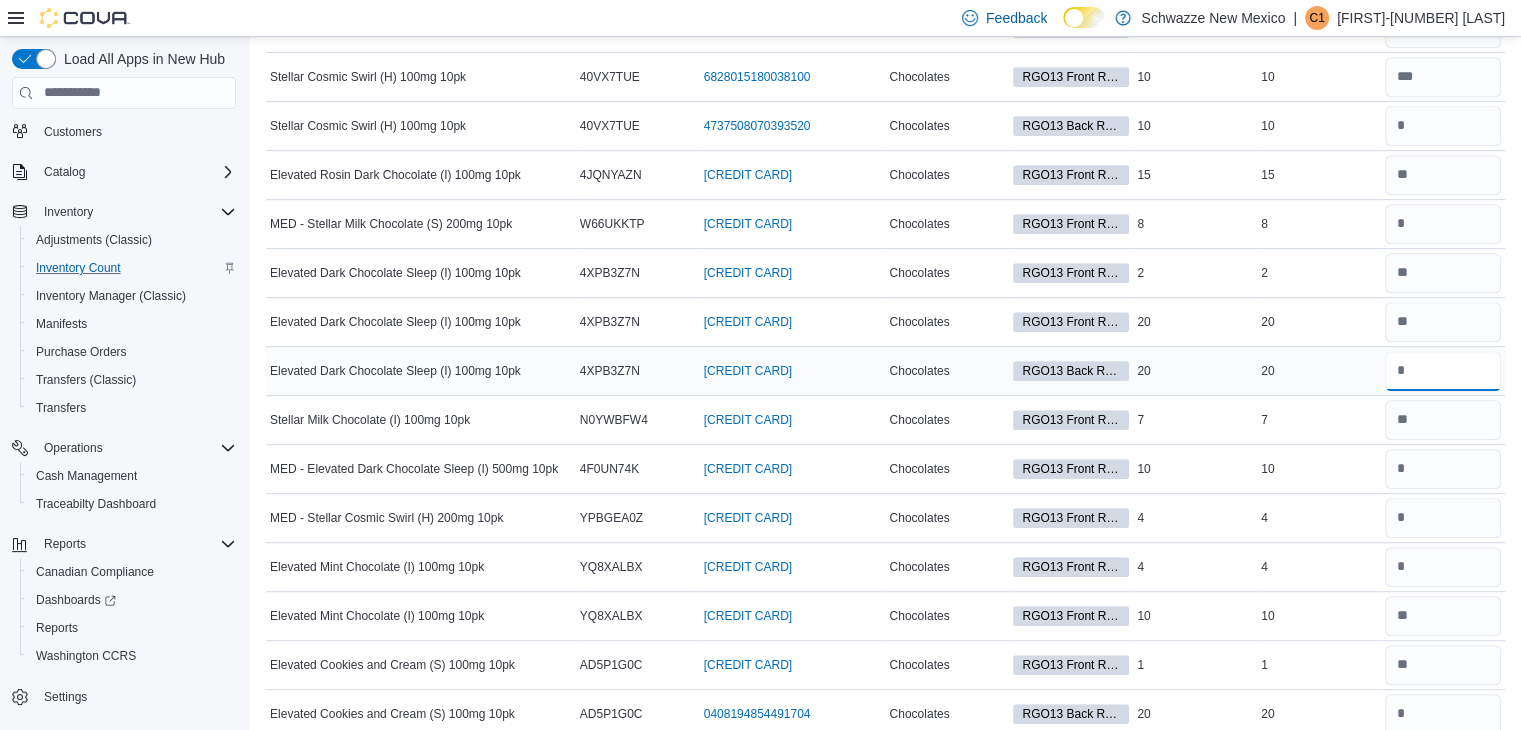 type on "**" 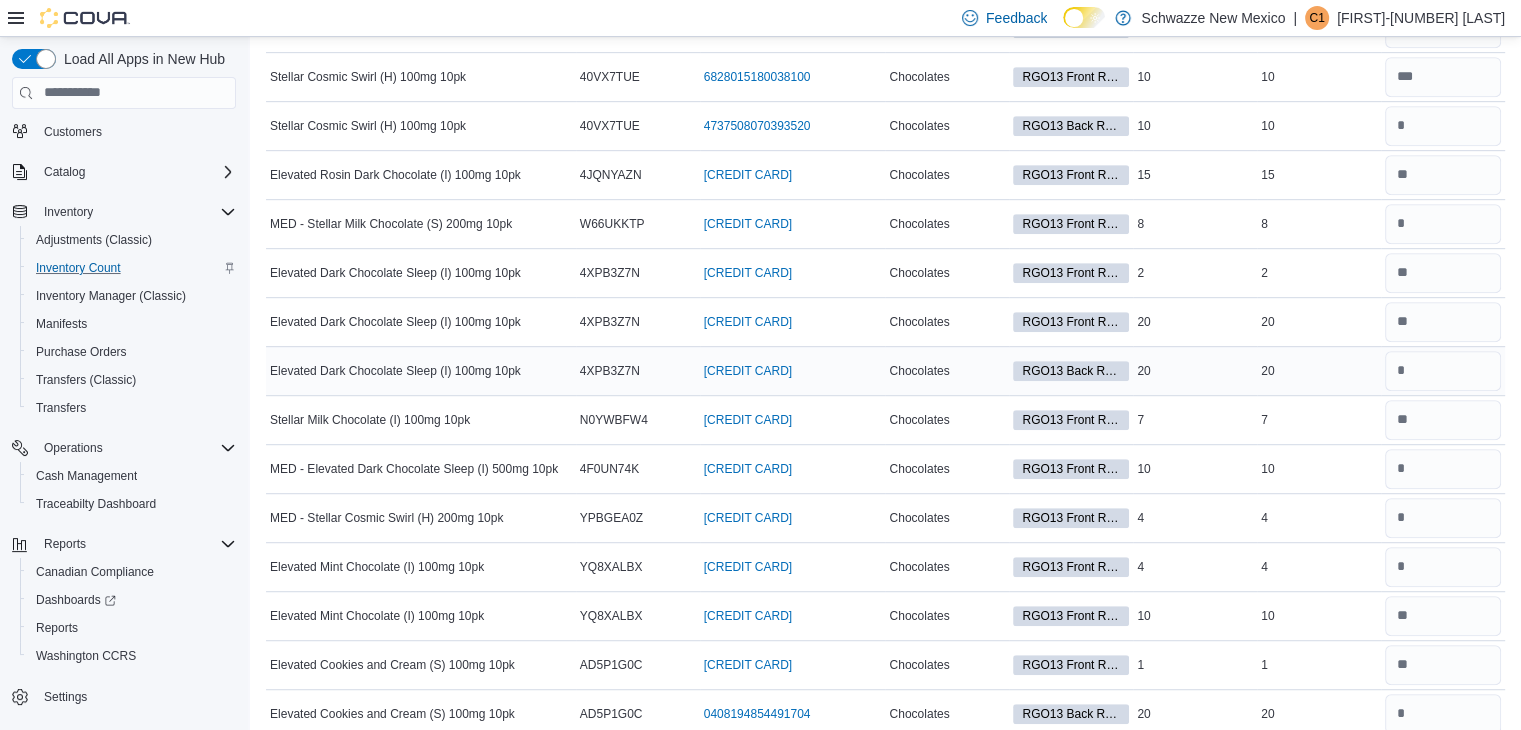 type 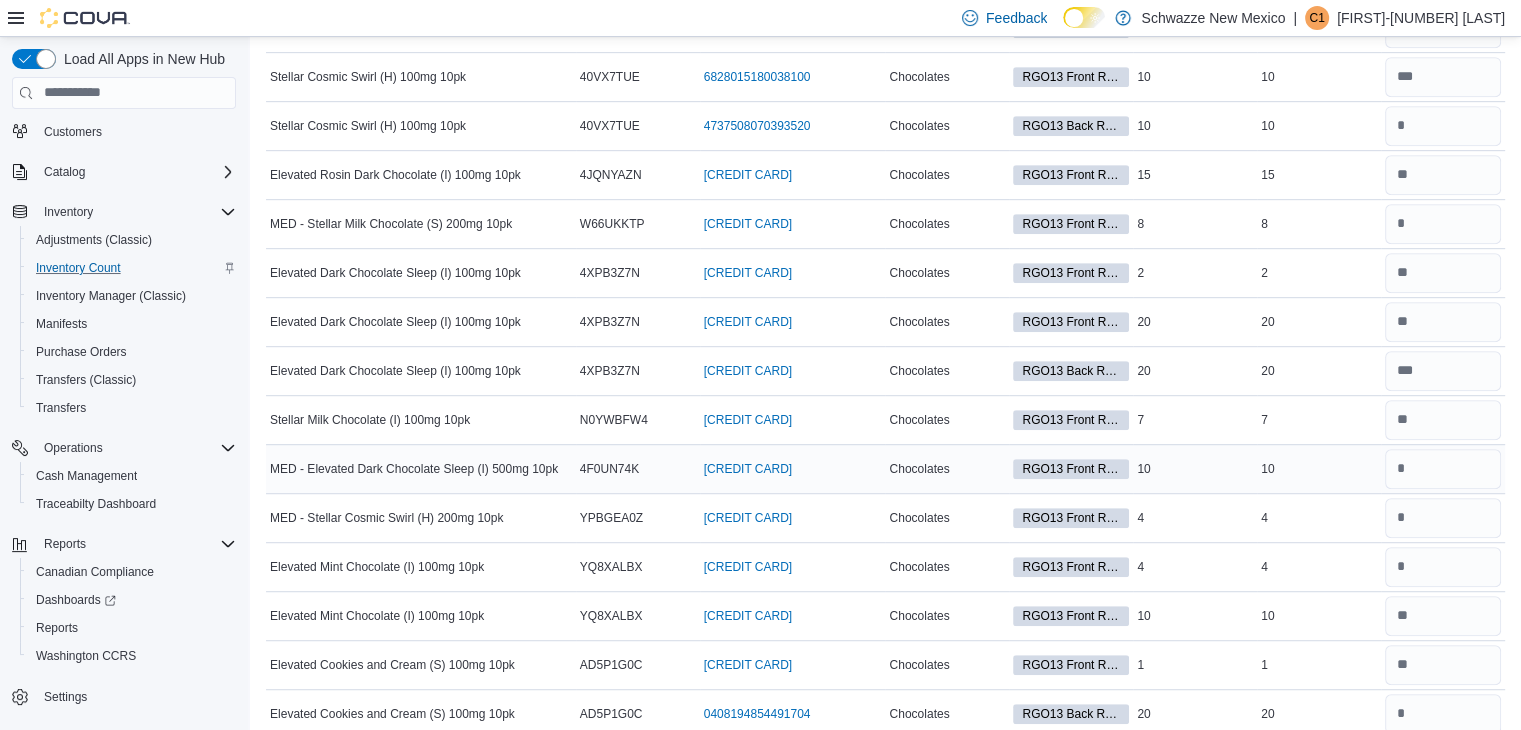 click at bounding box center [1443, 469] 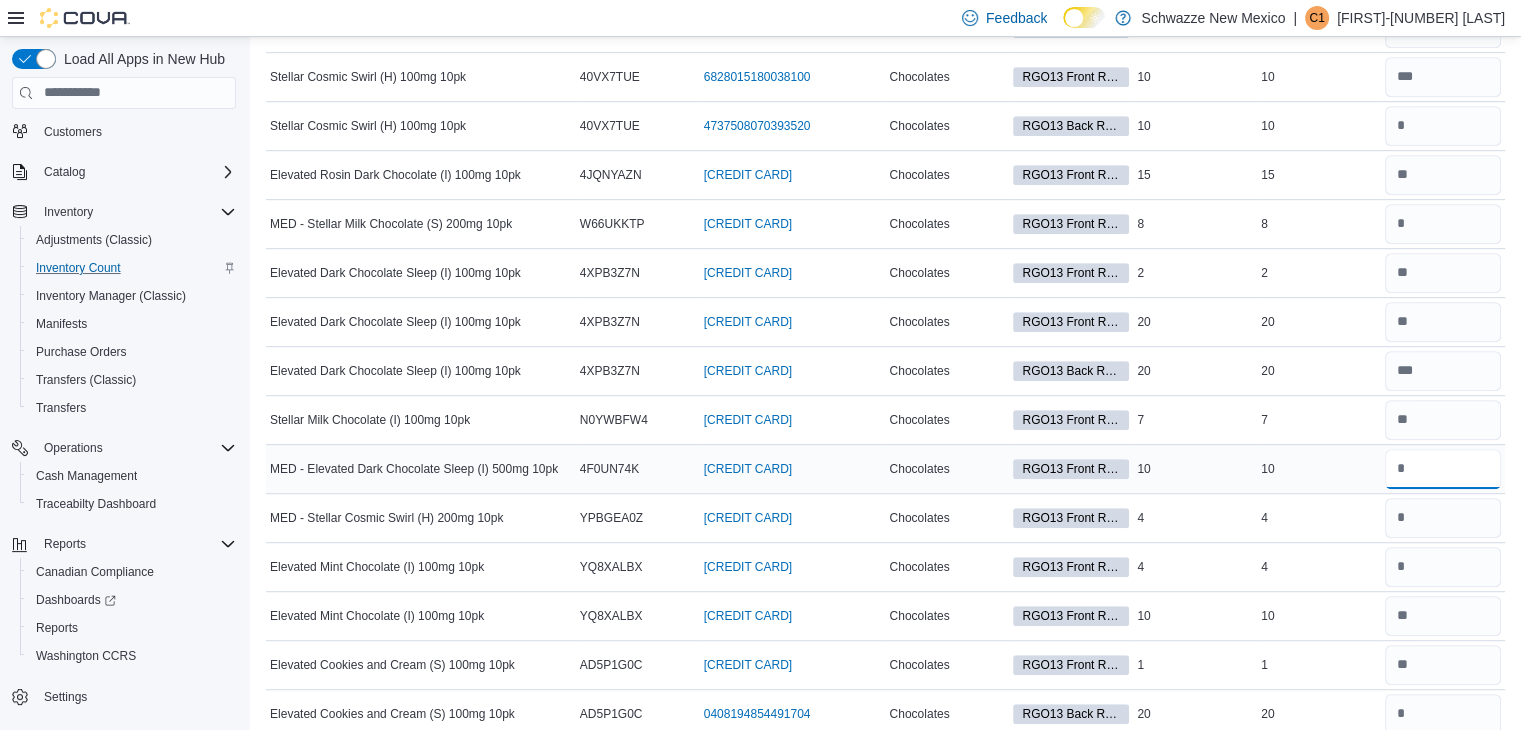 click at bounding box center [1443, 469] 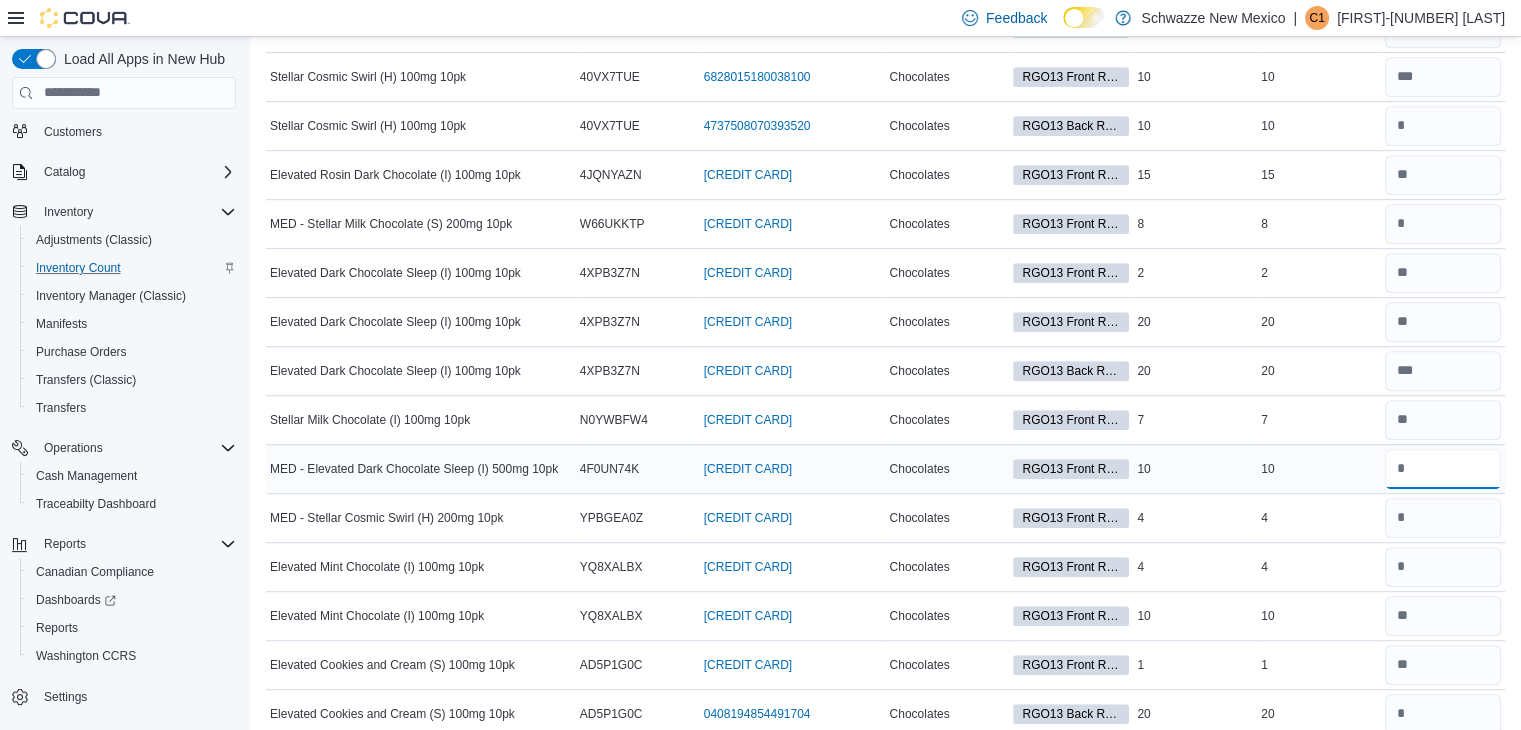 type on "**" 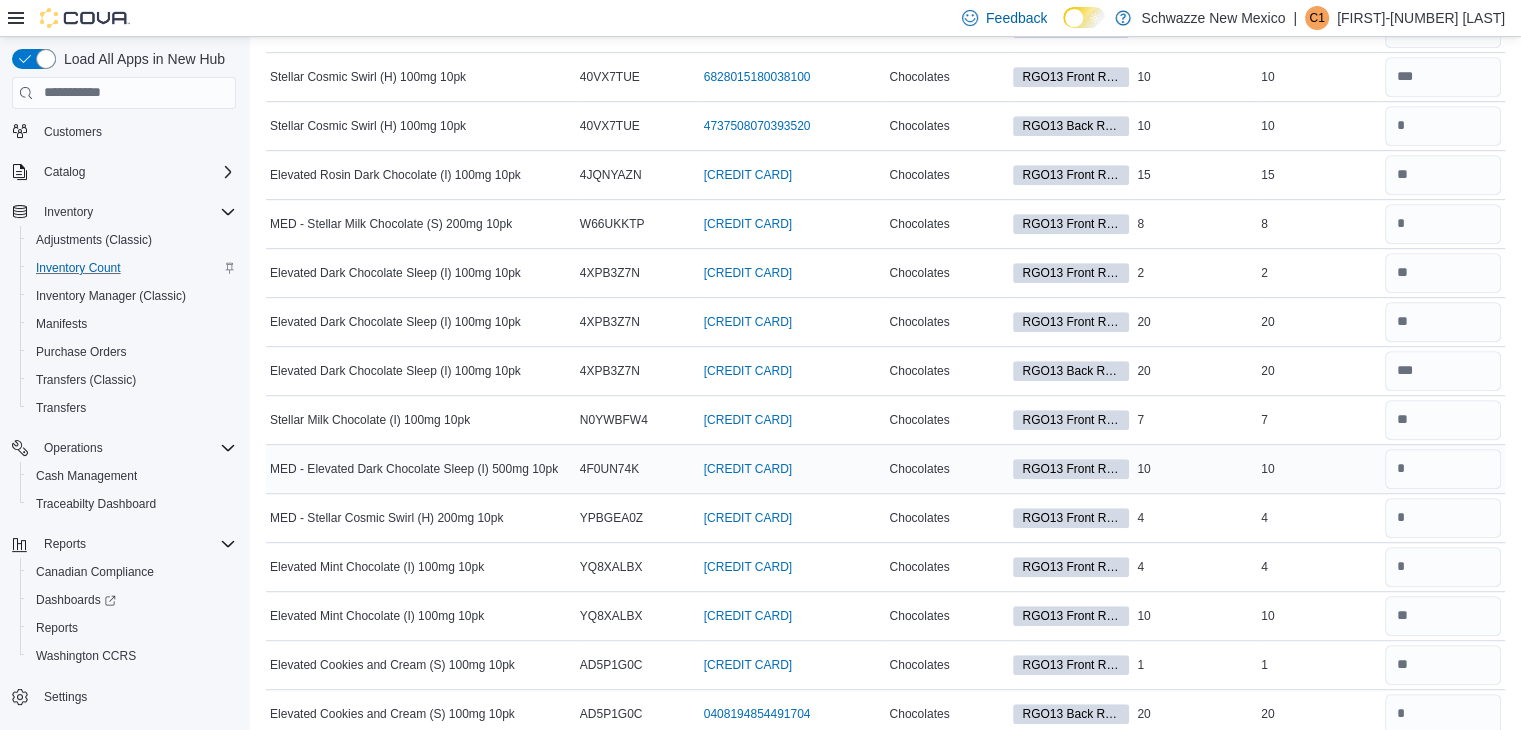type 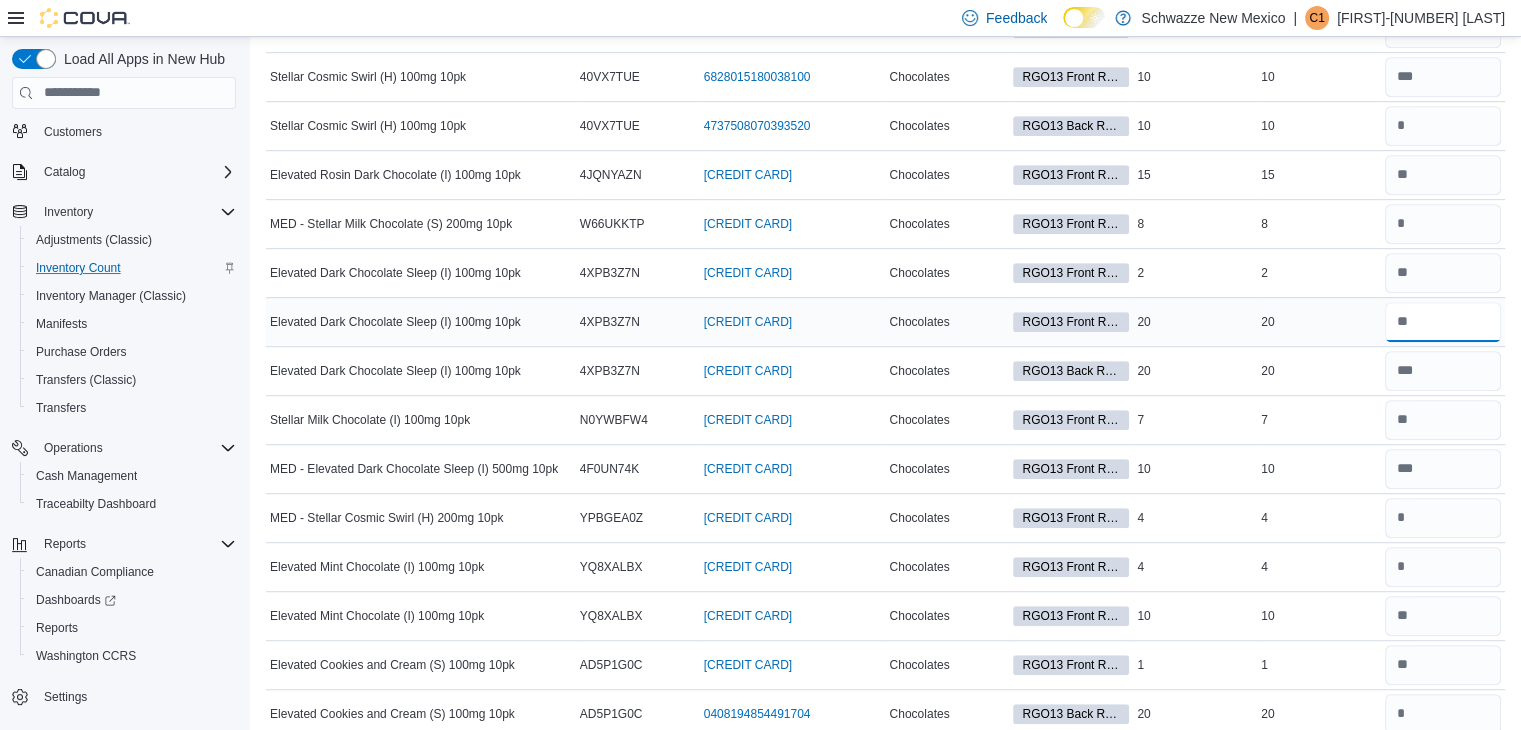 click at bounding box center (1443, 322) 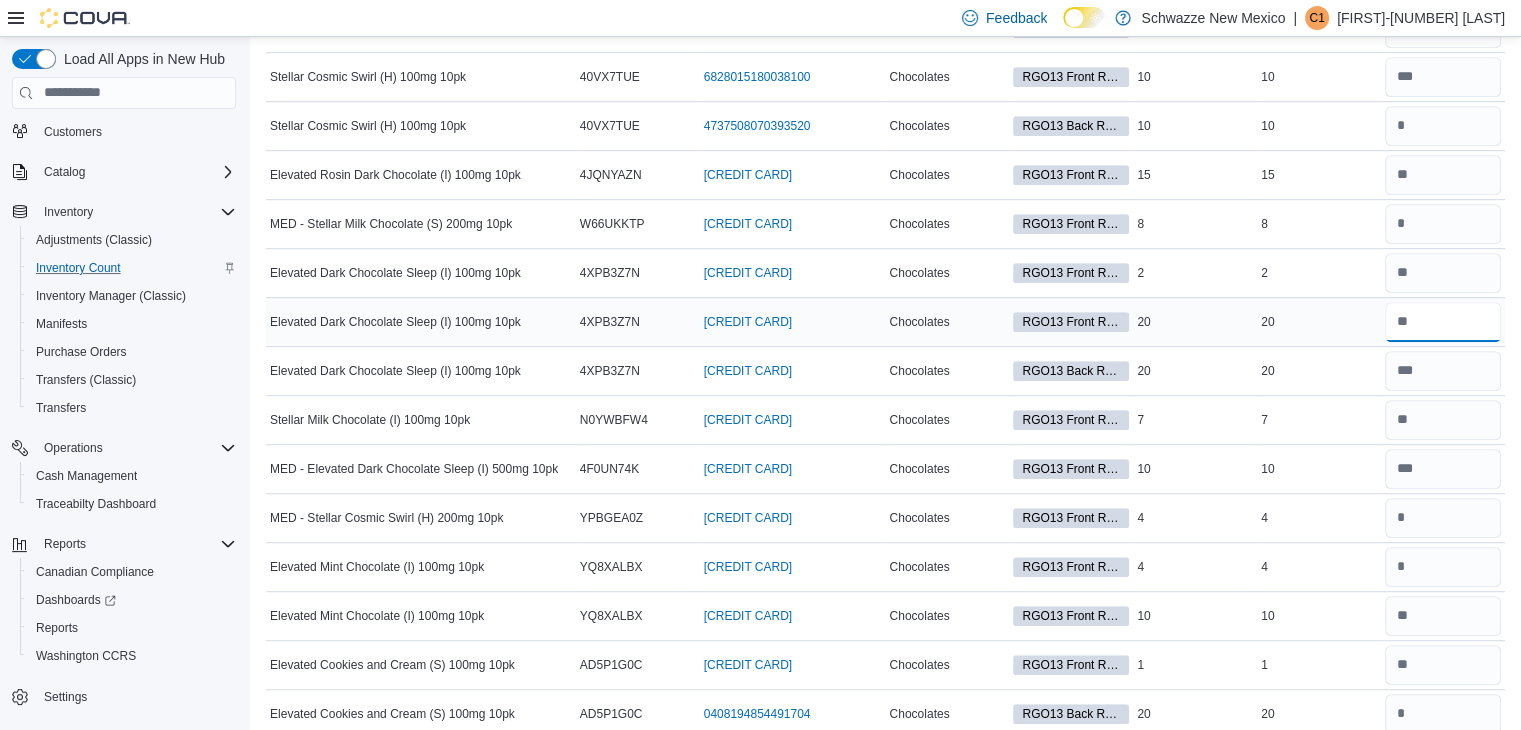 type on "**" 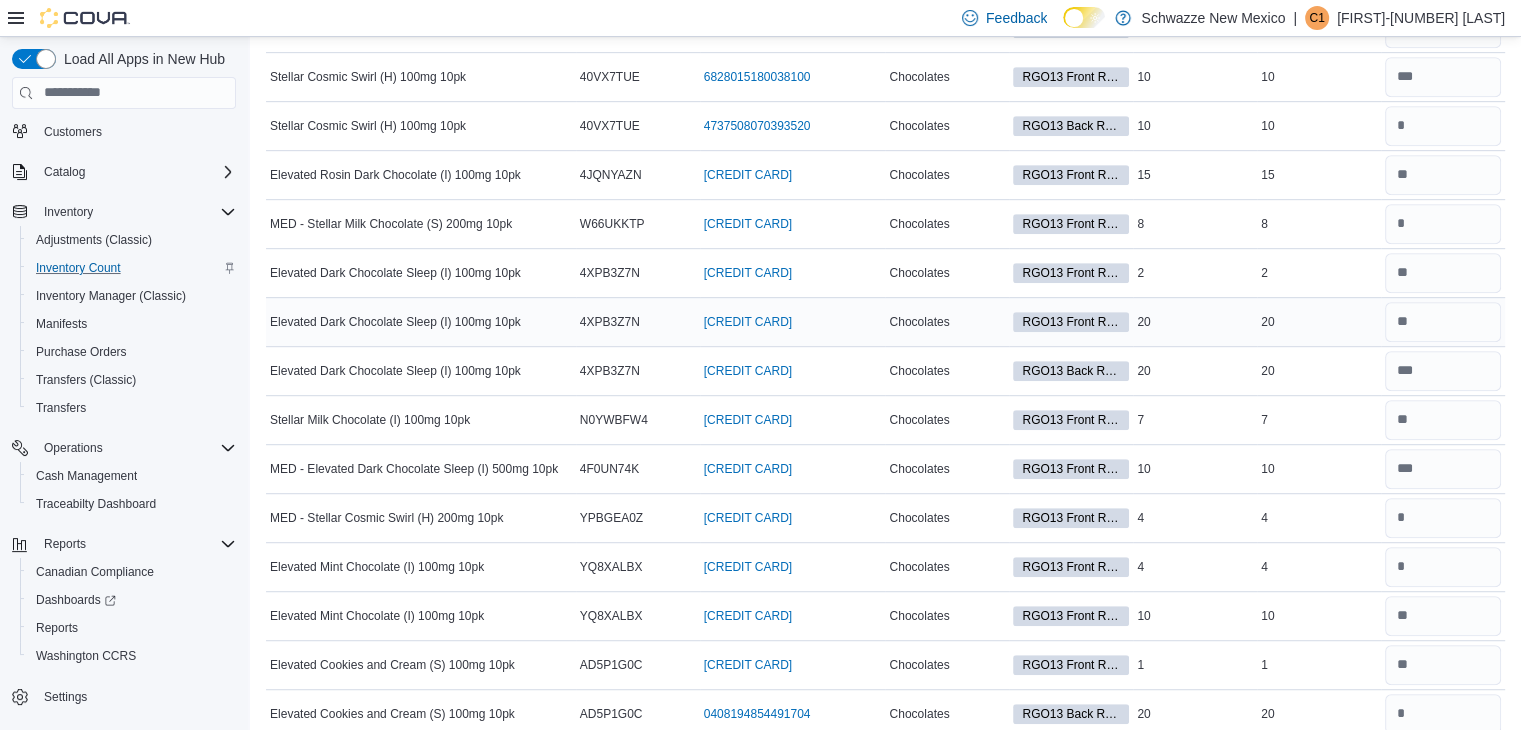 type 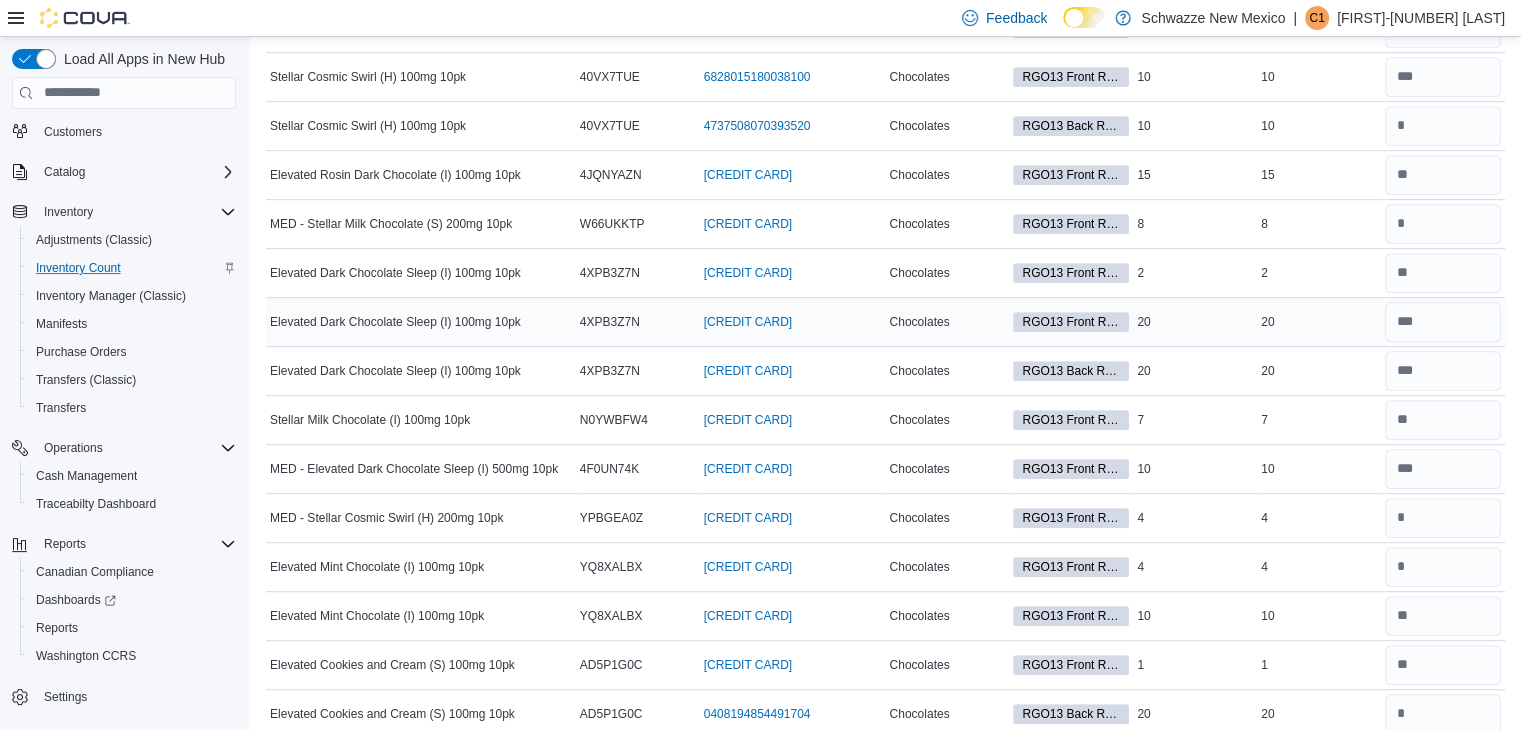 scroll, scrollTop: 344, scrollLeft: 0, axis: vertical 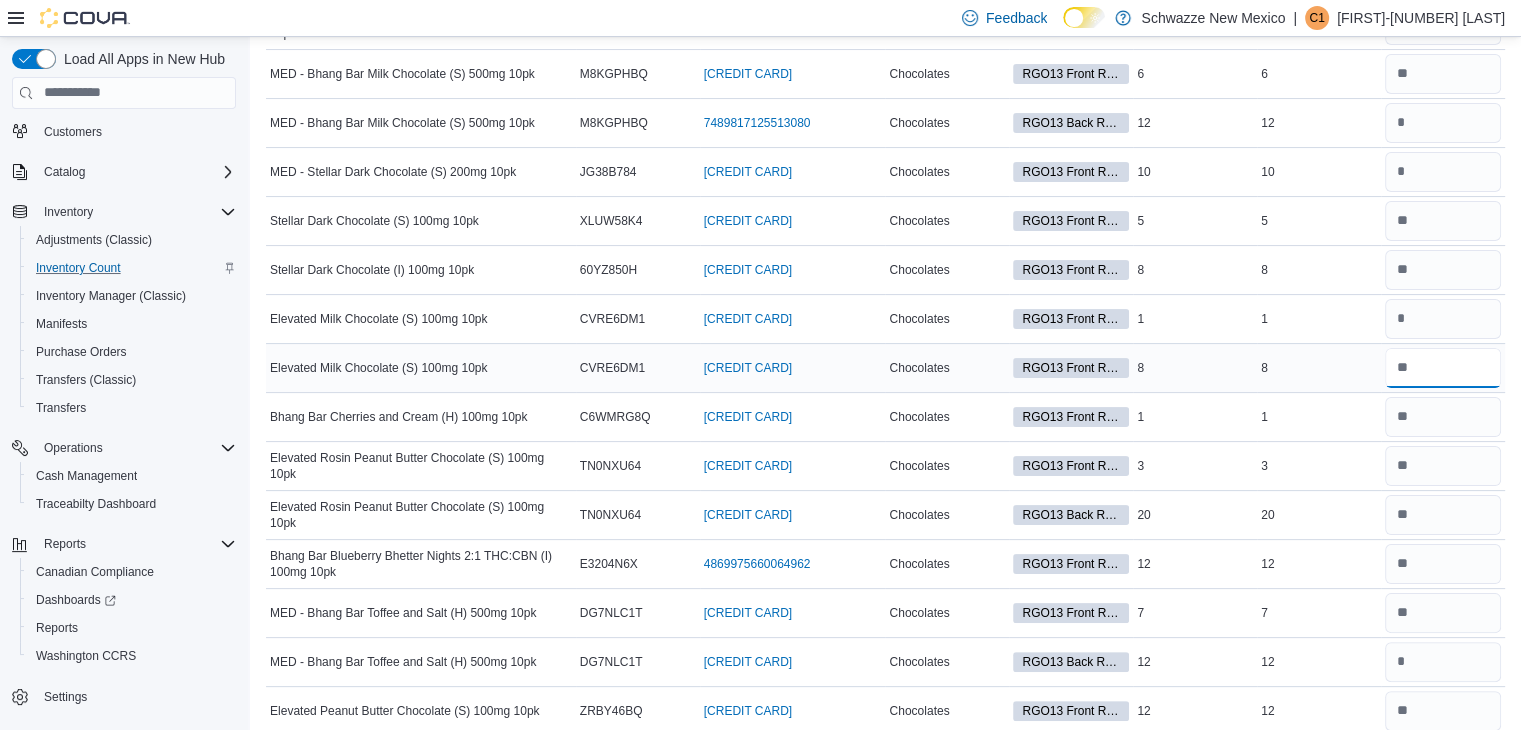 click at bounding box center (1443, 368) 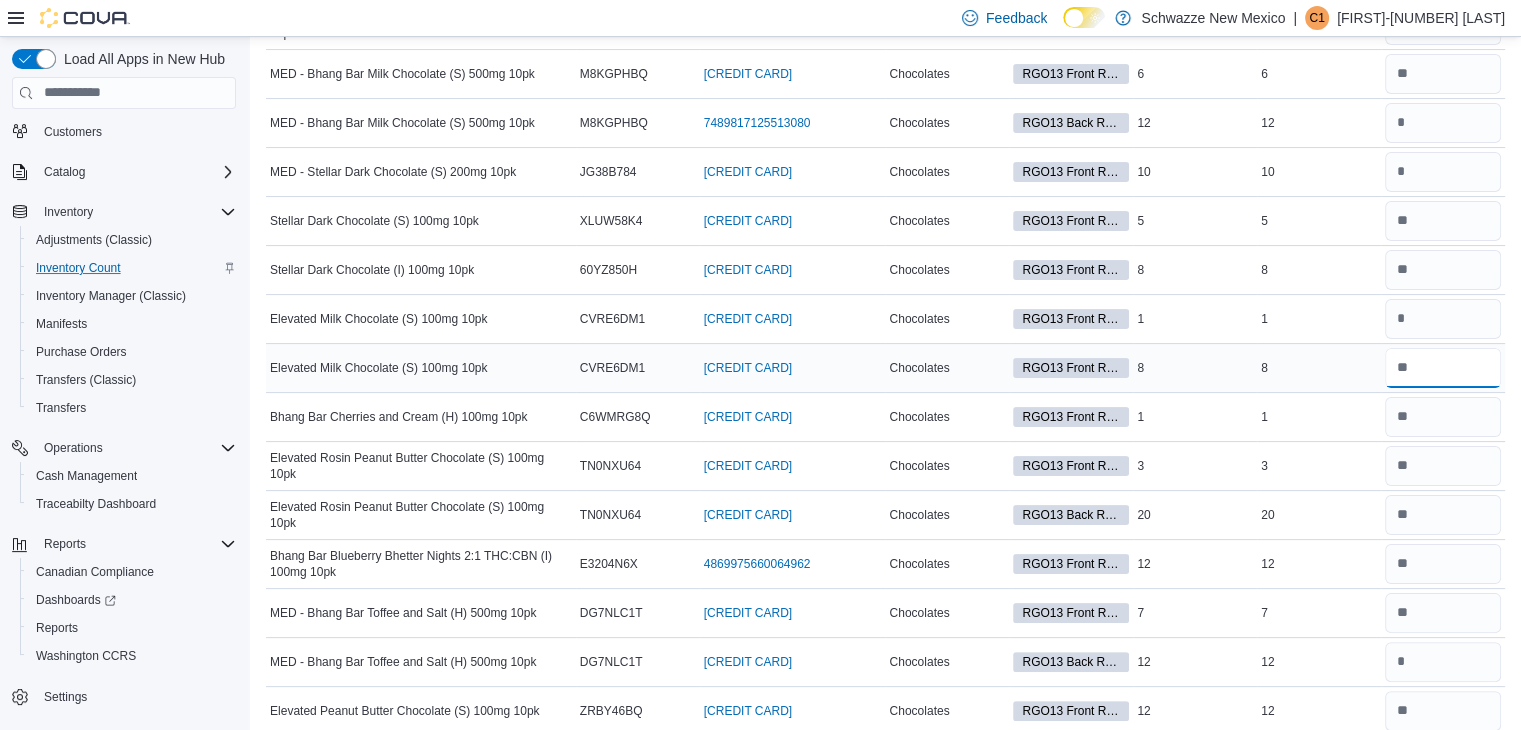 type on "*" 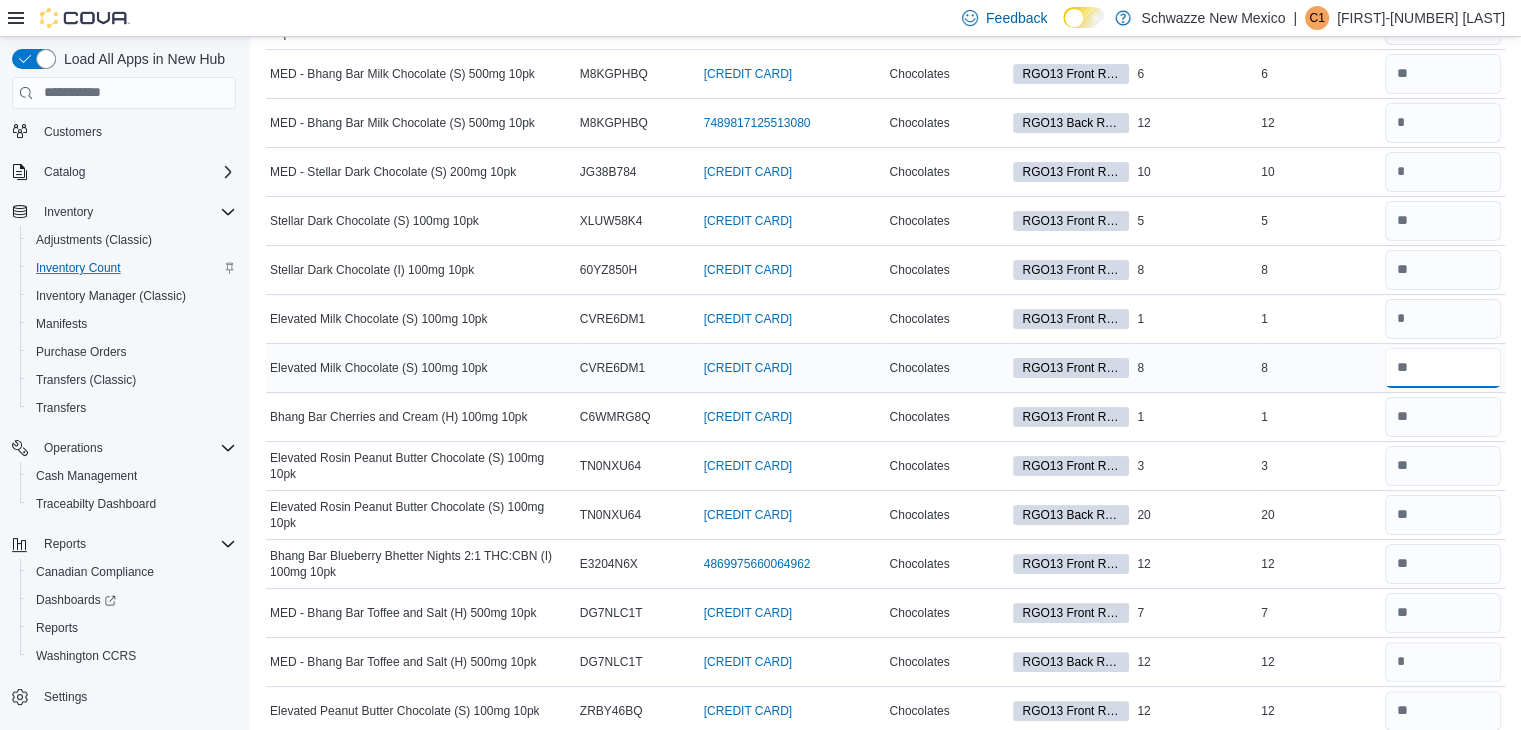 type on "*" 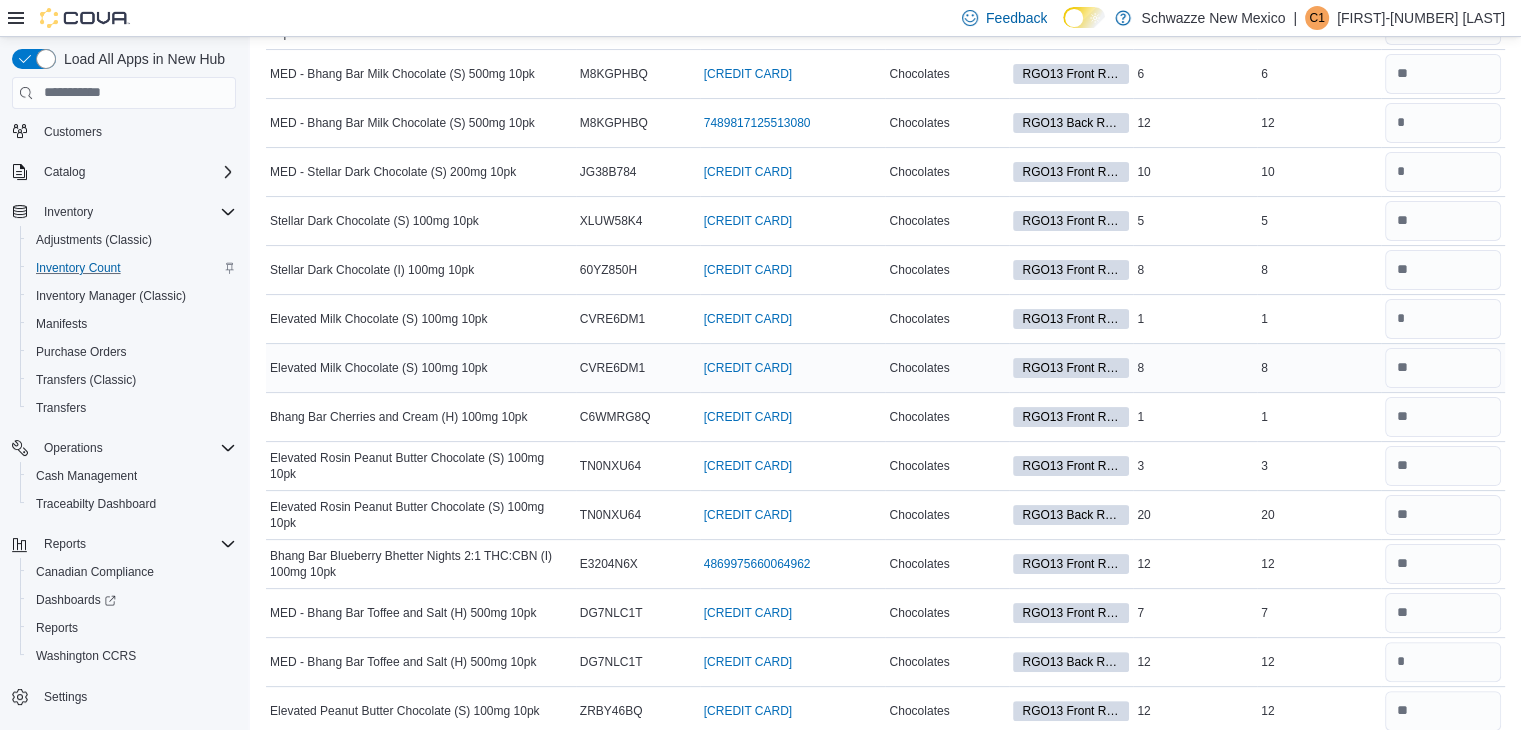 type 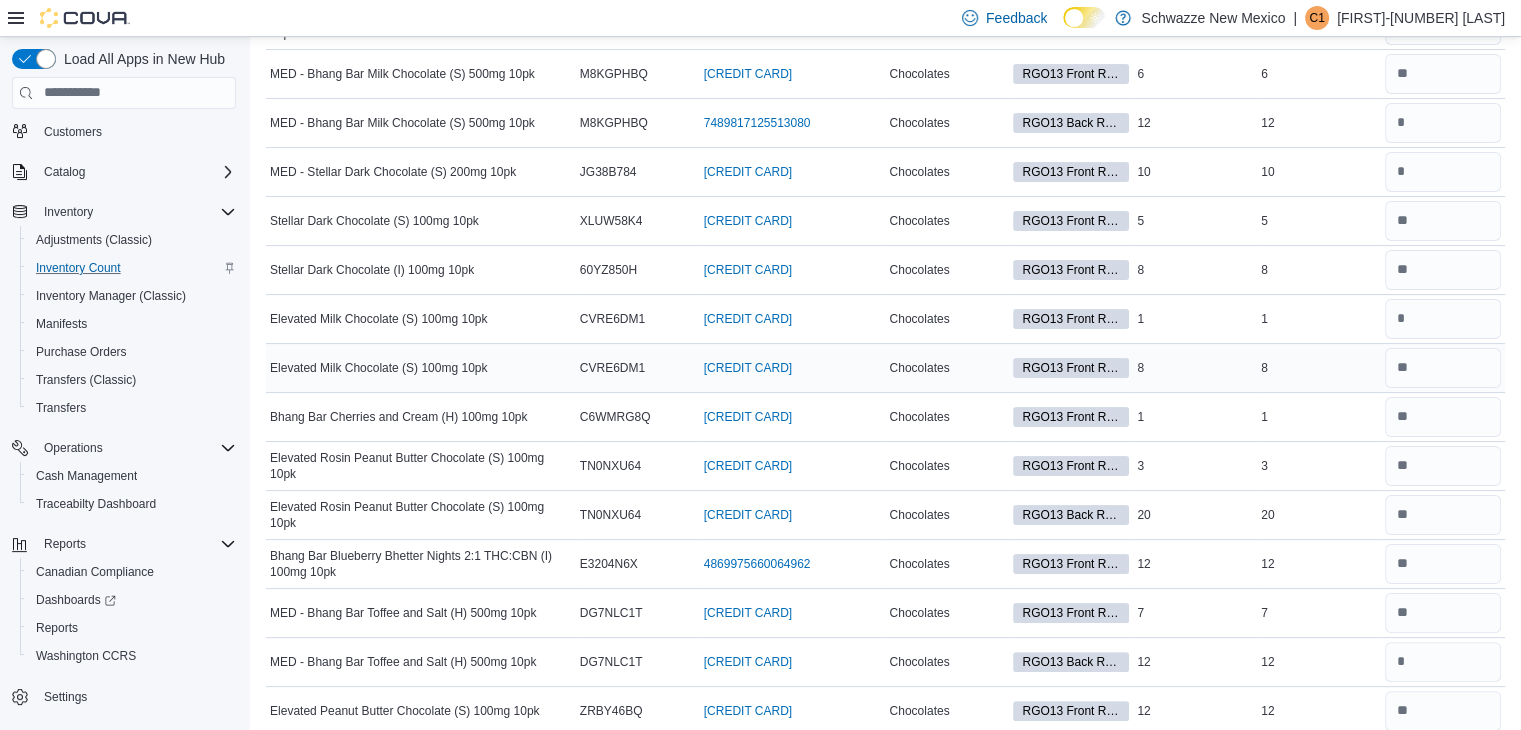 scroll, scrollTop: 1320, scrollLeft: 0, axis: vertical 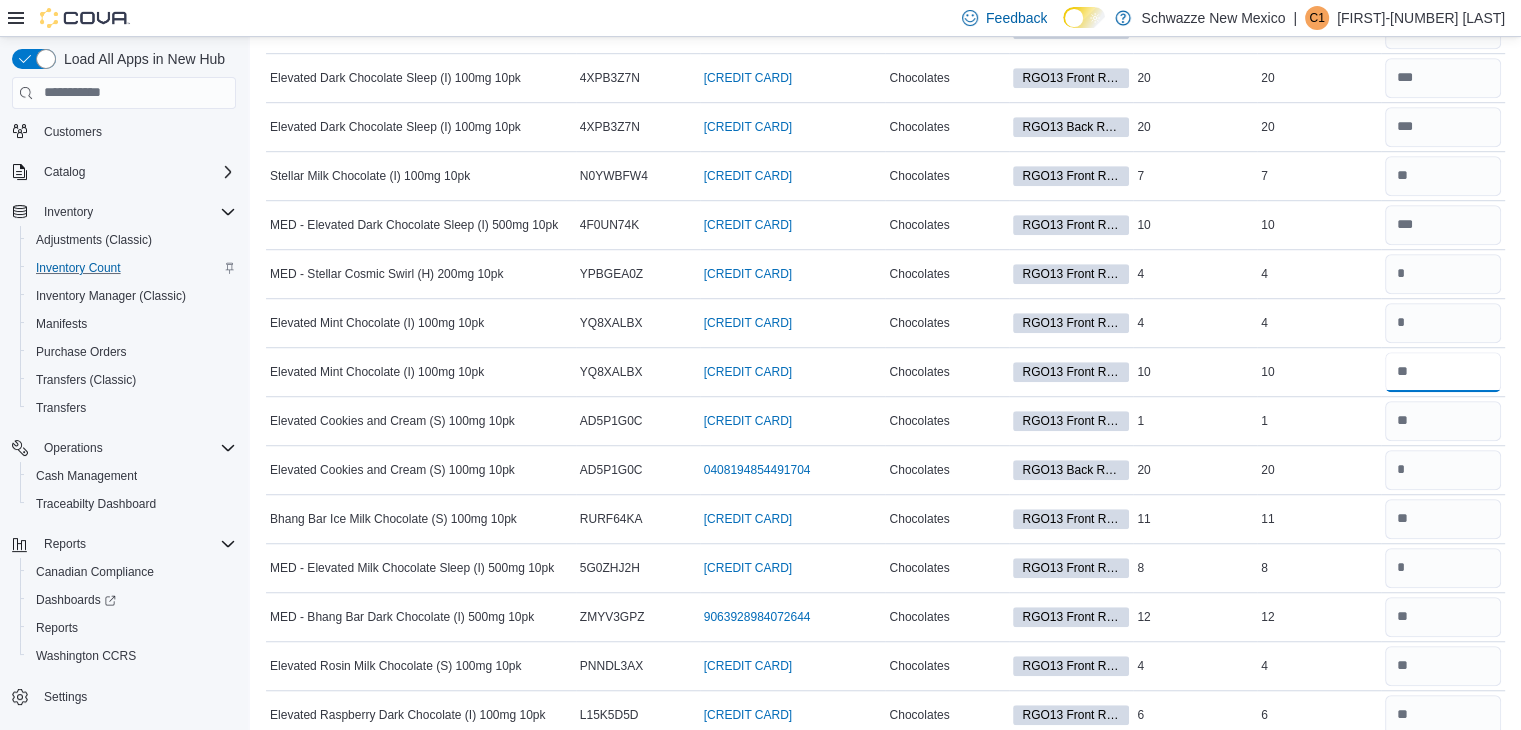 click at bounding box center [1443, 372] 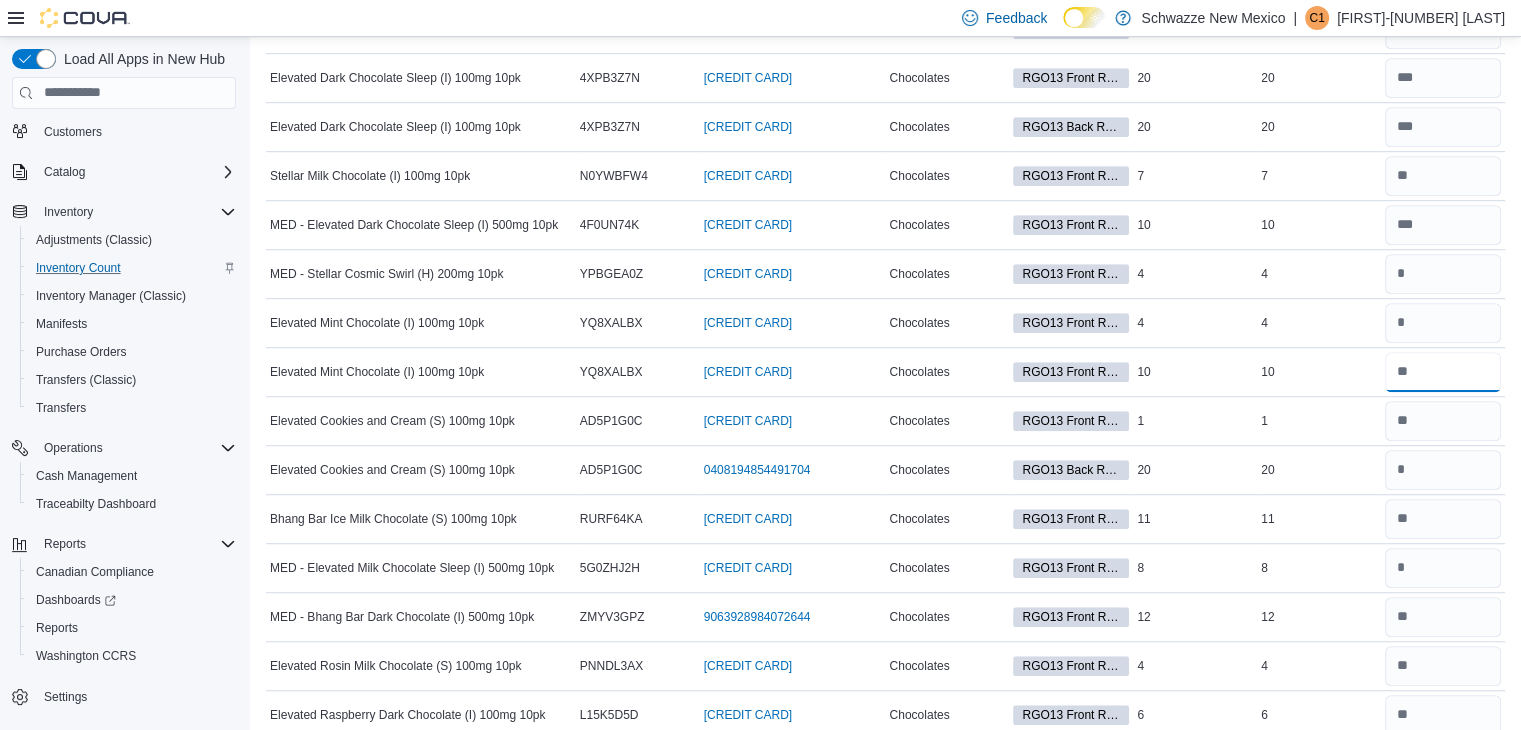 type on "**" 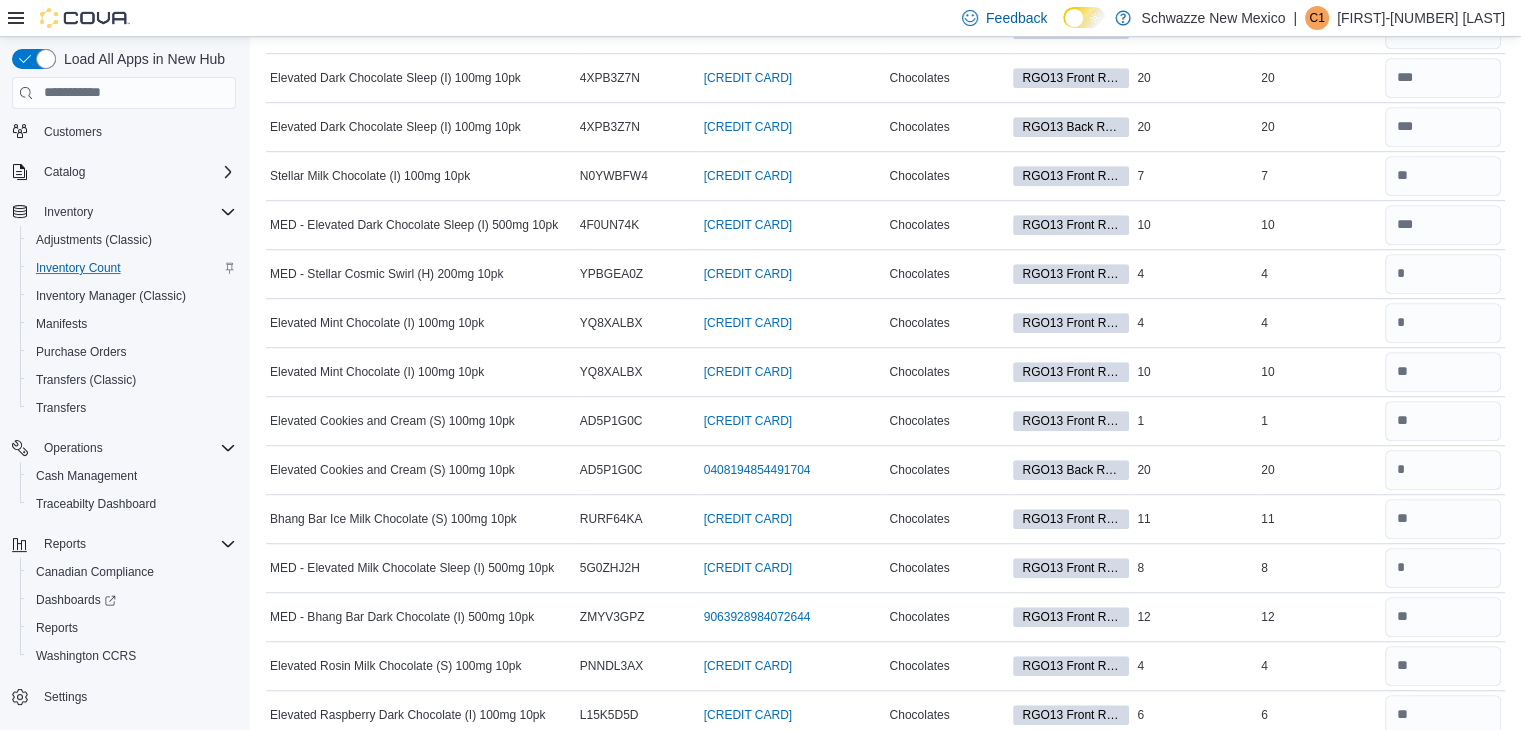 type 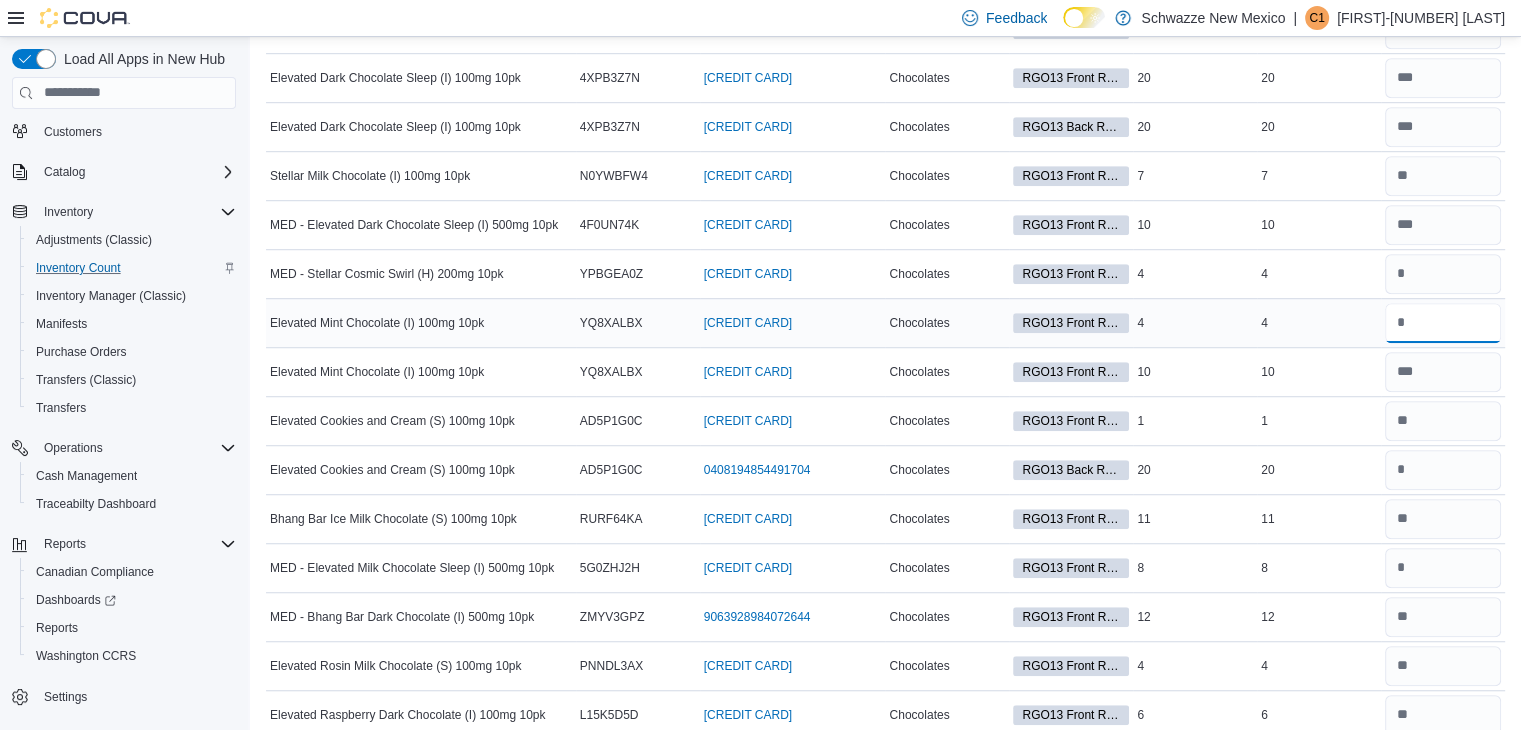 click at bounding box center [1443, 323] 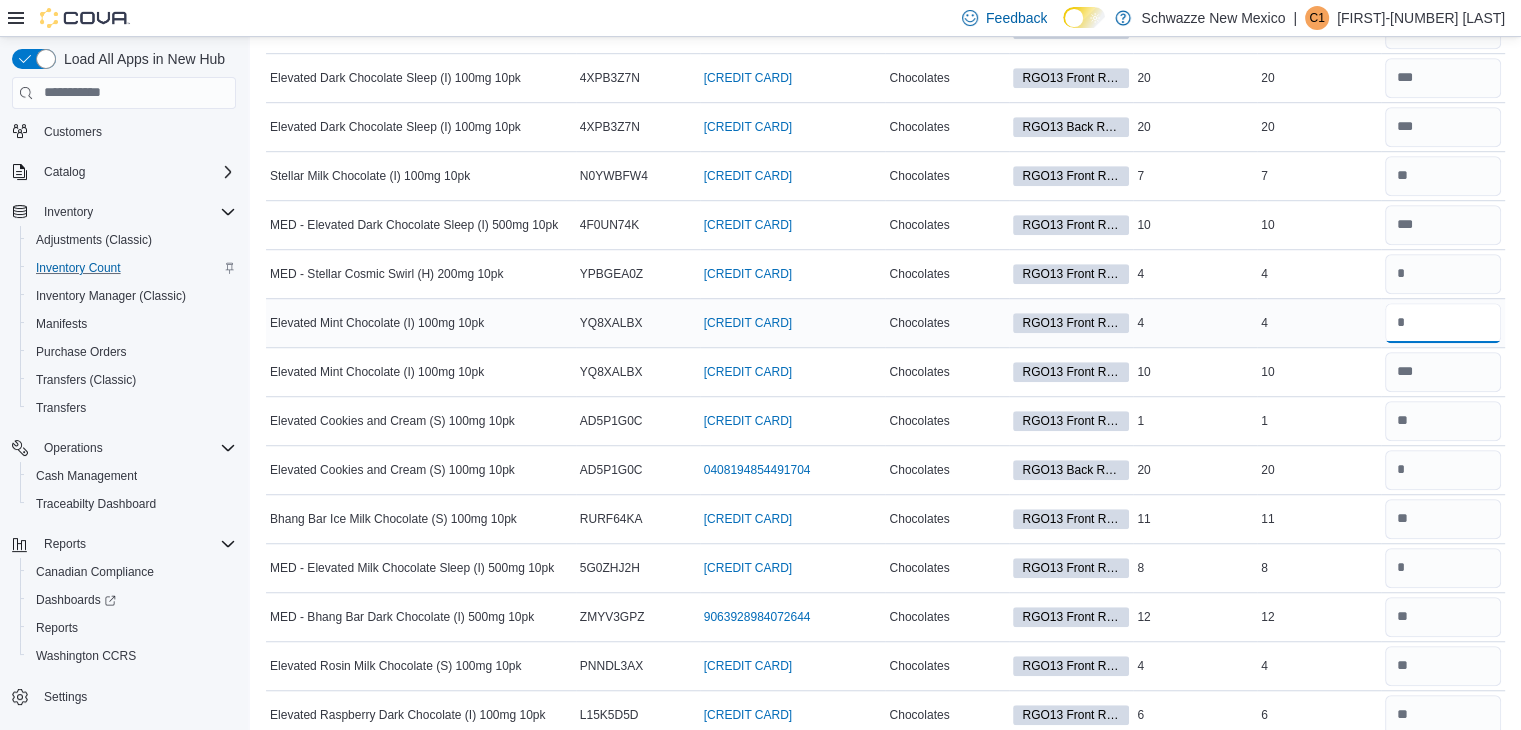 type on "*" 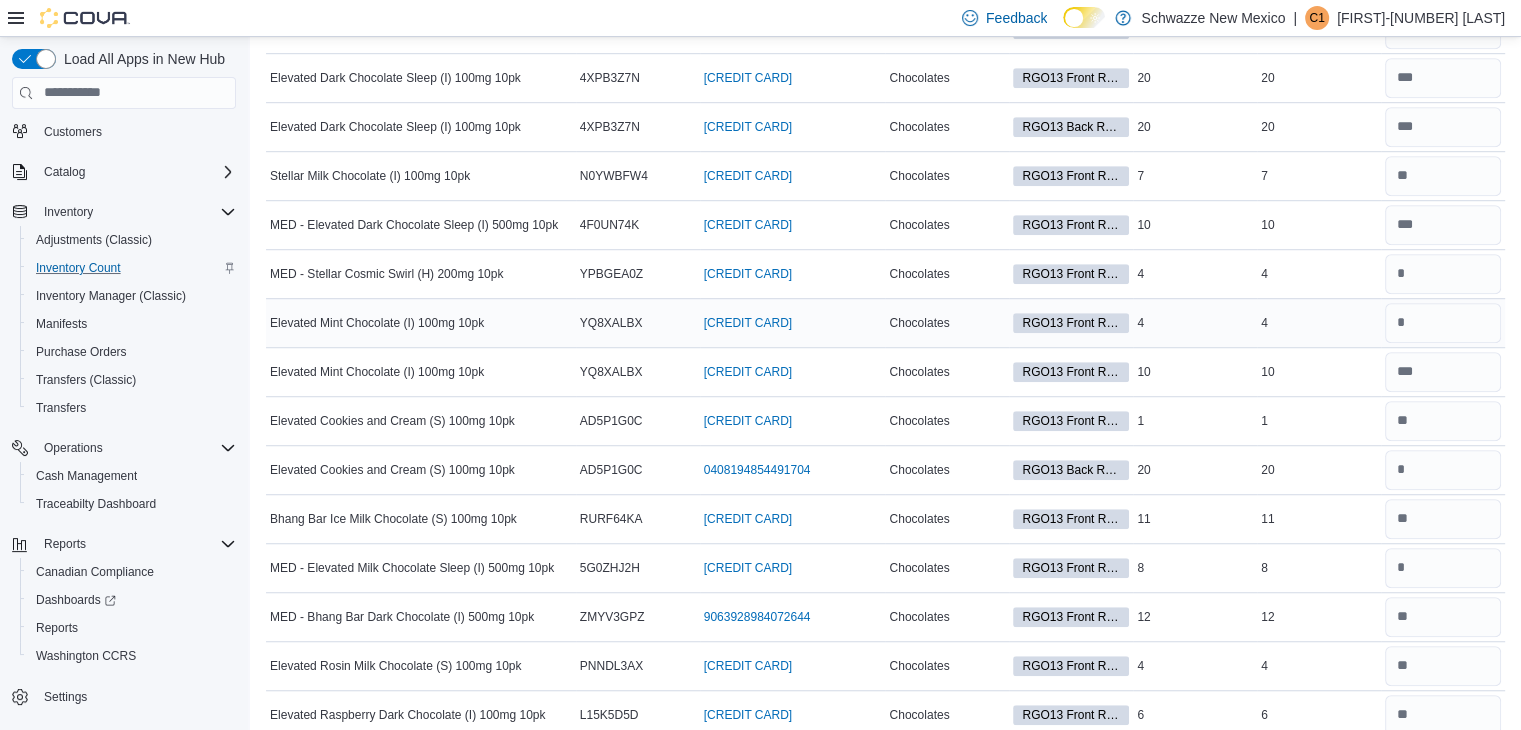 type 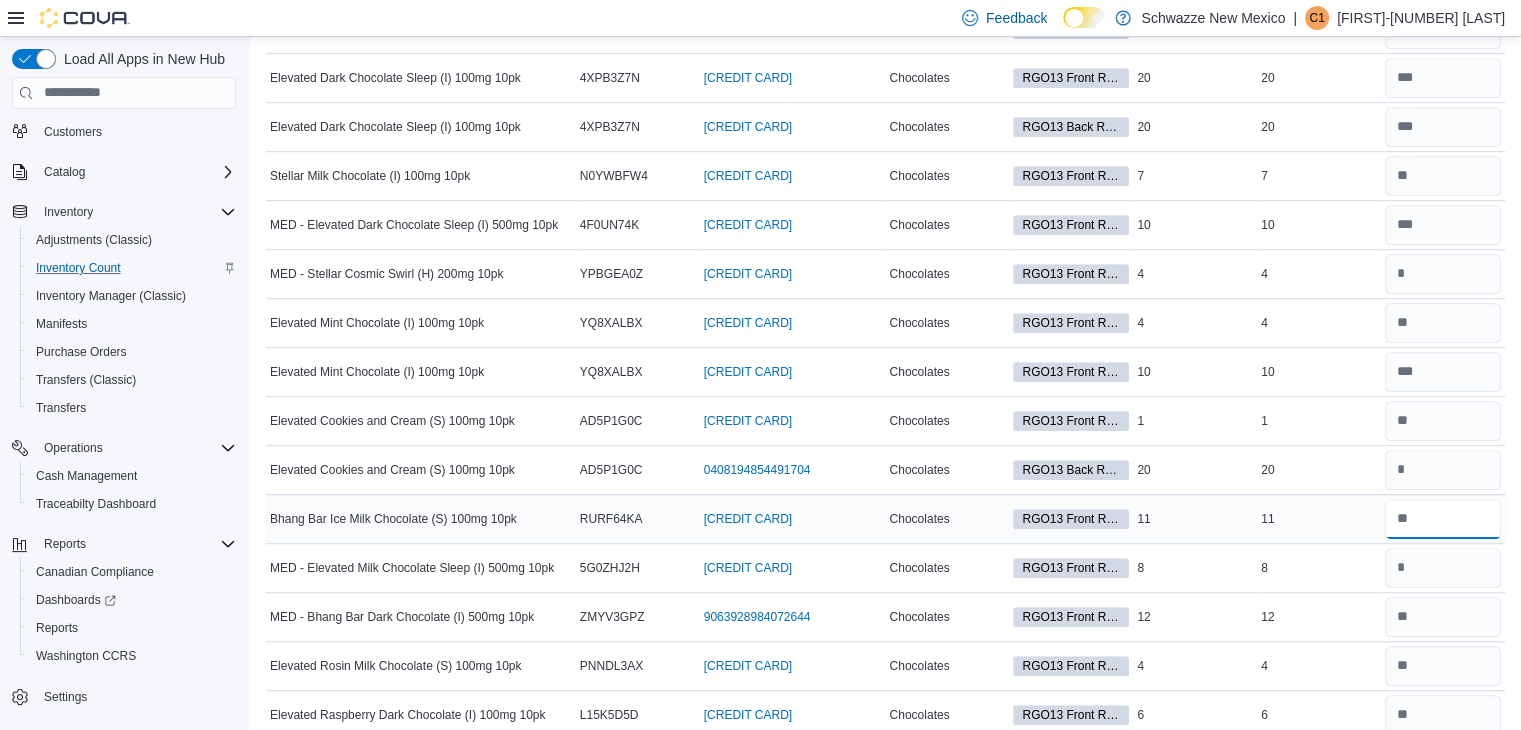 click at bounding box center [1443, 519] 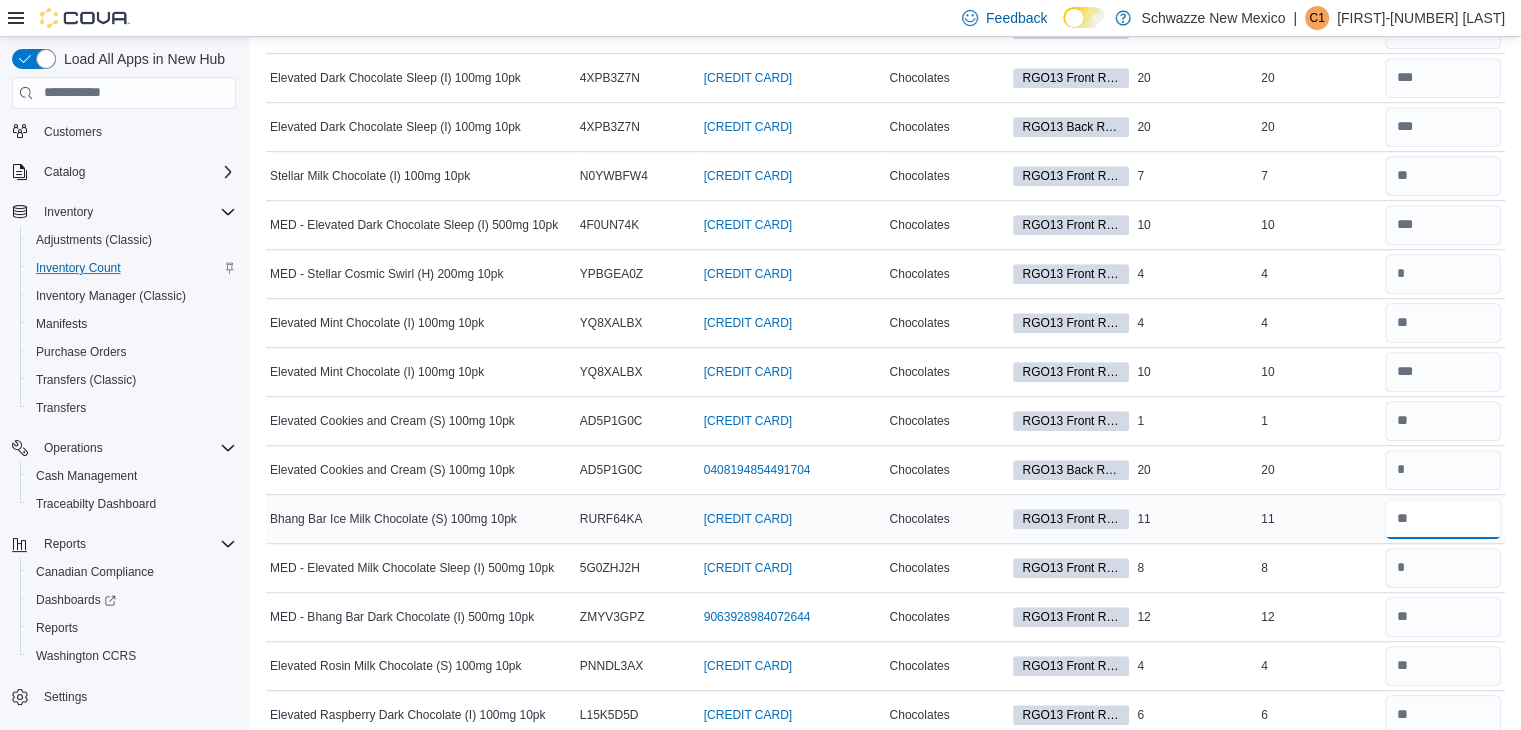 type on "**" 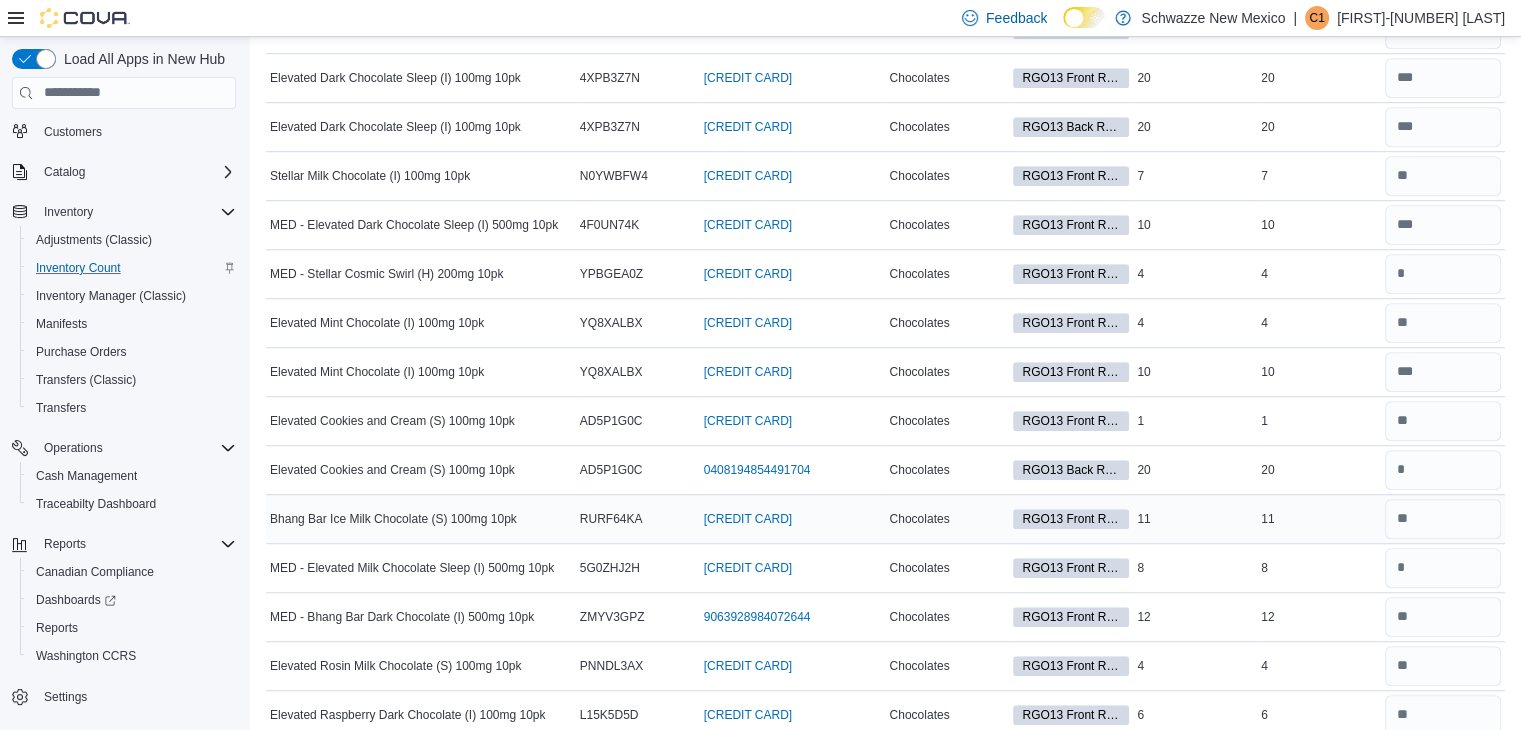 type 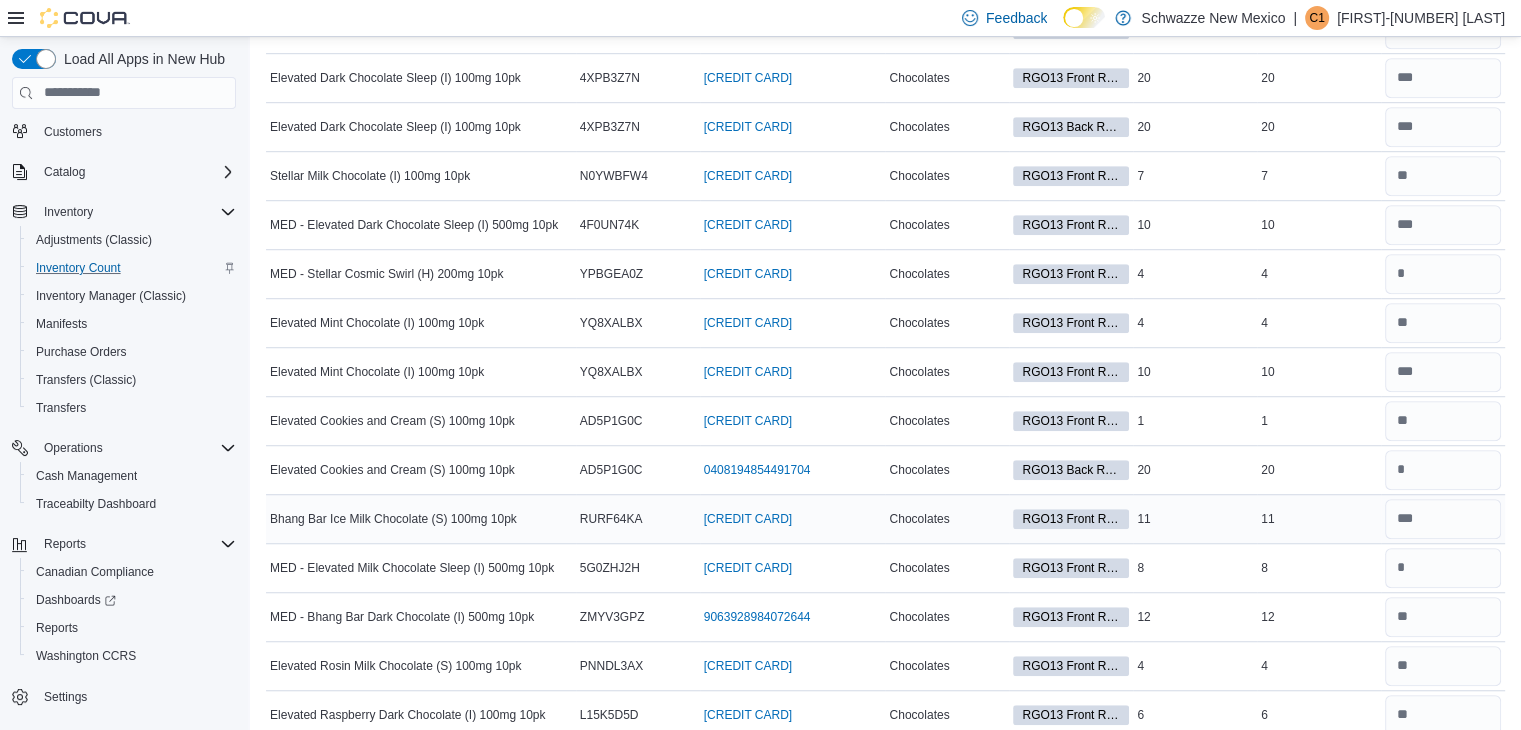 scroll, scrollTop: 2, scrollLeft: 0, axis: vertical 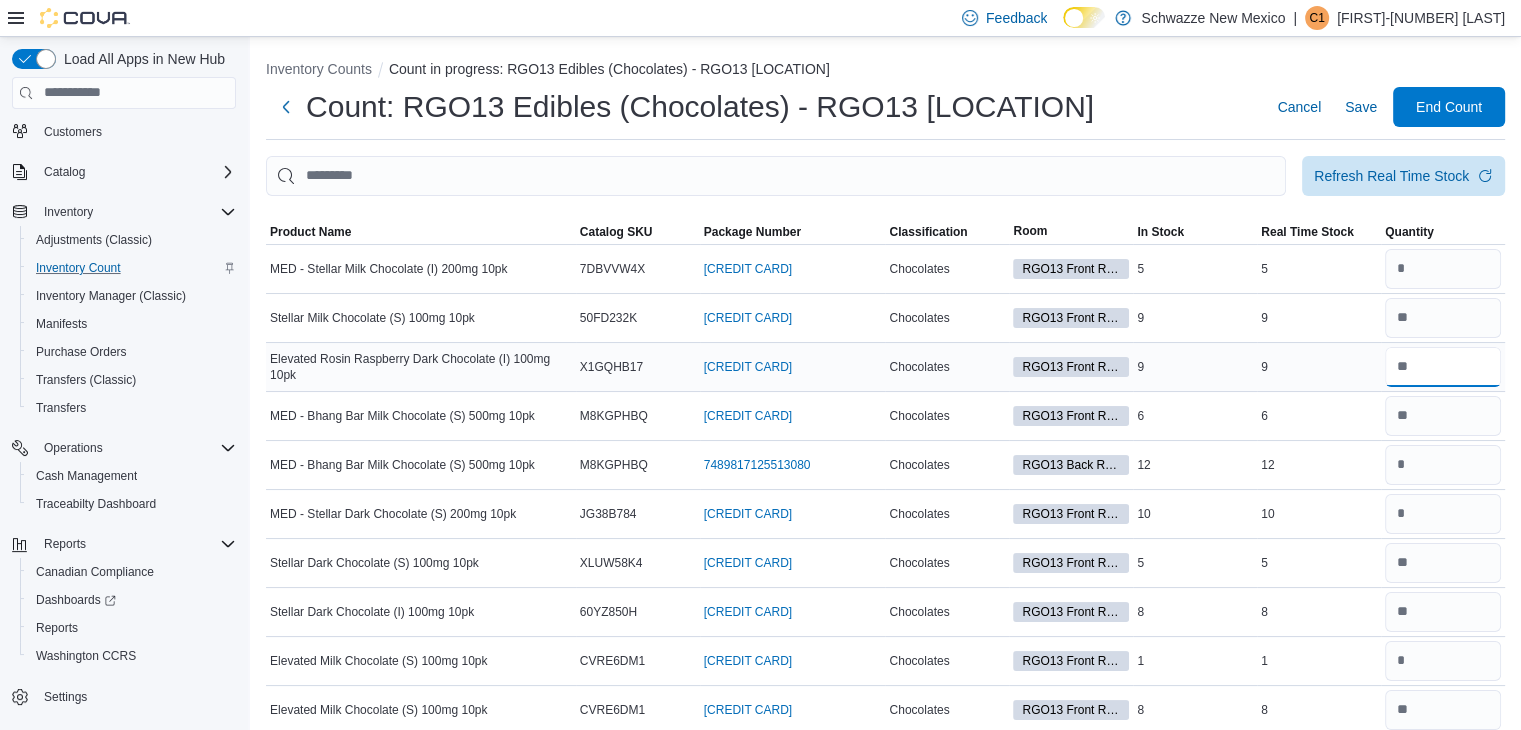 click at bounding box center [1443, 367] 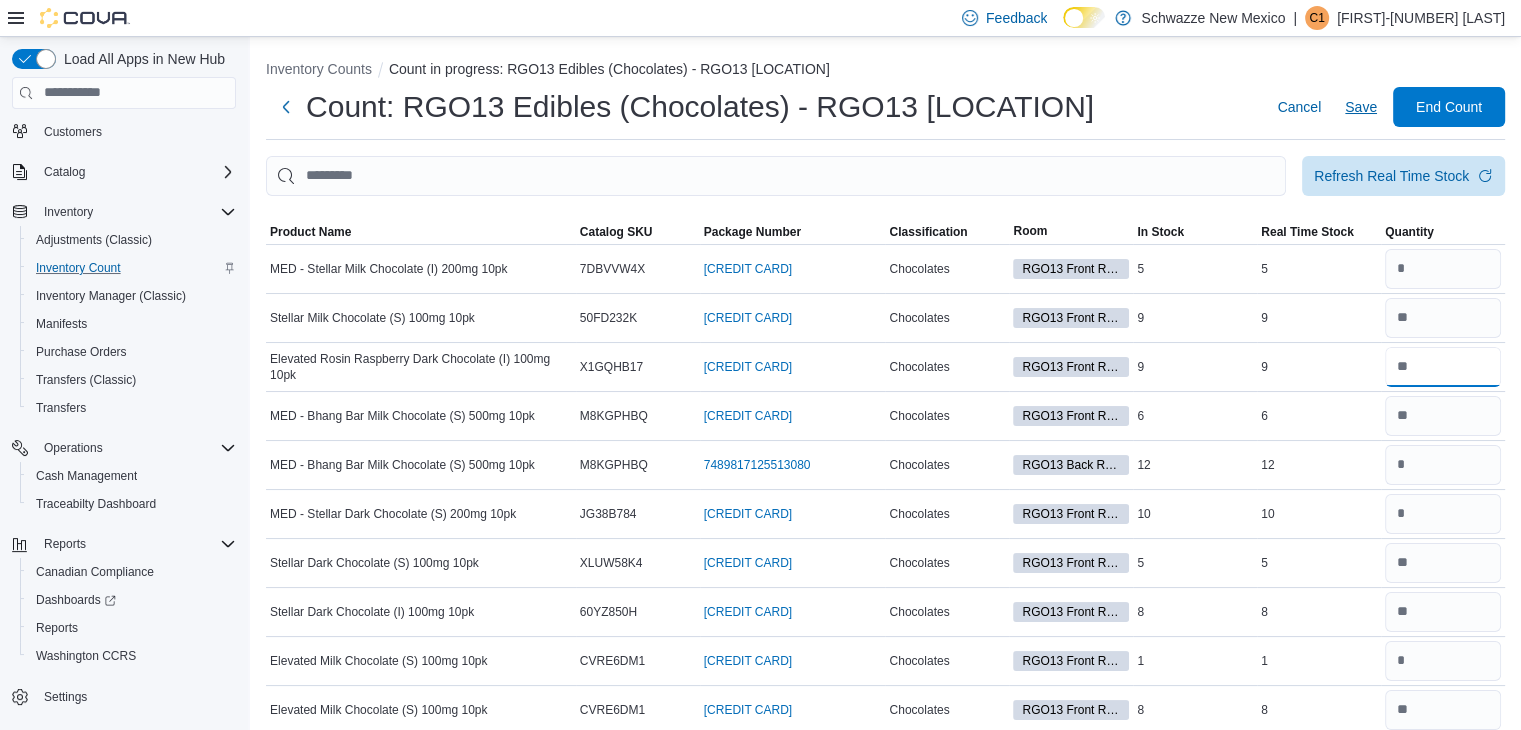 type on "*" 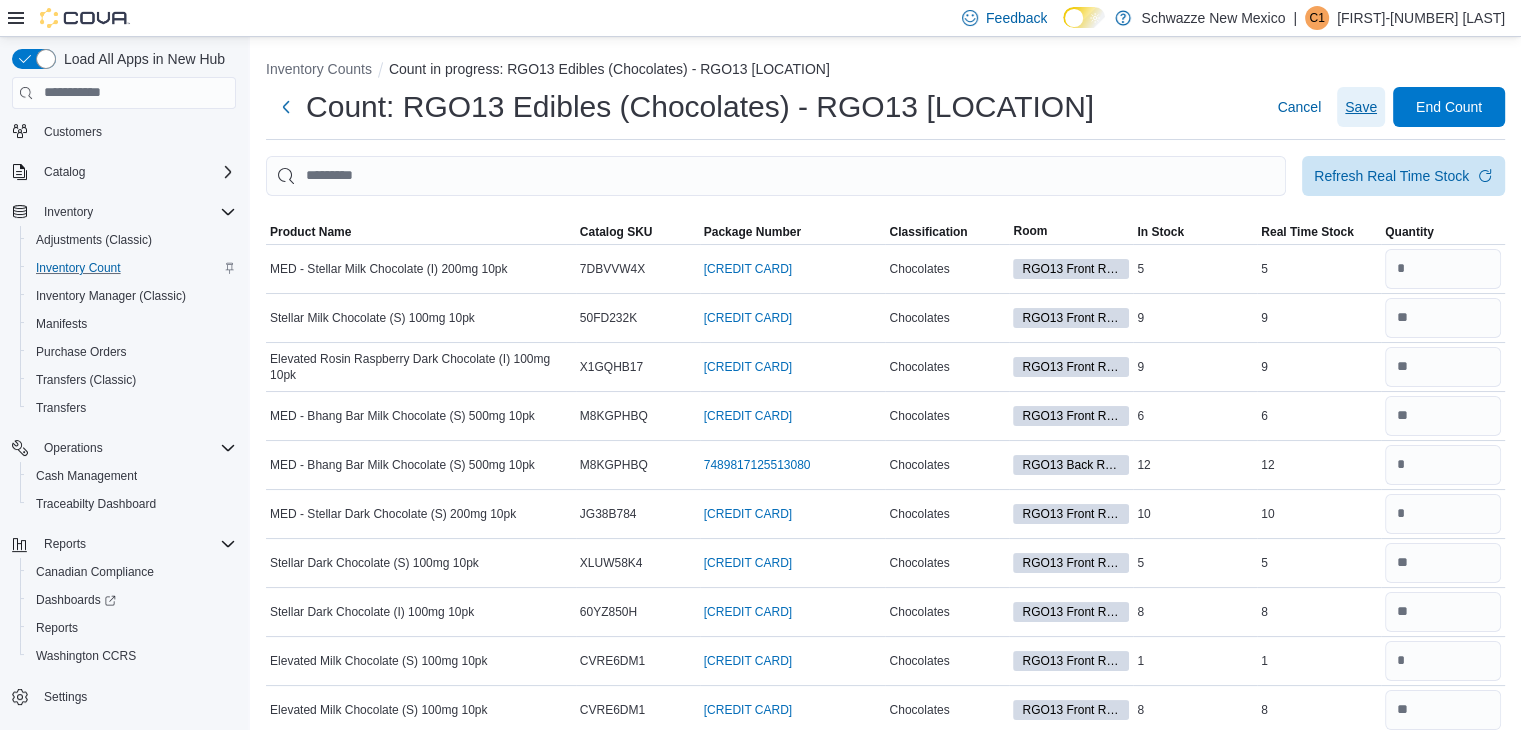 type 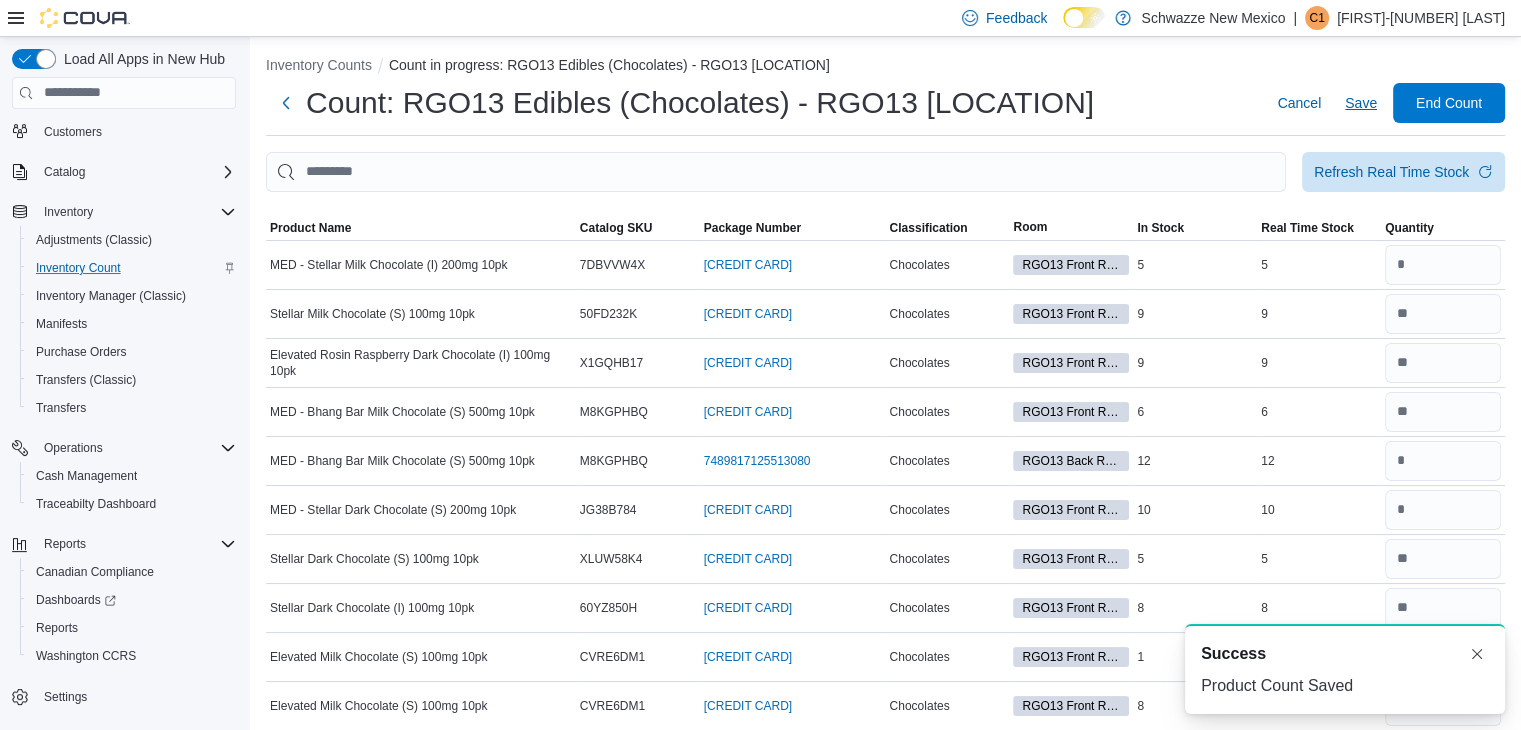 scroll, scrollTop: 2, scrollLeft: 0, axis: vertical 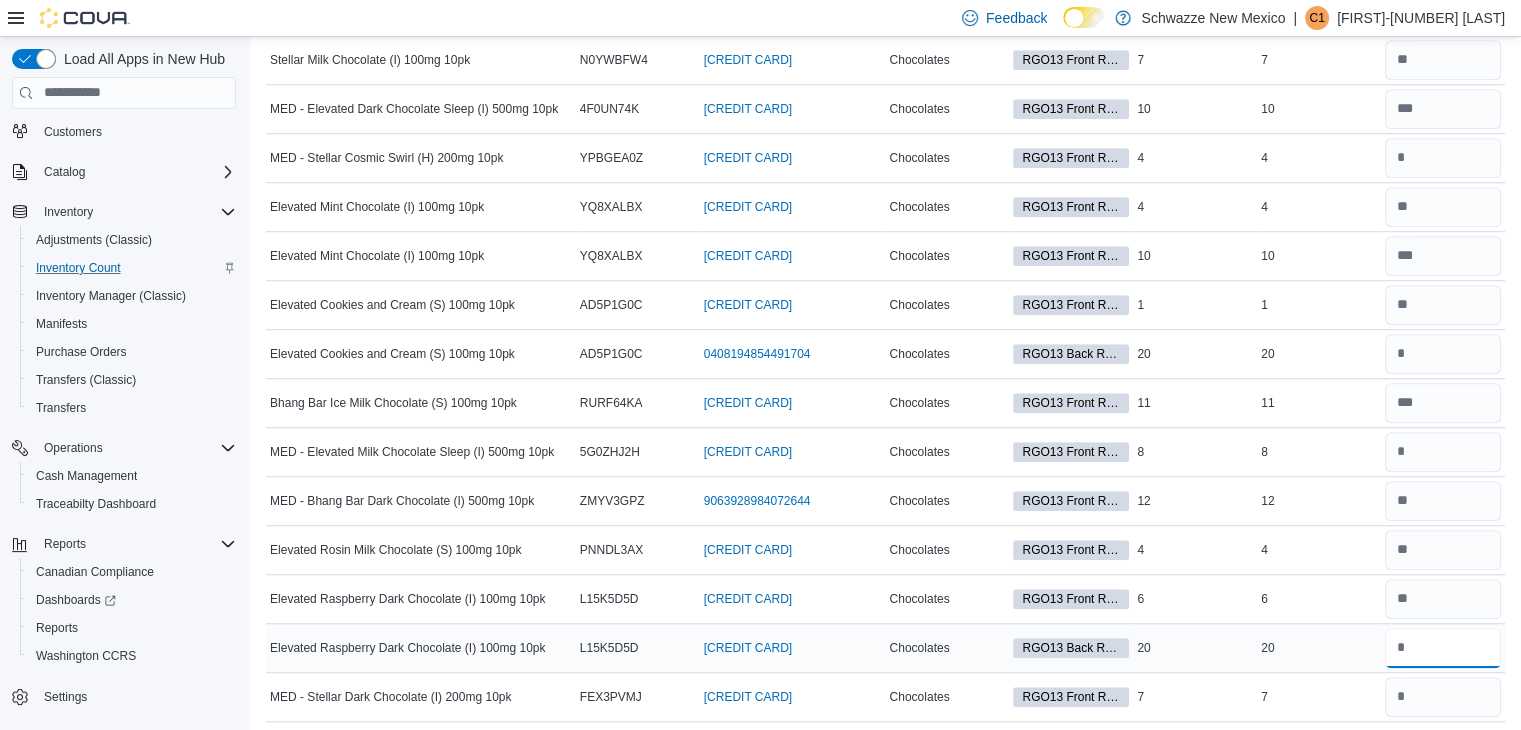 click at bounding box center [1443, 648] 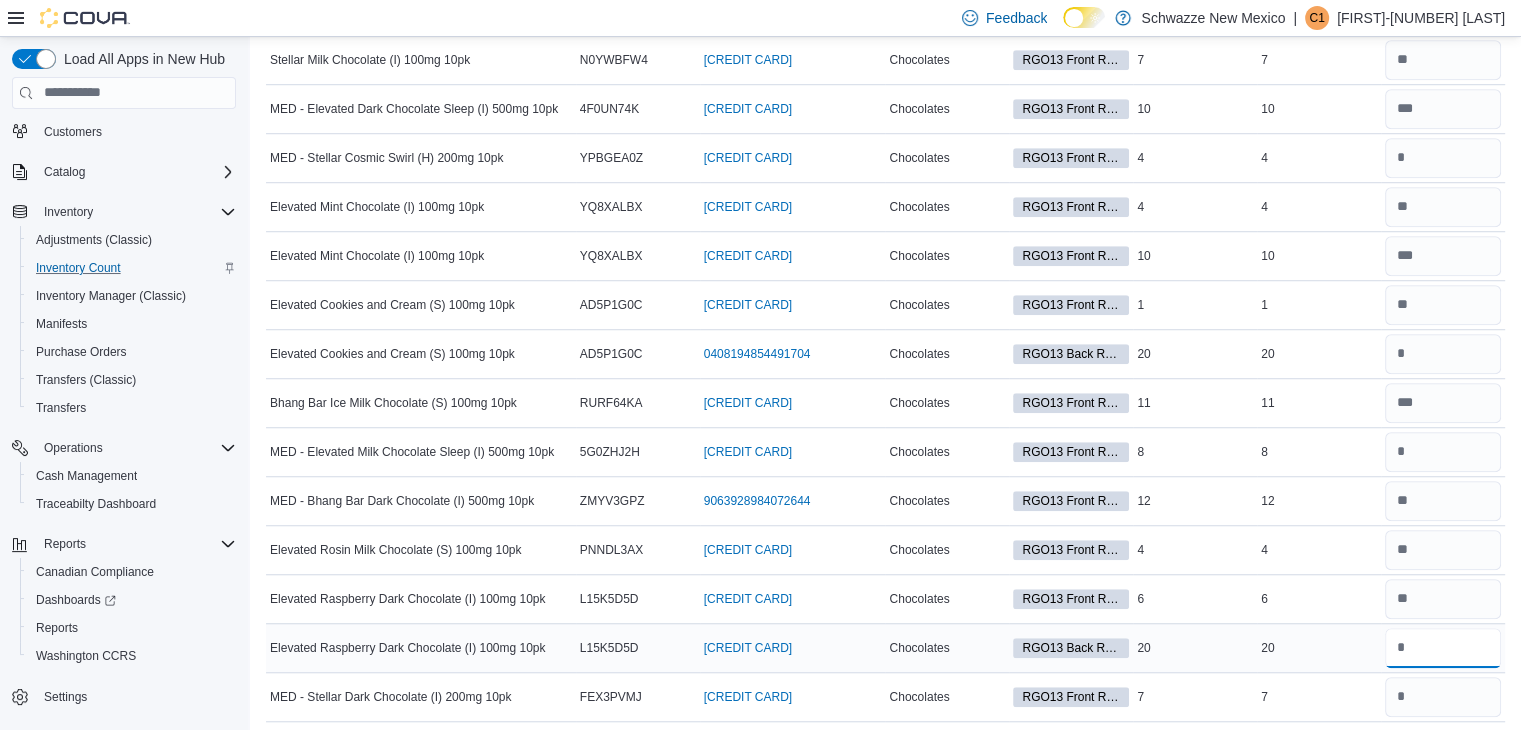 type on "**" 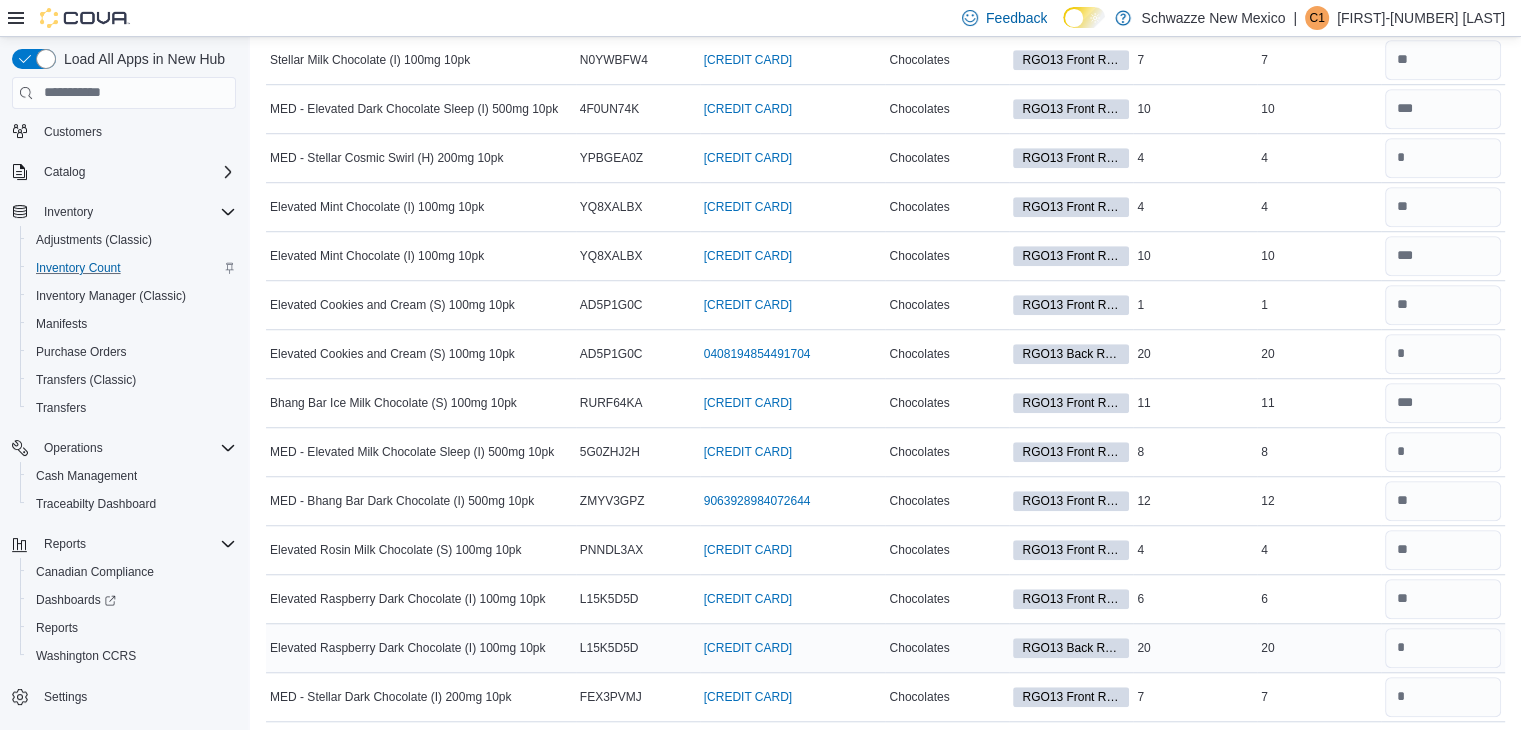 type 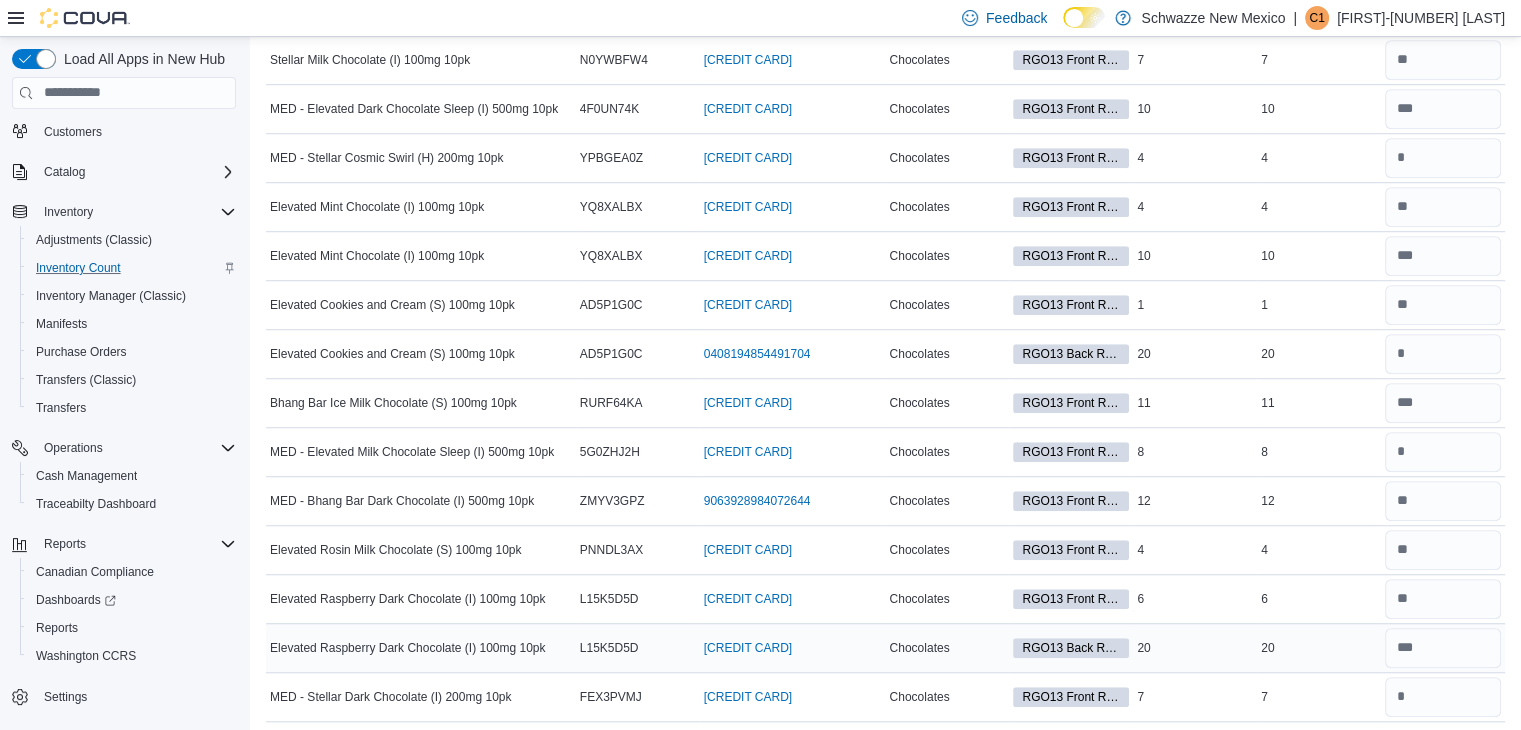 scroll, scrollTop: 490, scrollLeft: 0, axis: vertical 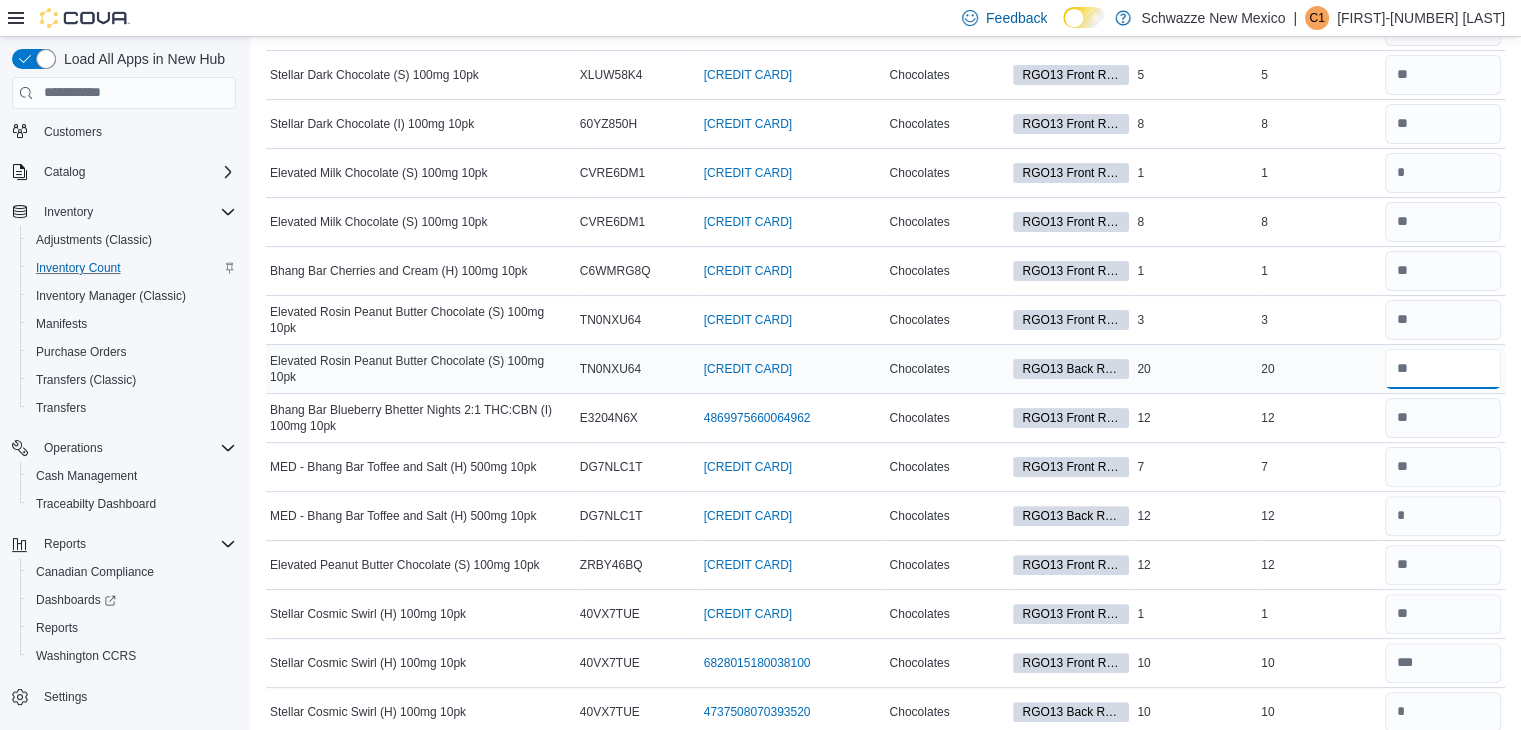 click at bounding box center [1443, 369] 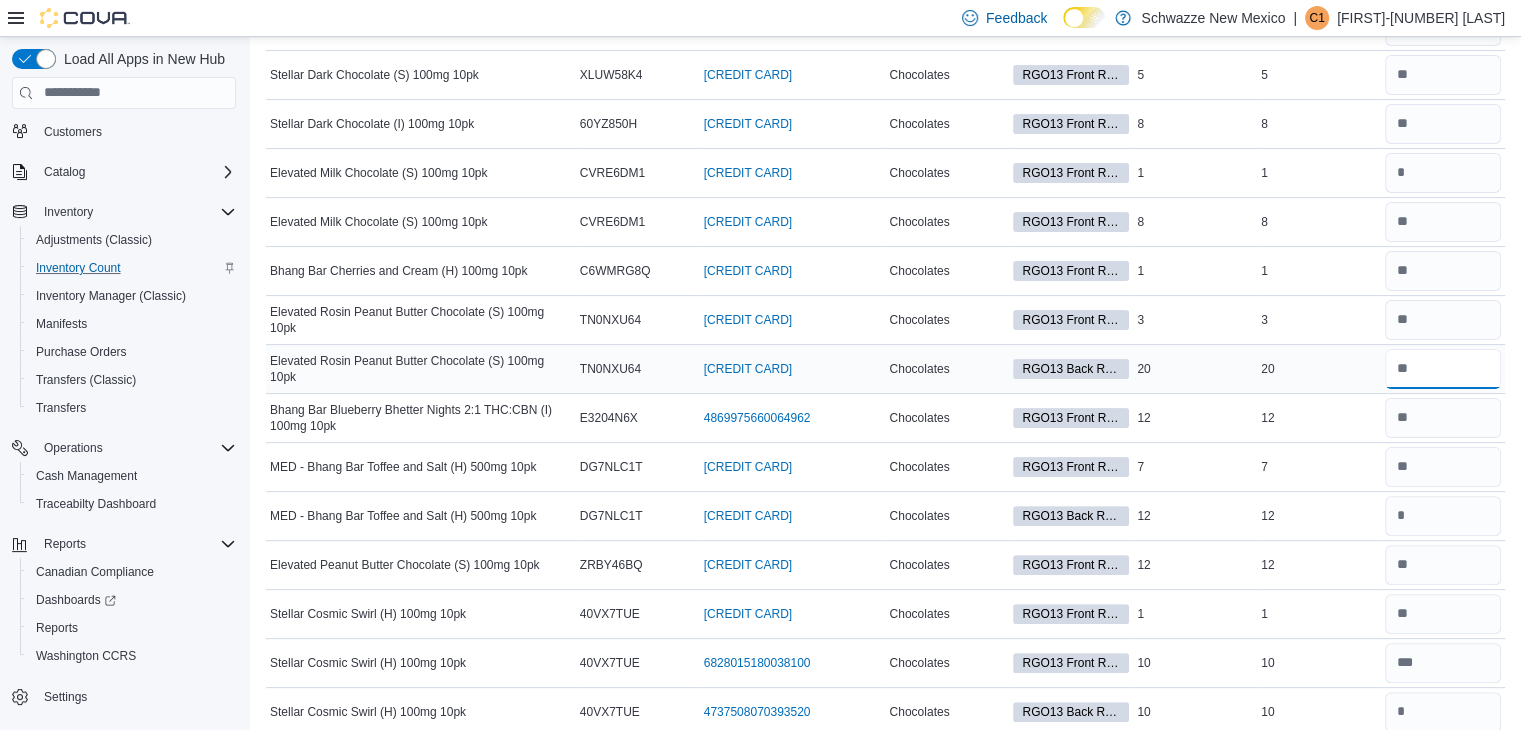 type on "**" 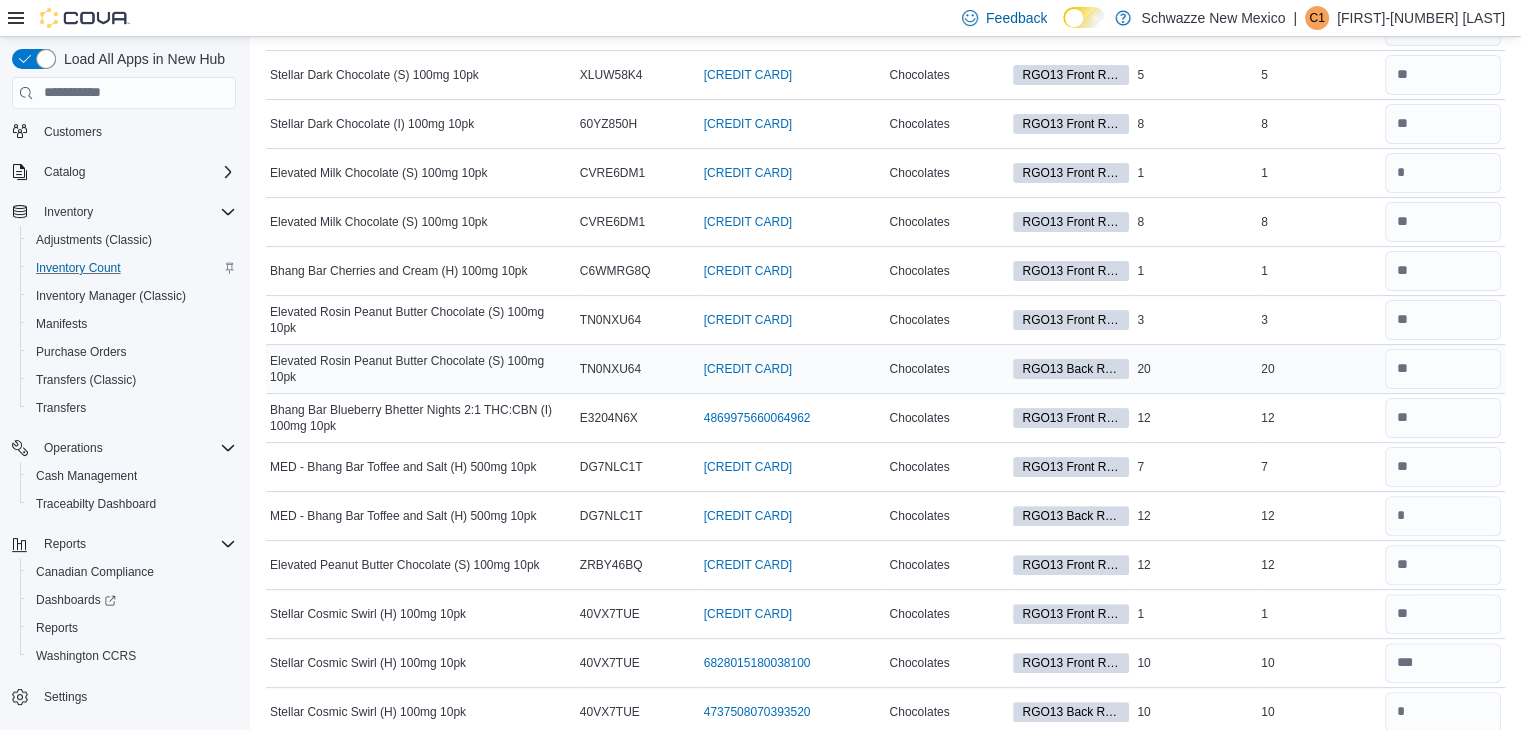 type 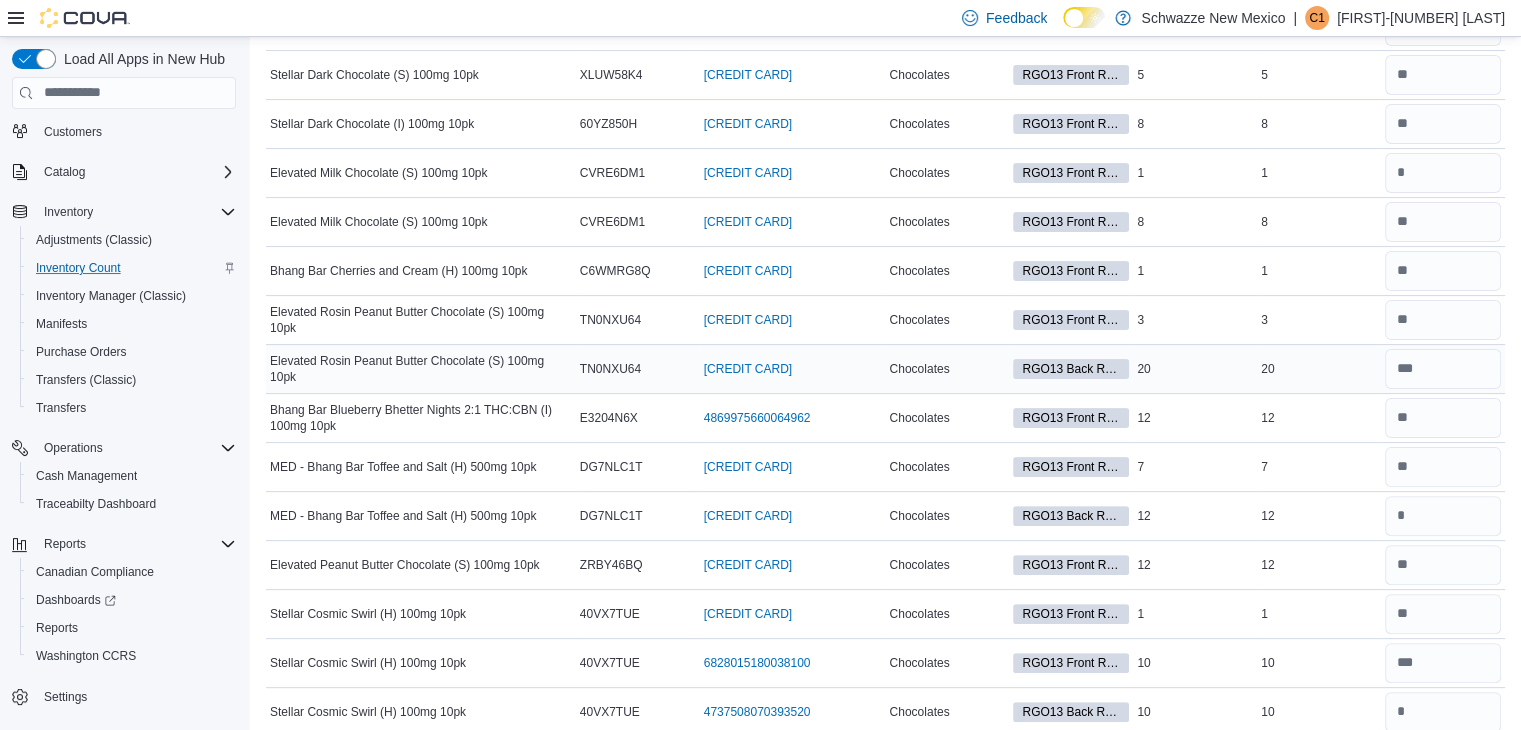 scroll, scrollTop: 880, scrollLeft: 0, axis: vertical 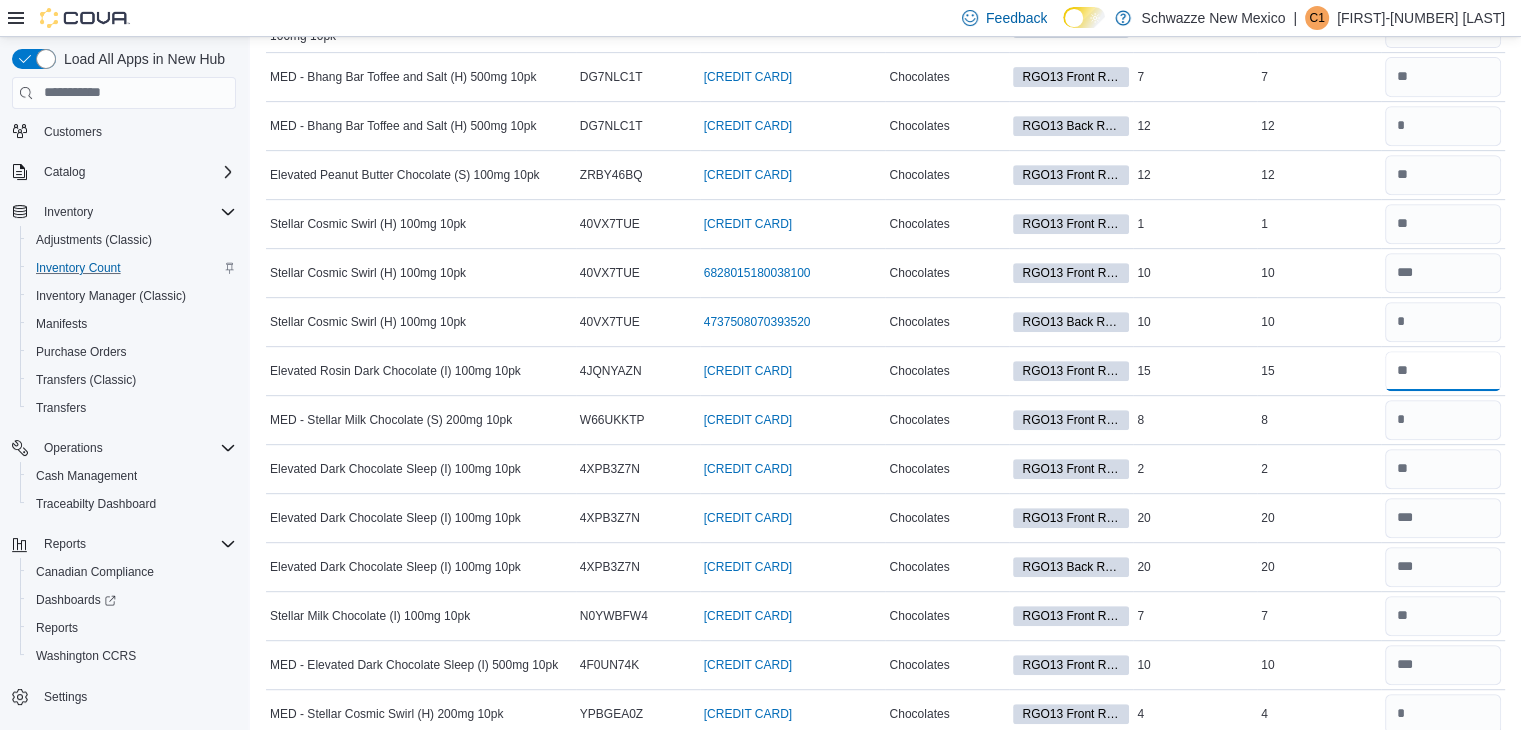 click at bounding box center (1443, 371) 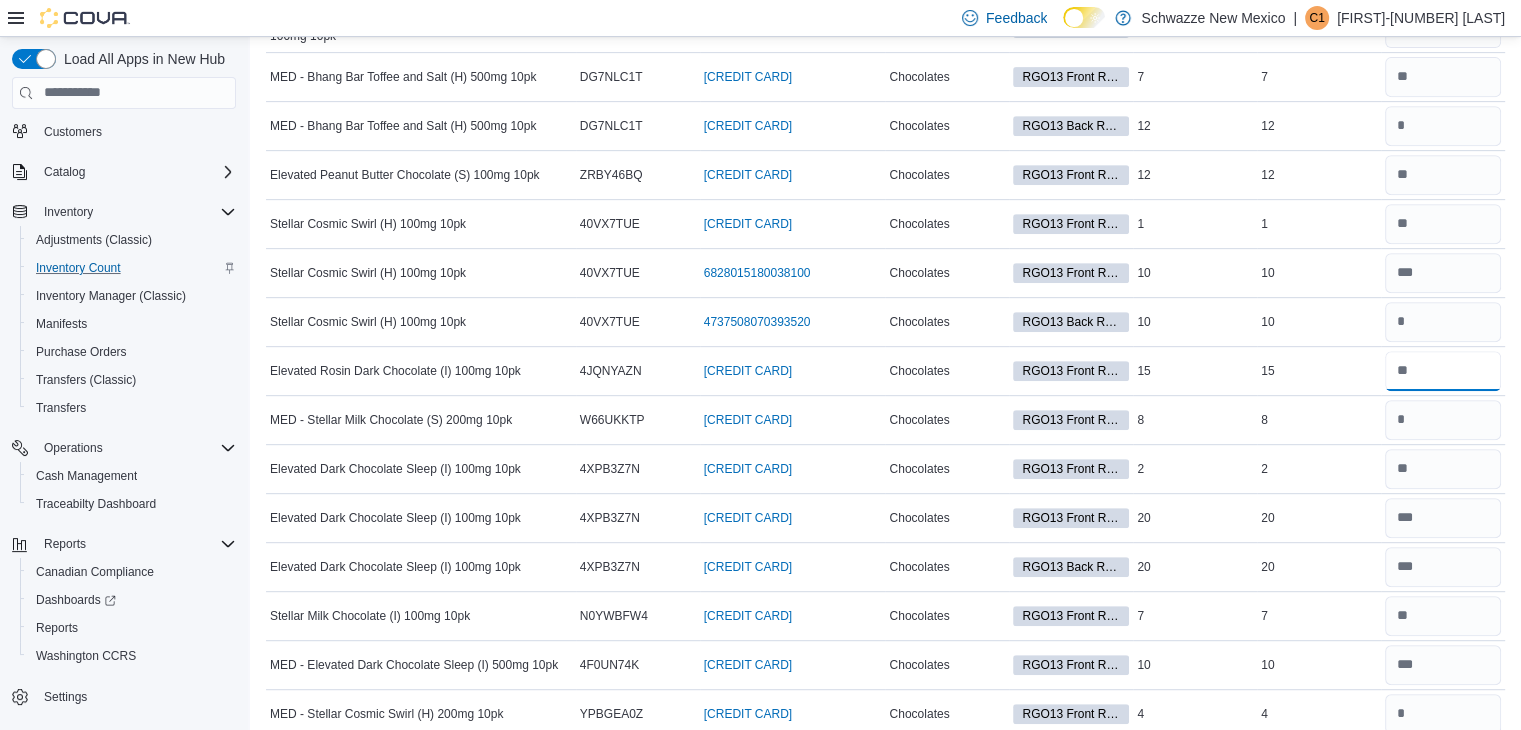 type on "**" 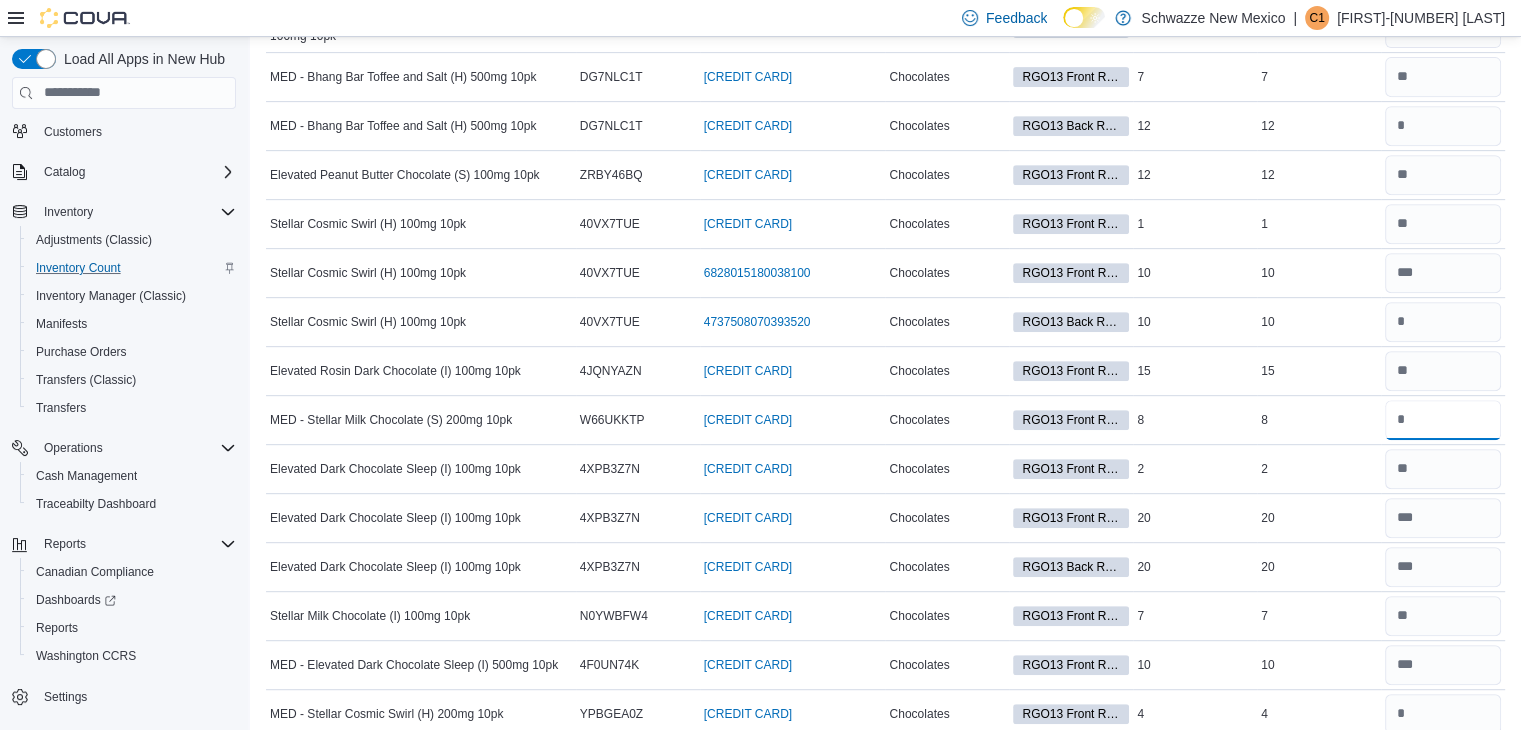 type 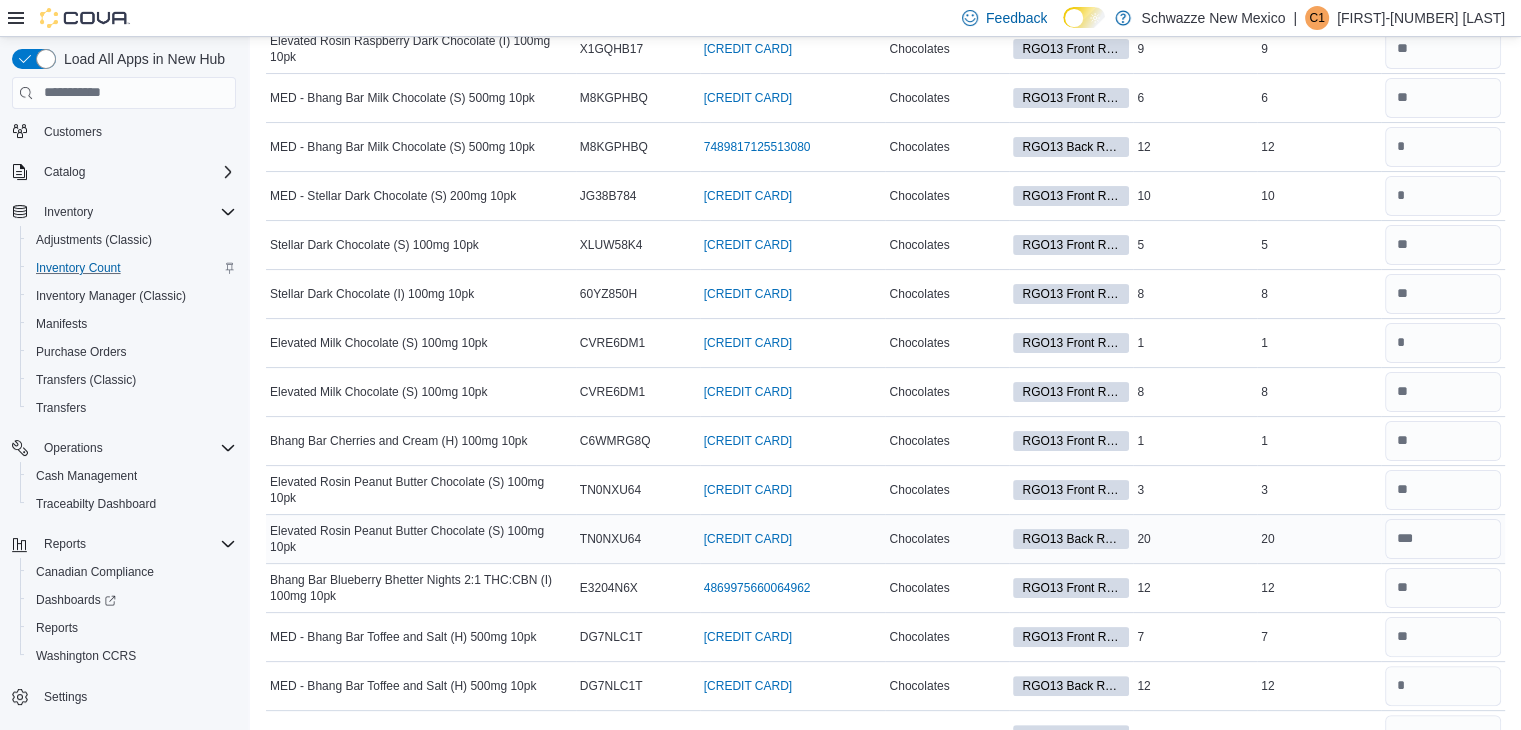 scroll, scrollTop: 0, scrollLeft: 0, axis: both 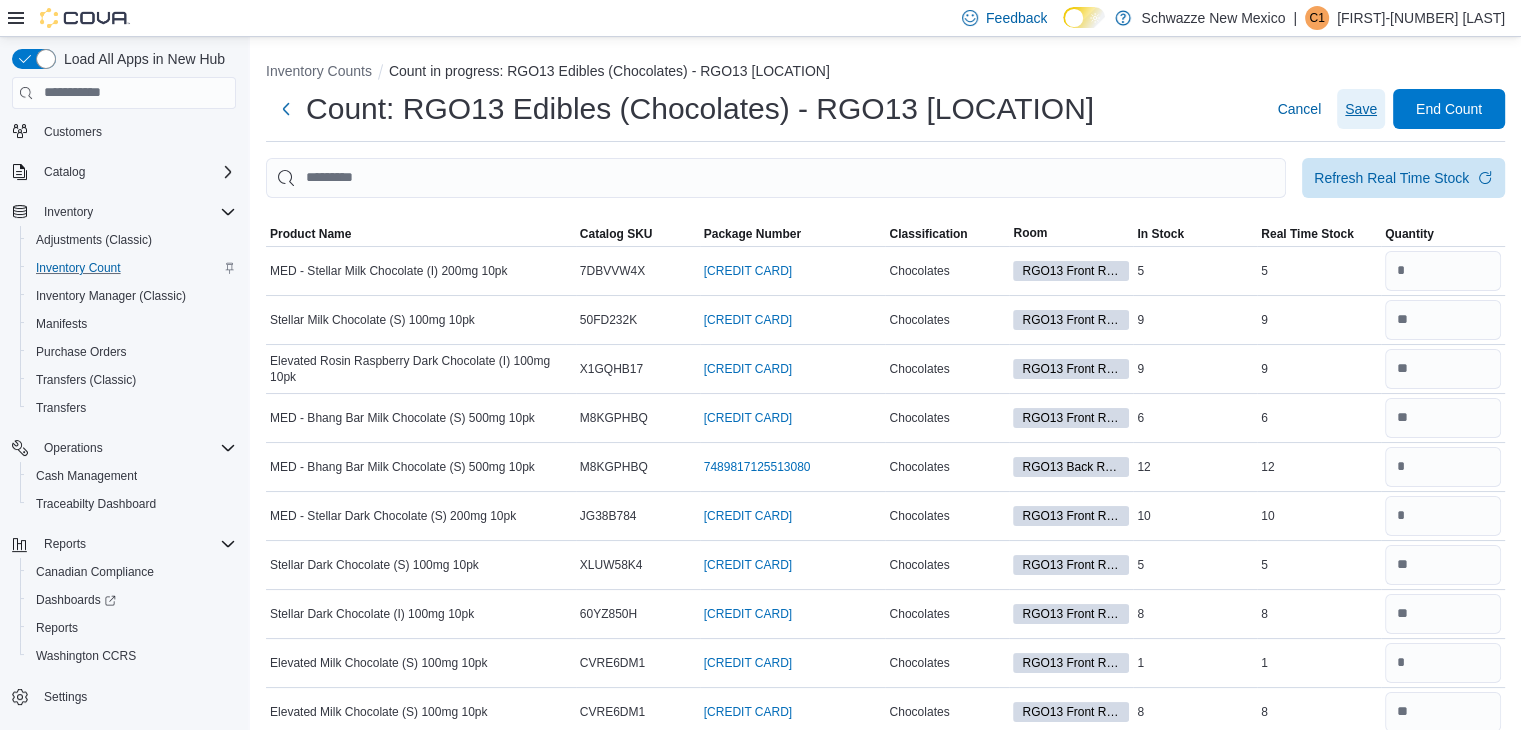 click on "Save" at bounding box center [1361, 109] 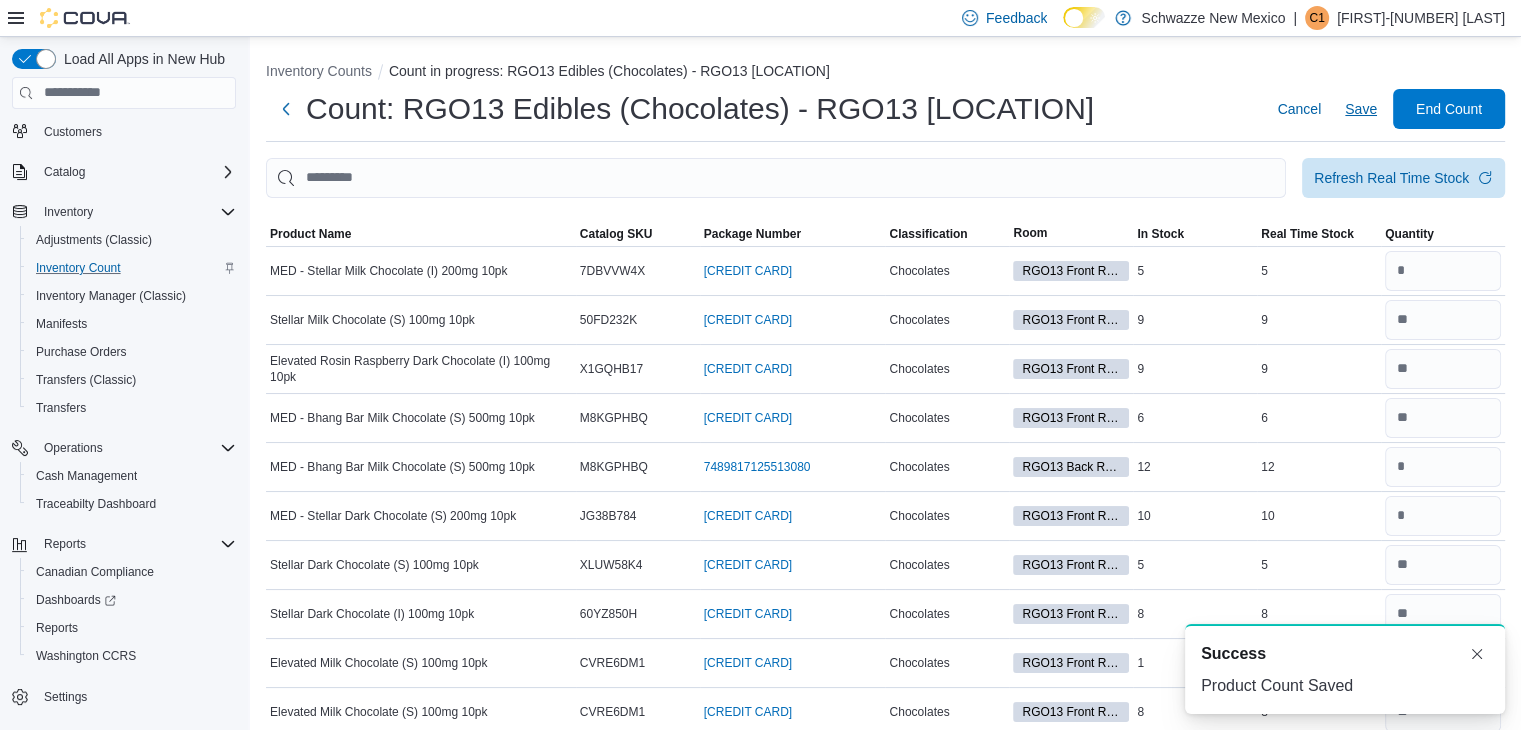 scroll, scrollTop: 0, scrollLeft: 0, axis: both 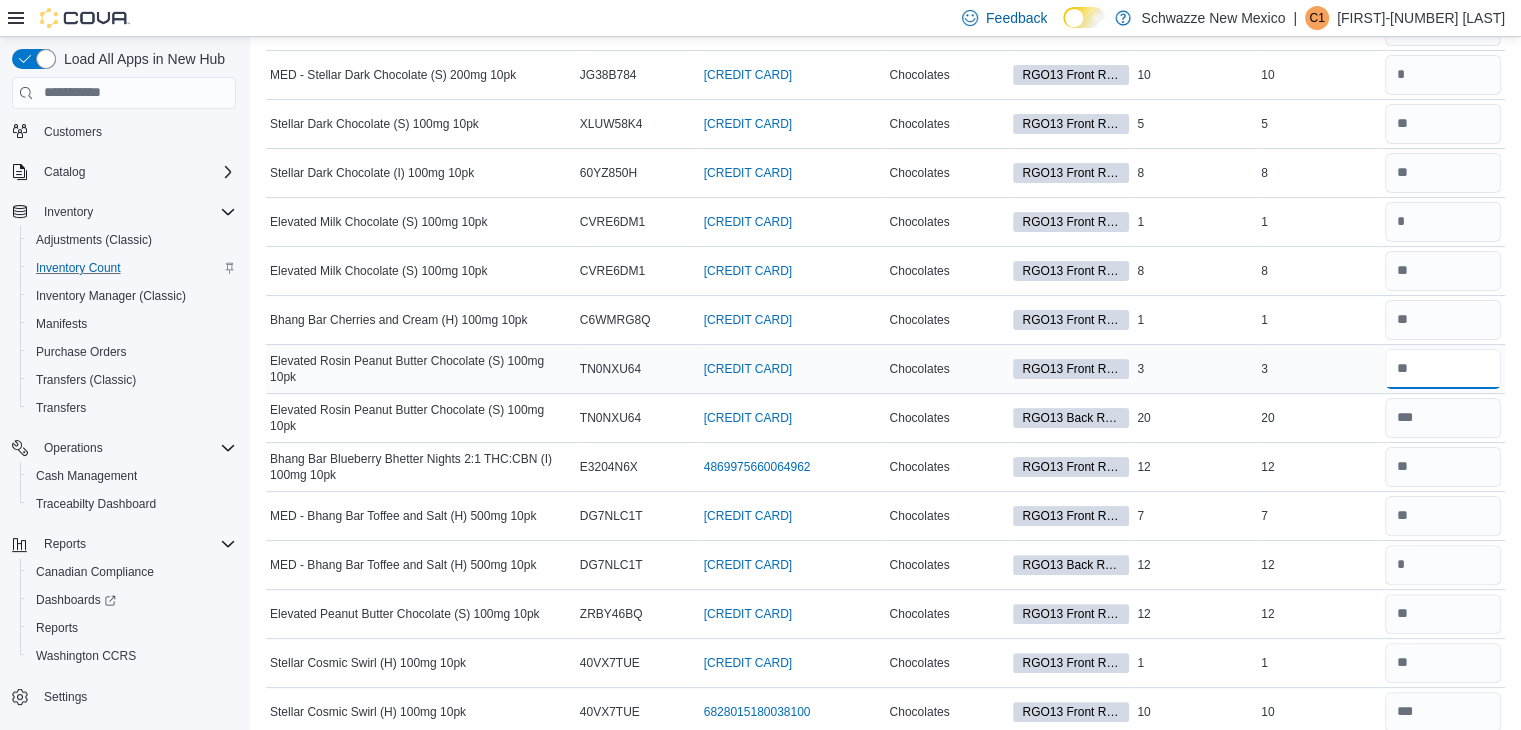 click at bounding box center [1443, 369] 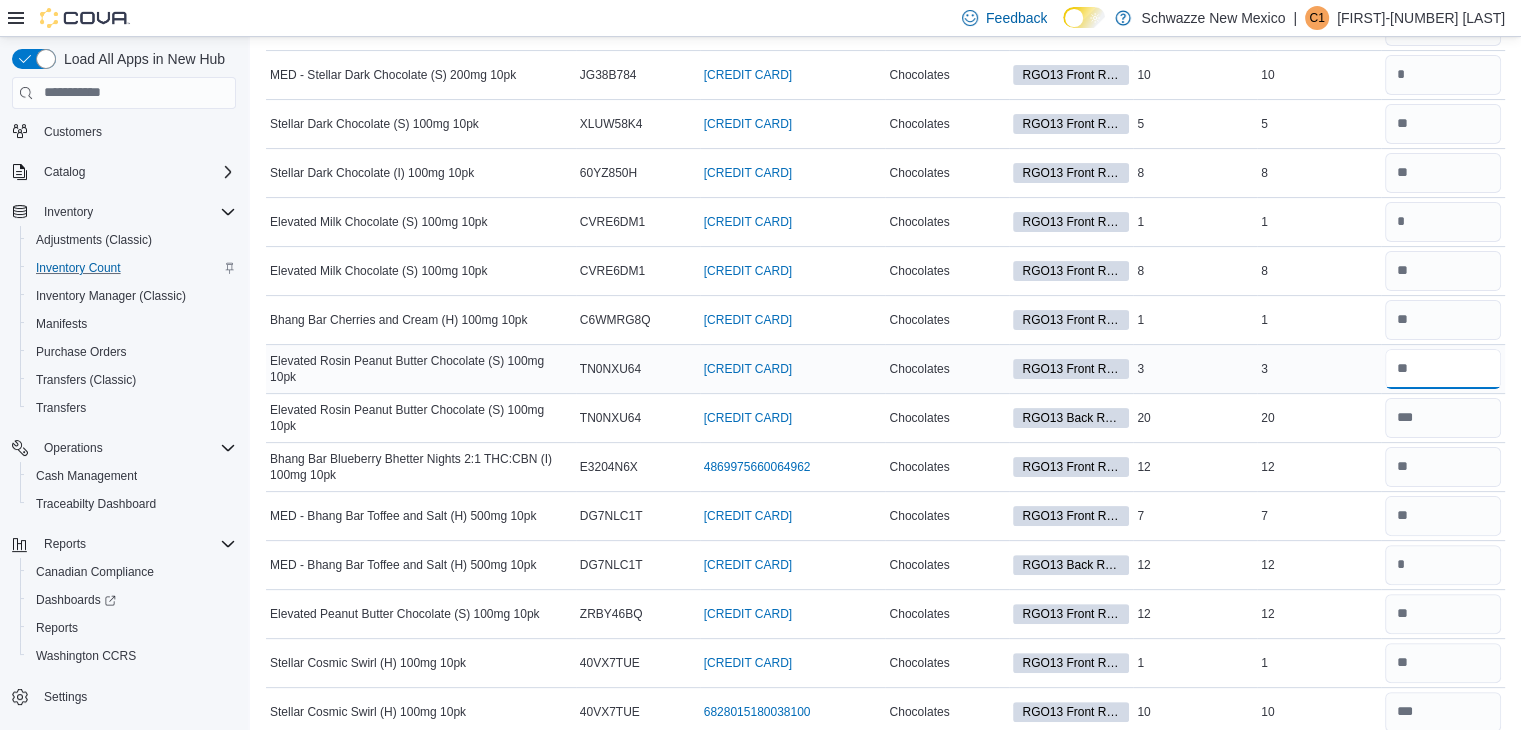 type on "*" 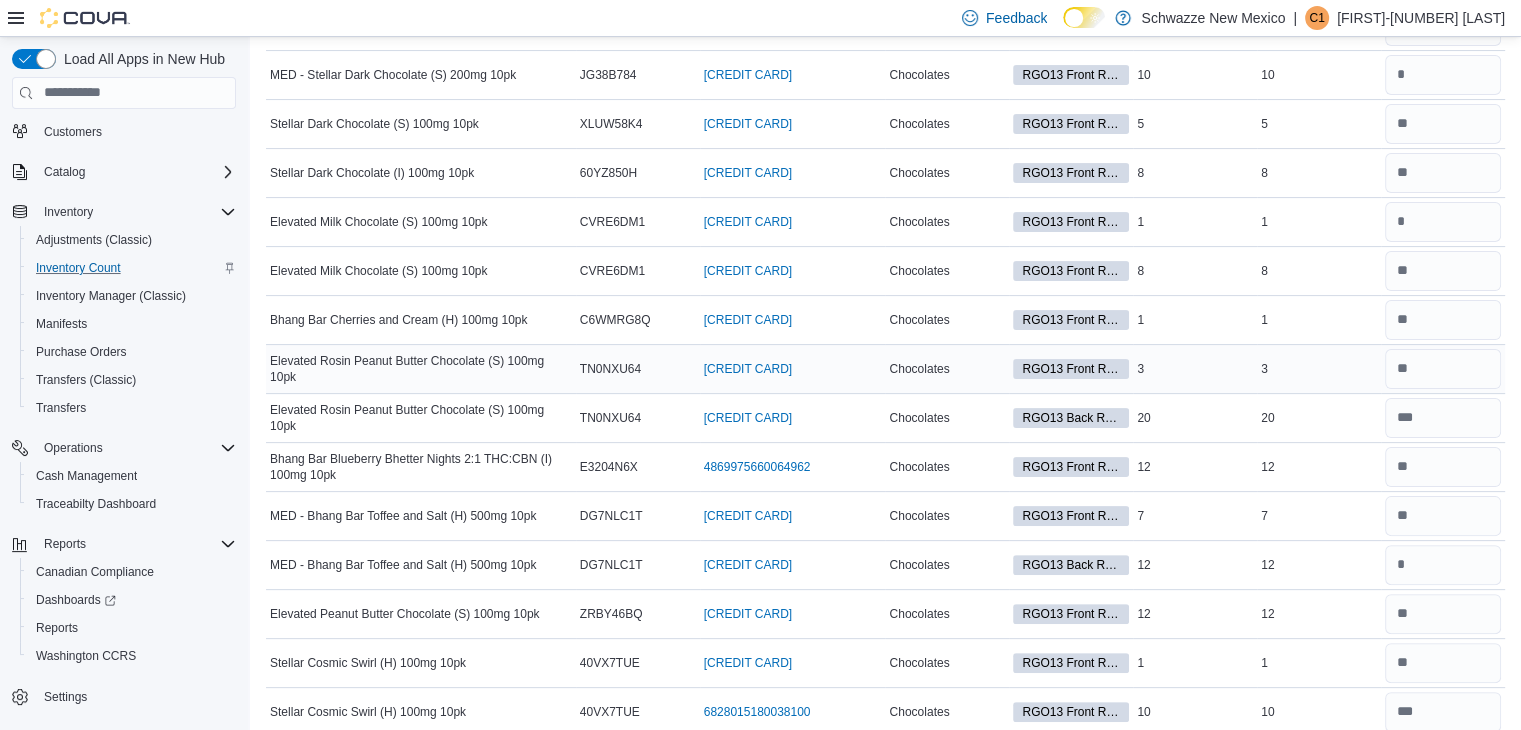 type 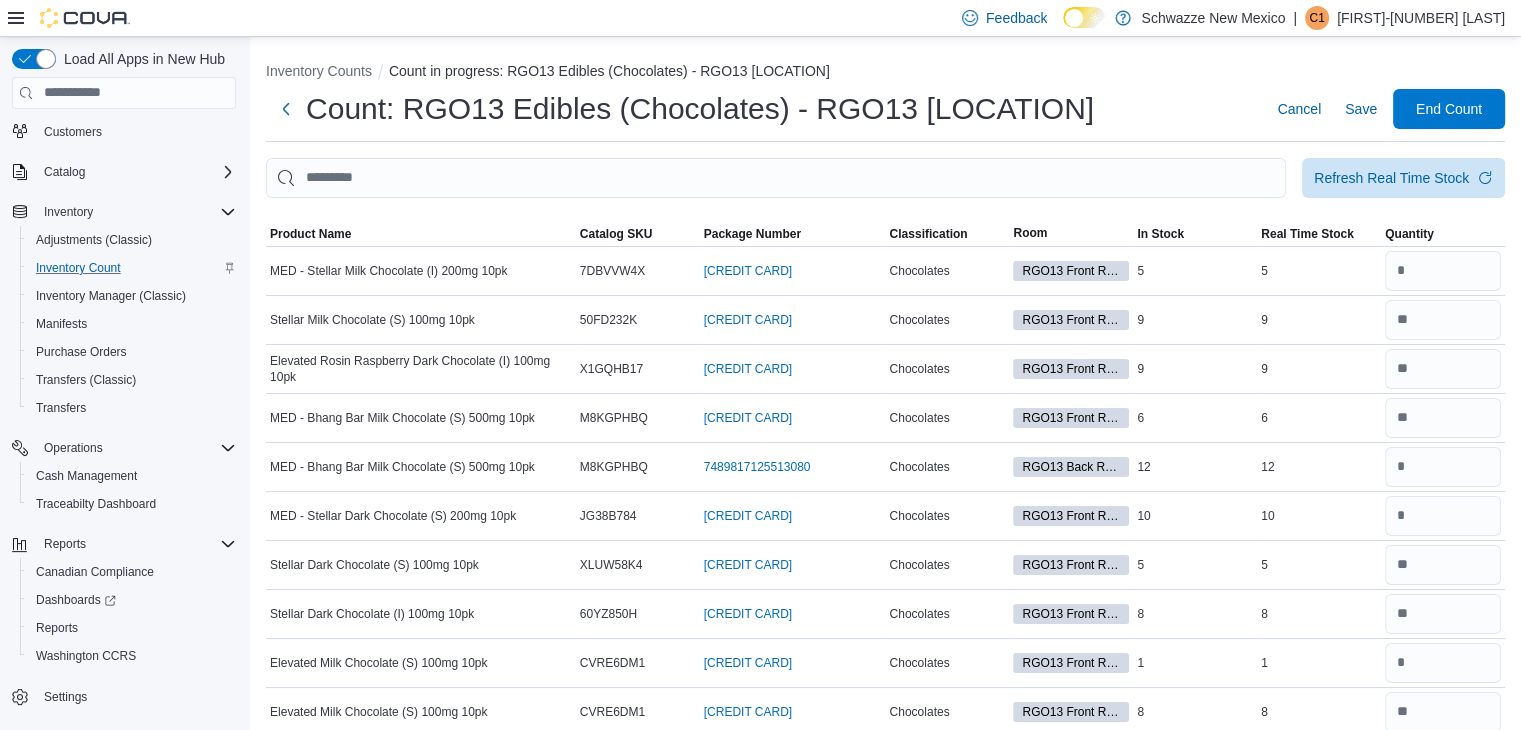 scroll, scrollTop: 490, scrollLeft: 0, axis: vertical 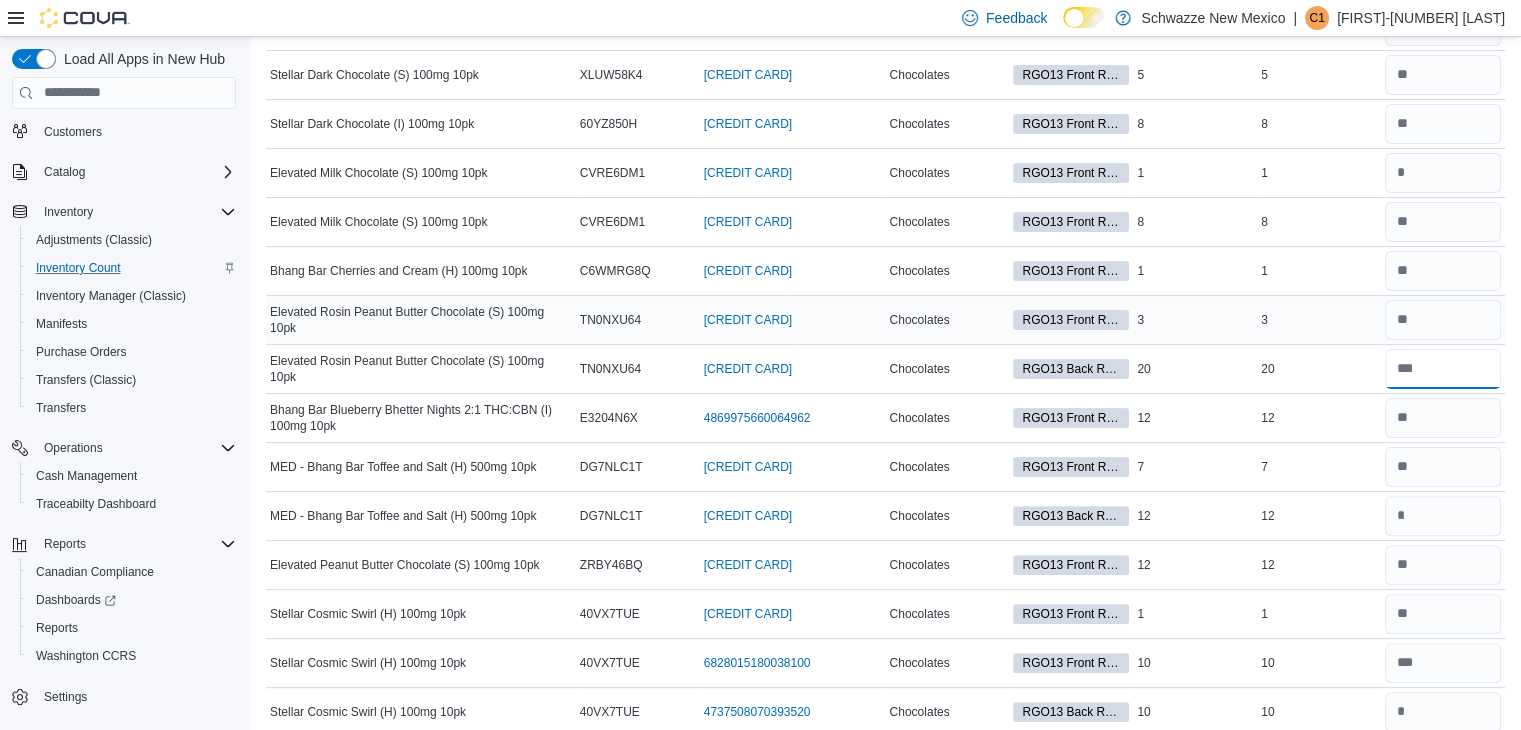 click at bounding box center (1443, 369) 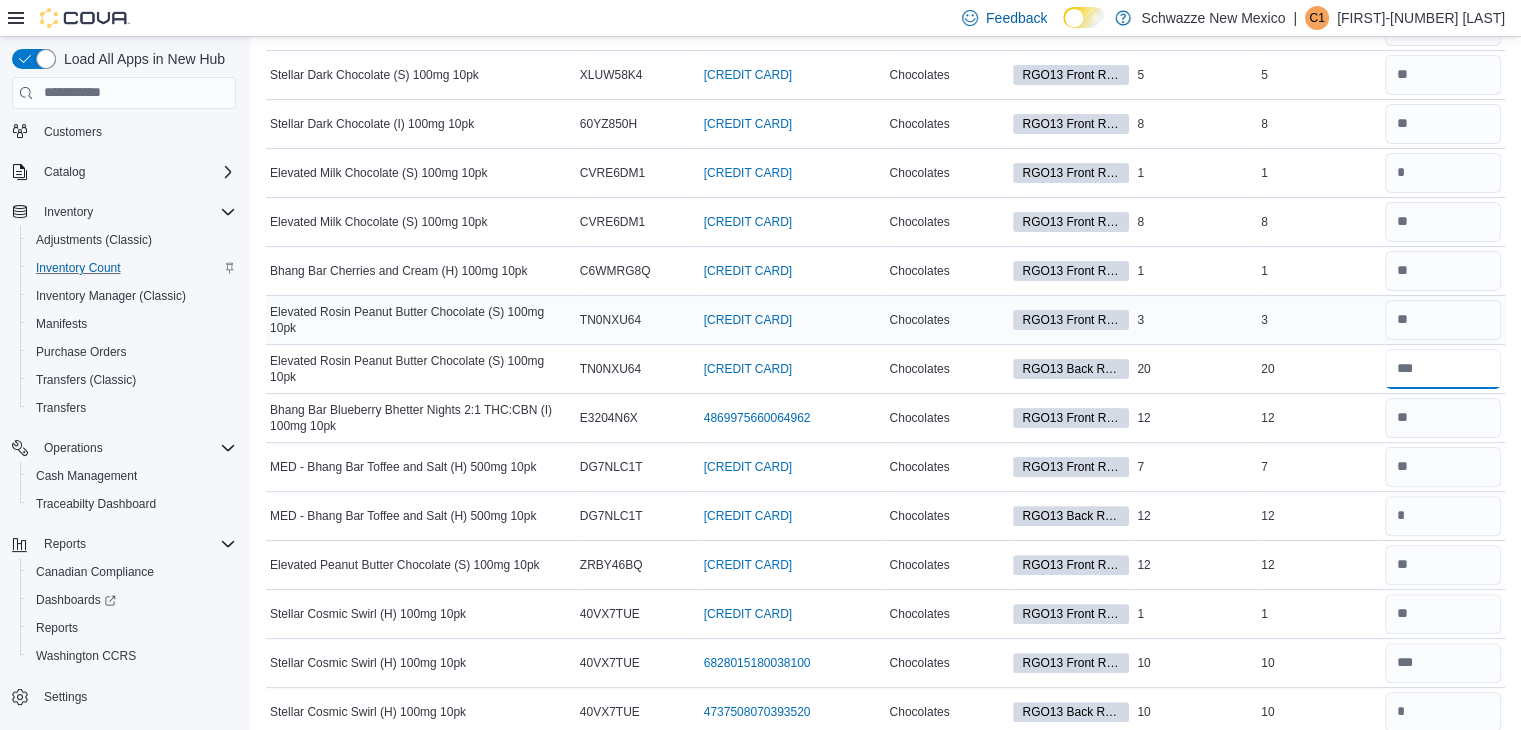 type on "**" 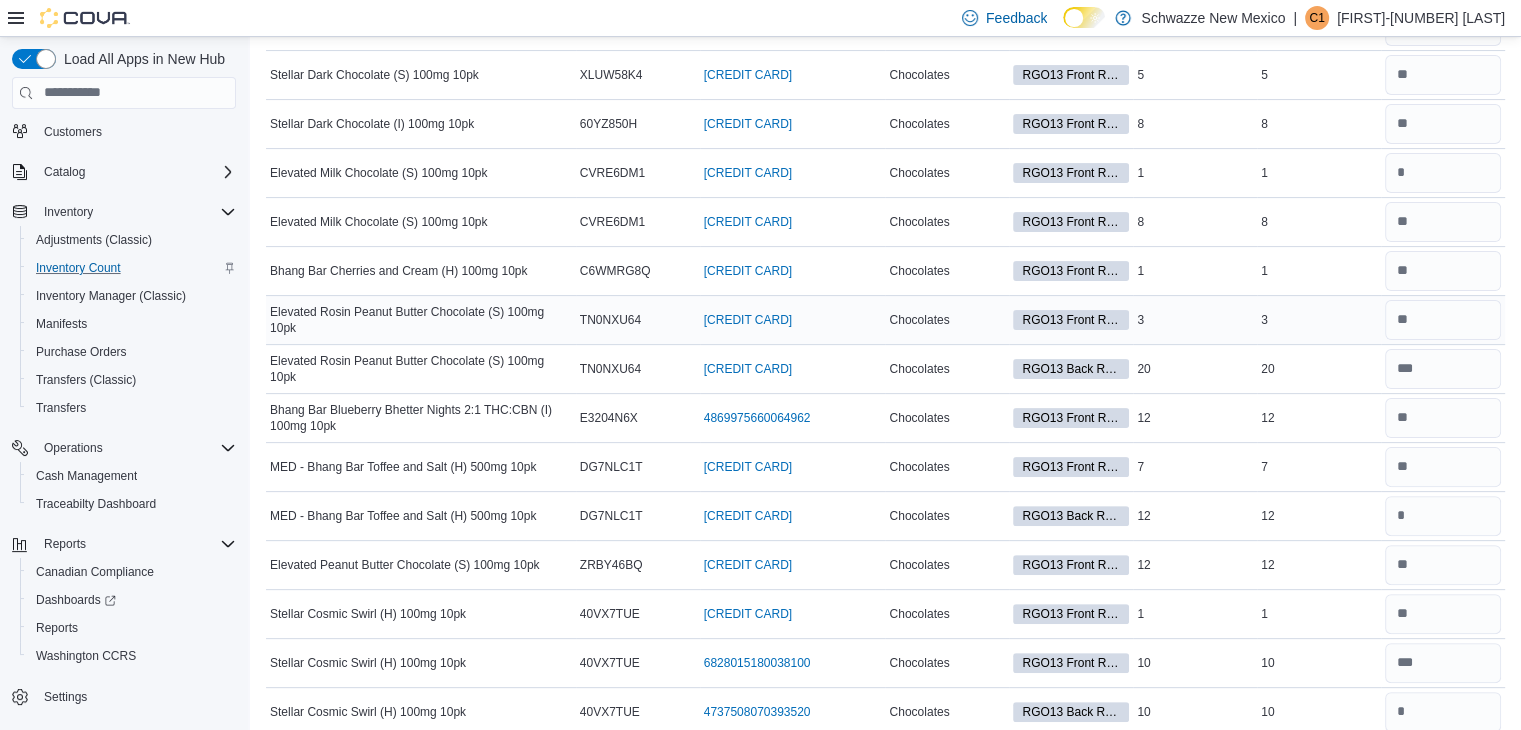 type 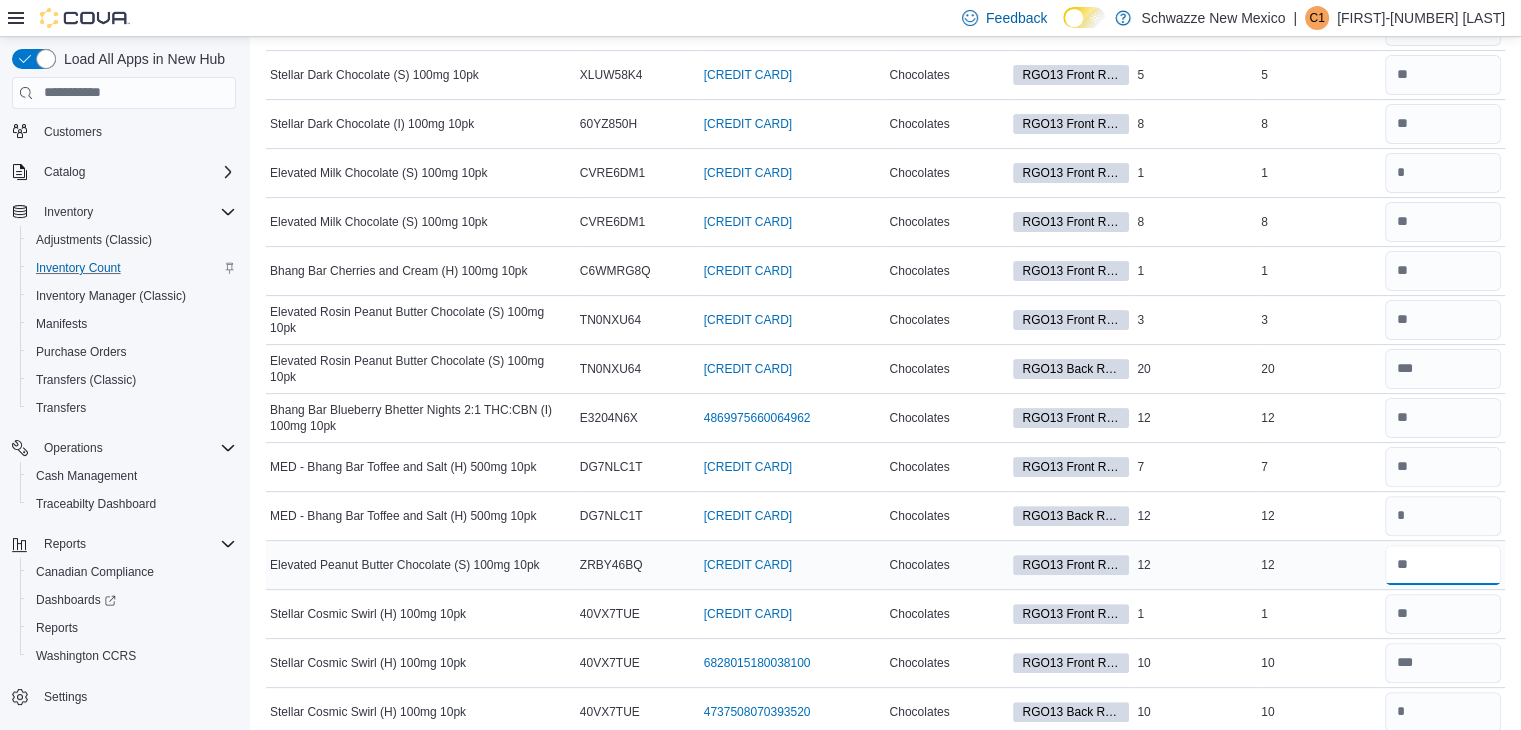 click at bounding box center (1443, 565) 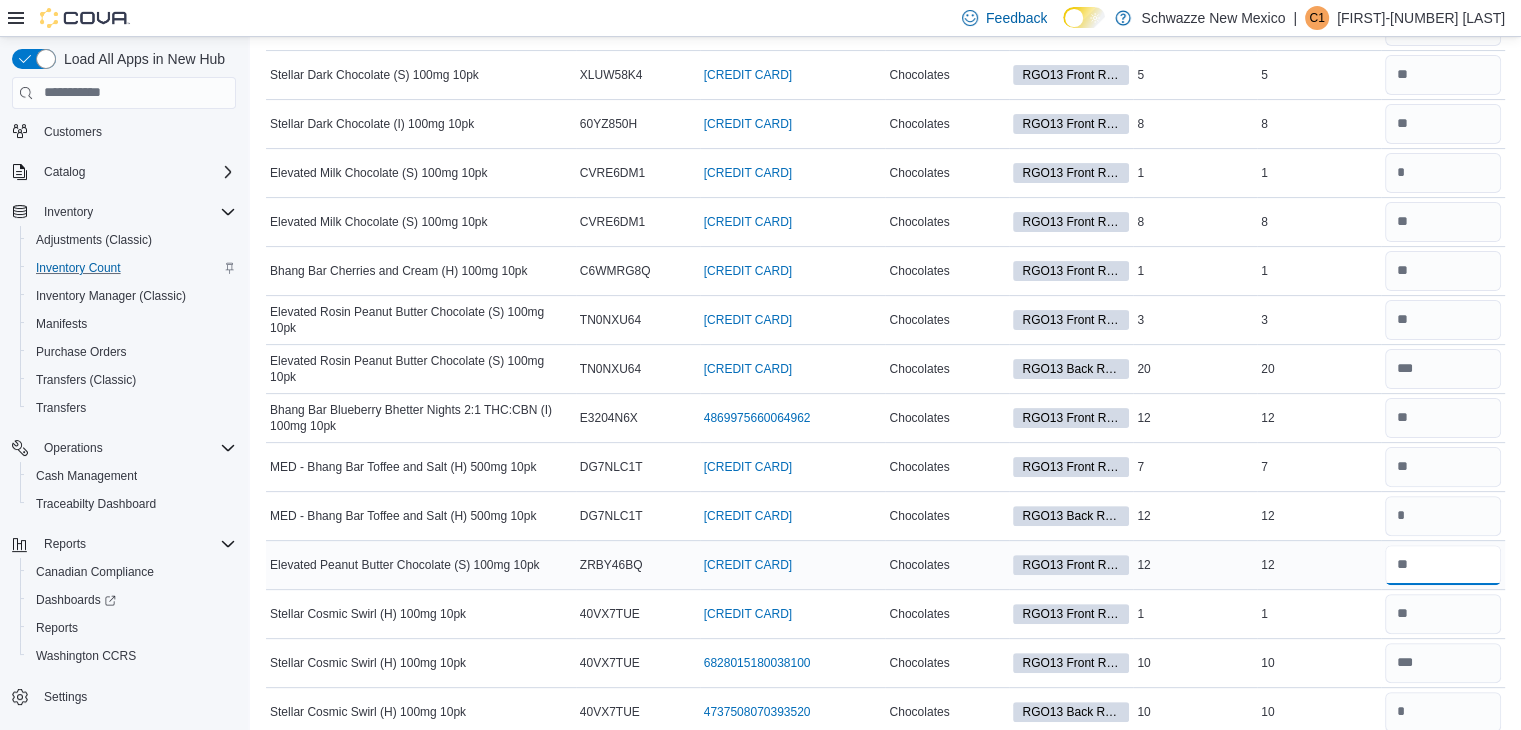 type on "**" 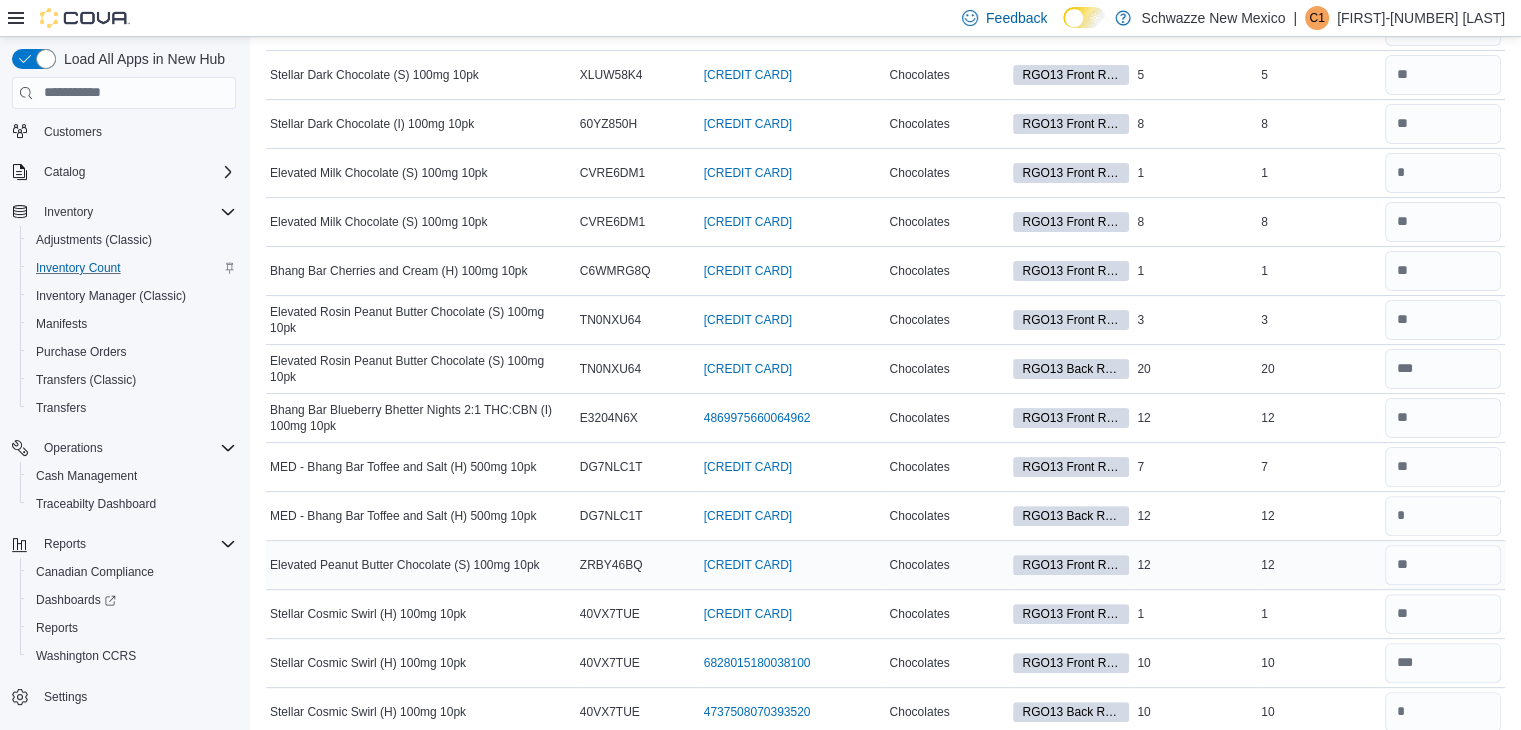 type 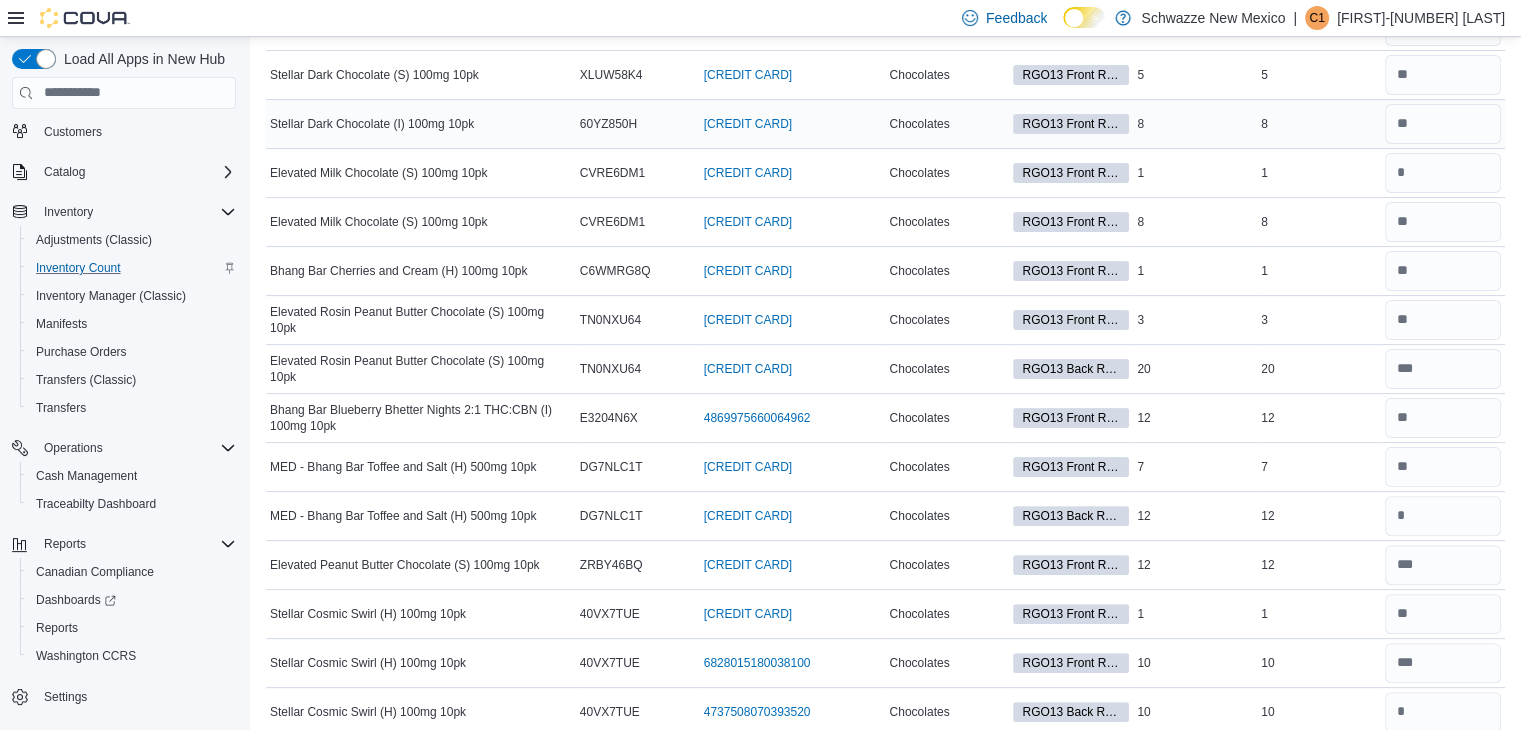 scroll, scrollTop: 2, scrollLeft: 0, axis: vertical 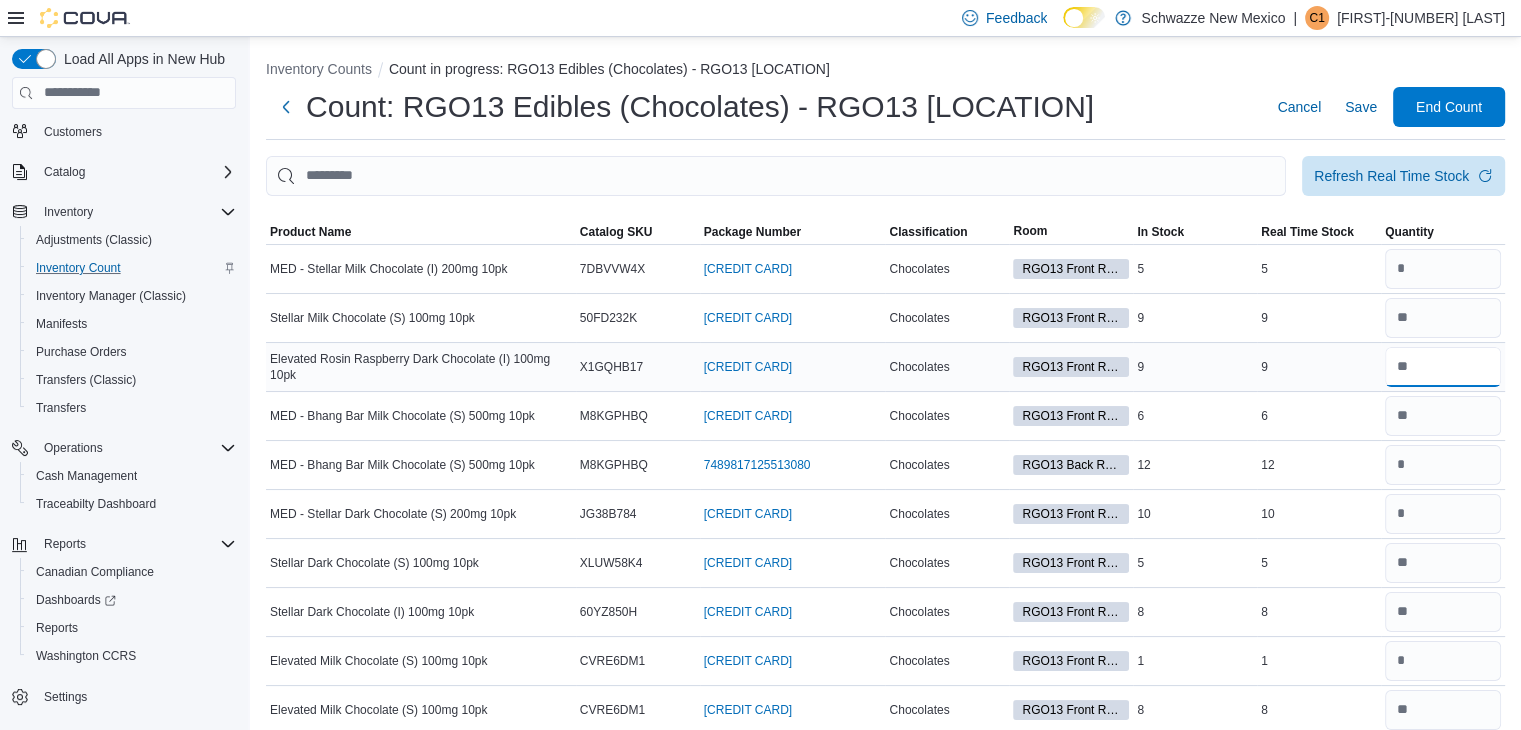 click at bounding box center [1443, 367] 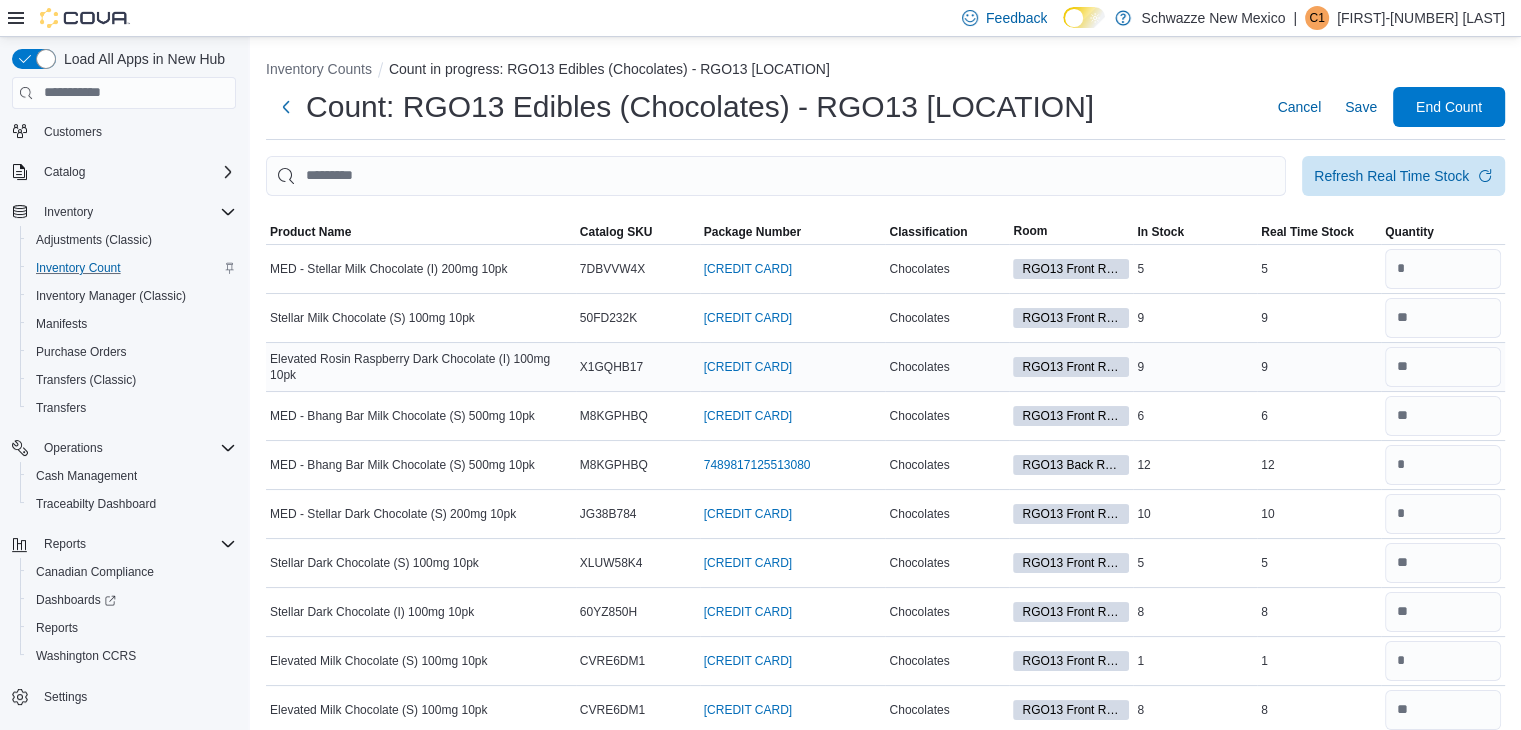 scroll, scrollTop: 1436, scrollLeft: 0, axis: vertical 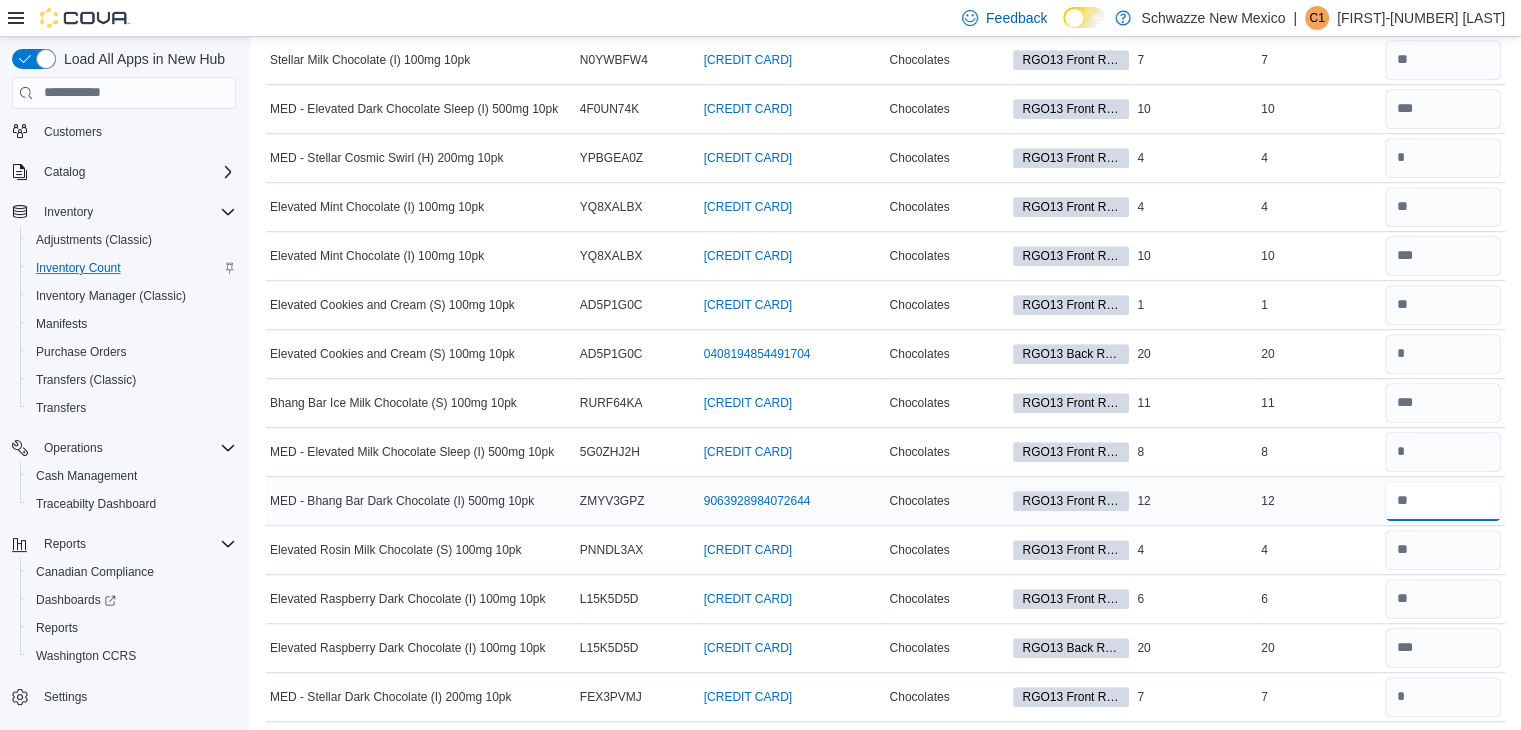 click at bounding box center (1443, 501) 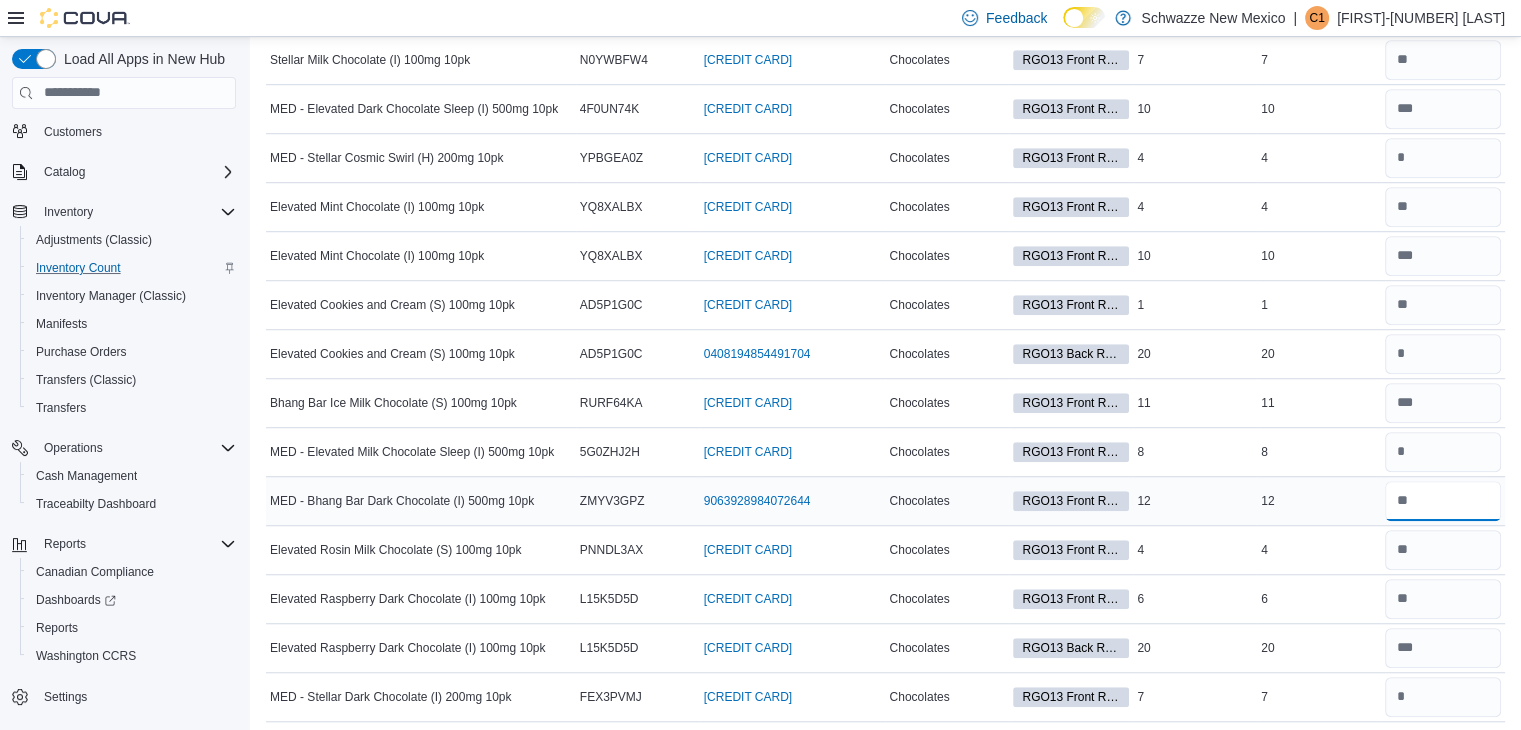 type on "**" 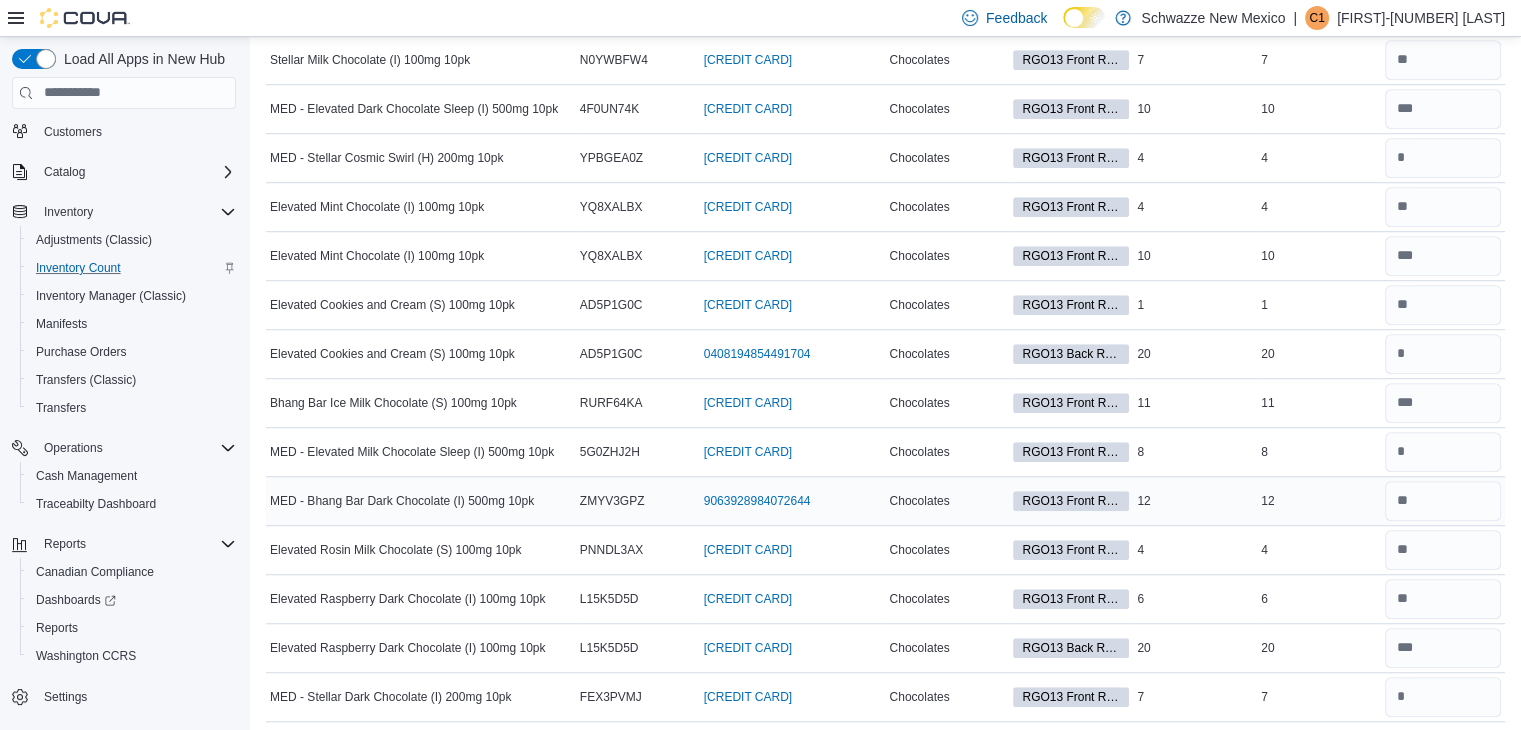 type 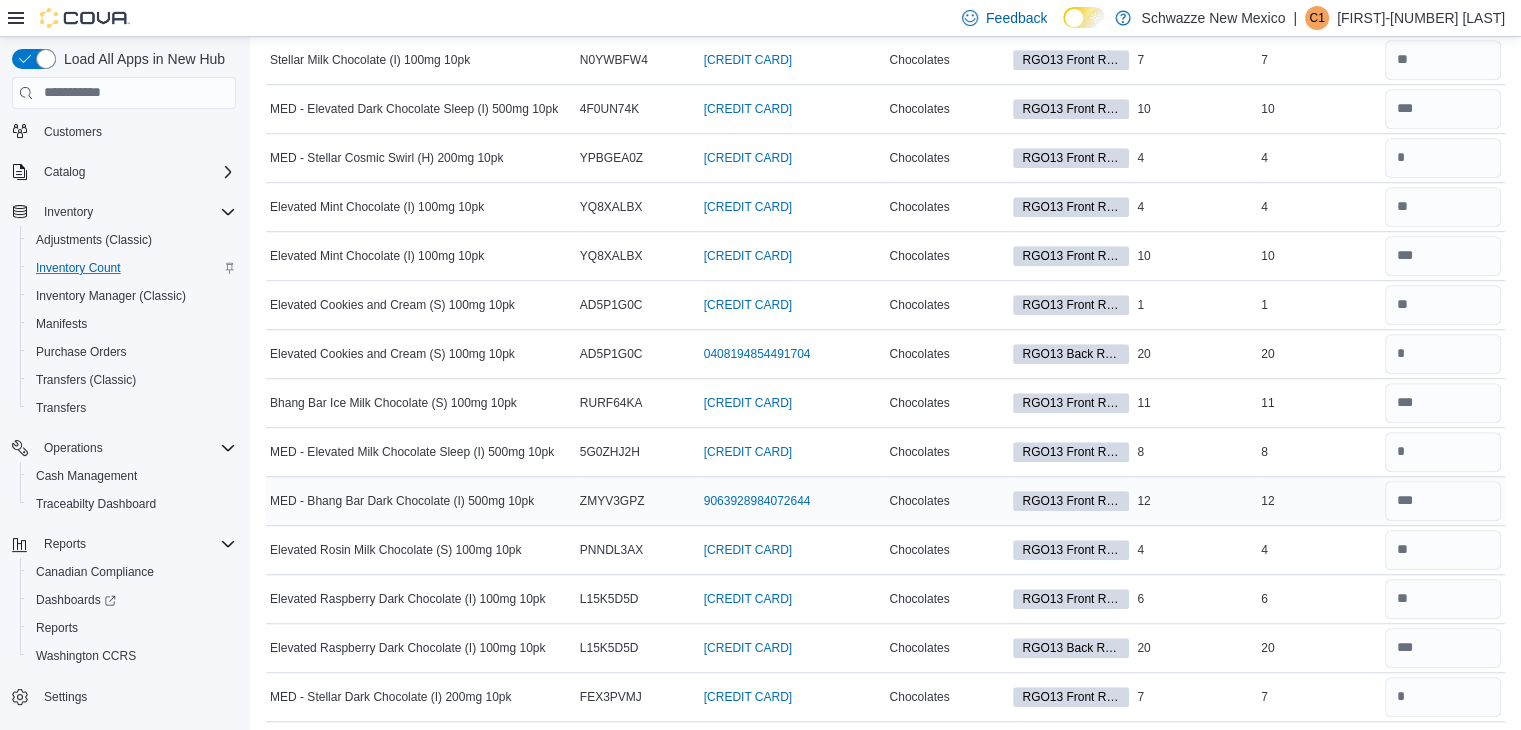 scroll, scrollTop: 588, scrollLeft: 0, axis: vertical 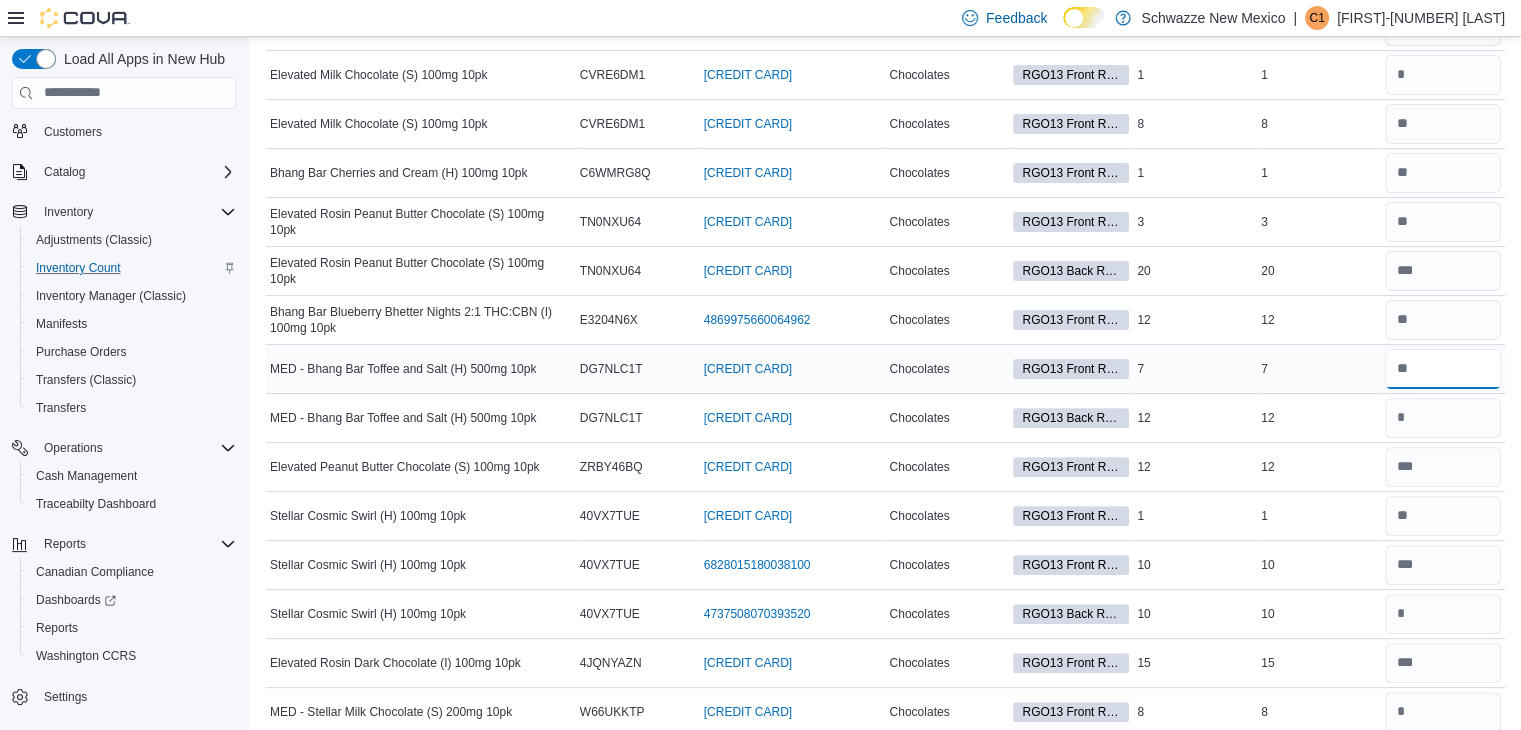 click at bounding box center (1443, 369) 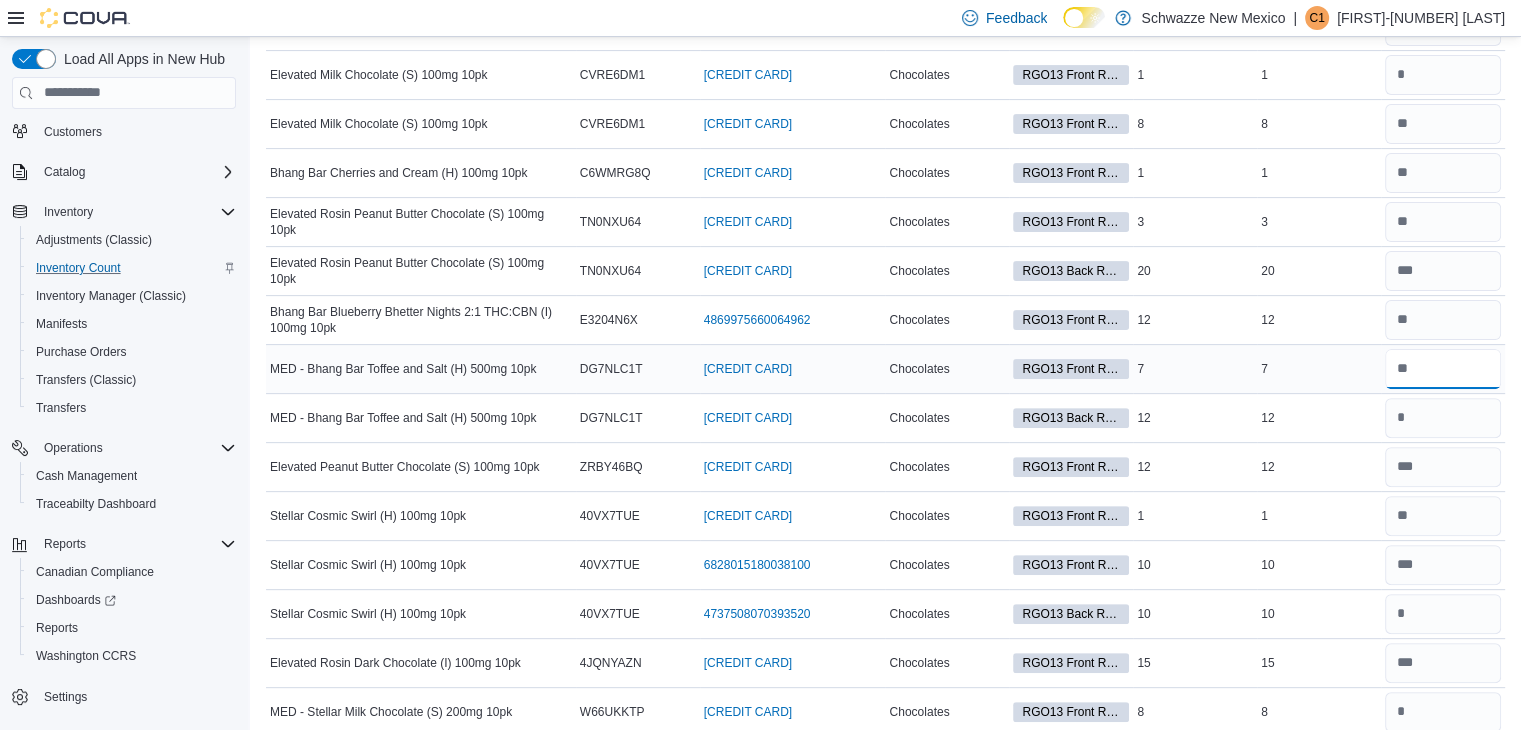 type on "**" 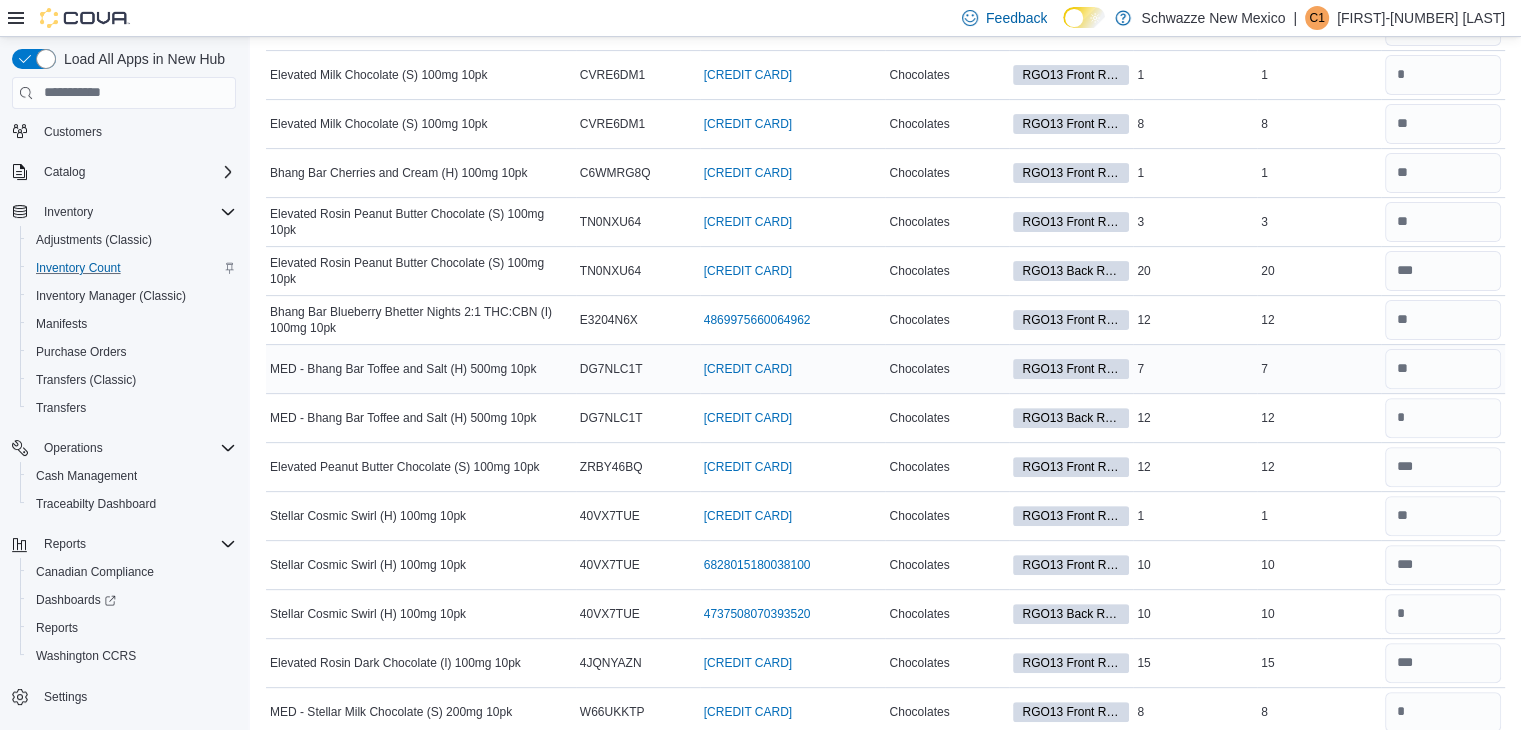 type 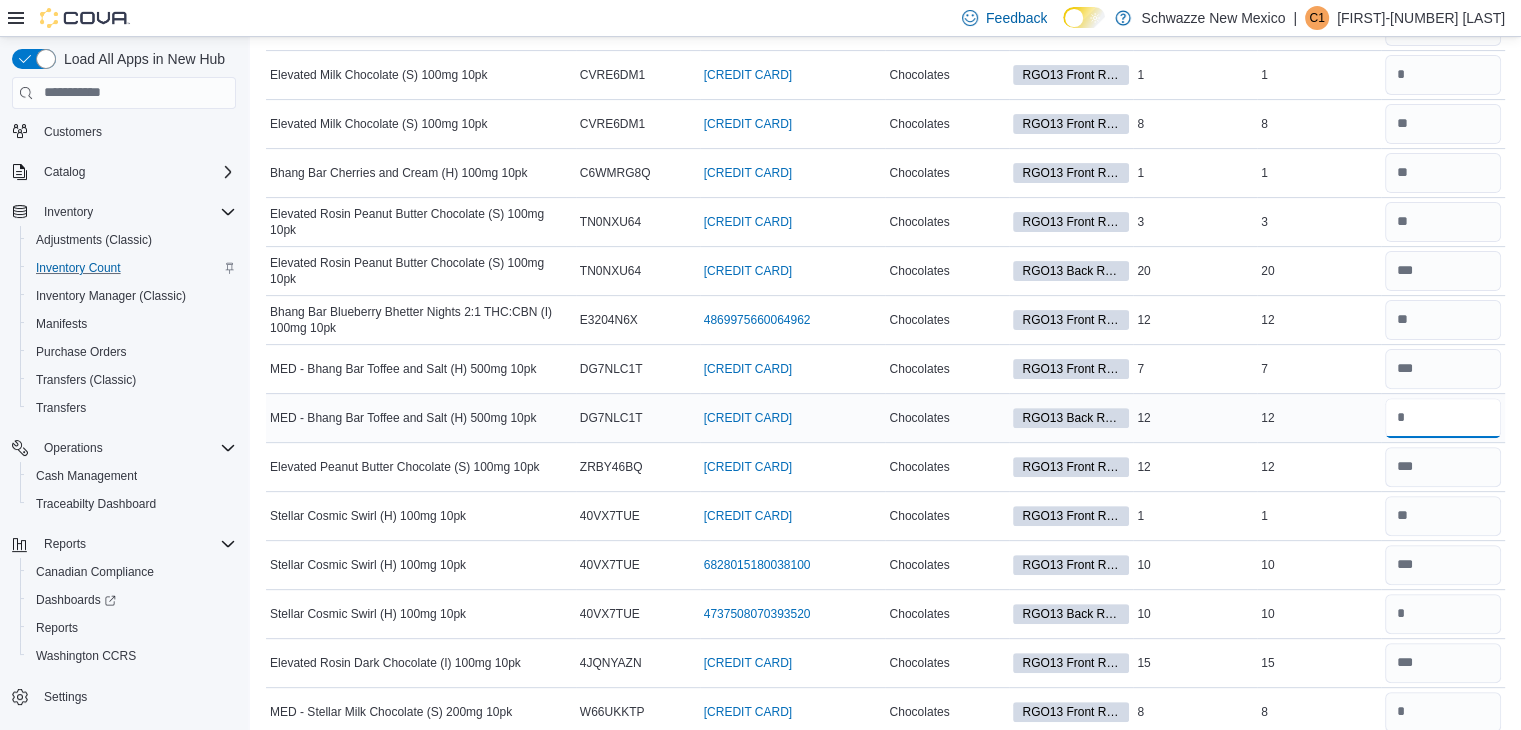 click at bounding box center (1443, 418) 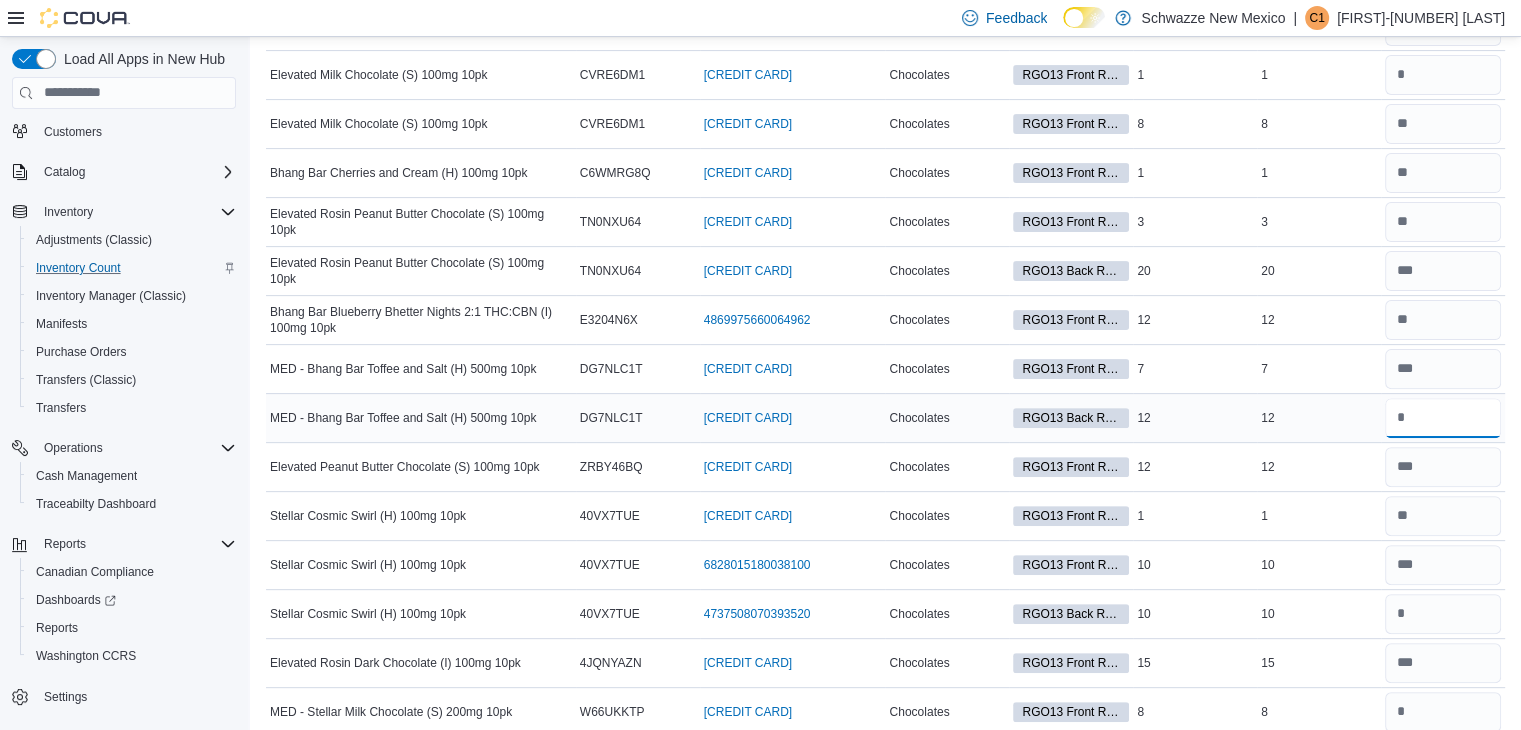 type on "*" 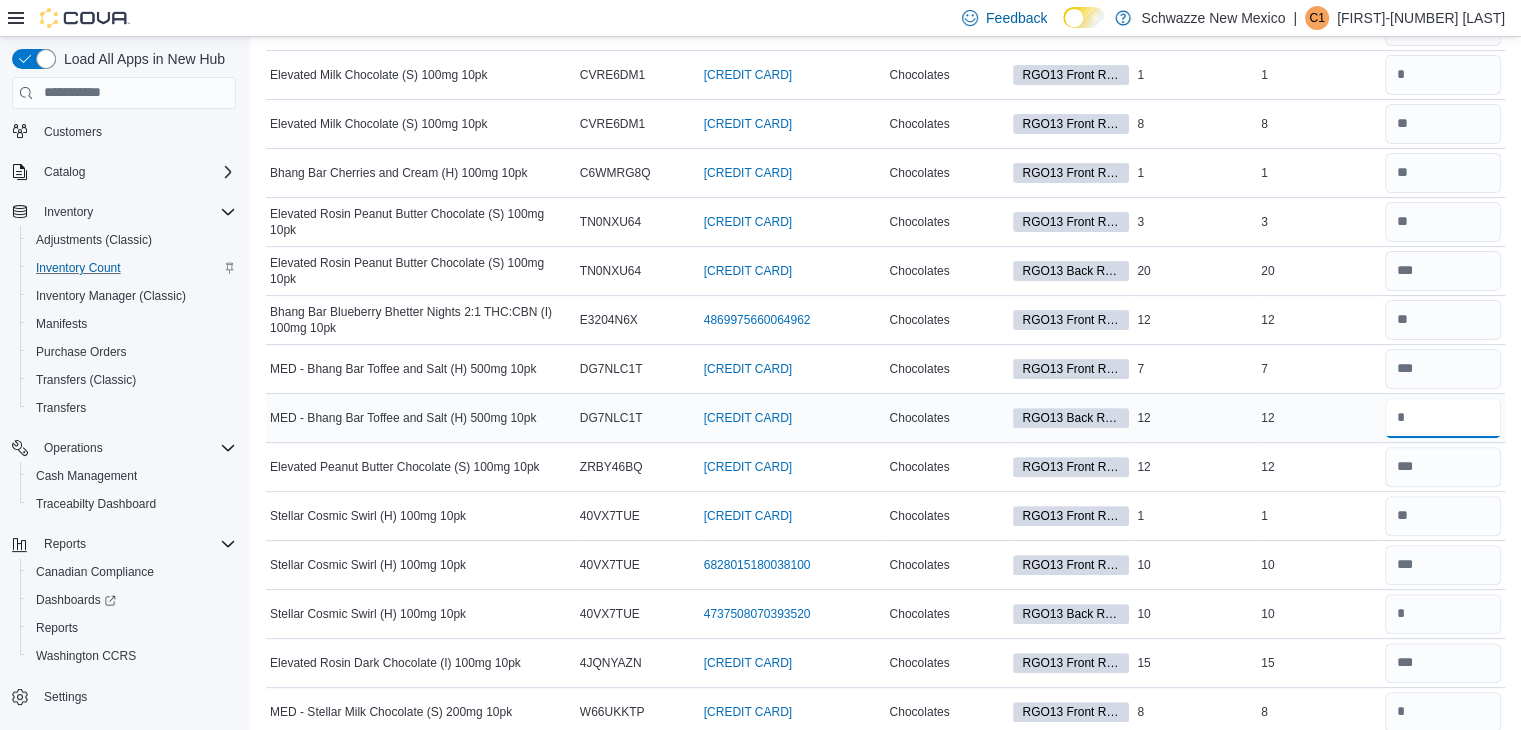 type on "*" 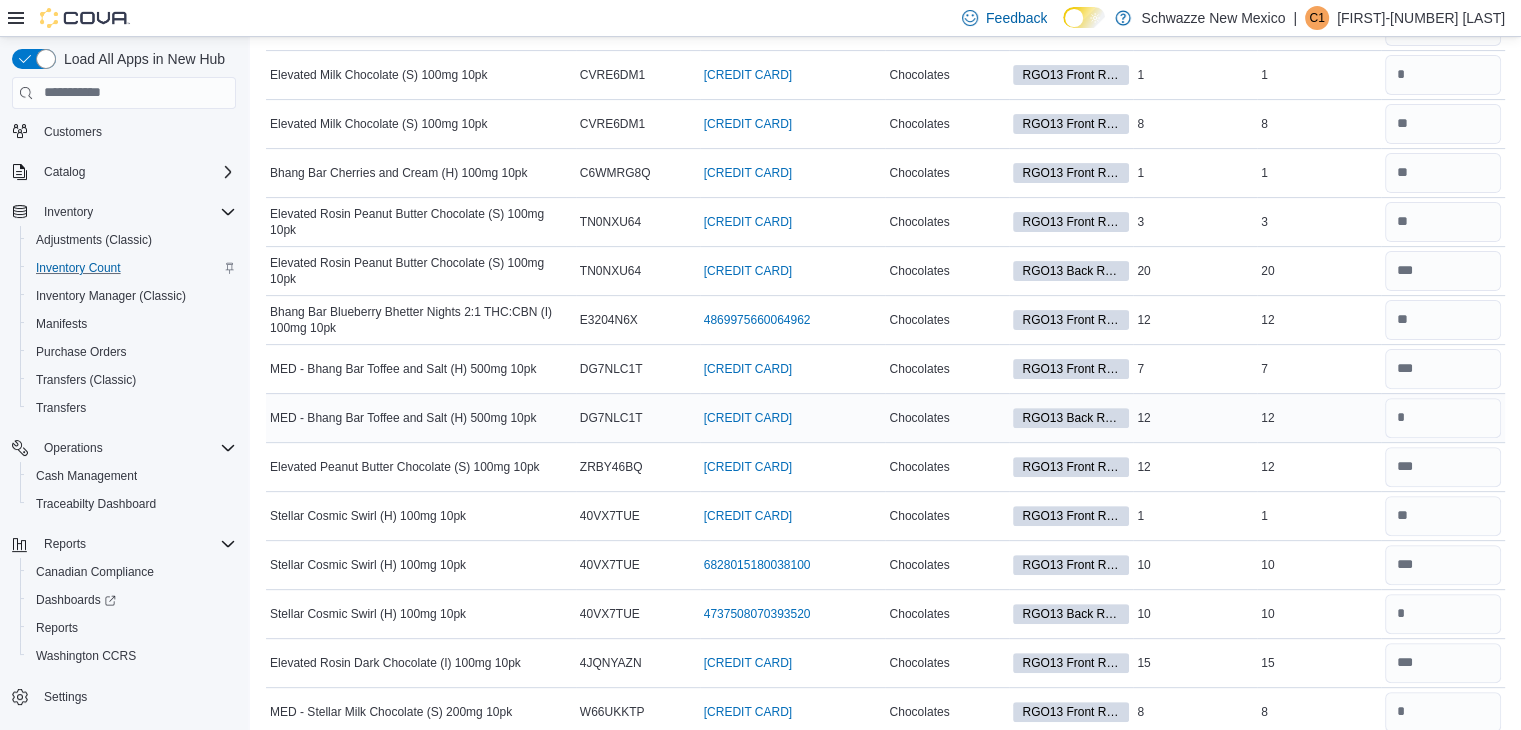 type 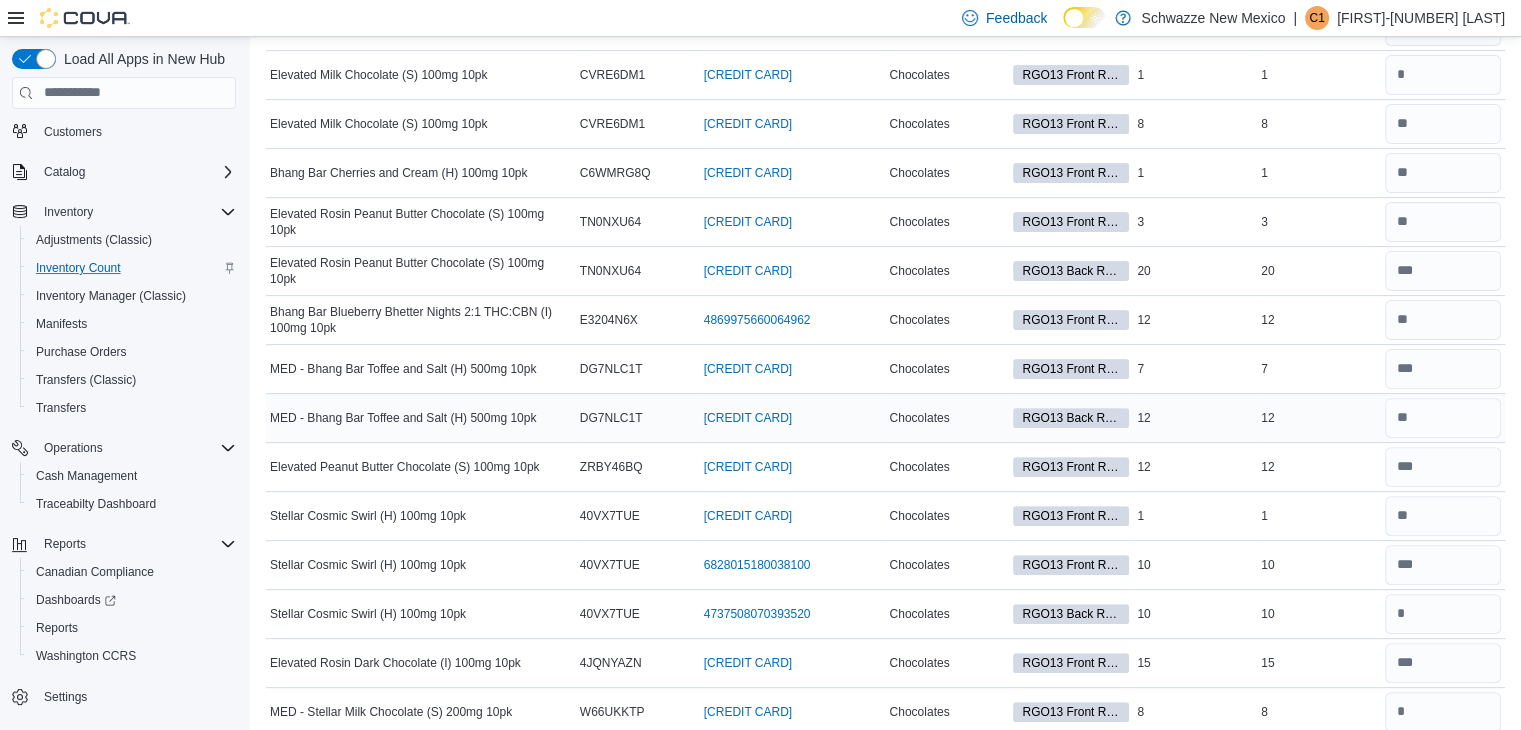scroll, scrollTop: 100, scrollLeft: 0, axis: vertical 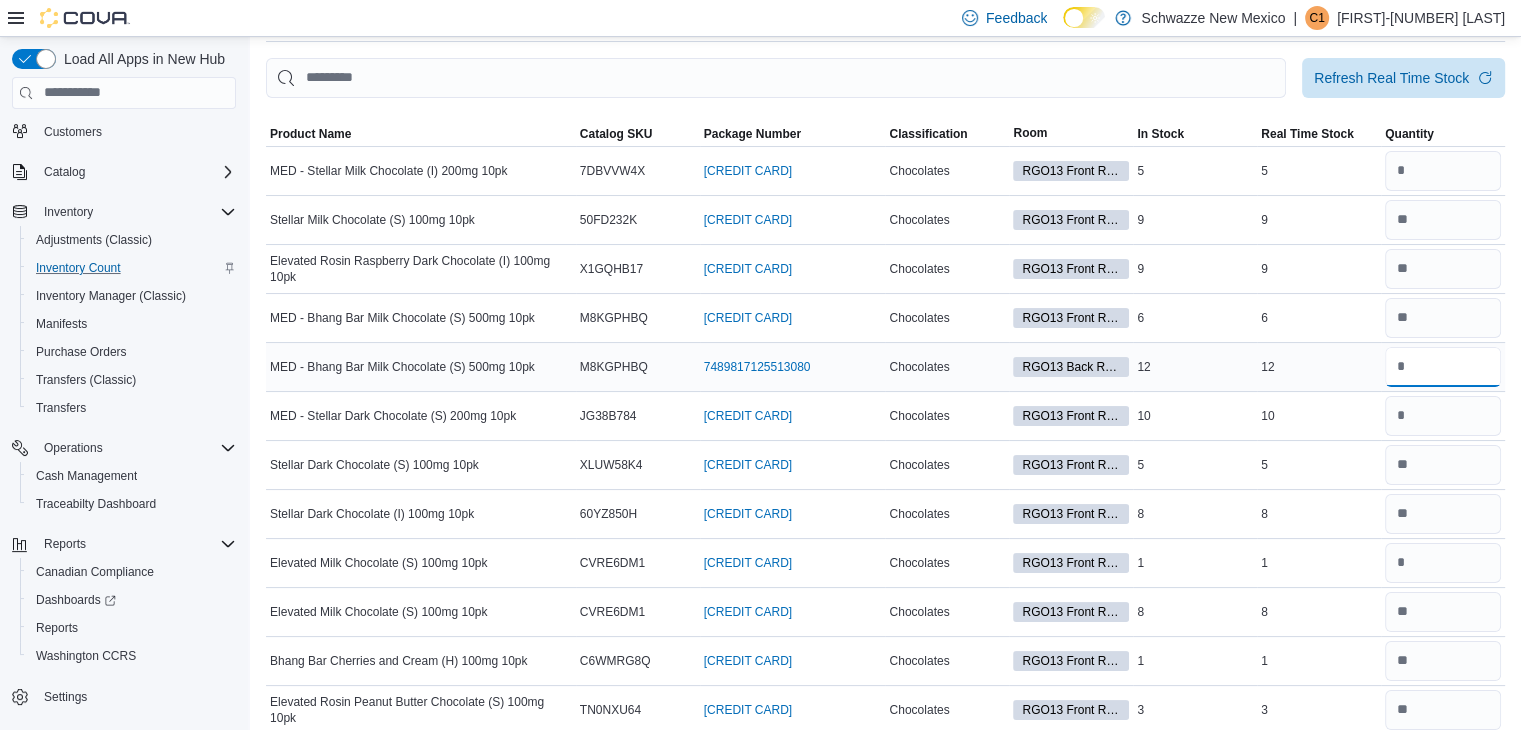 click at bounding box center (1443, 367) 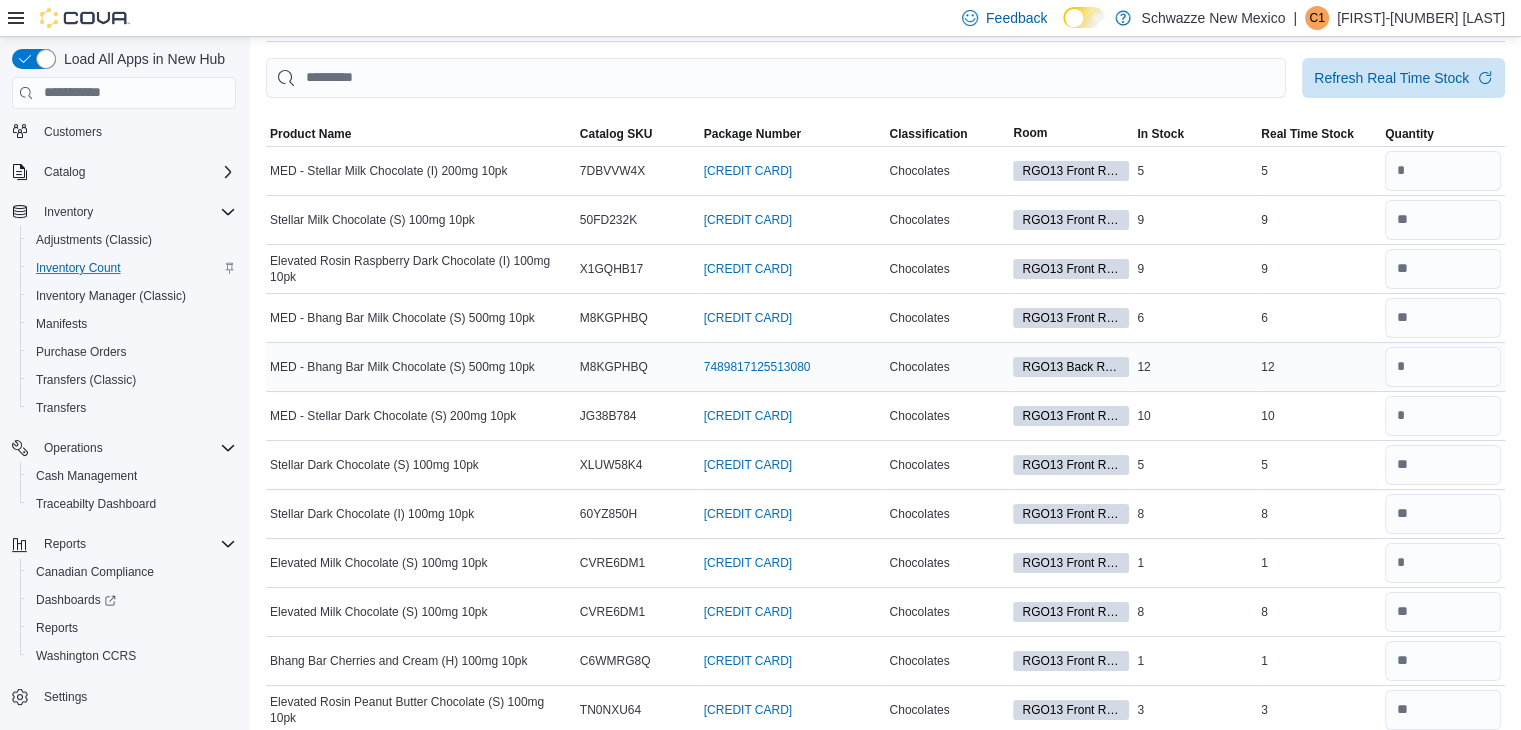 type 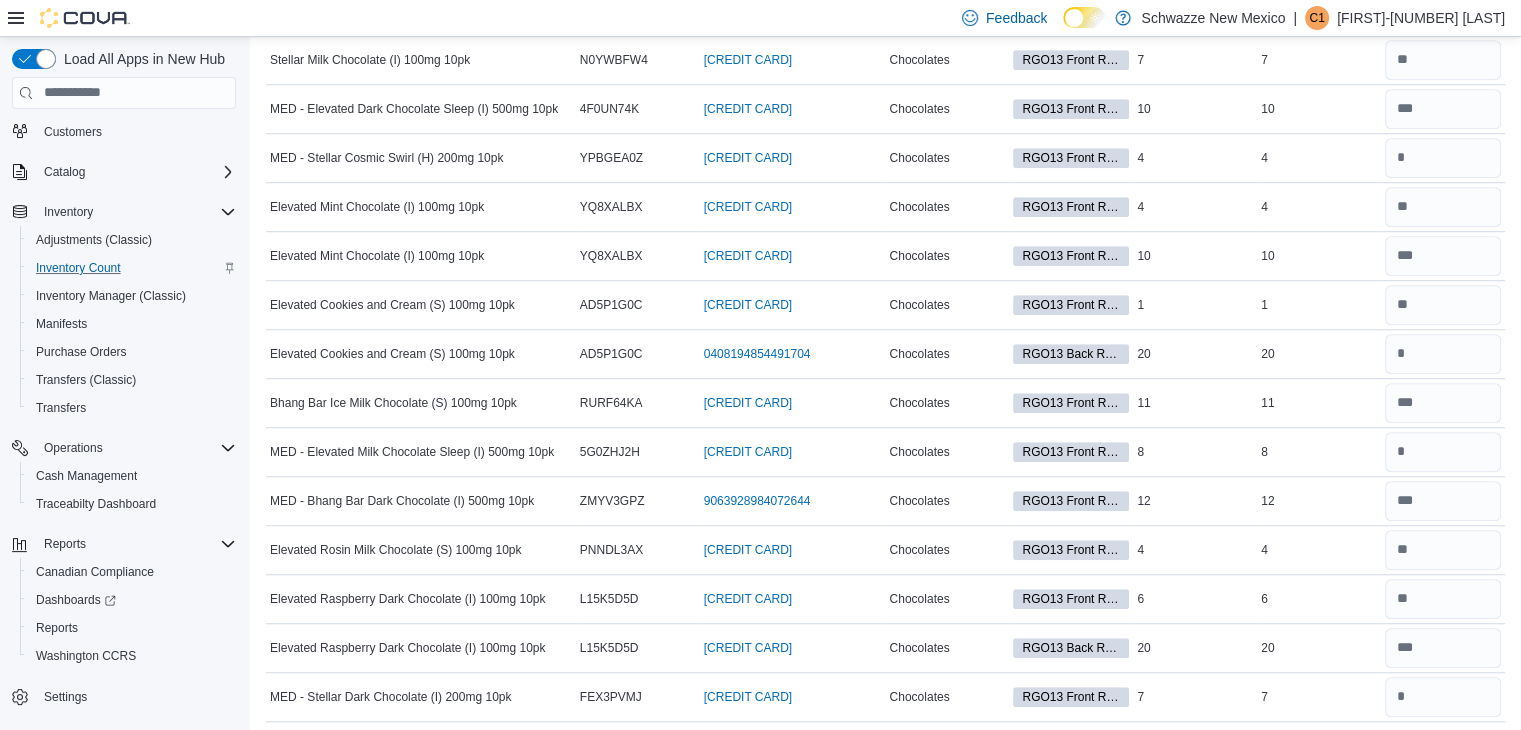 scroll, scrollTop: 539, scrollLeft: 0, axis: vertical 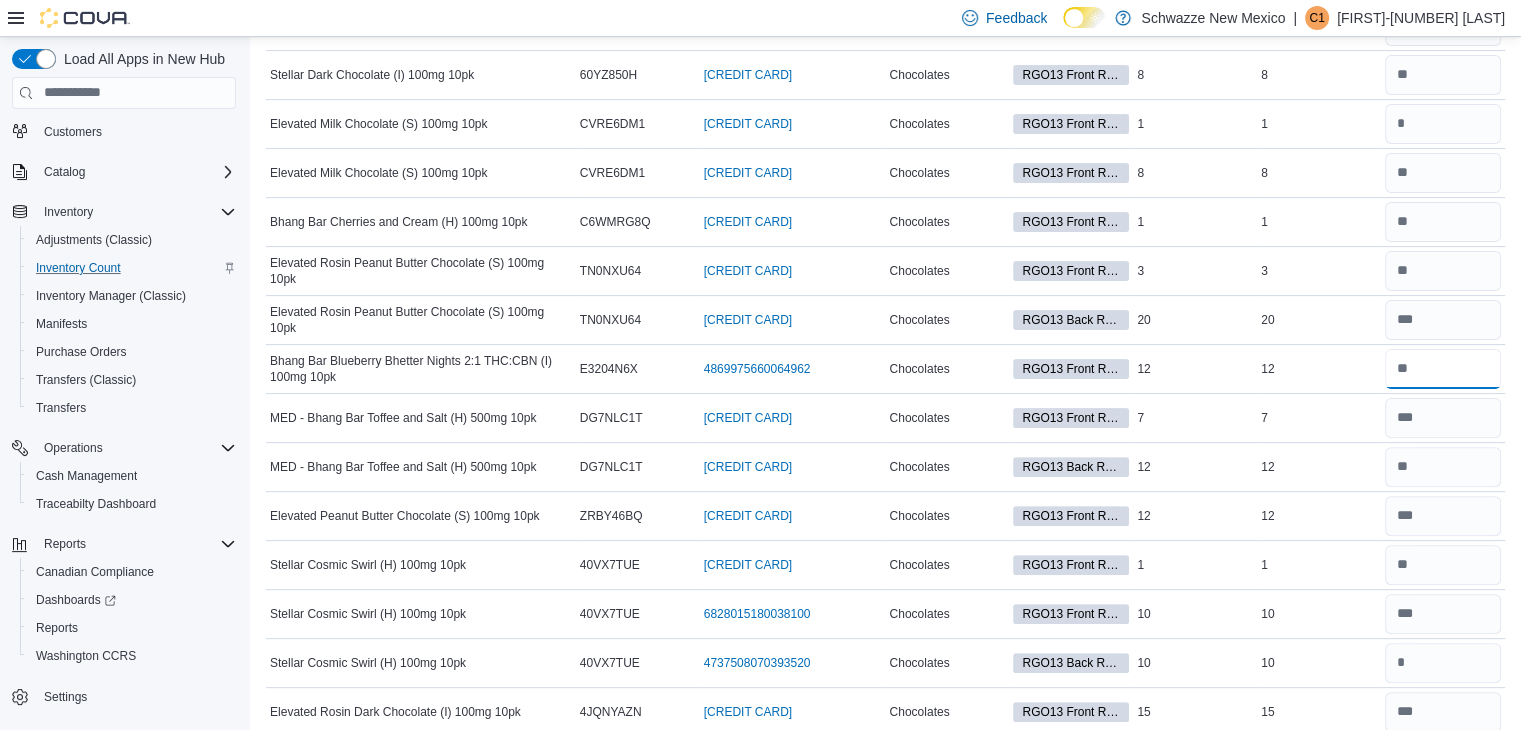 click at bounding box center [1443, 369] 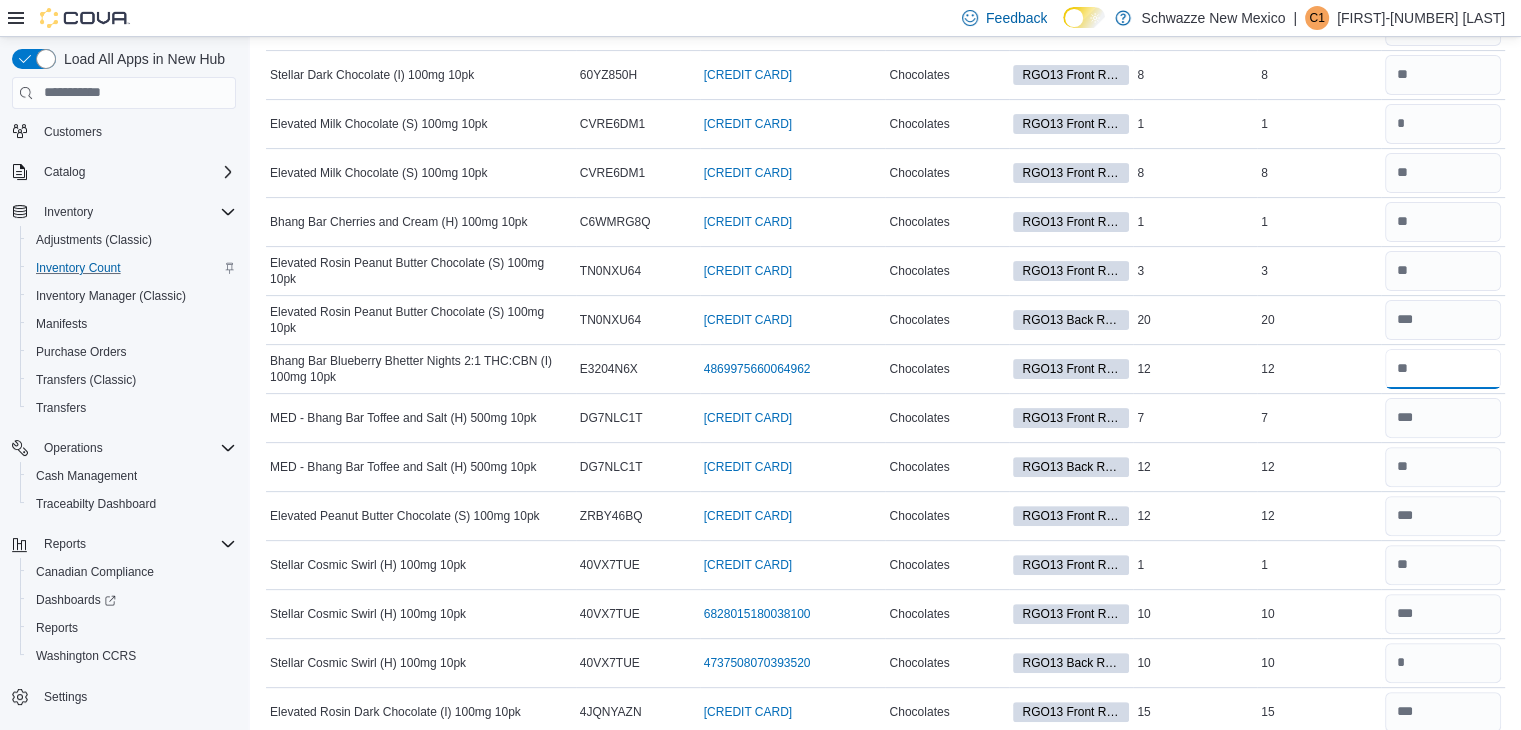 type on "**" 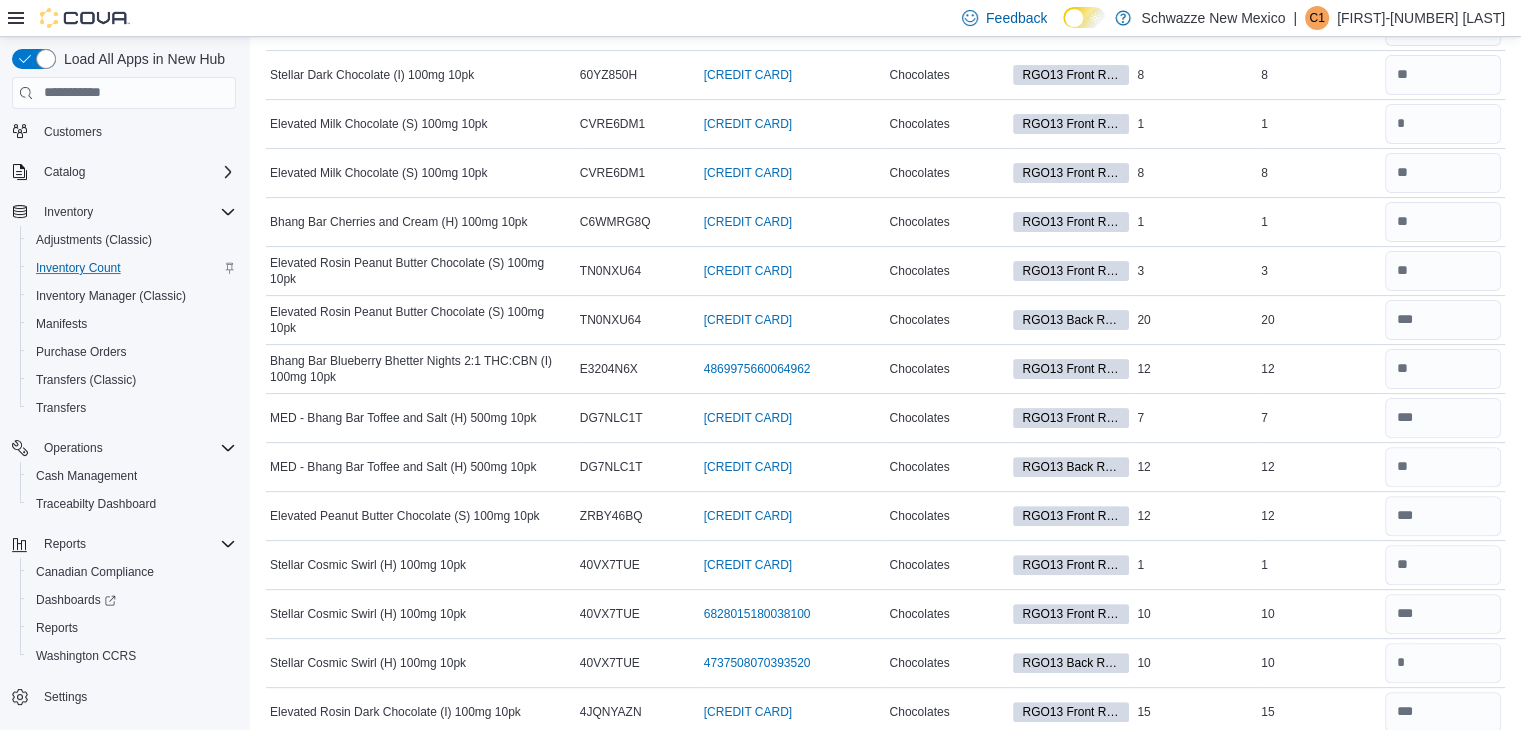 type 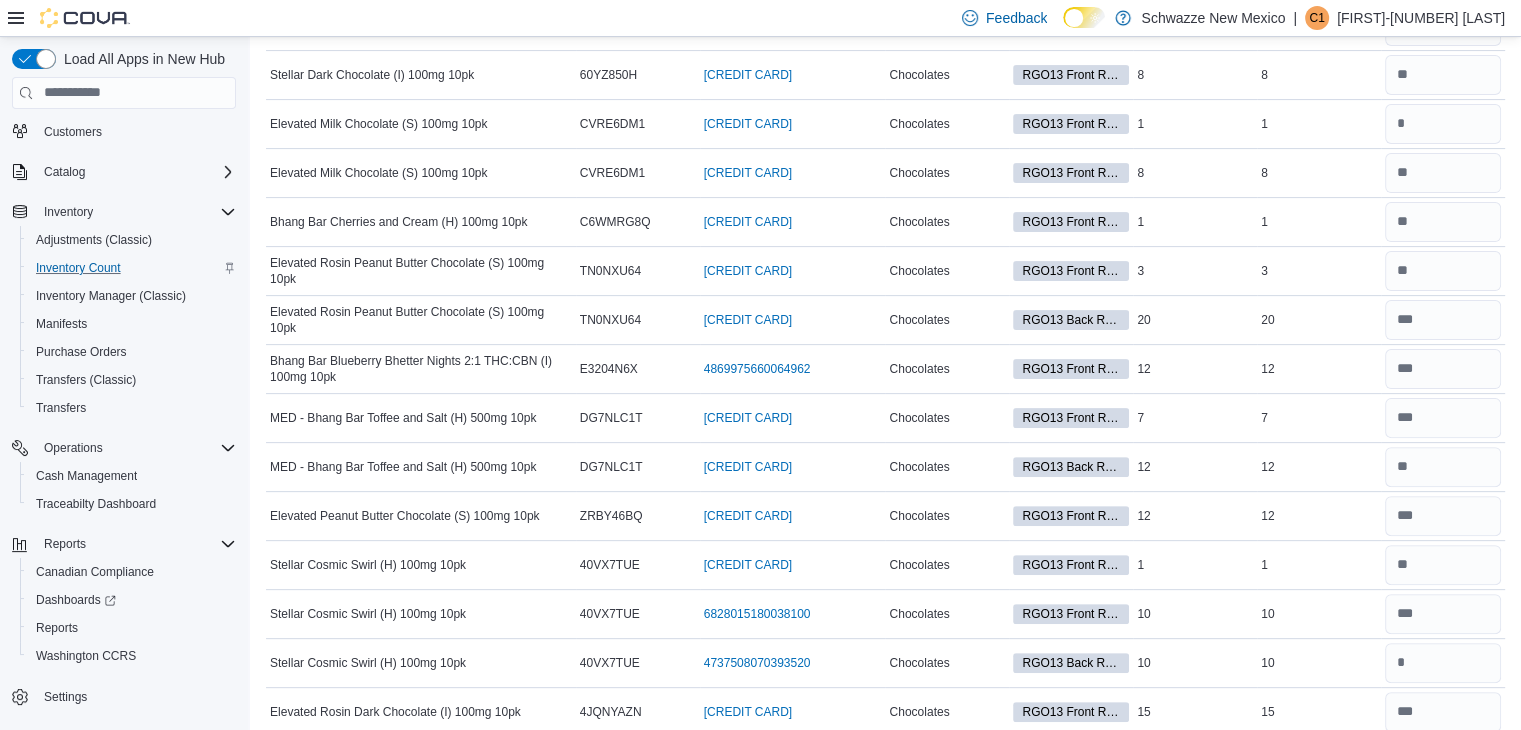 scroll, scrollTop: 0, scrollLeft: 0, axis: both 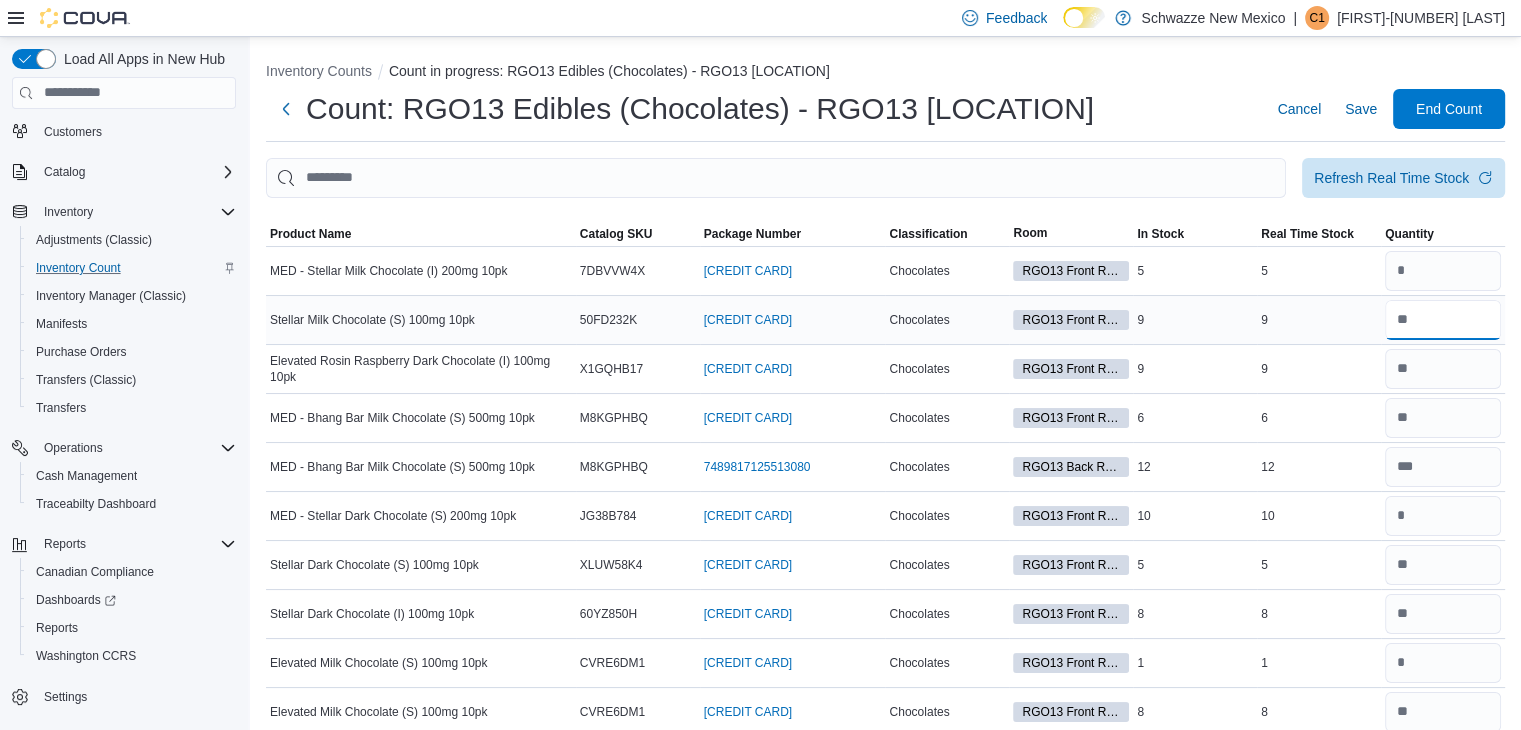 click at bounding box center (1443, 320) 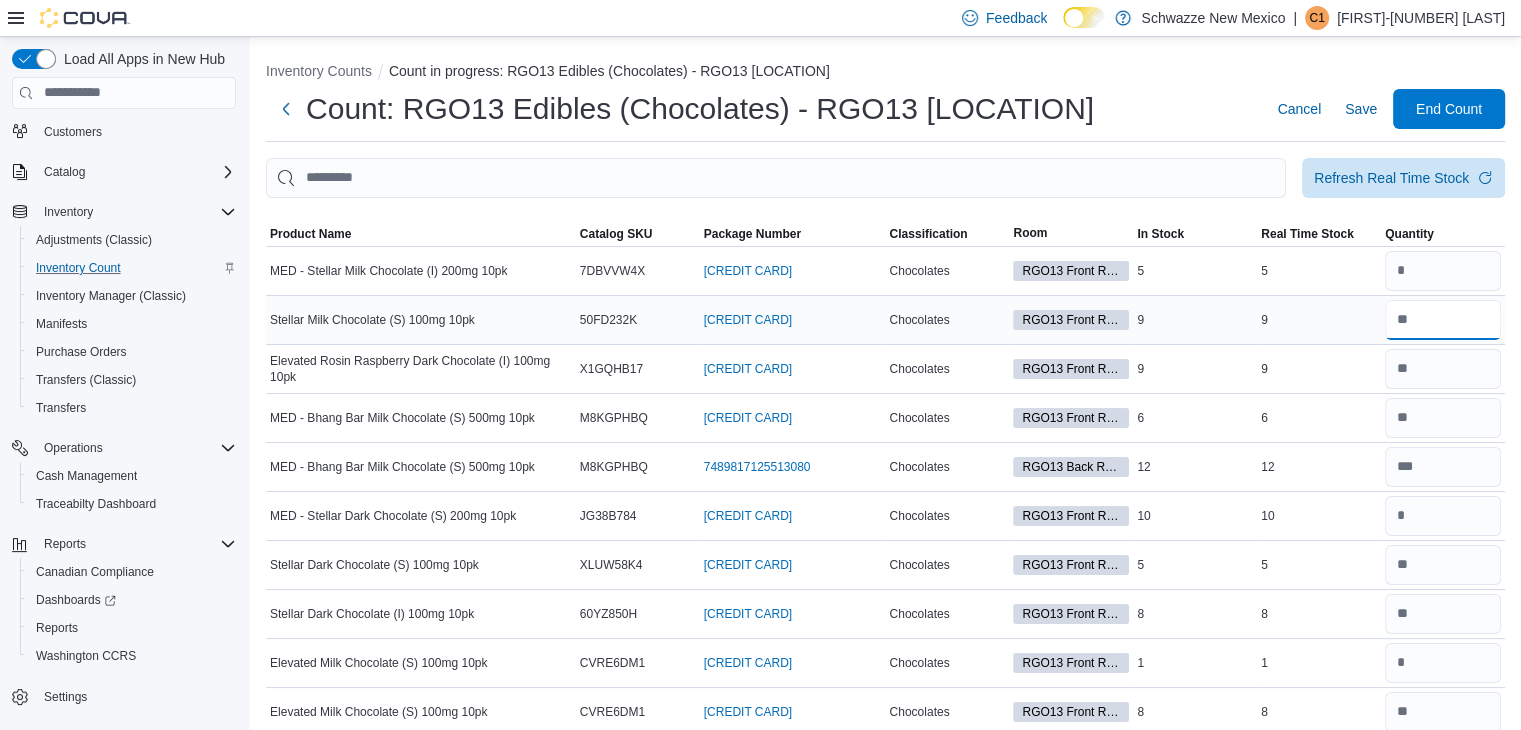 type on "*" 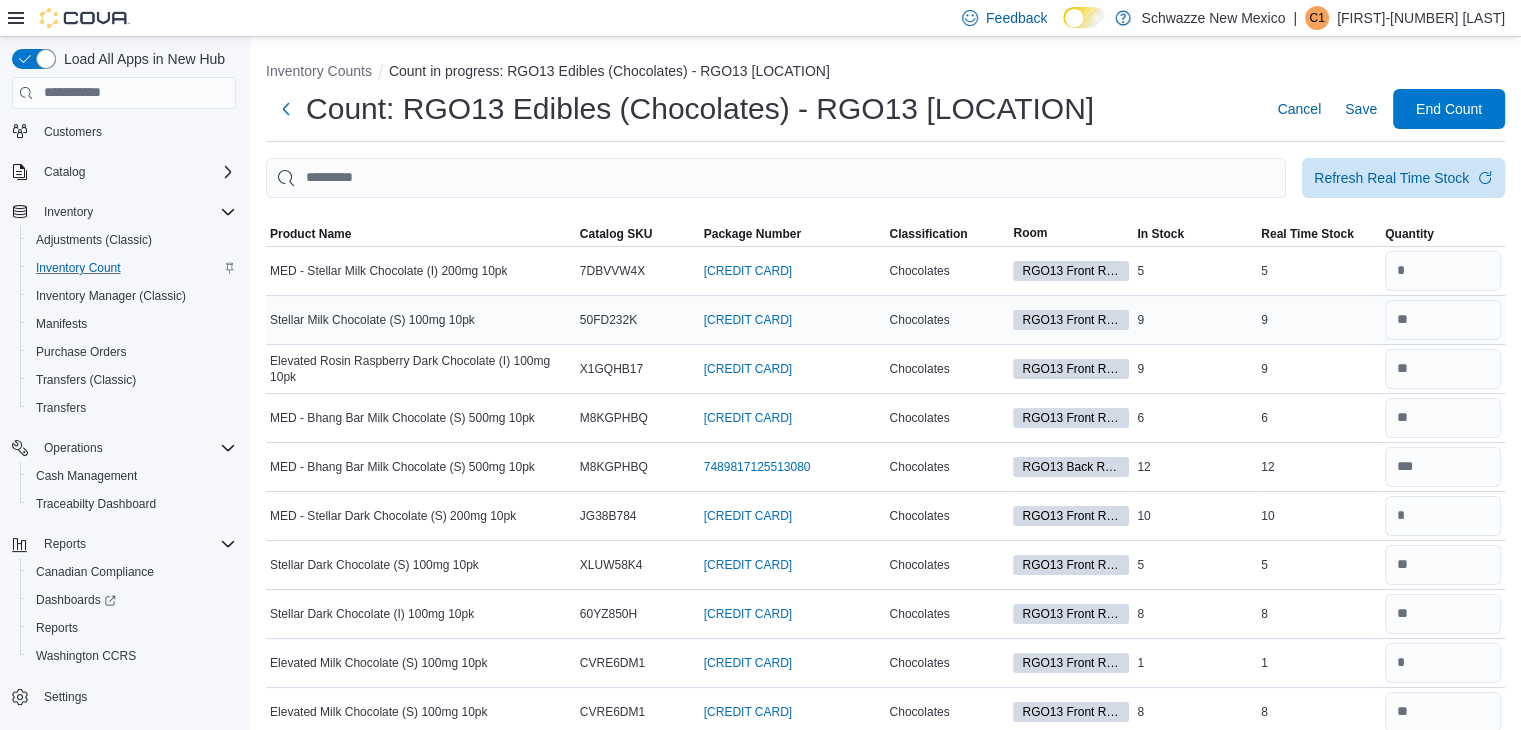 type 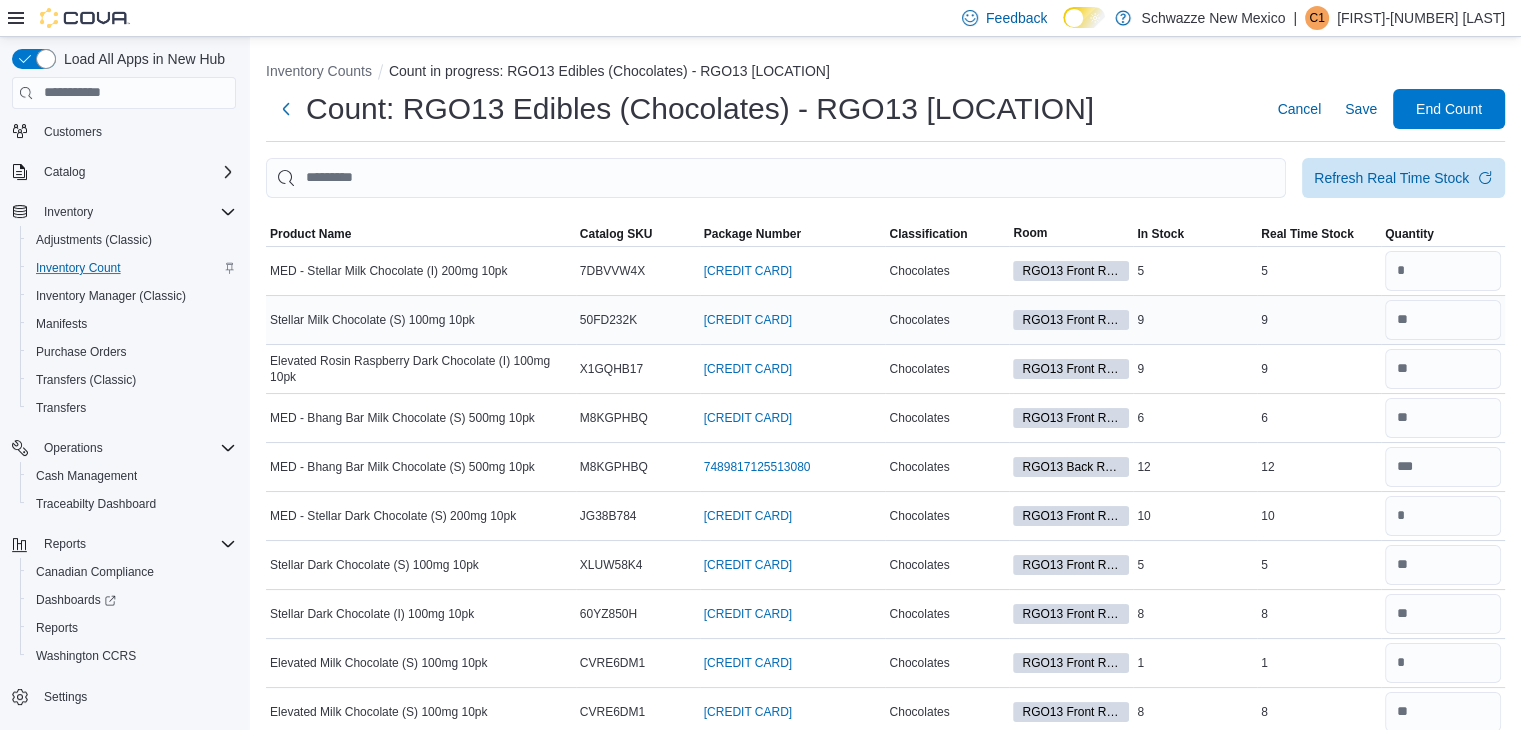 scroll, scrollTop: 1222, scrollLeft: 0, axis: vertical 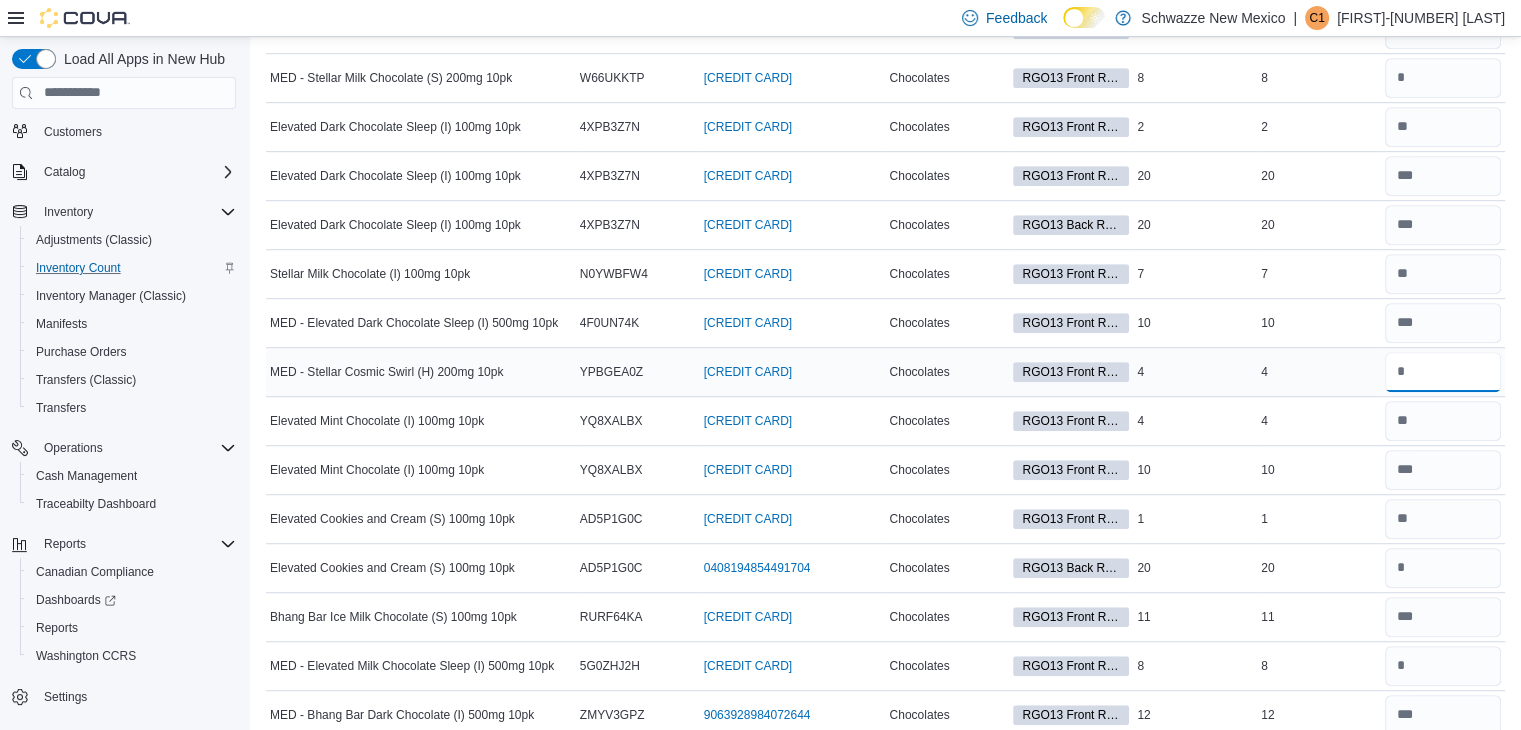 click at bounding box center [1443, 372] 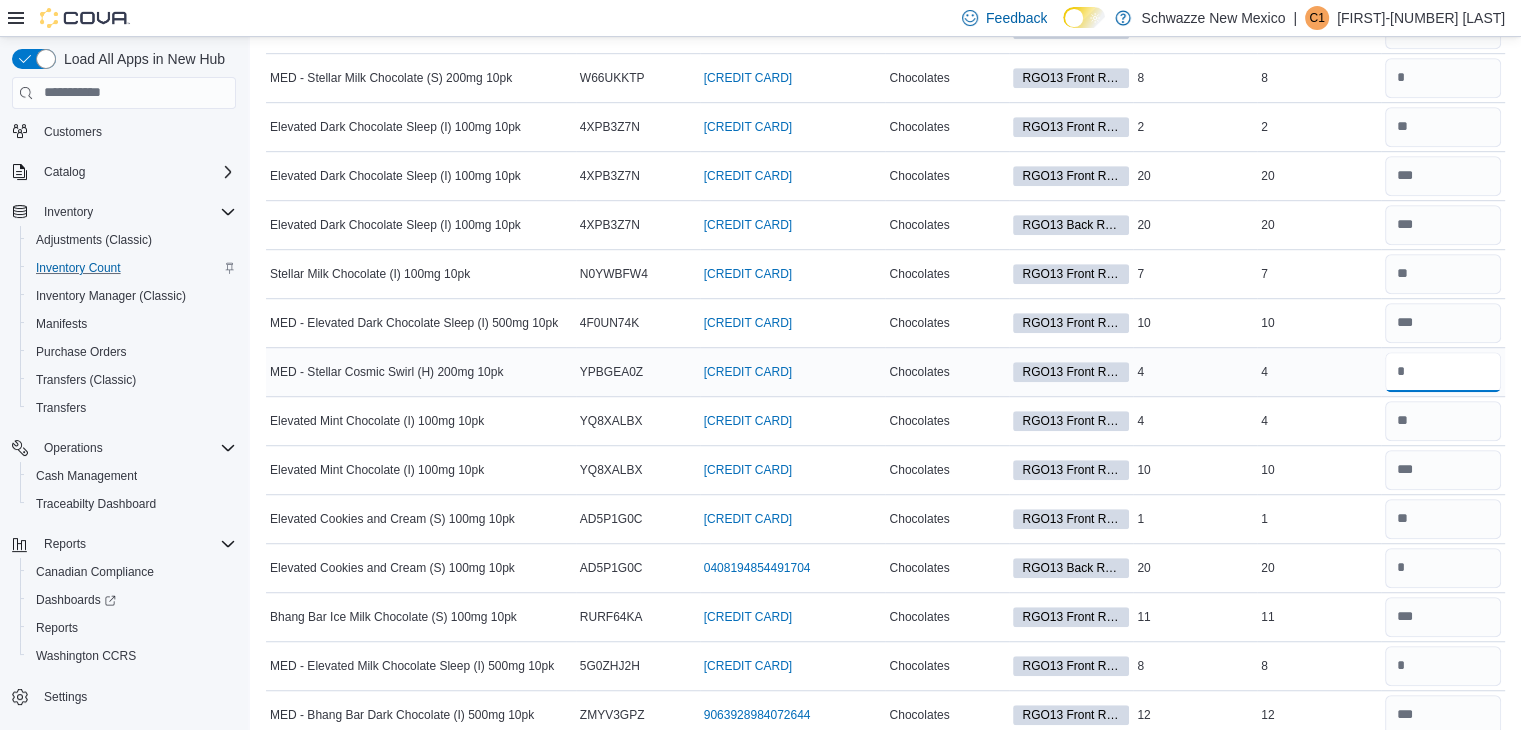 type on "*" 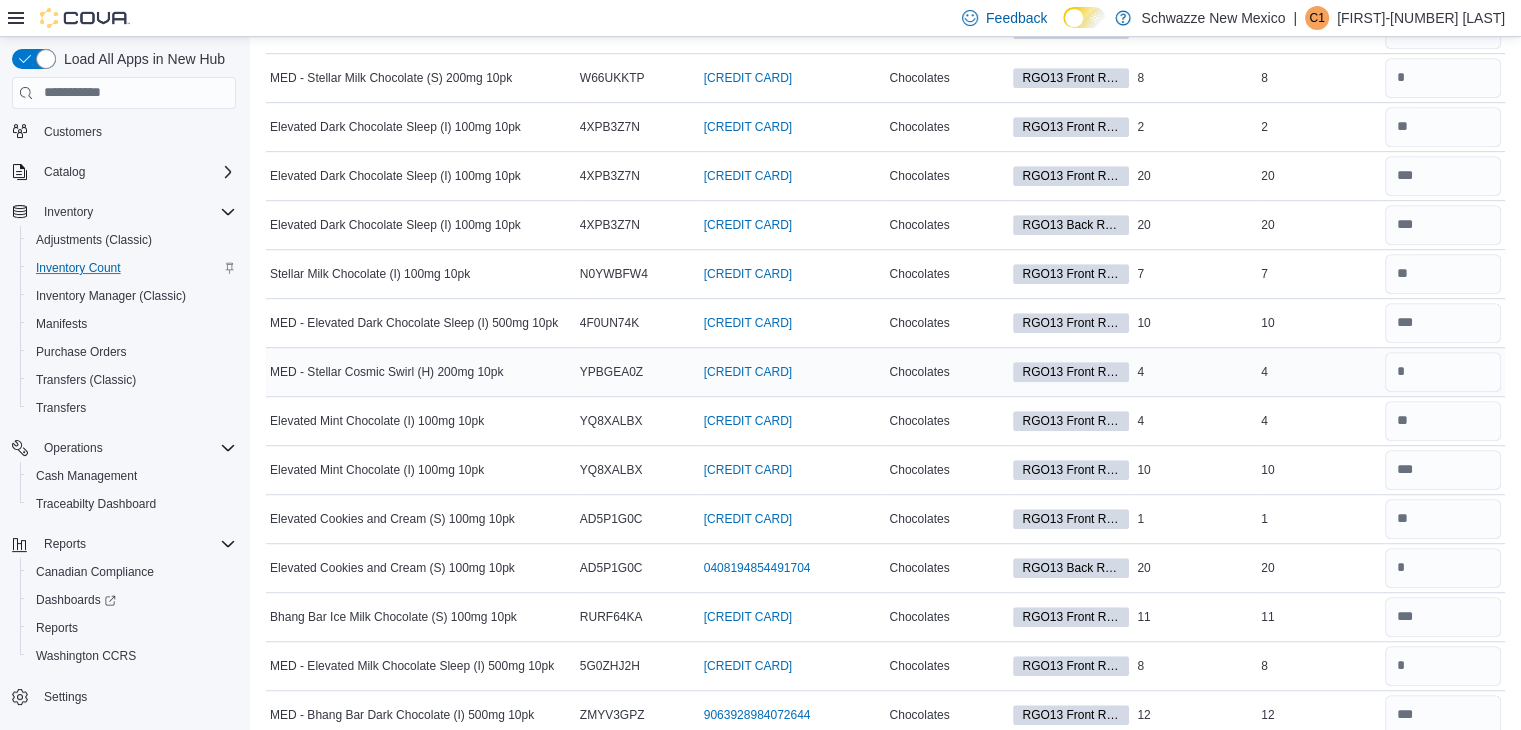 type 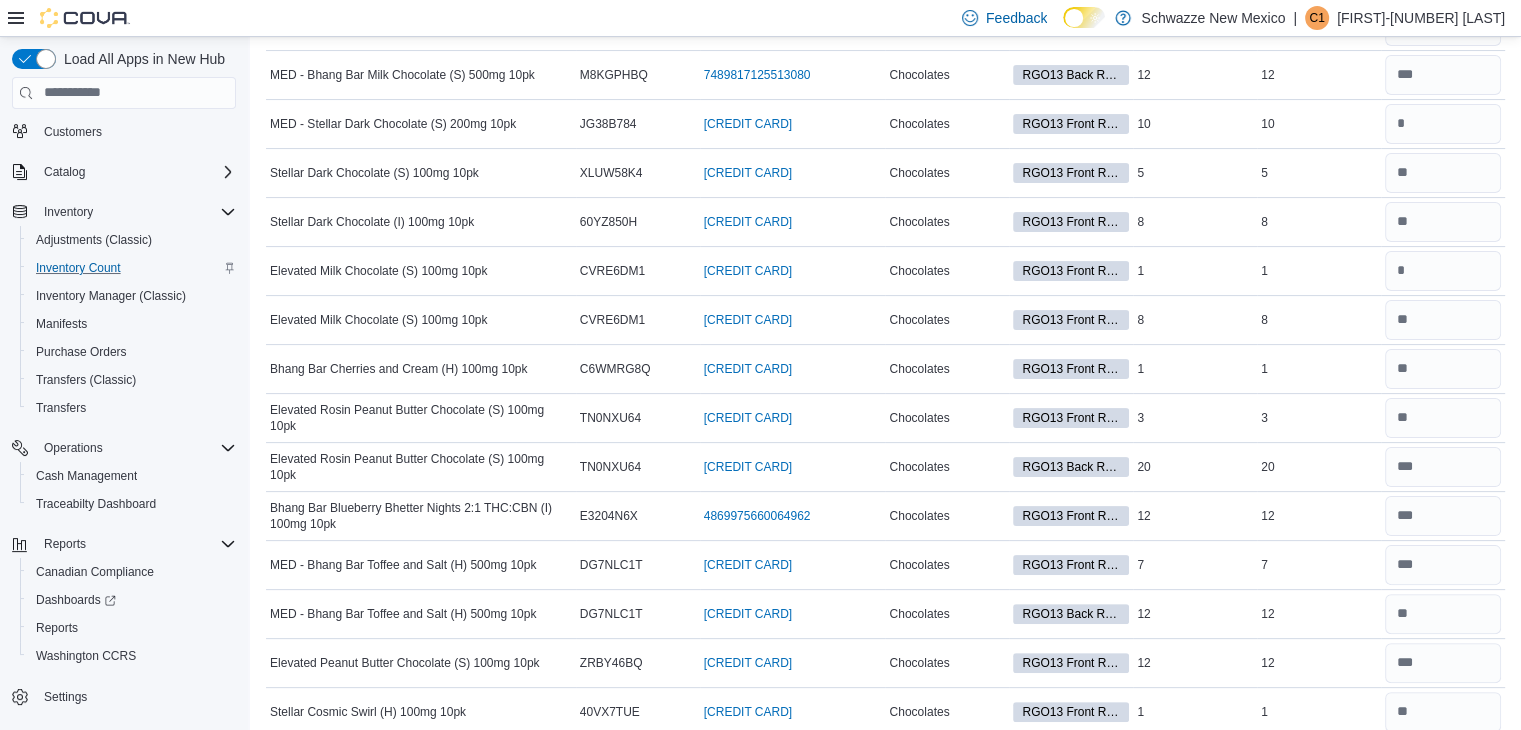scroll, scrollTop: 0, scrollLeft: 0, axis: both 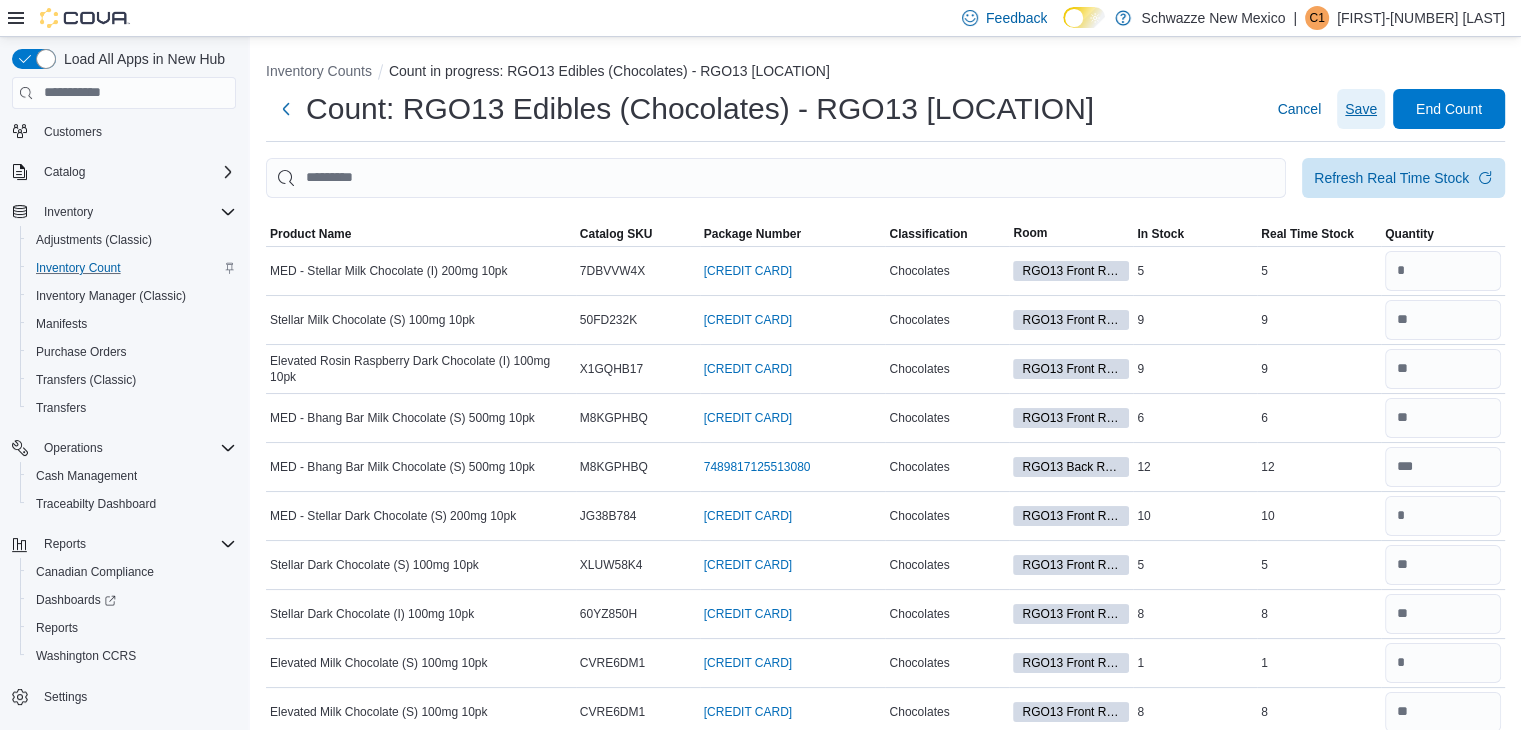 click on "Save" at bounding box center (1361, 109) 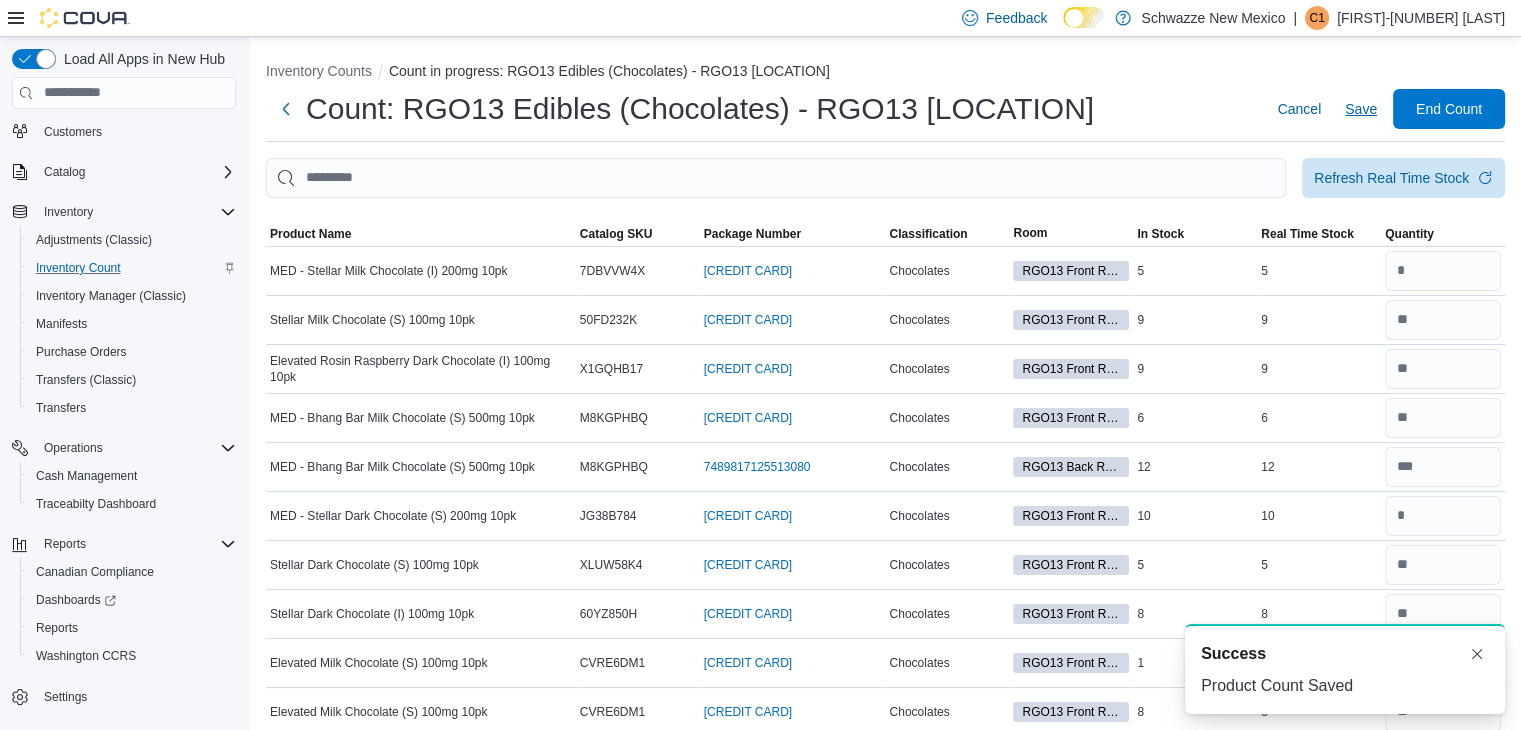 scroll, scrollTop: 0, scrollLeft: 0, axis: both 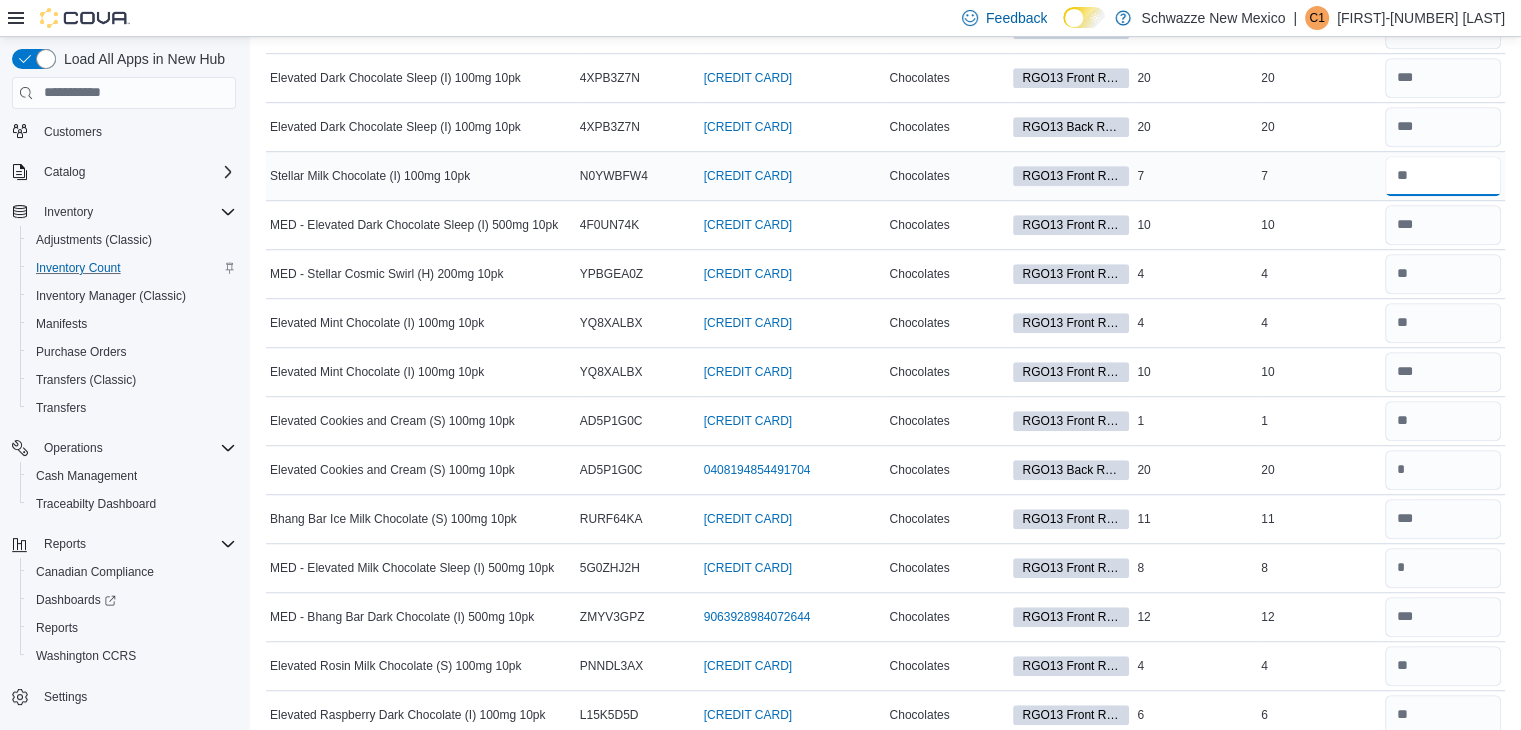 click at bounding box center [1443, 176] 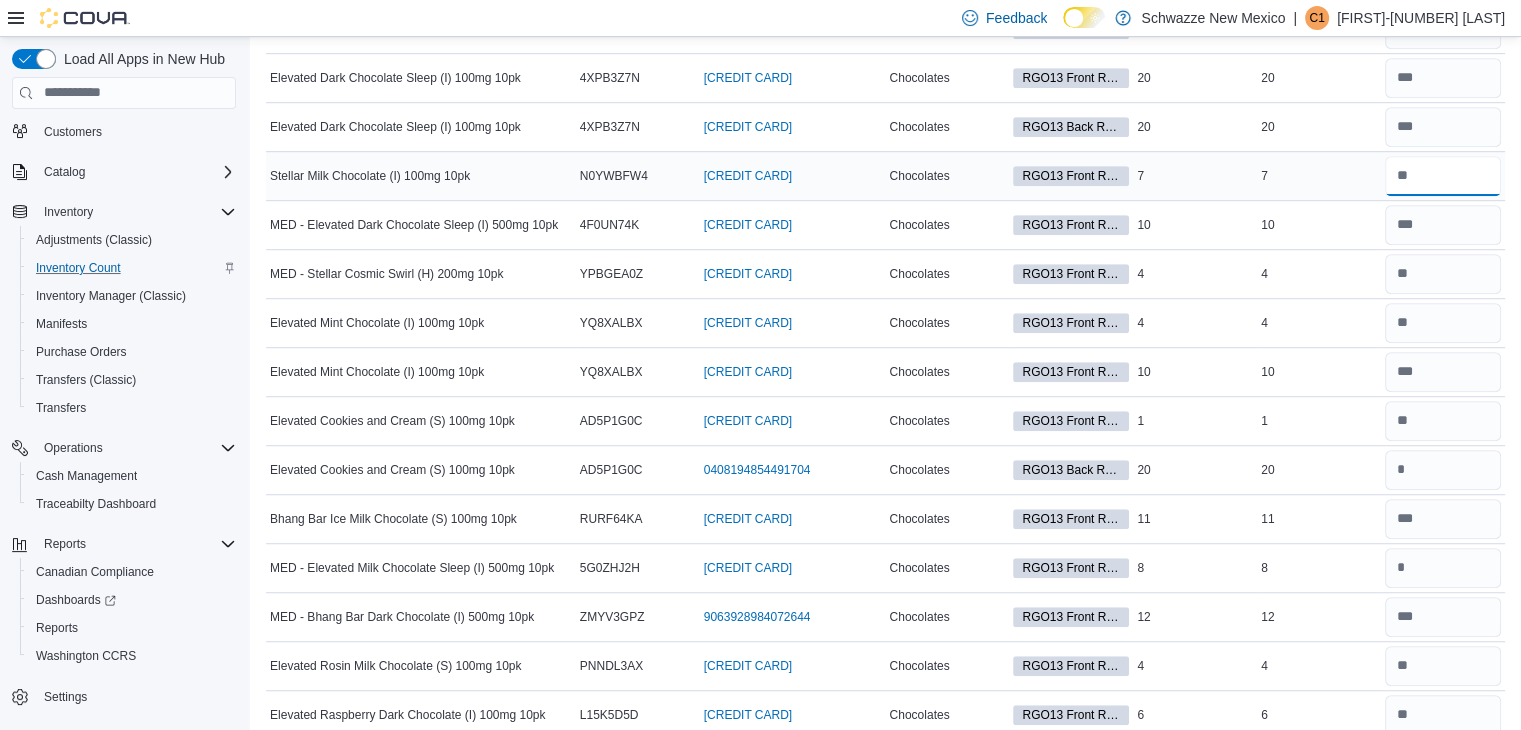 type on "*" 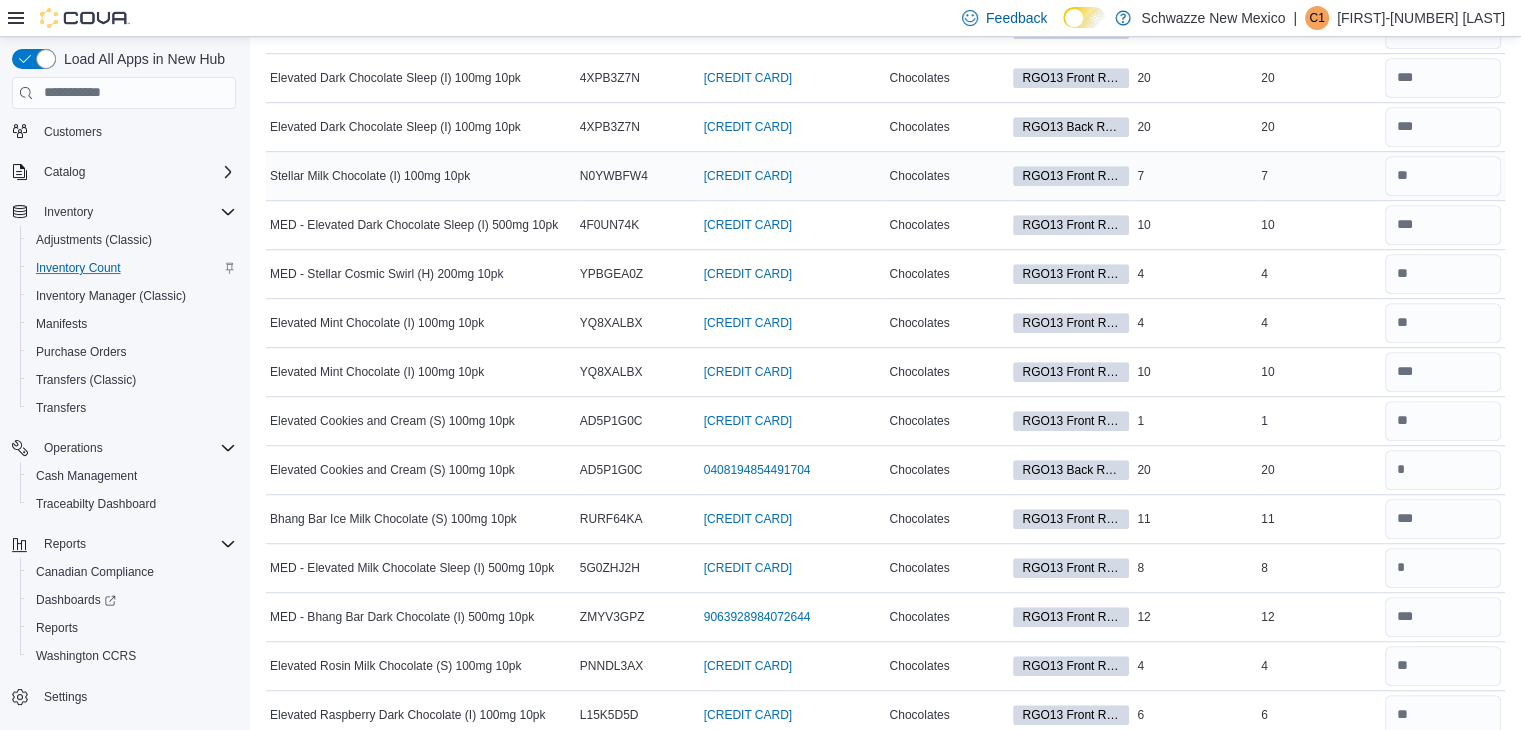type 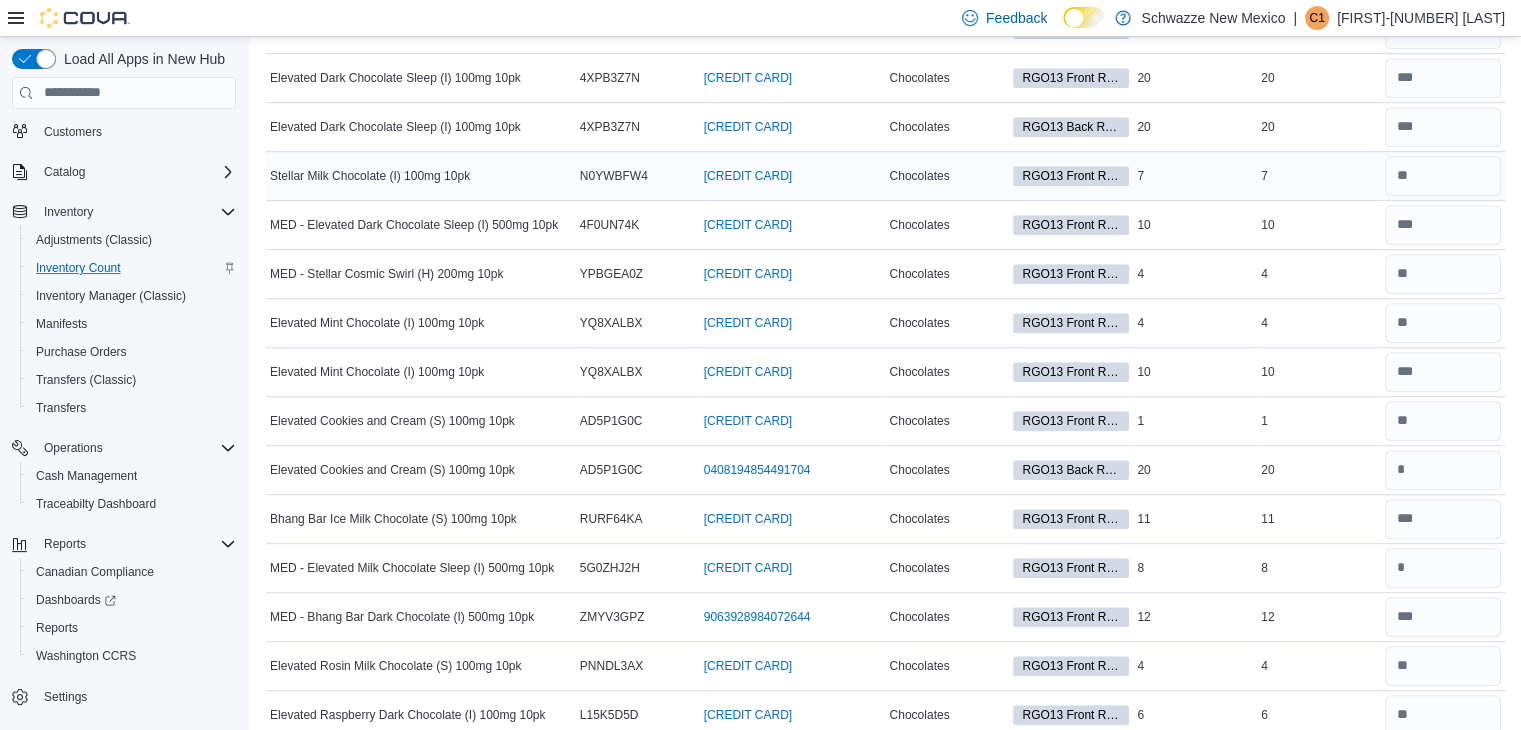 scroll, scrollTop: 832, scrollLeft: 0, axis: vertical 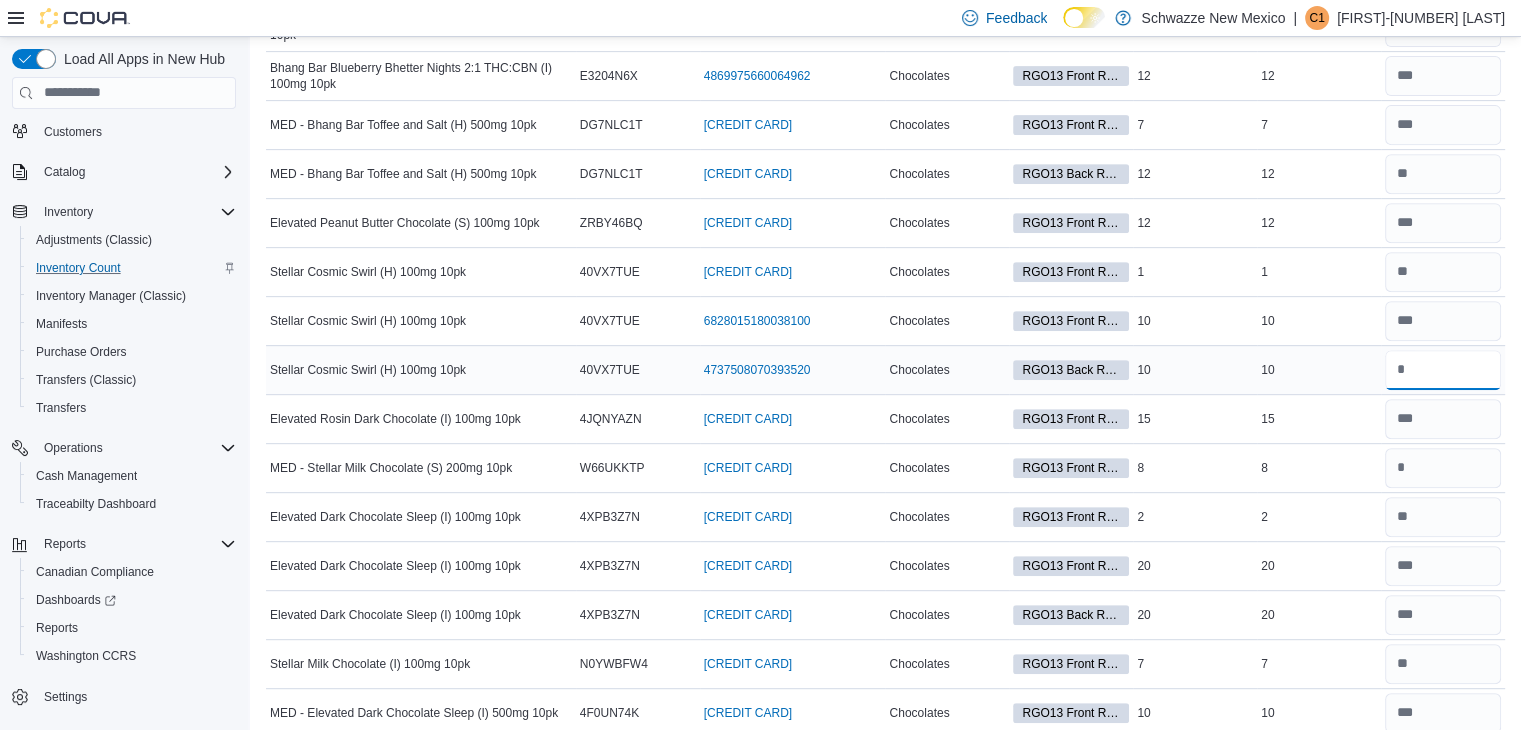 click at bounding box center (1443, 370) 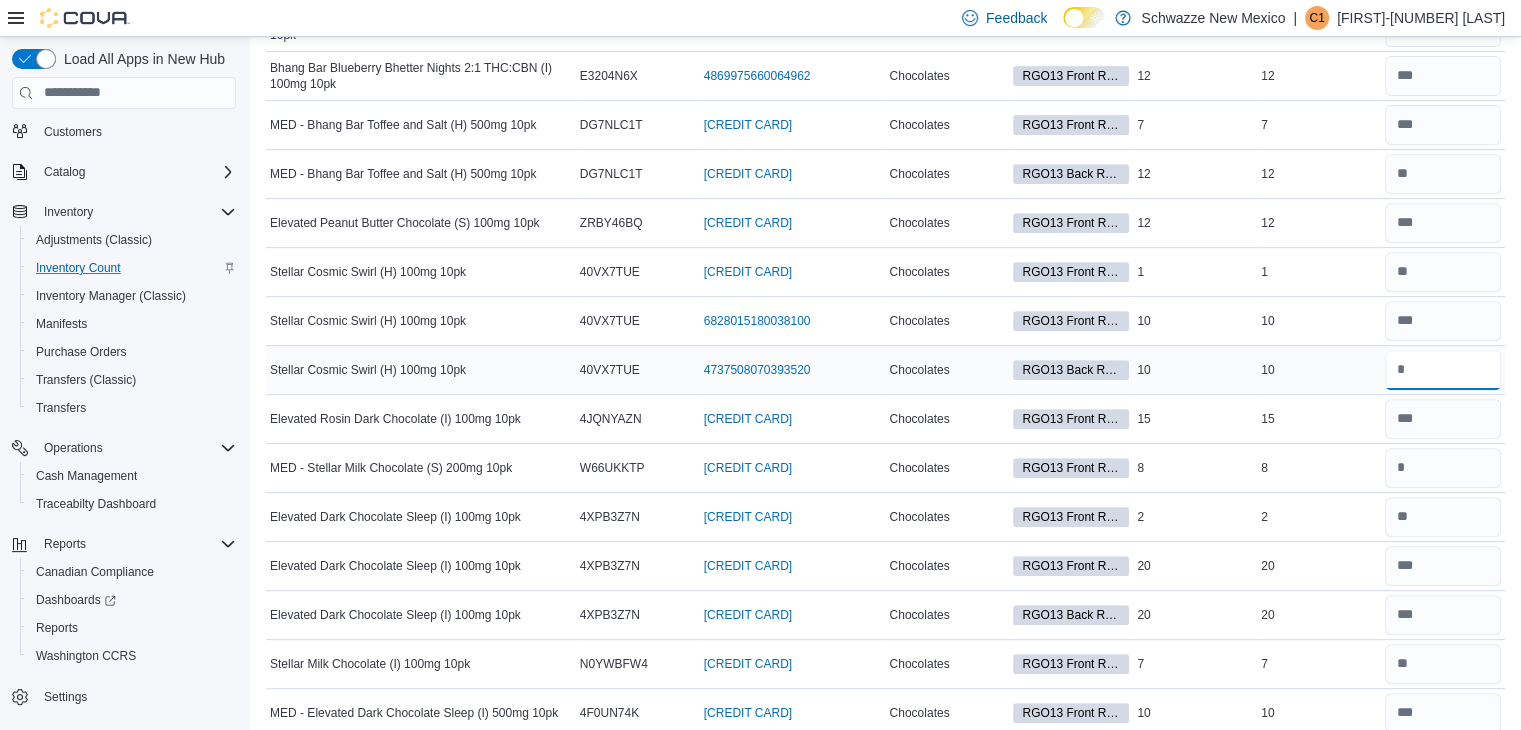 type on "**" 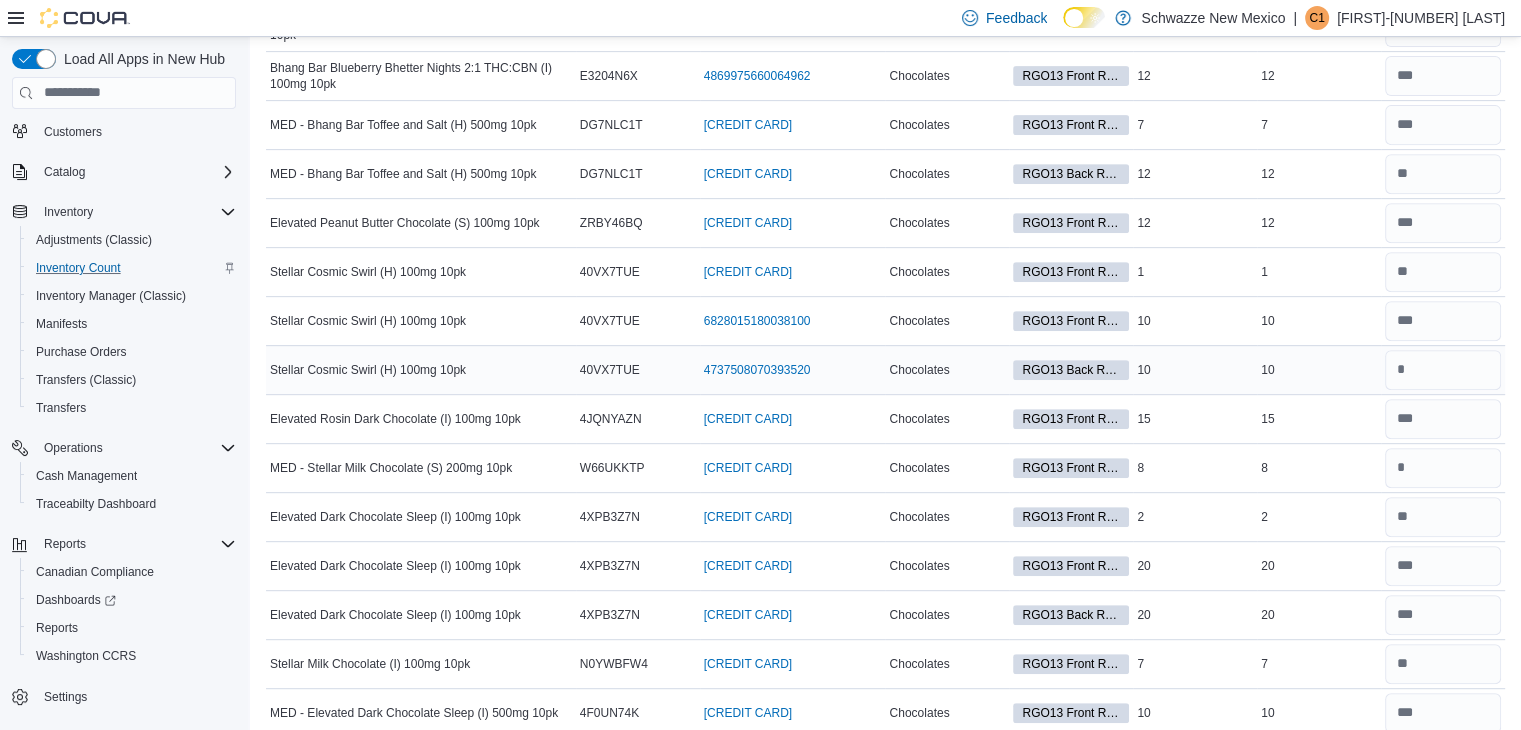 type 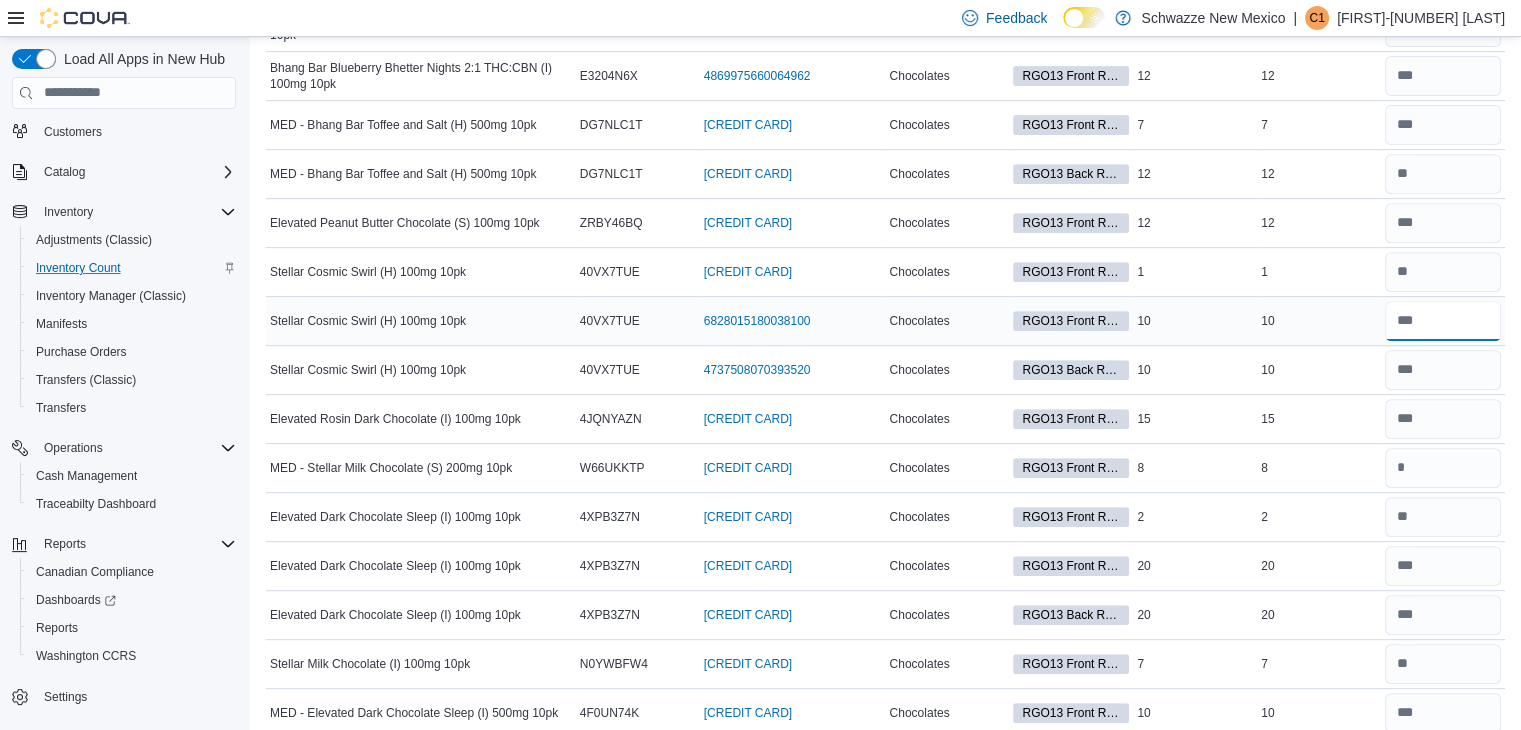 click at bounding box center [1443, 321] 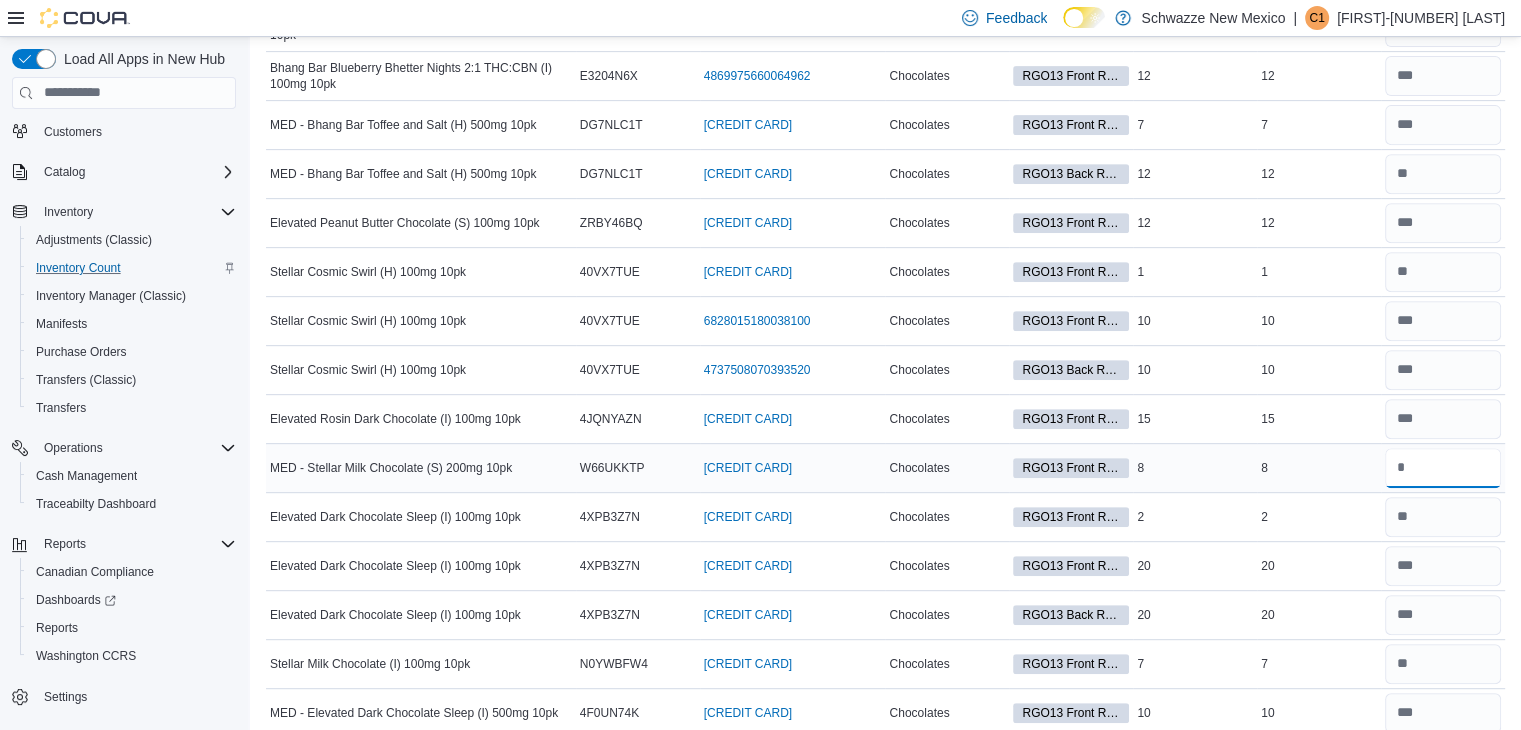 click at bounding box center [1443, 468] 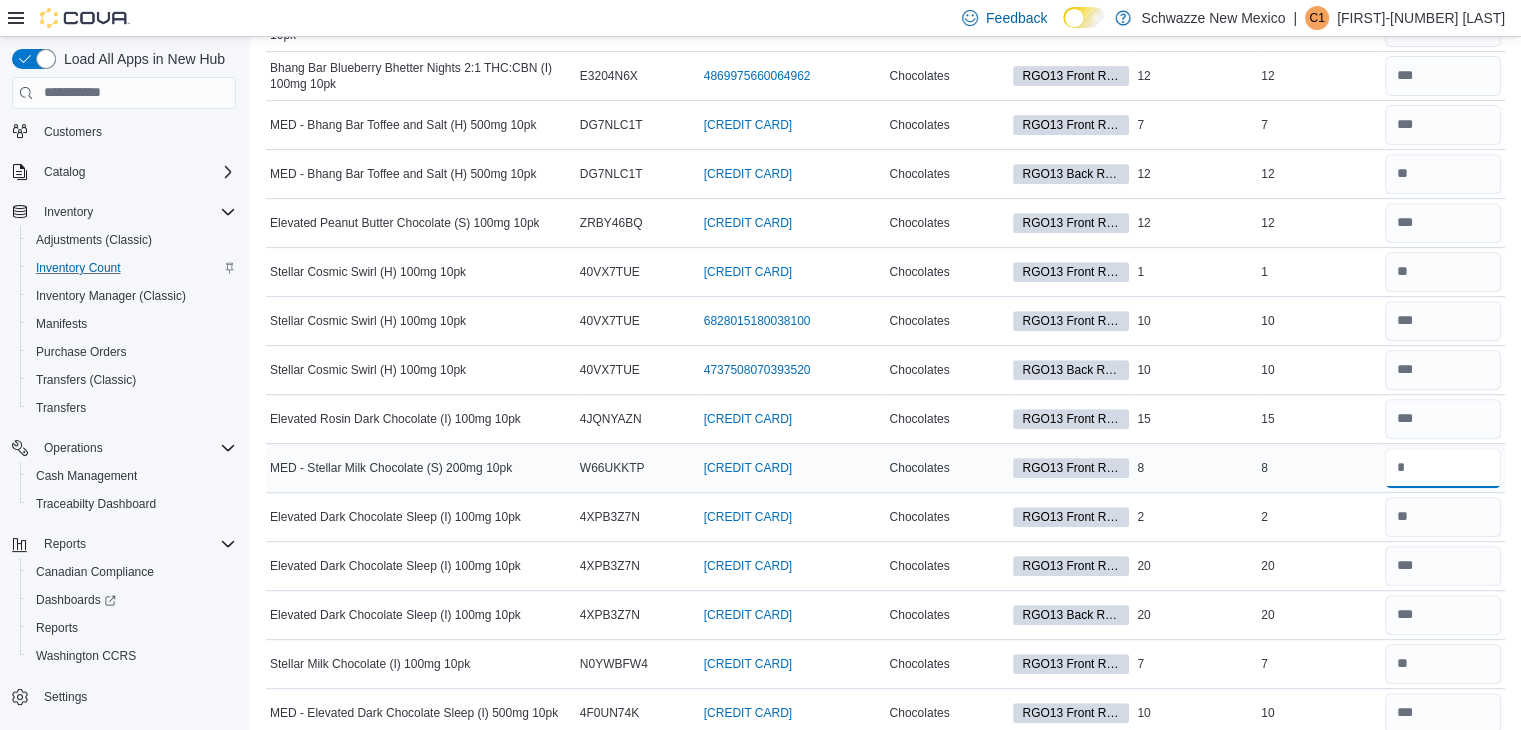 type on "*" 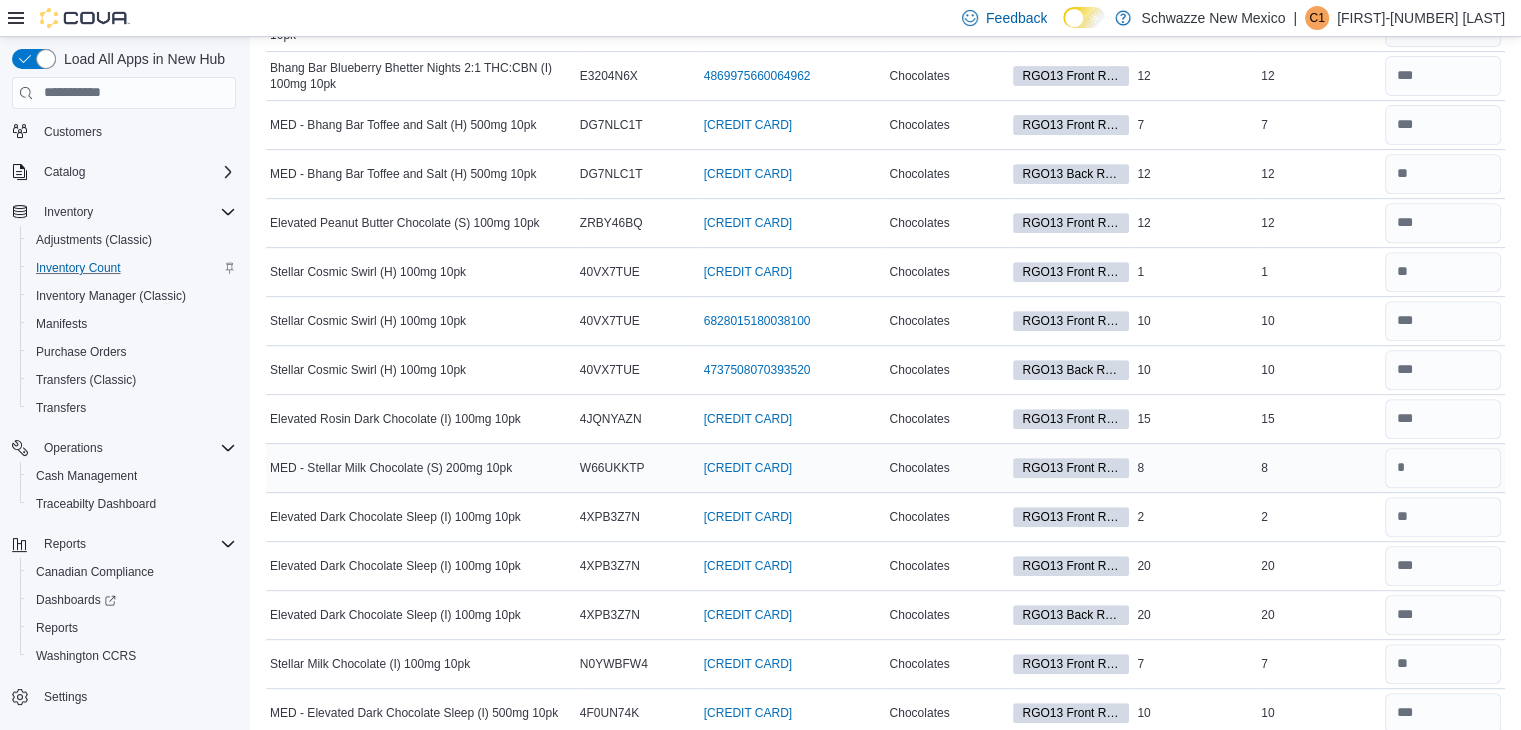 type 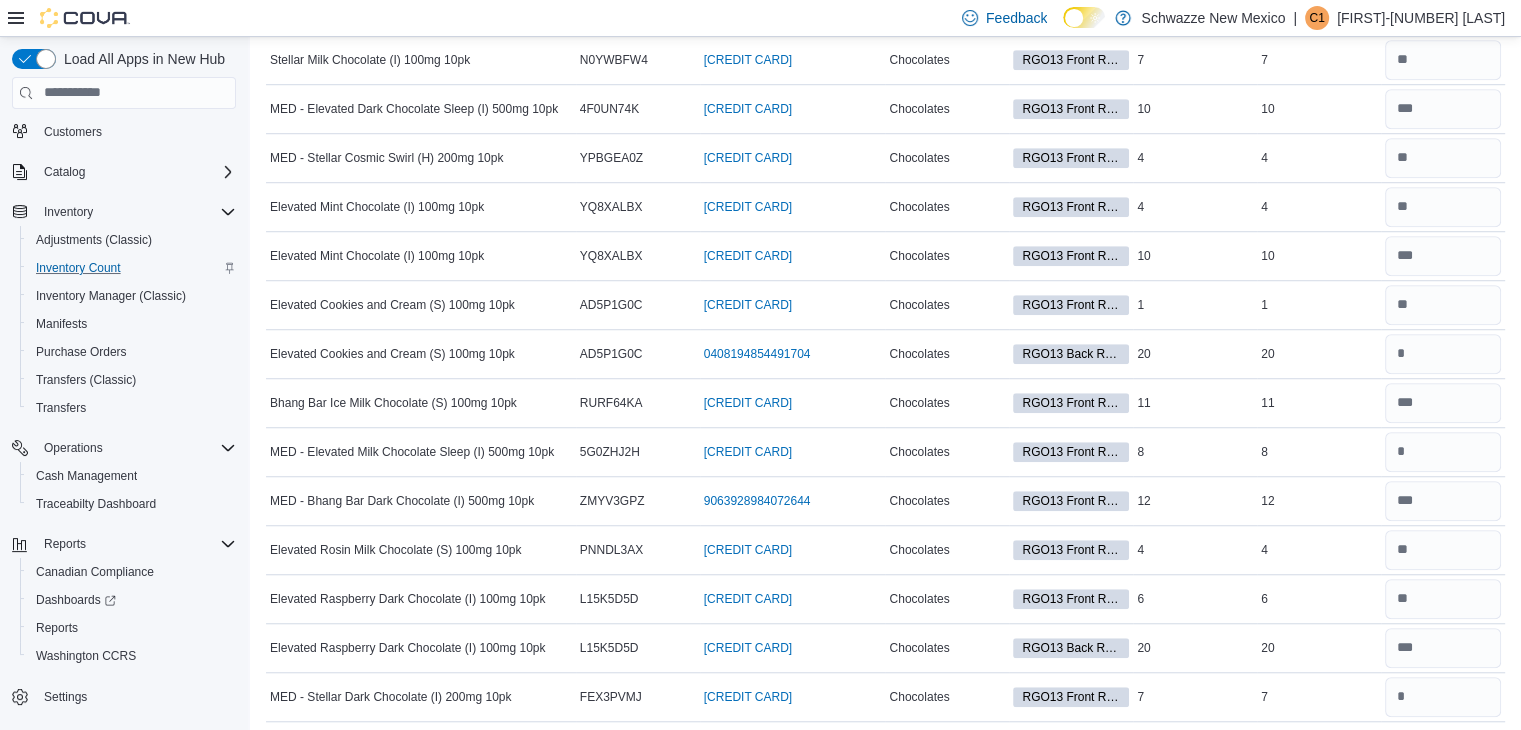 scroll, scrollTop: 148, scrollLeft: 0, axis: vertical 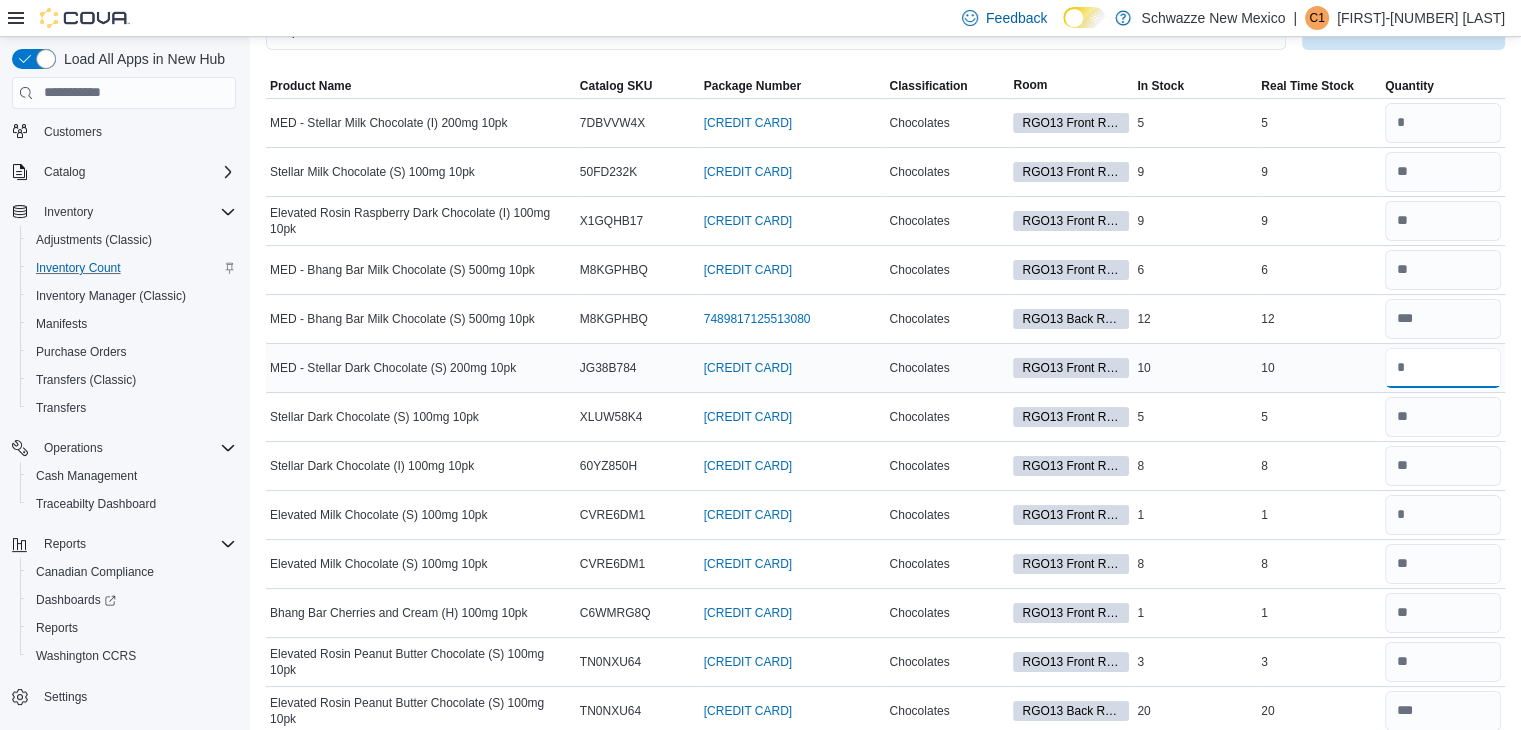 click at bounding box center [1443, 368] 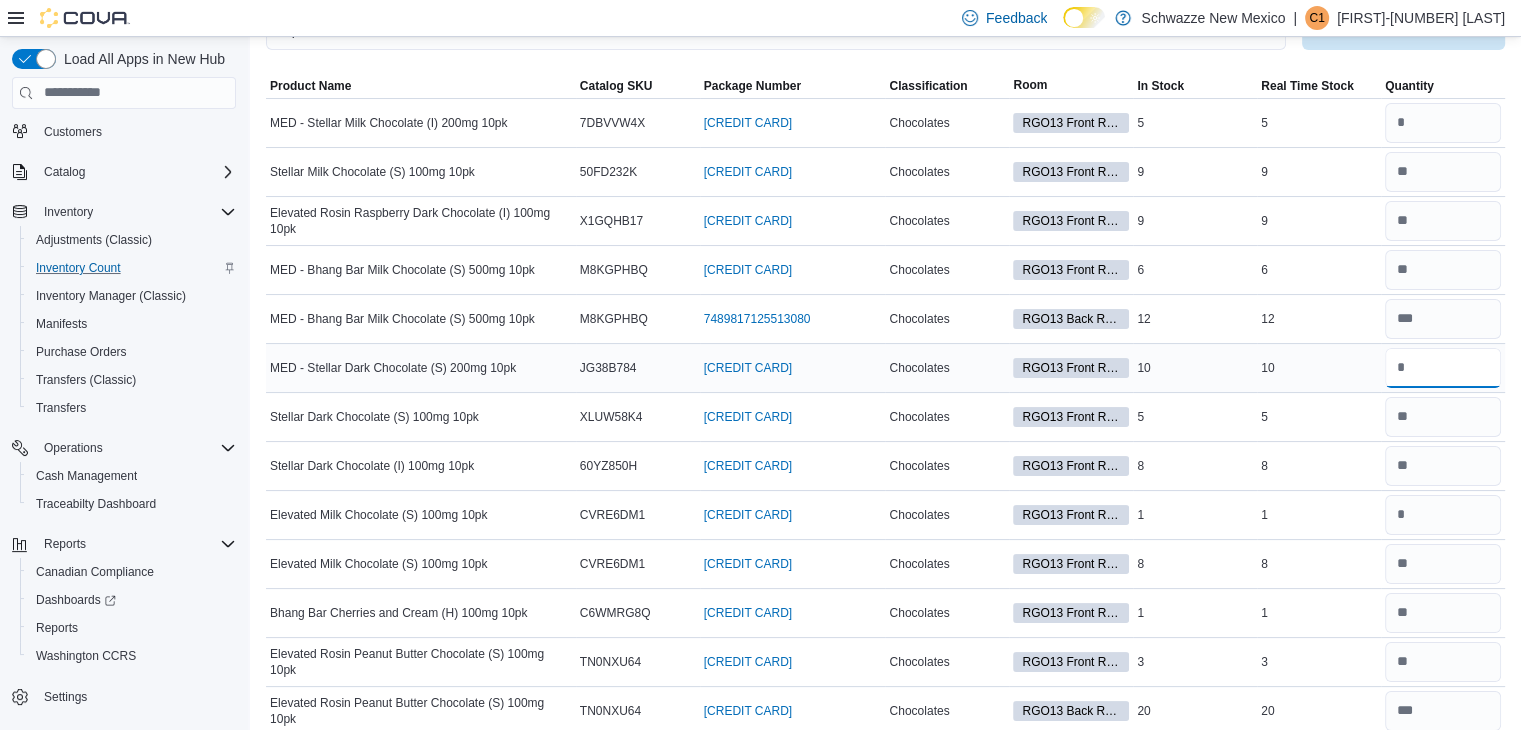type on "**" 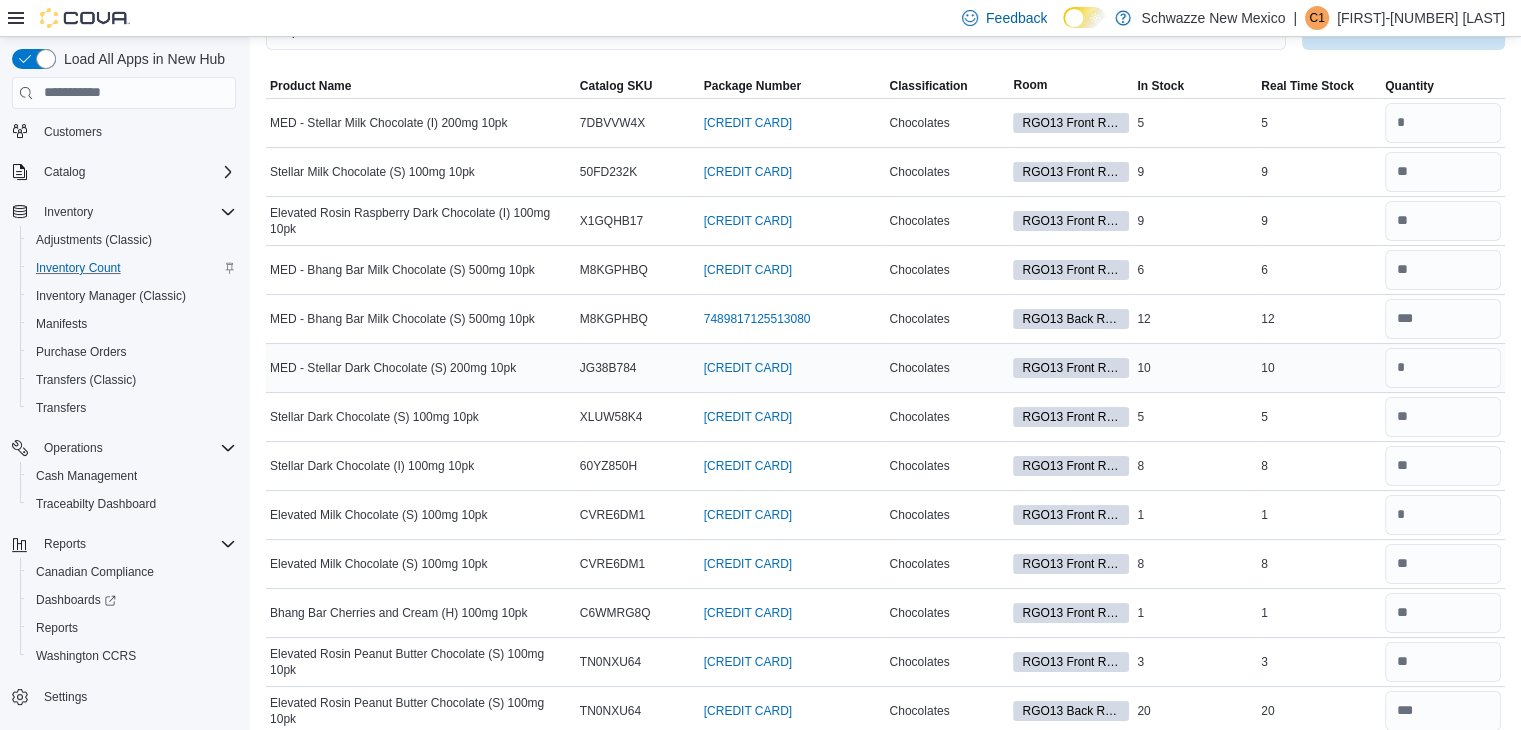type 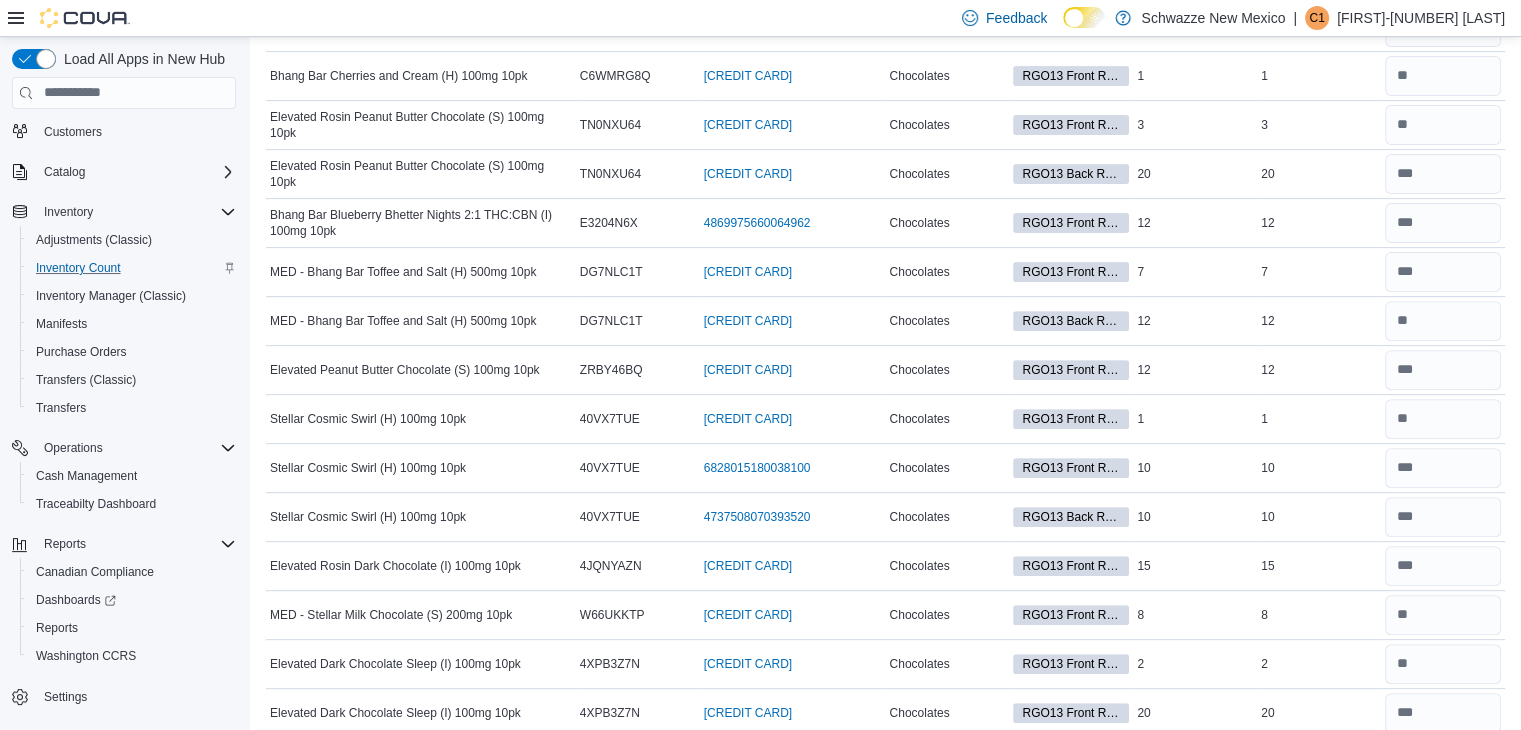 scroll, scrollTop: 0, scrollLeft: 0, axis: both 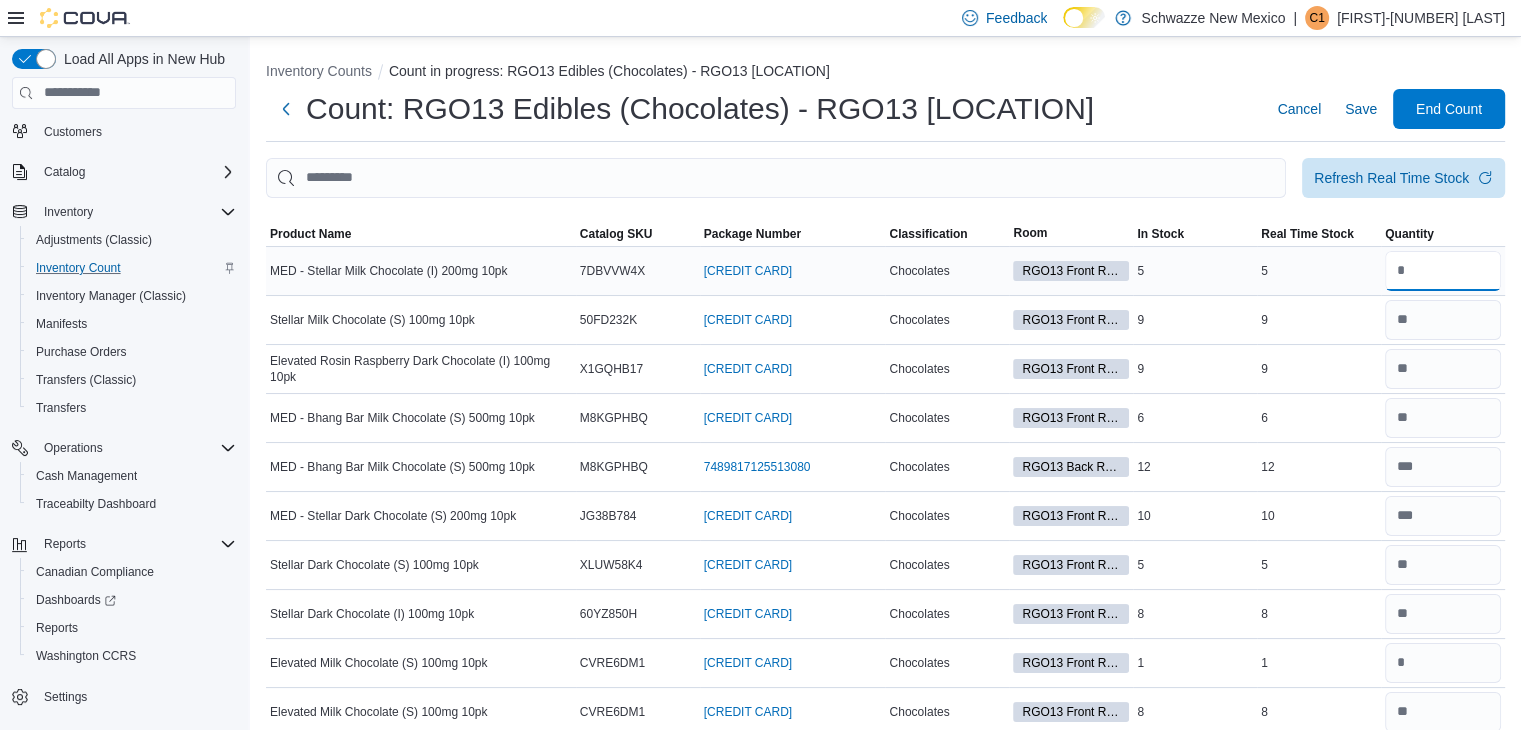 click at bounding box center (1443, 271) 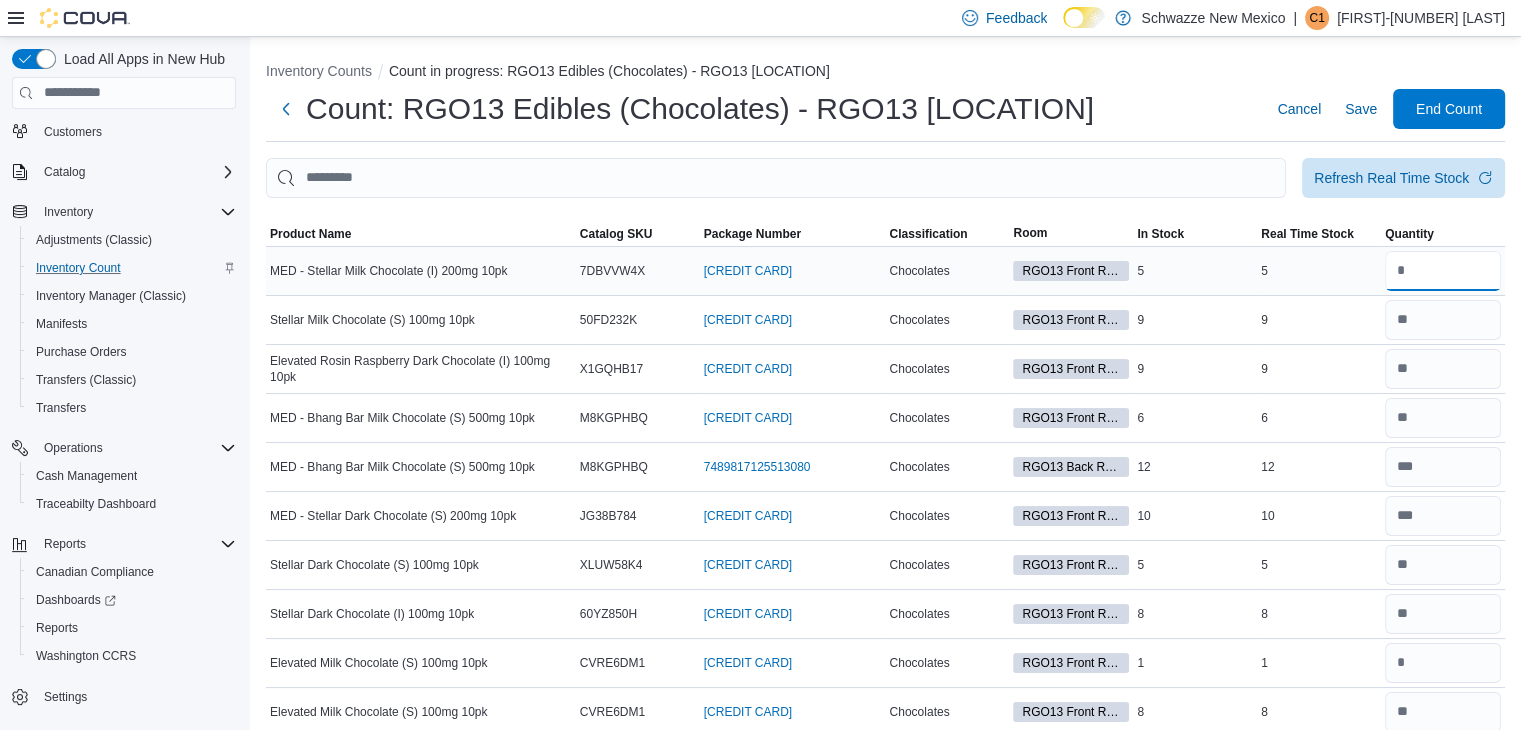 type on "*" 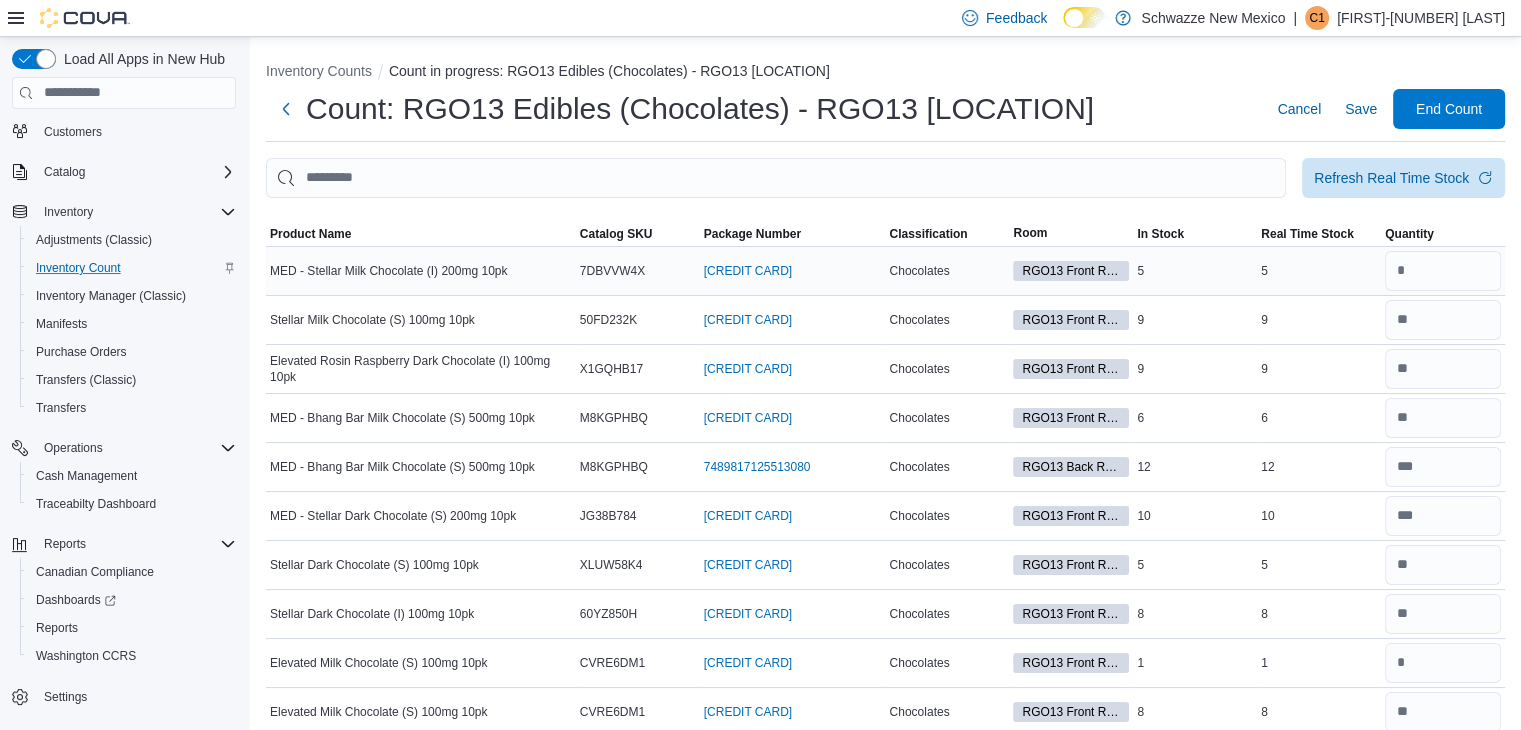 type 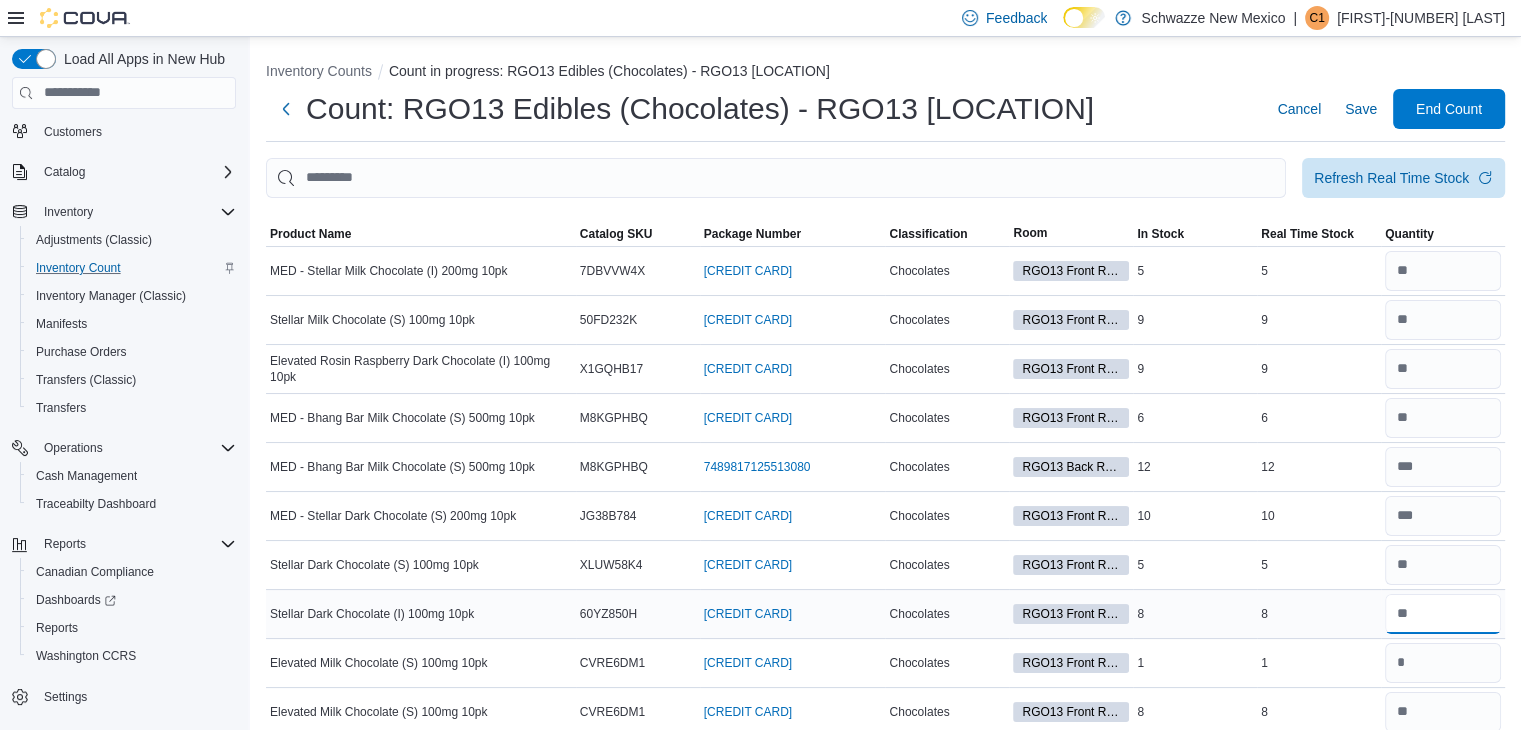 click at bounding box center (1443, 614) 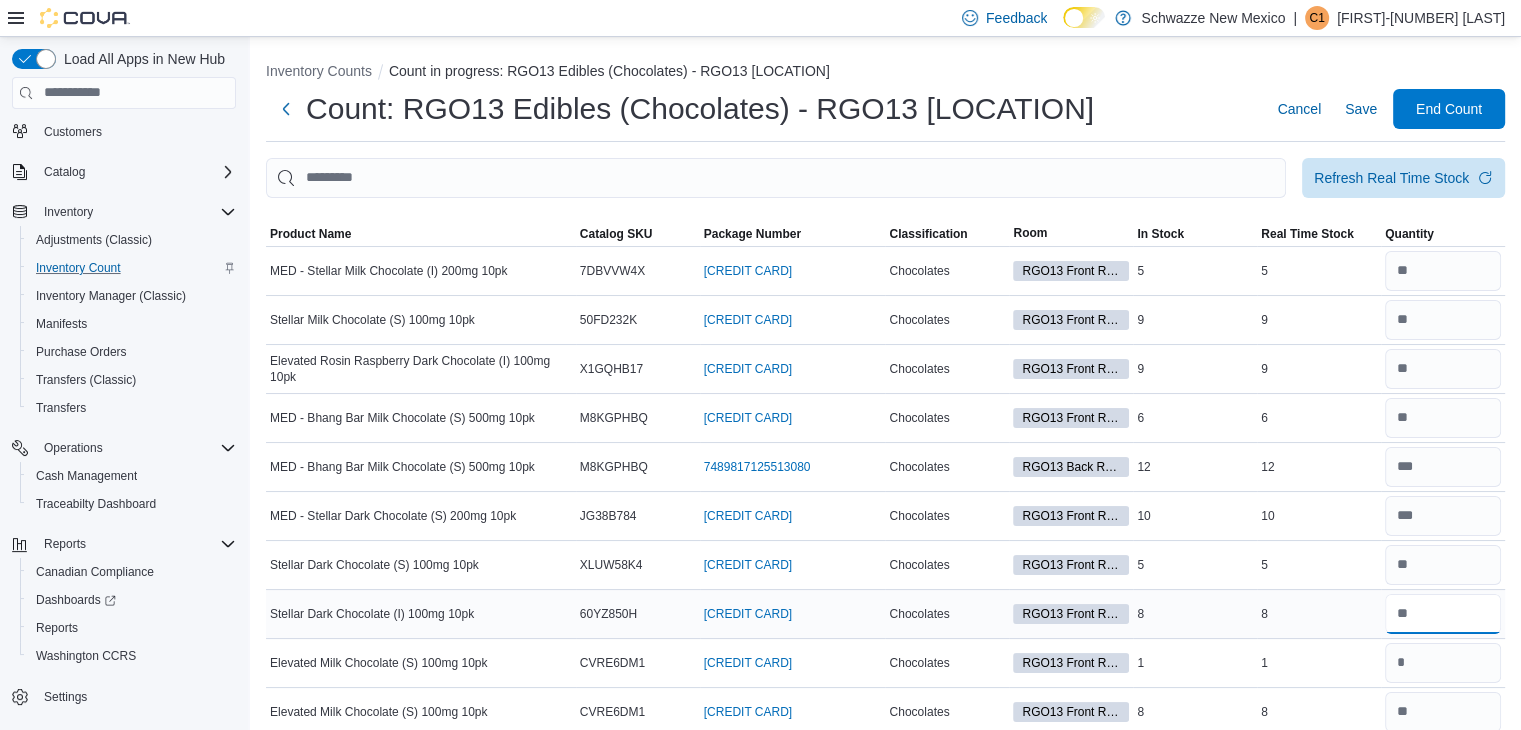 type on "*" 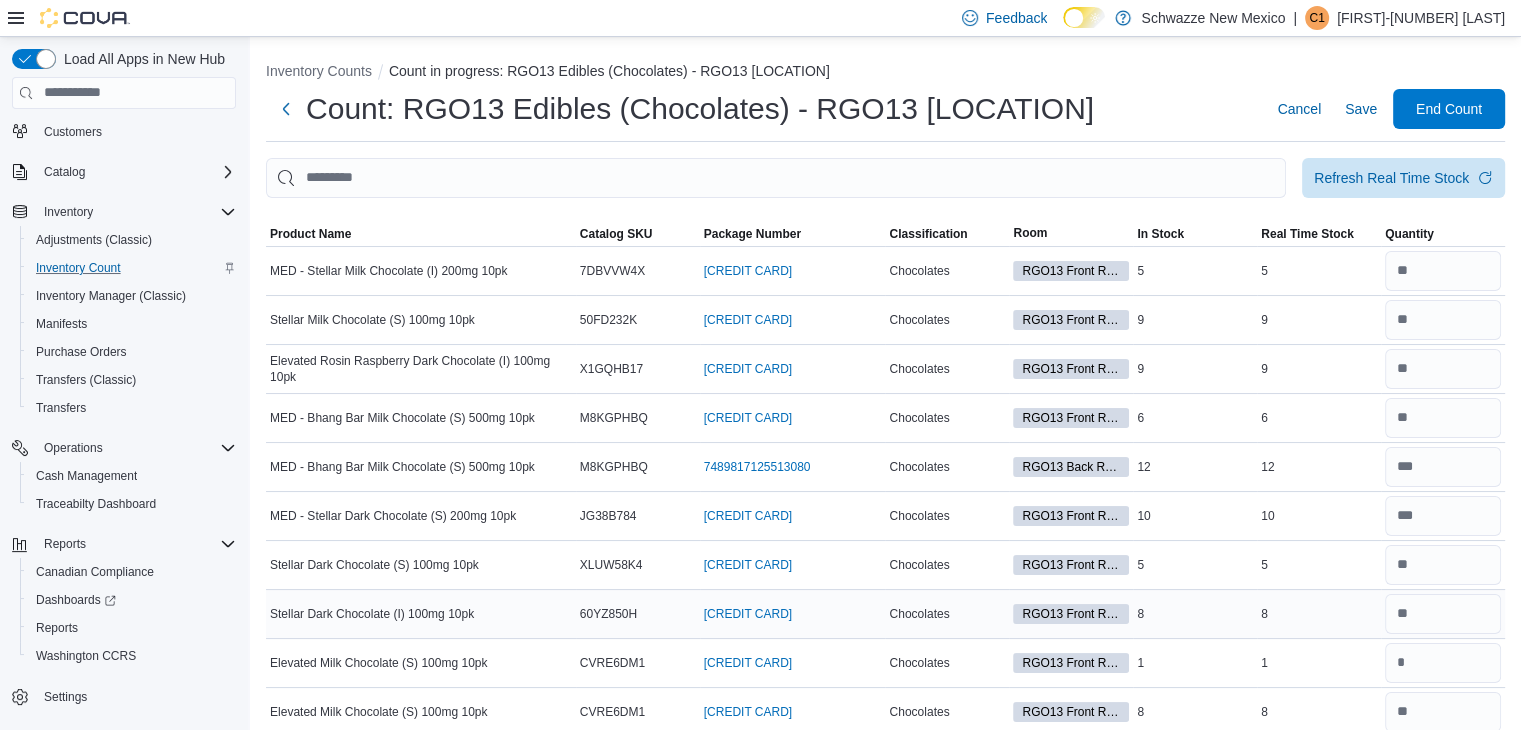 type 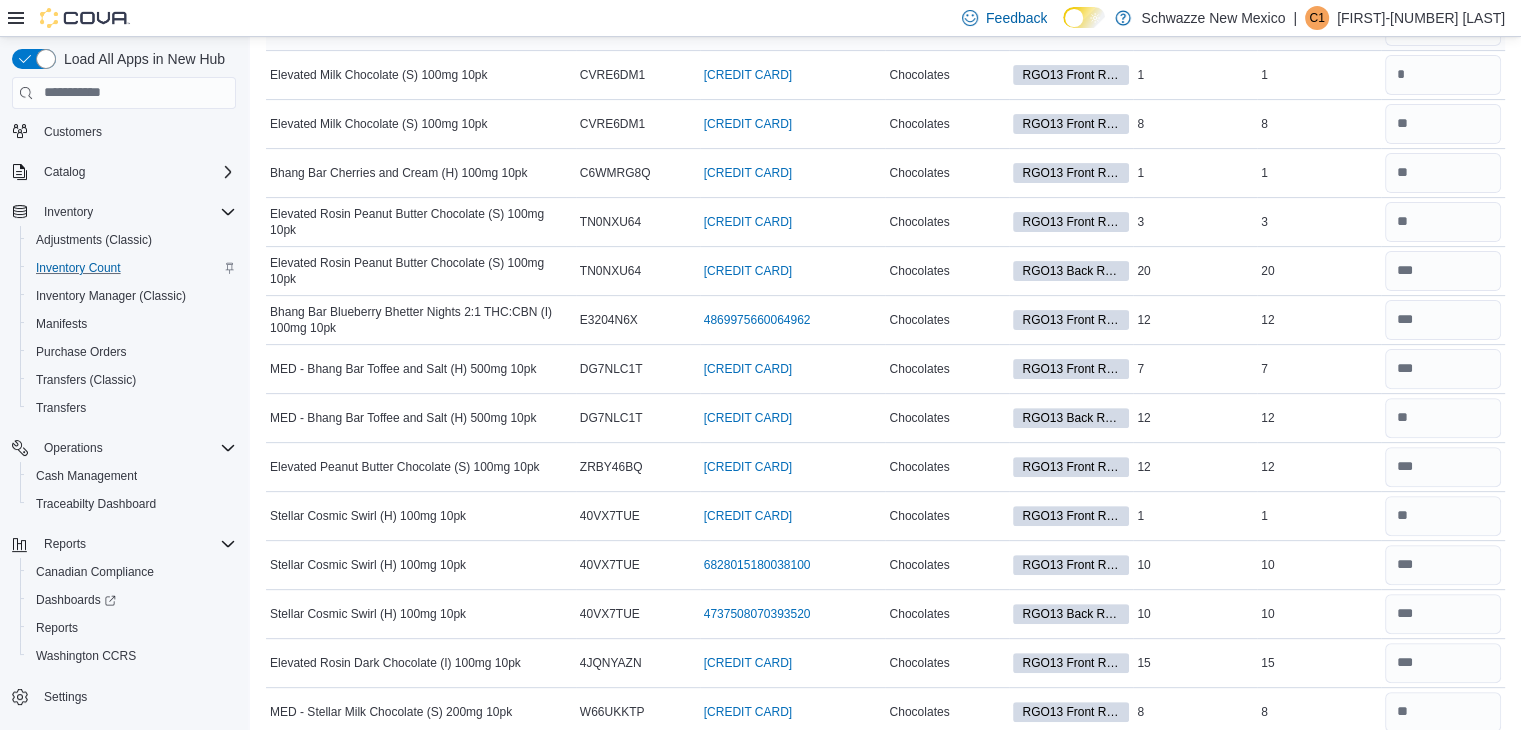 scroll, scrollTop: 1436, scrollLeft: 0, axis: vertical 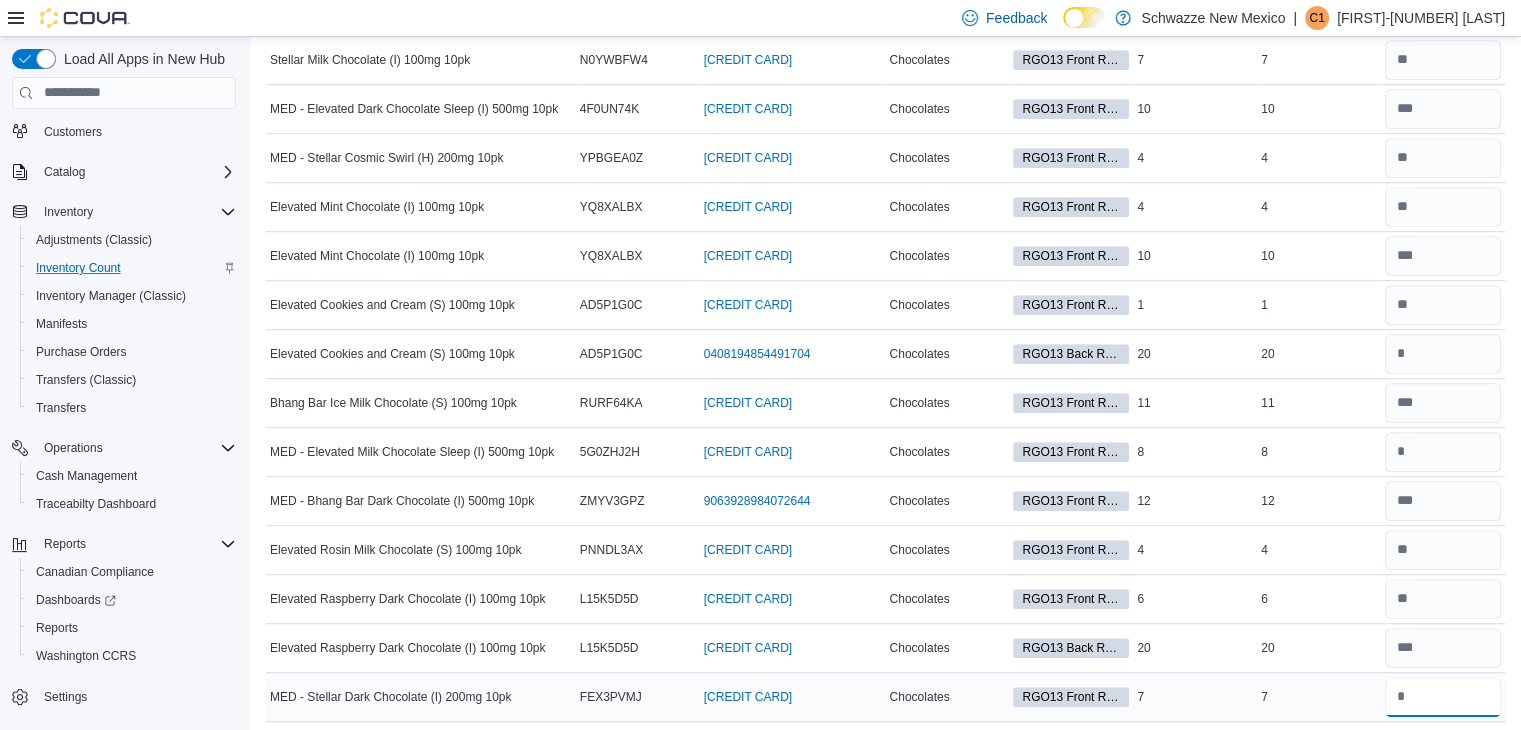 click at bounding box center [1443, 697] 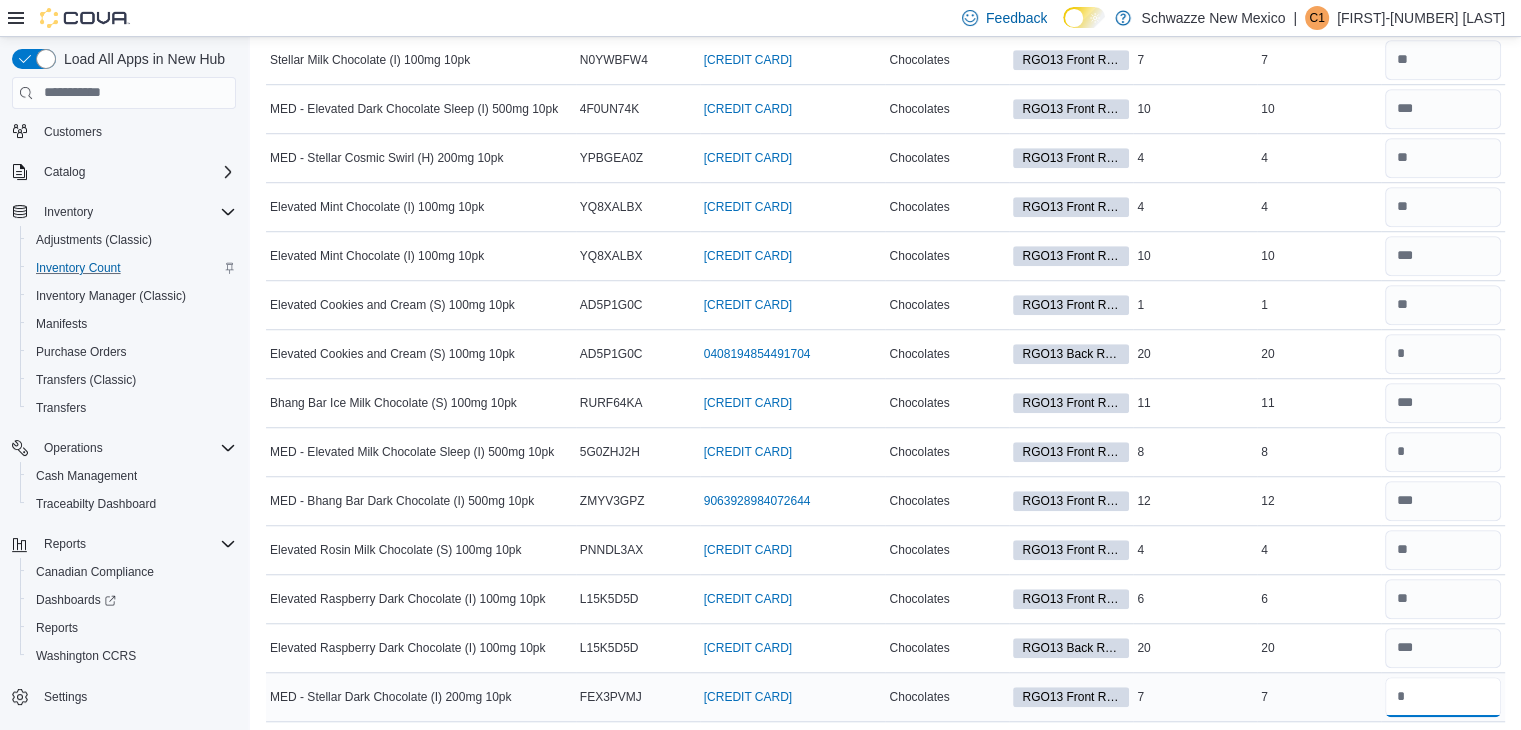 type on "*" 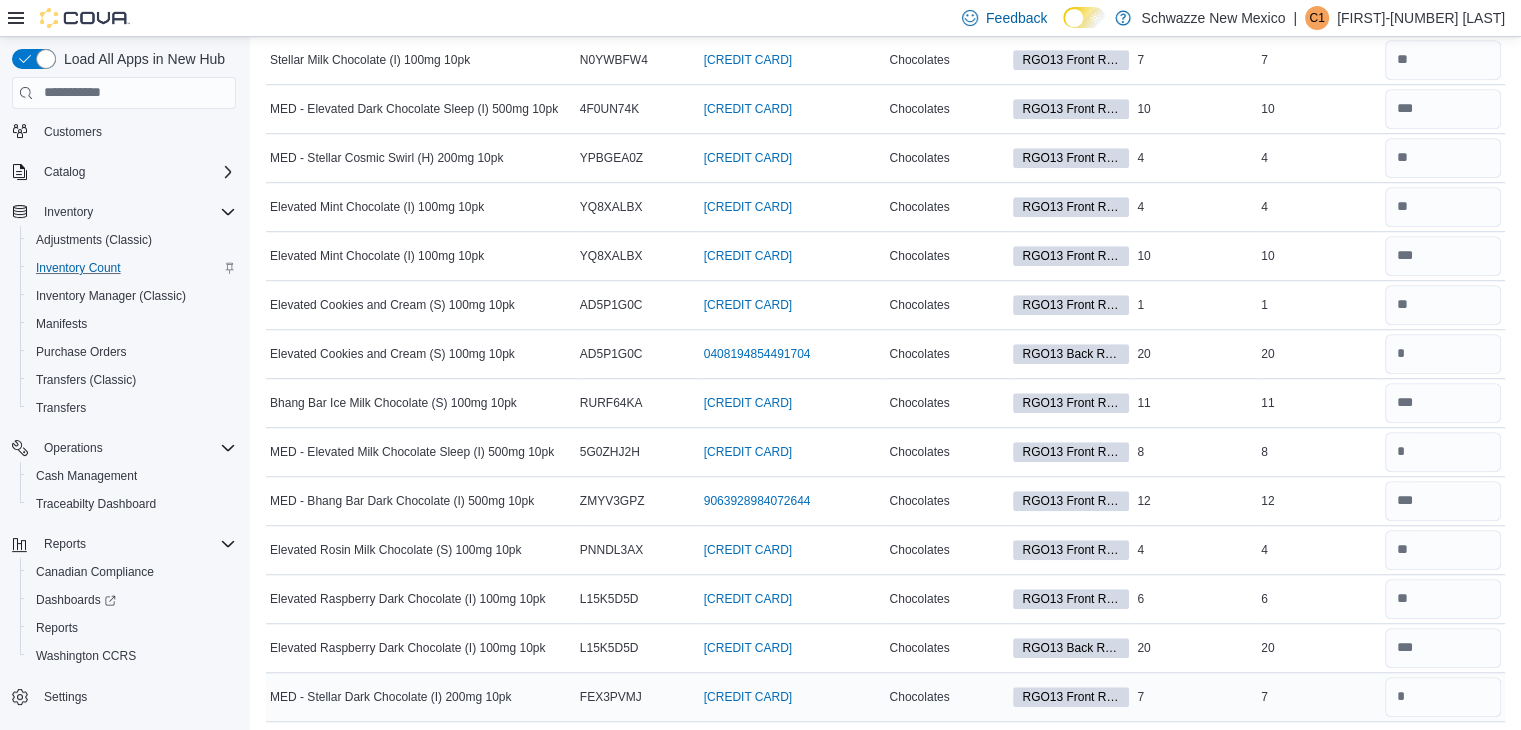 type 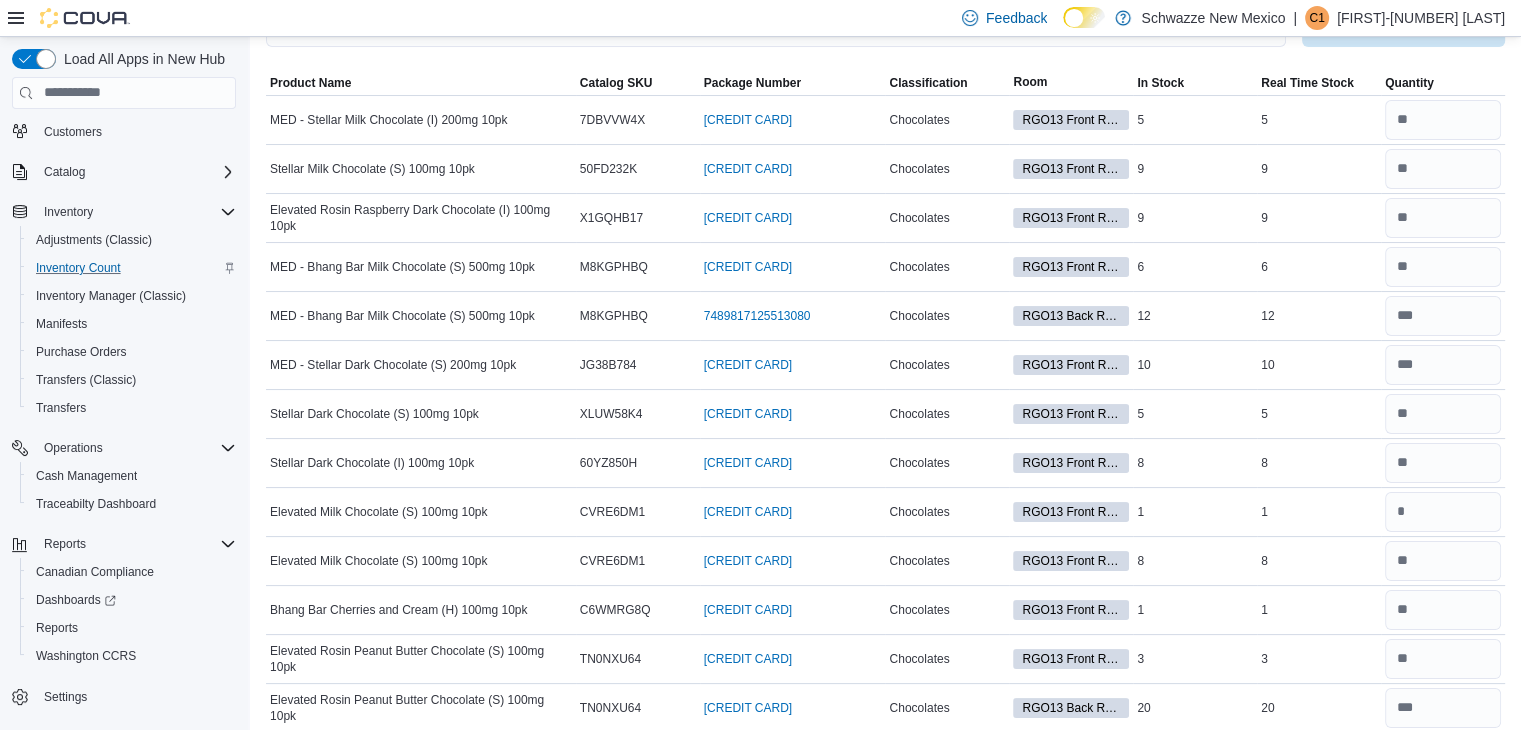 scroll, scrollTop: 0, scrollLeft: 0, axis: both 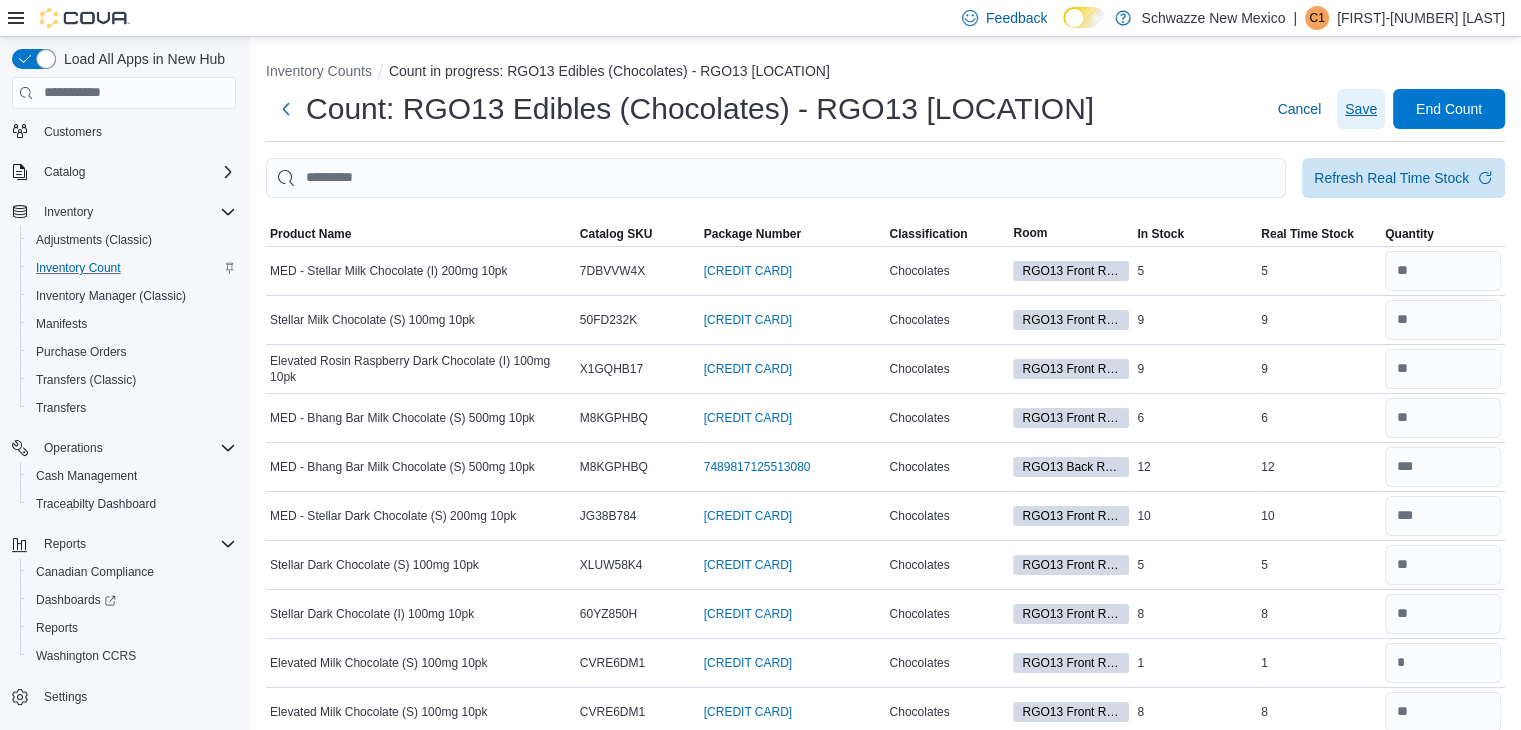 click on "Save" at bounding box center (1361, 109) 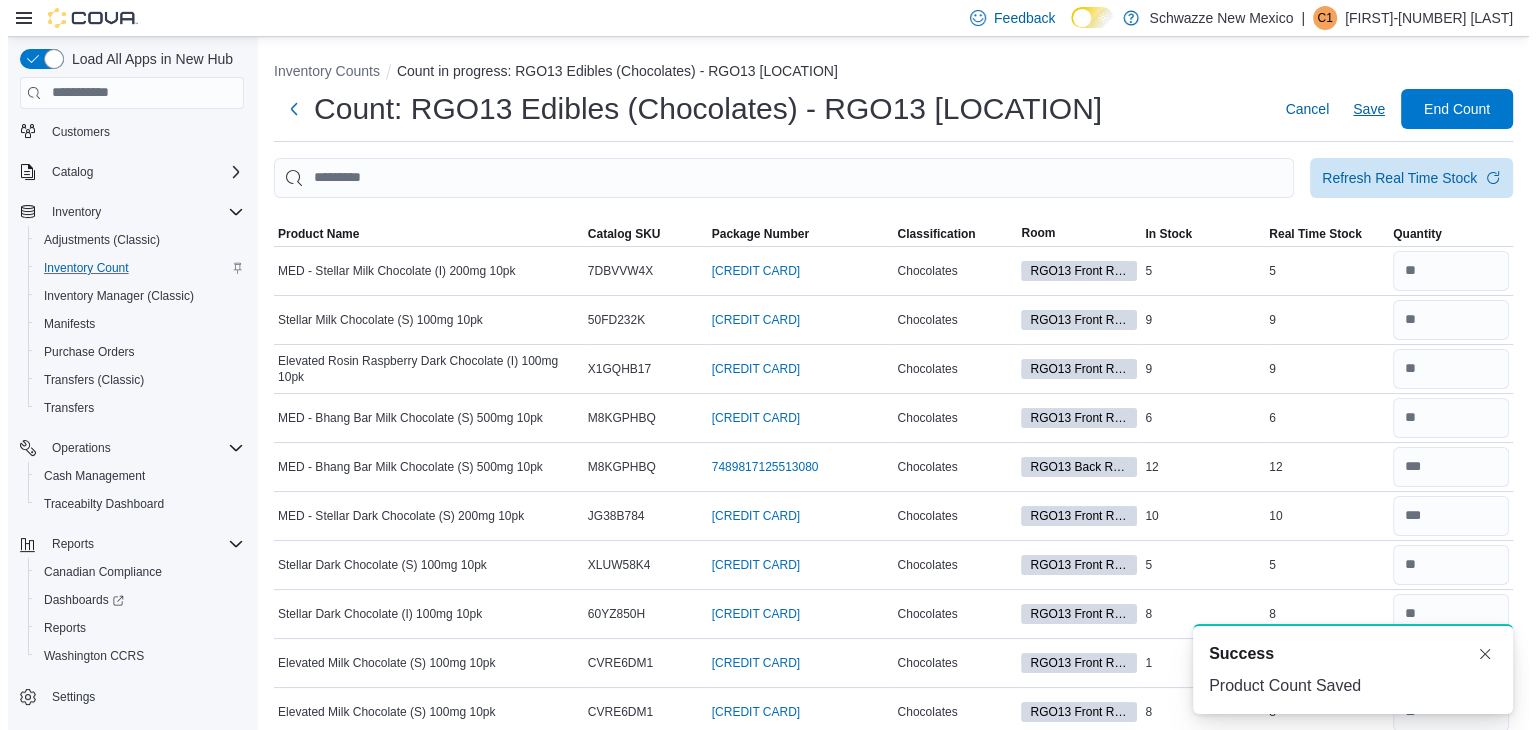 scroll, scrollTop: 0, scrollLeft: 0, axis: both 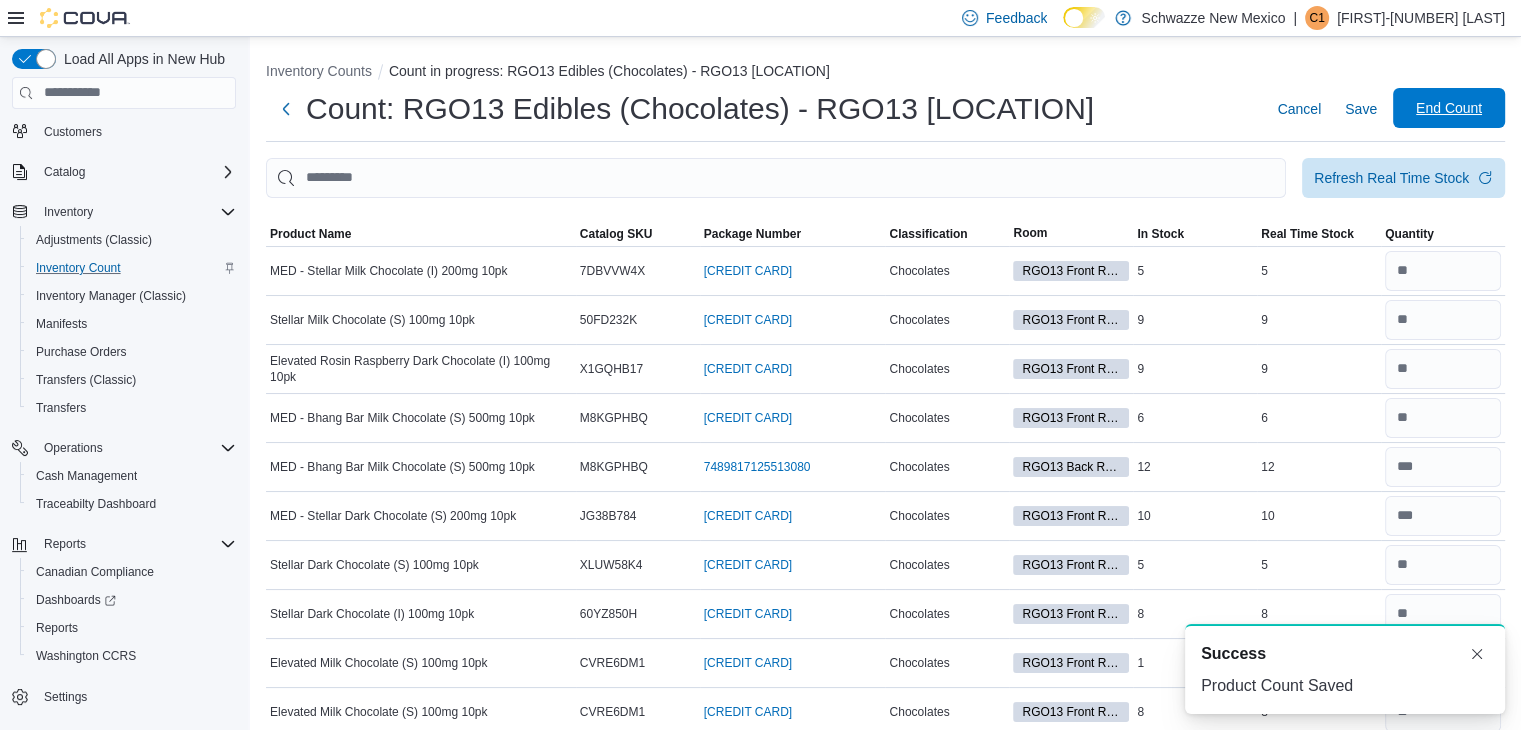 click on "End Count" at bounding box center [1449, 108] 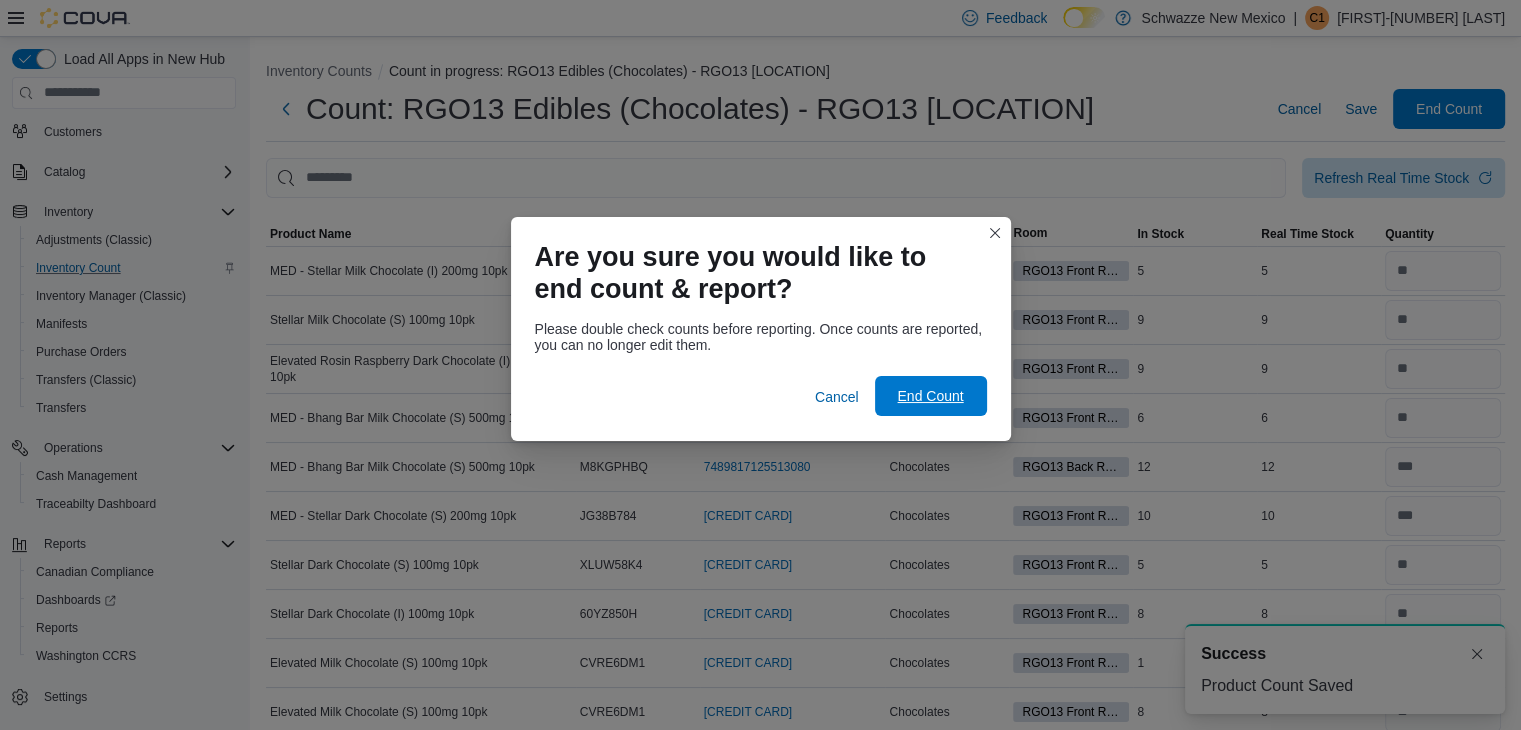 click on "End Count" at bounding box center [931, 396] 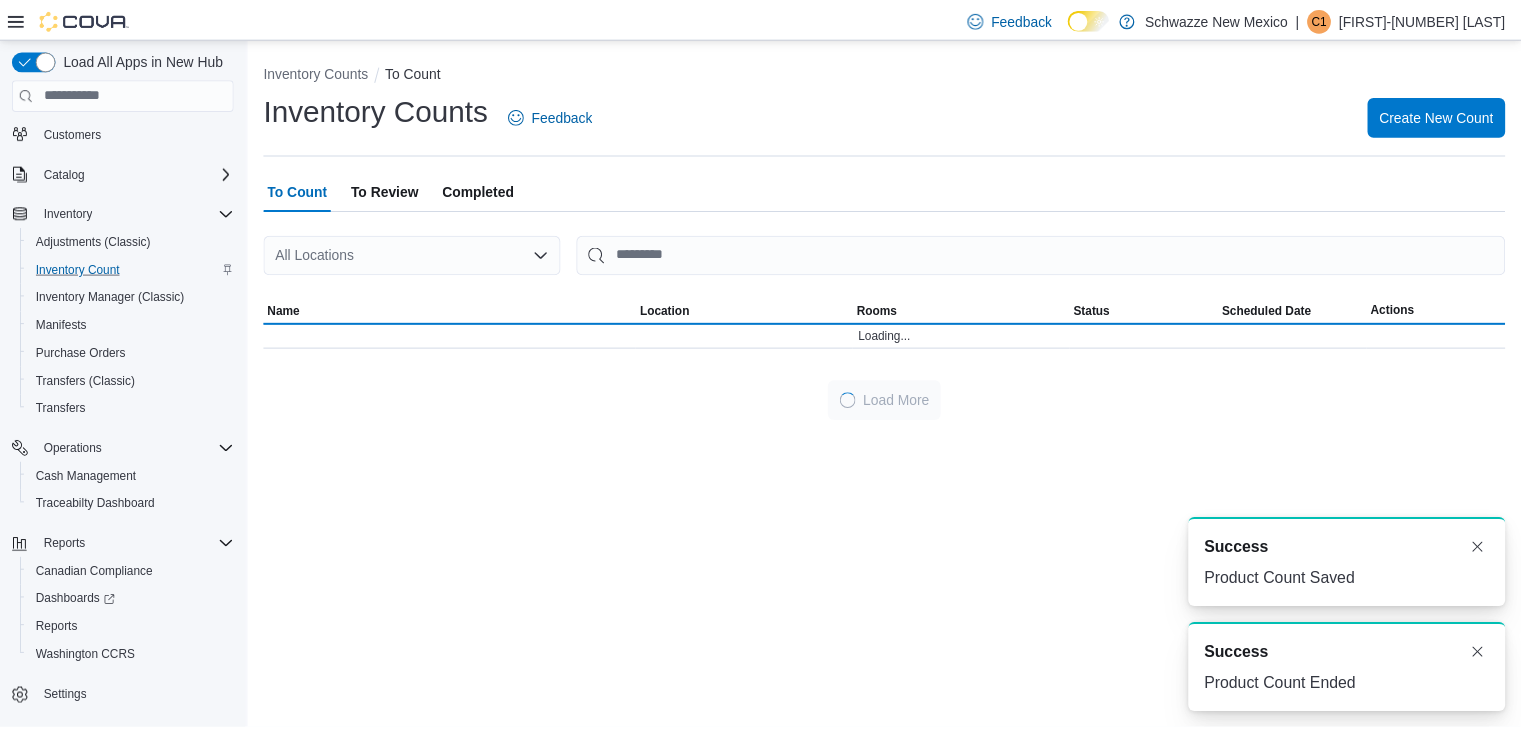 scroll, scrollTop: 0, scrollLeft: 0, axis: both 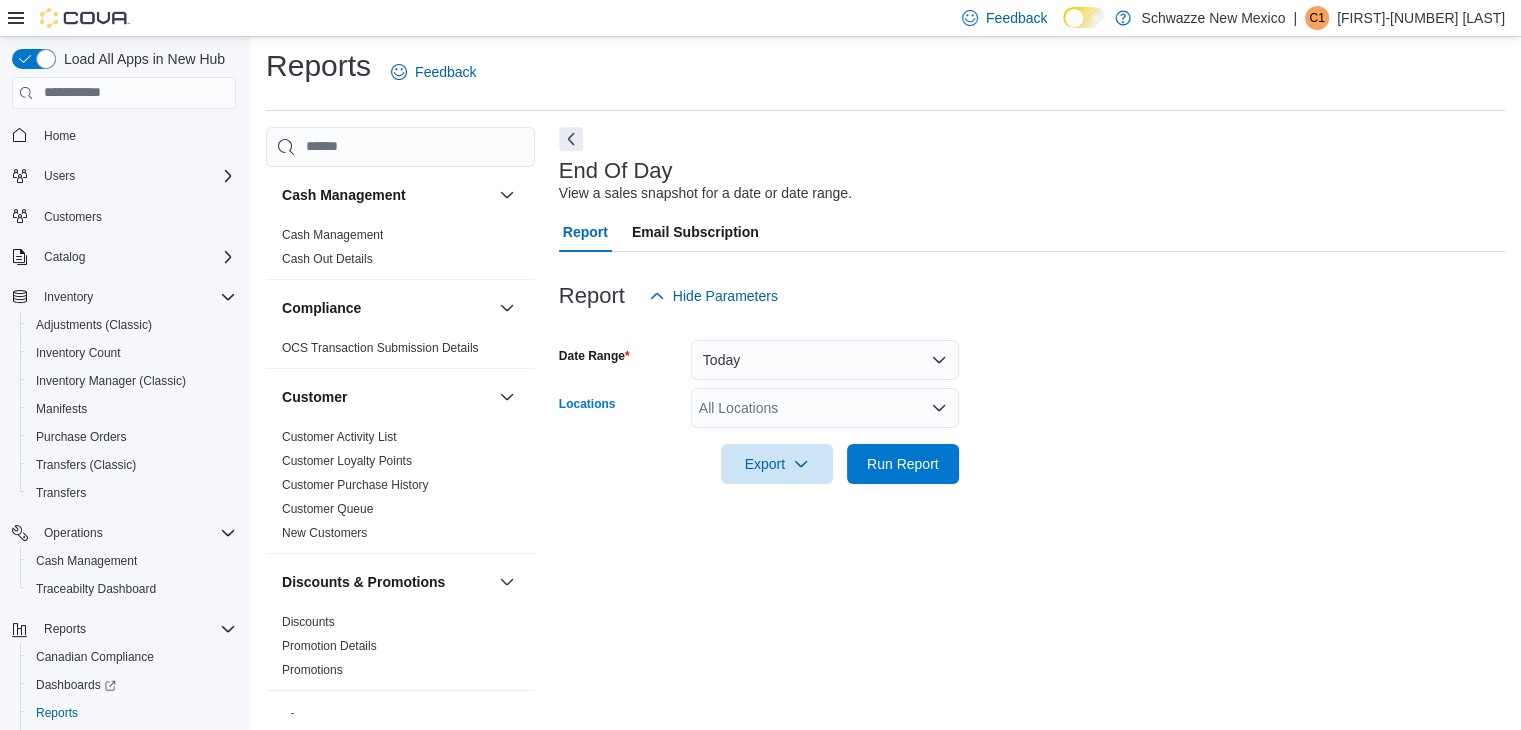 click on "All Locations" at bounding box center (825, 408) 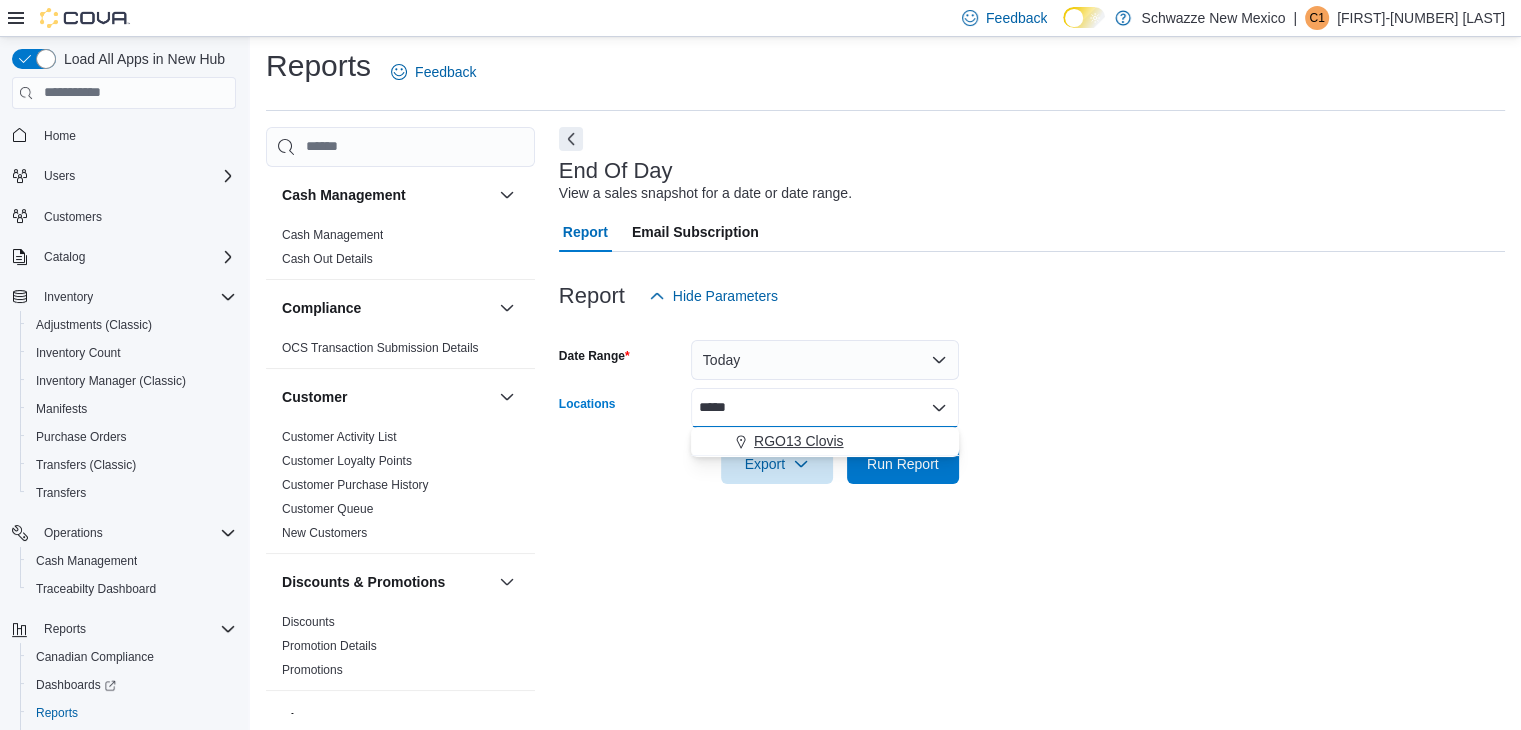 type on "*****" 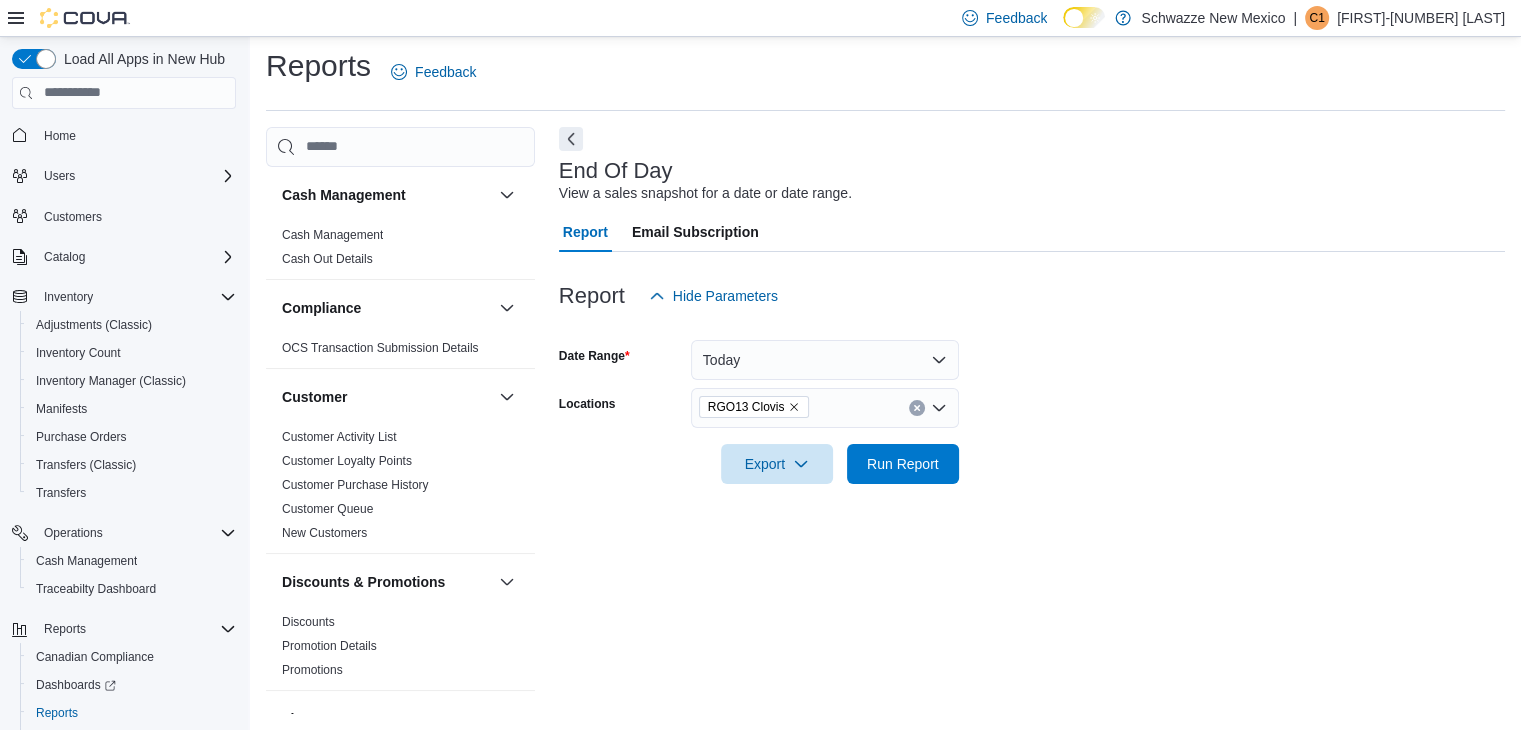 click on "Date Range Today Locations [CITY] Export  Run Report" at bounding box center (1032, 400) 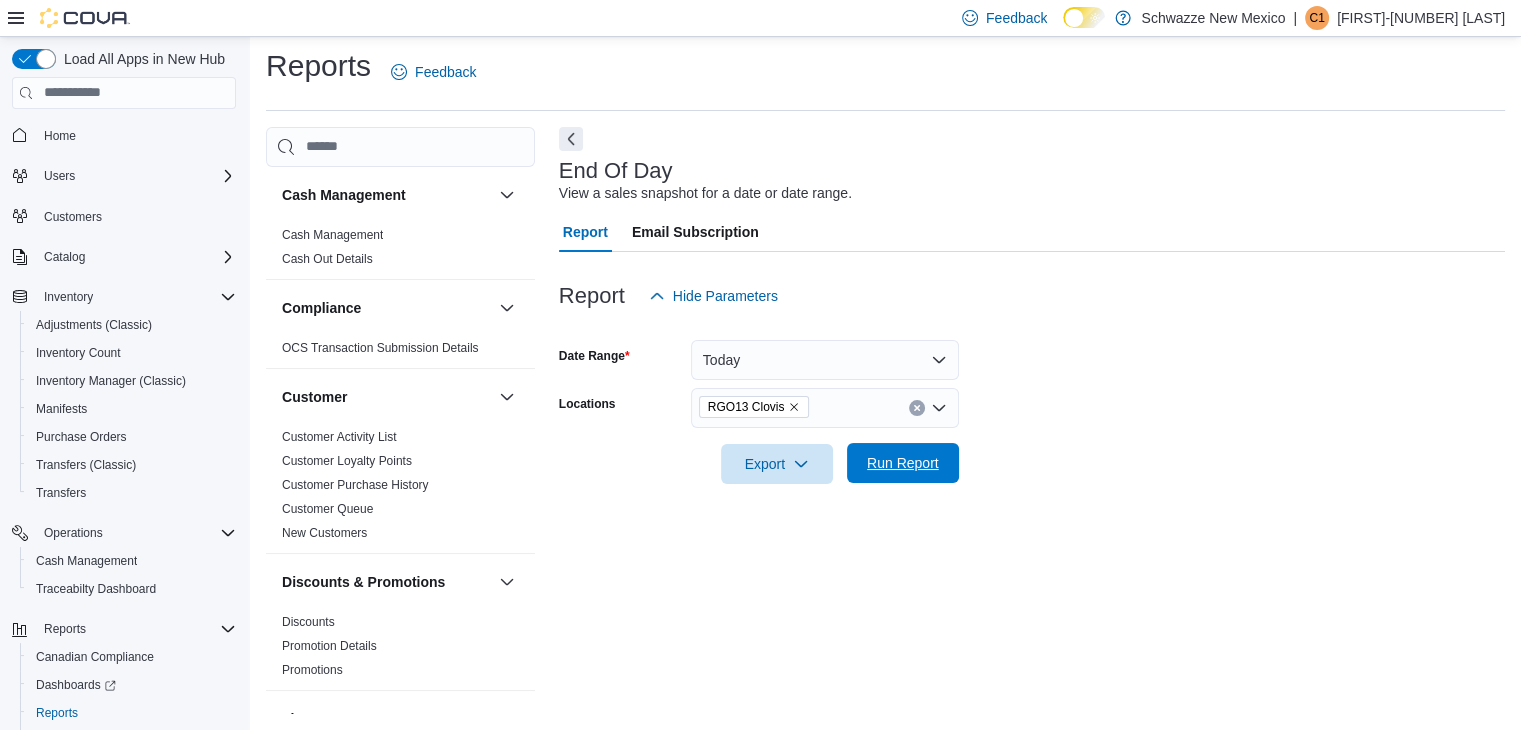click on "Run Report" at bounding box center [903, 463] 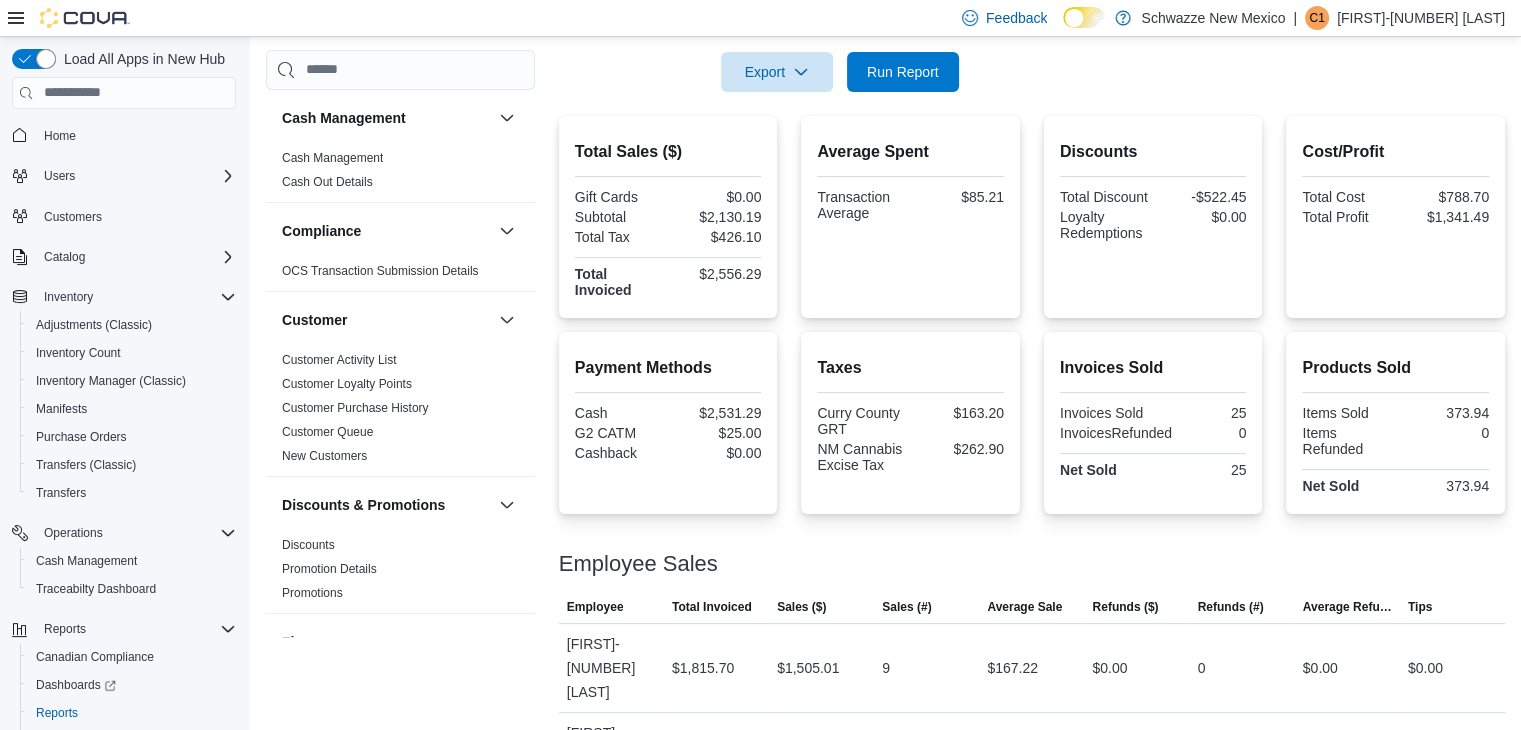 scroll, scrollTop: 438, scrollLeft: 0, axis: vertical 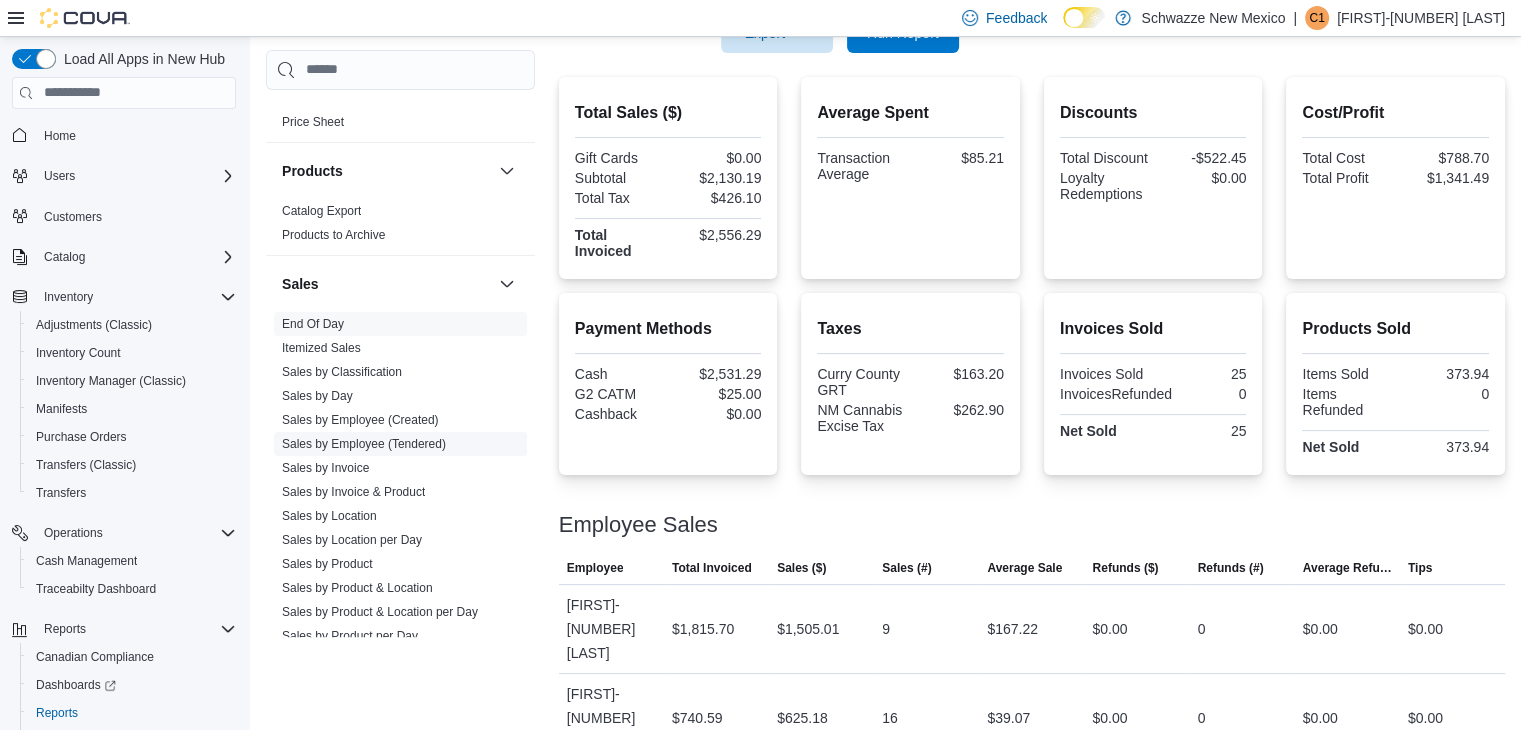 click on "Sales by Employee (Tendered)" at bounding box center [364, 444] 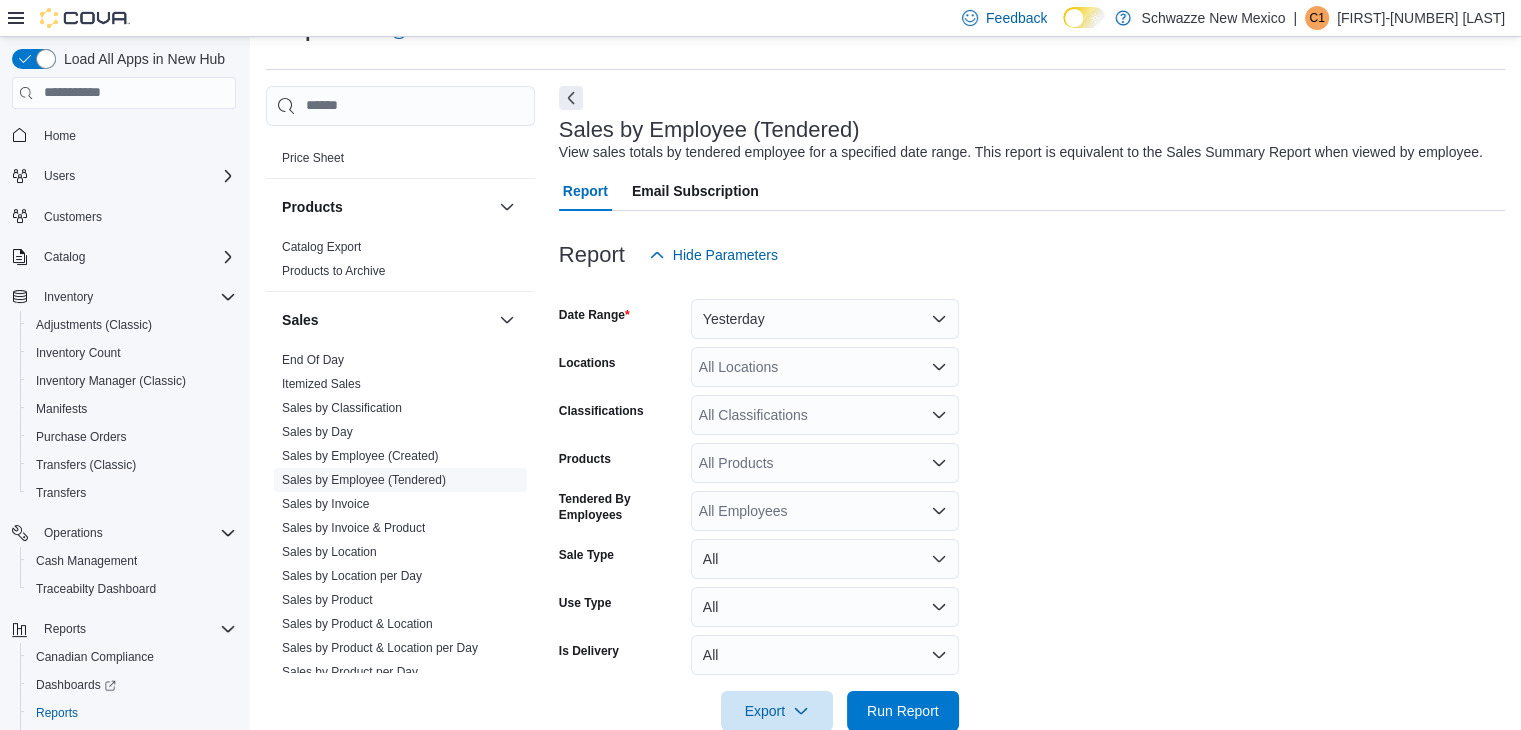 scroll, scrollTop: 46, scrollLeft: 0, axis: vertical 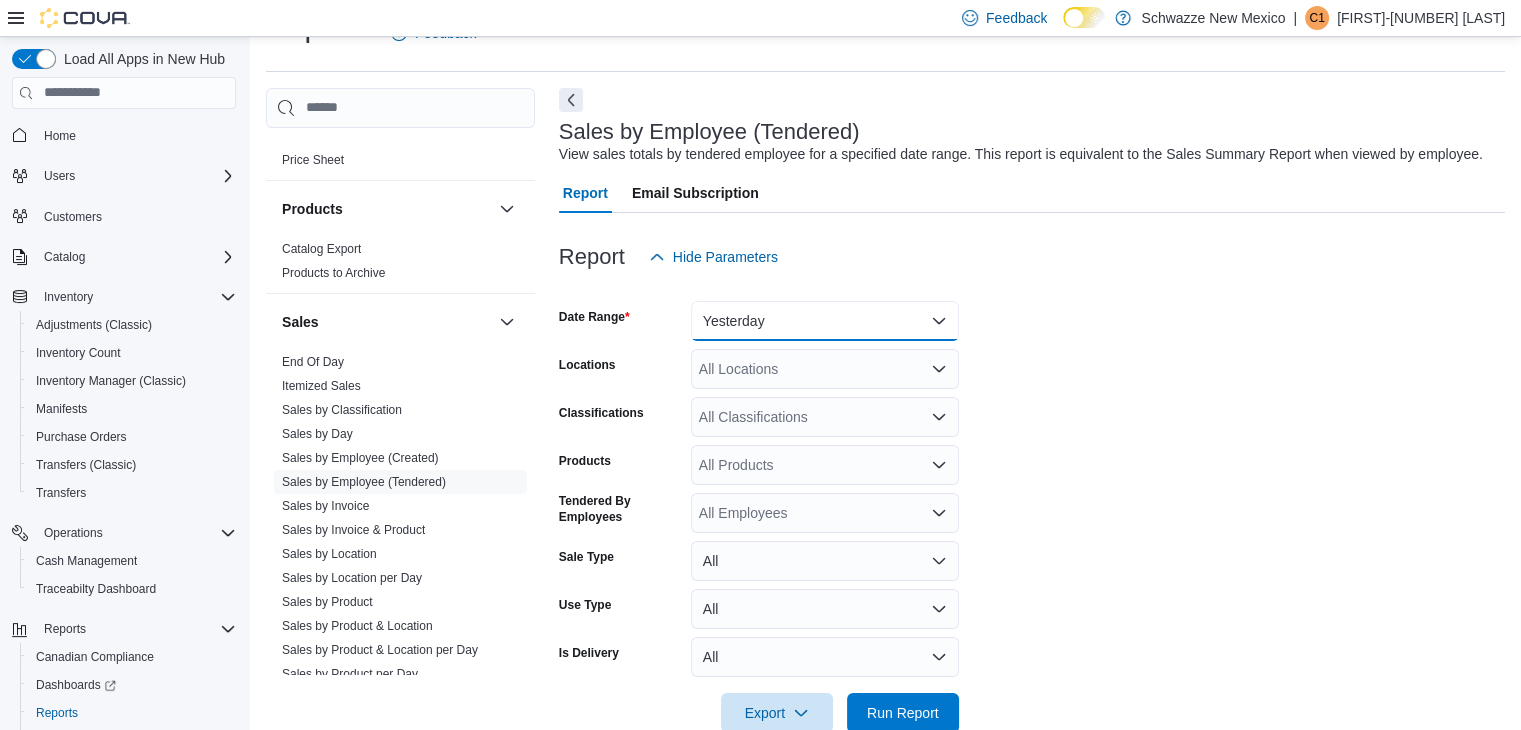 click on "Yesterday" at bounding box center (825, 321) 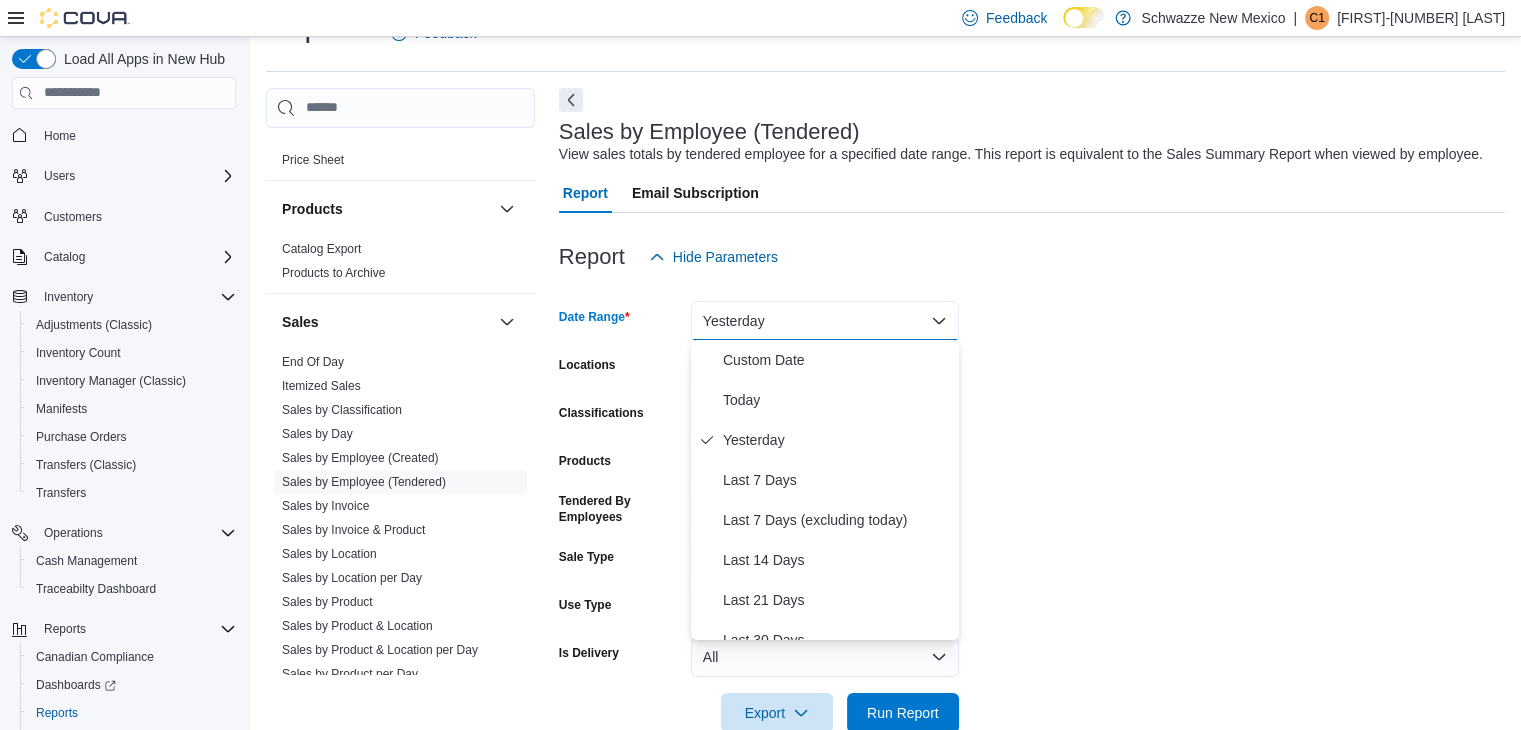 type 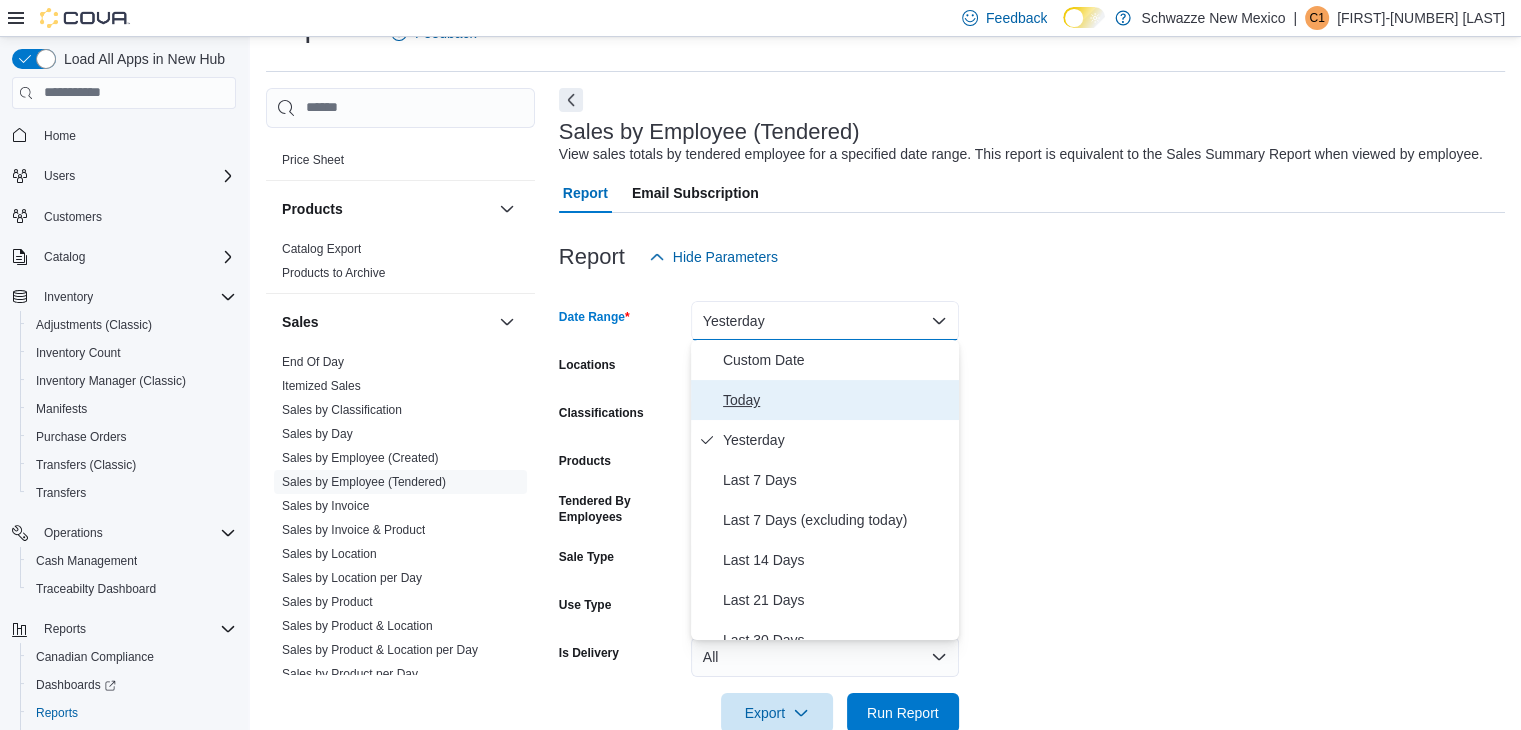 click on "Today" at bounding box center [837, 400] 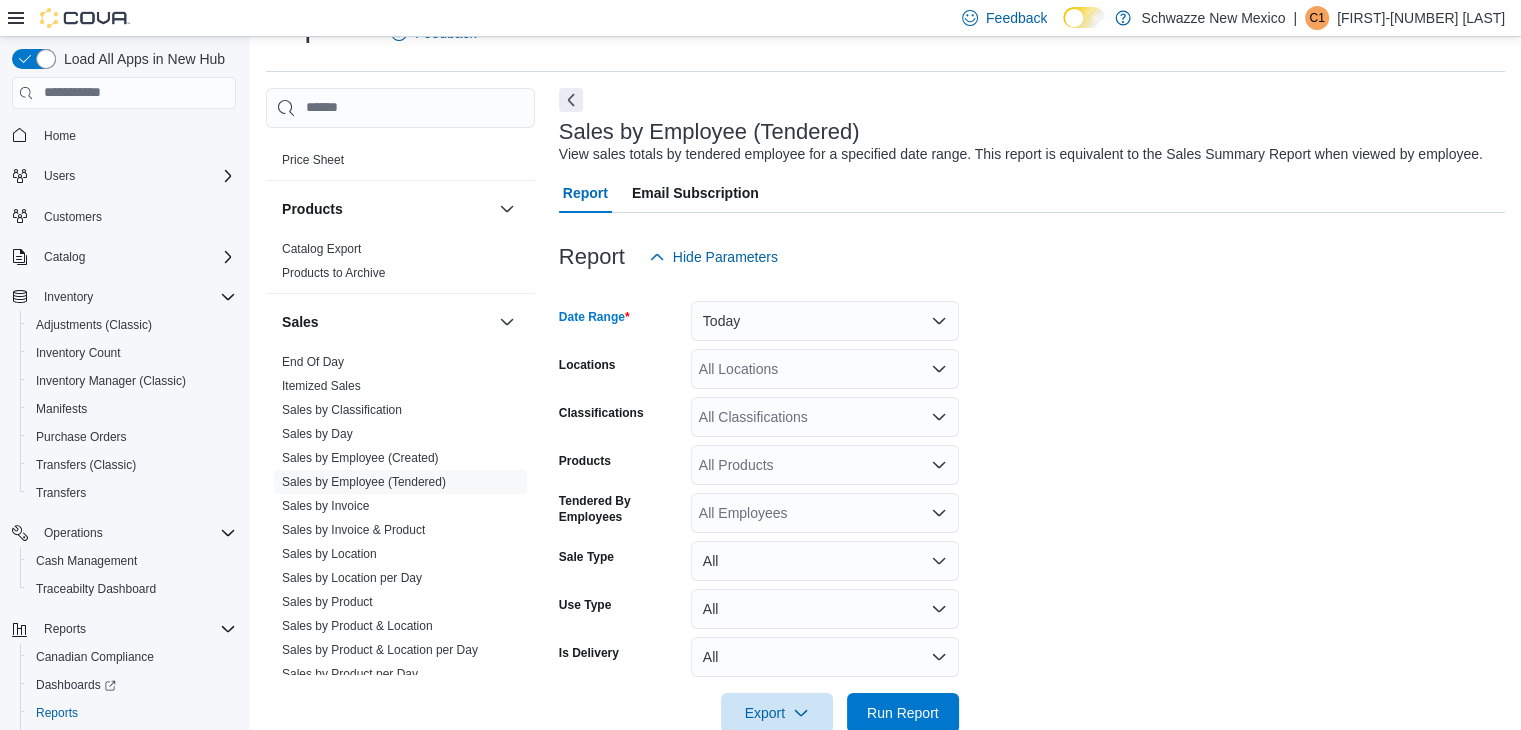 click on "All Locations" at bounding box center [825, 369] 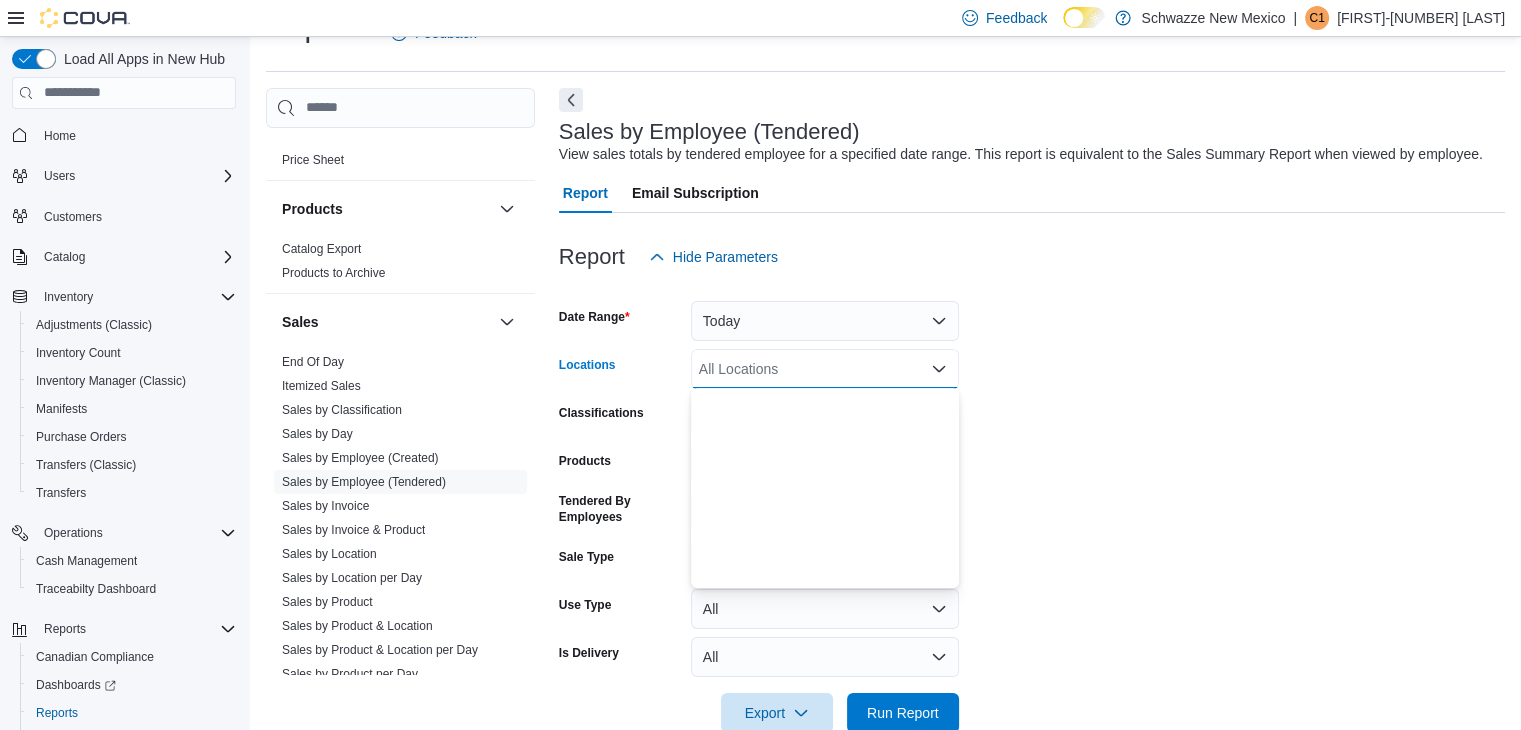 scroll, scrollTop: 988, scrollLeft: 0, axis: vertical 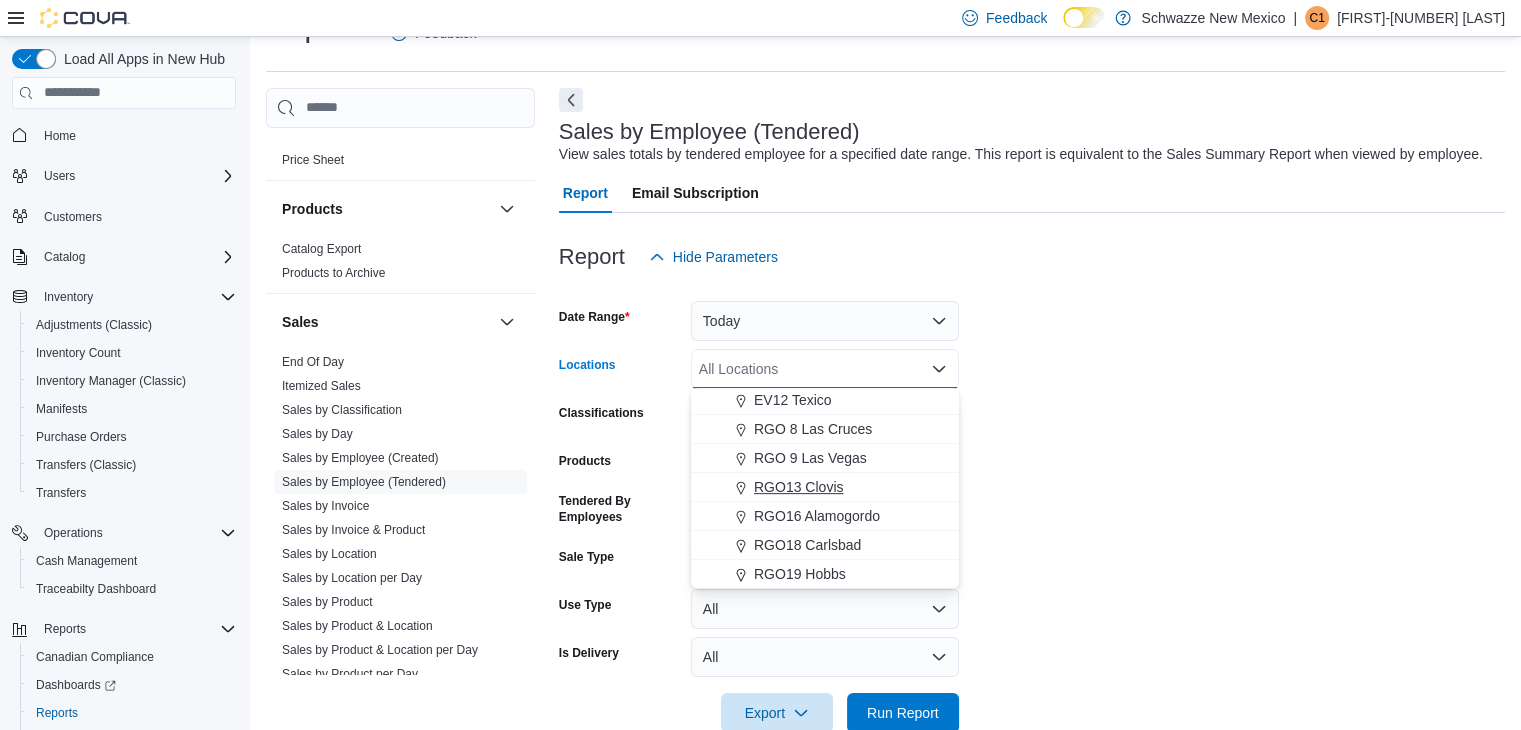 click on "RGO13 Clovis" at bounding box center (798, 487) 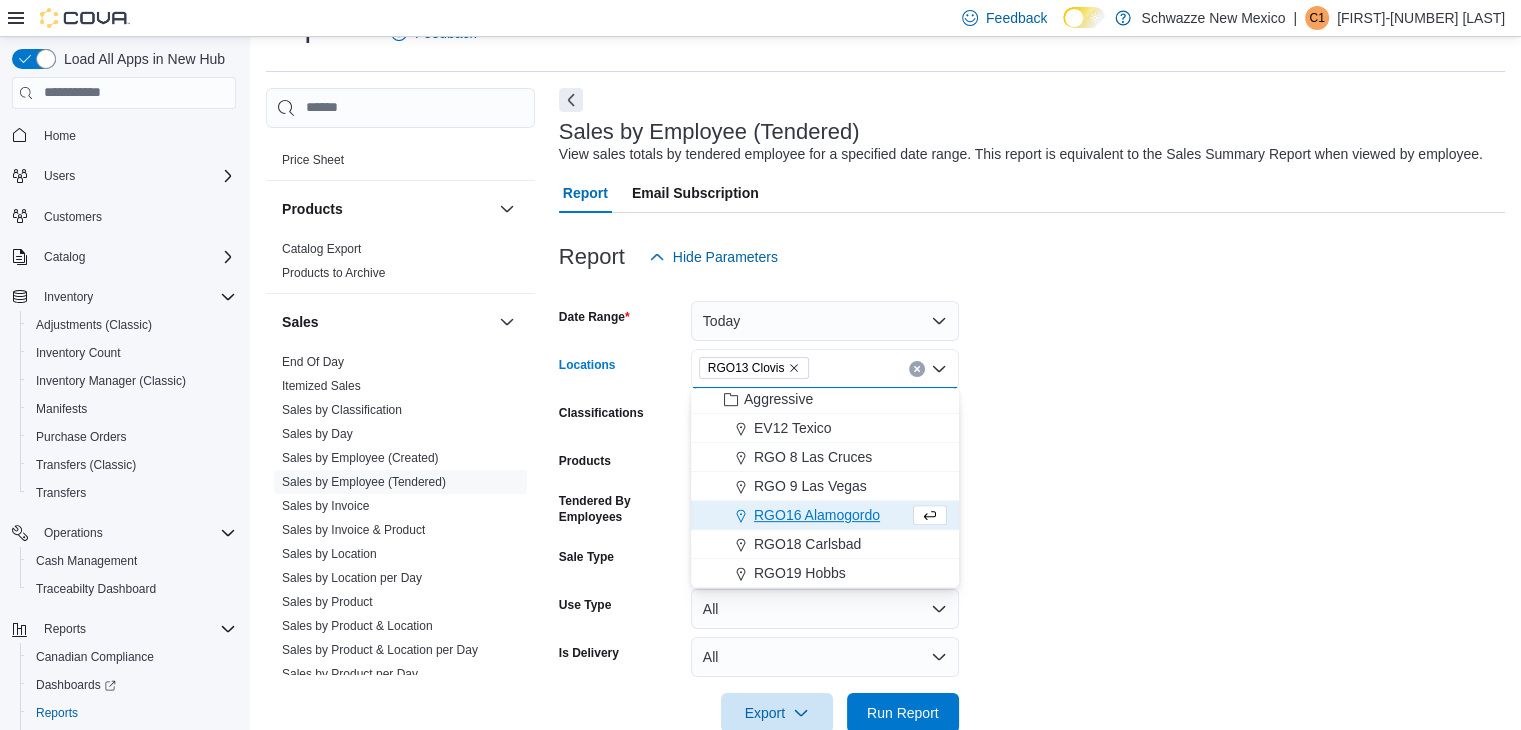 scroll, scrollTop: 960, scrollLeft: 0, axis: vertical 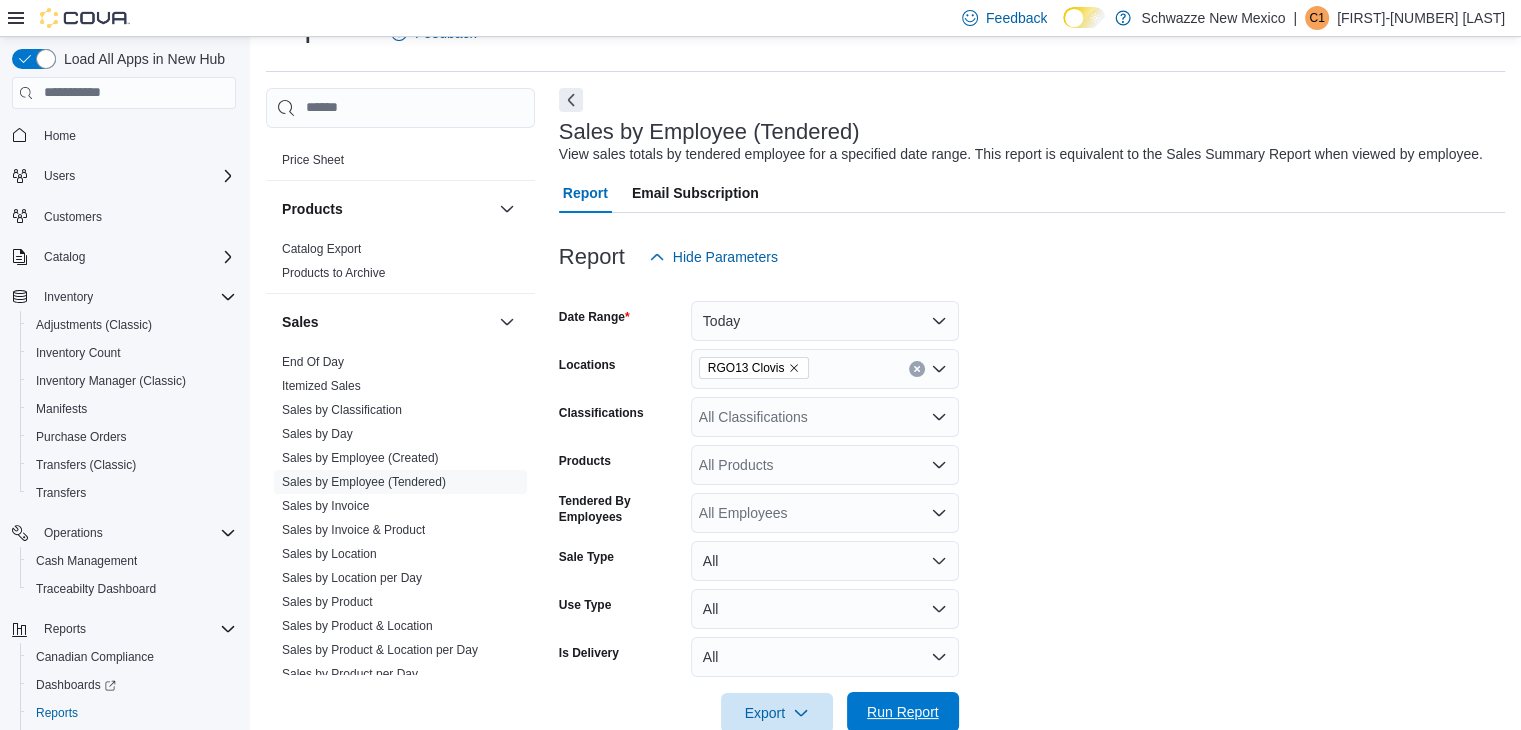 click on "Run Report" at bounding box center [903, 712] 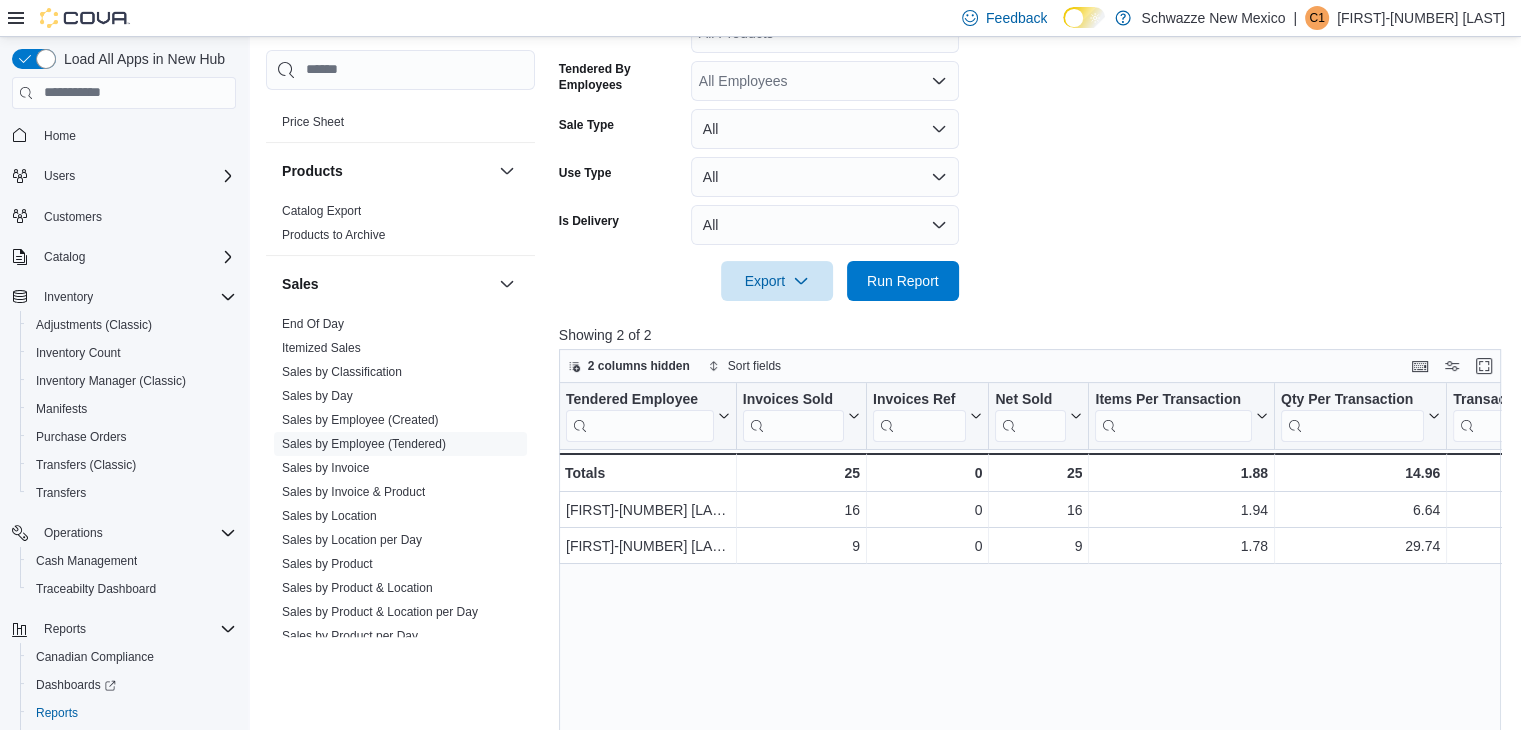 scroll, scrollTop: 696, scrollLeft: 0, axis: vertical 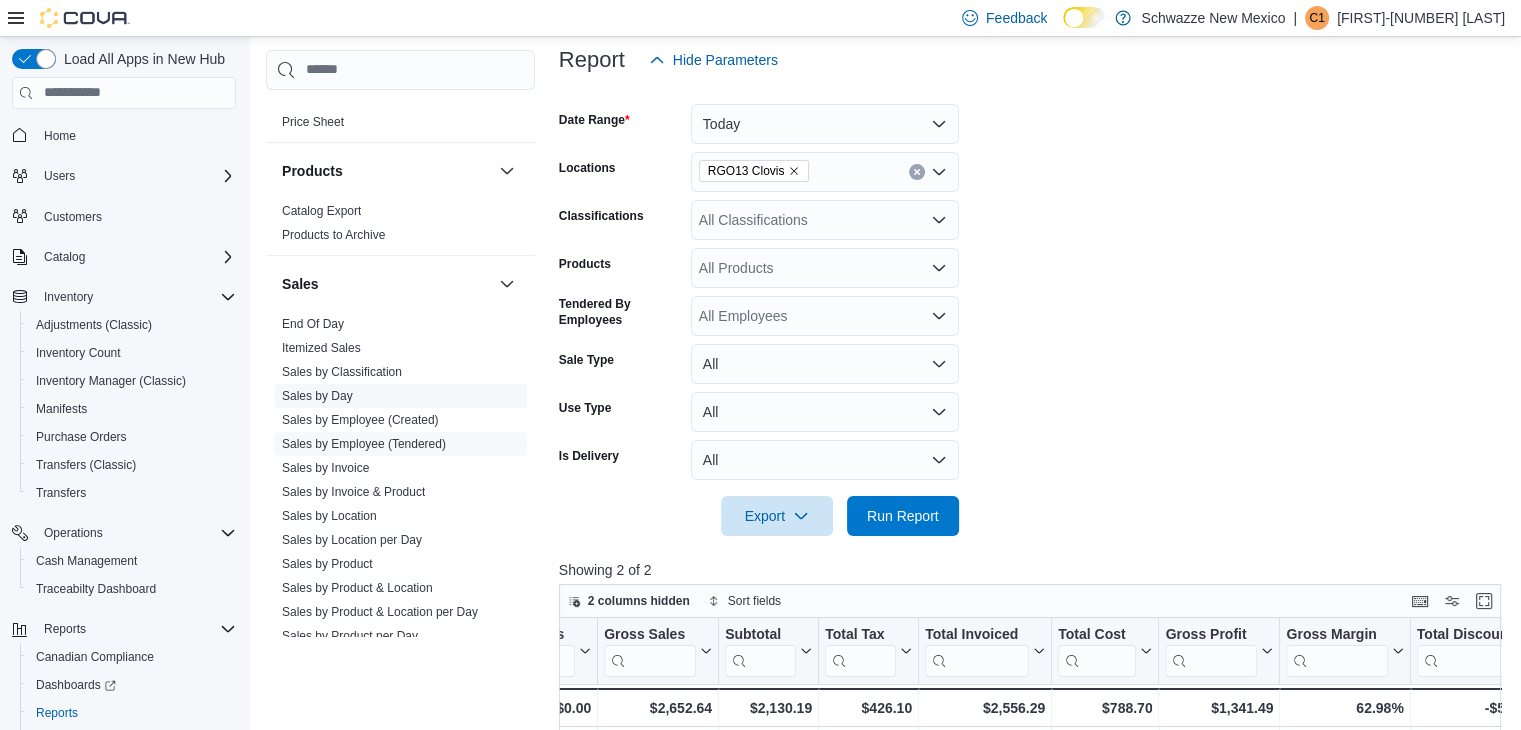 click on "Sales by Day" at bounding box center (317, 396) 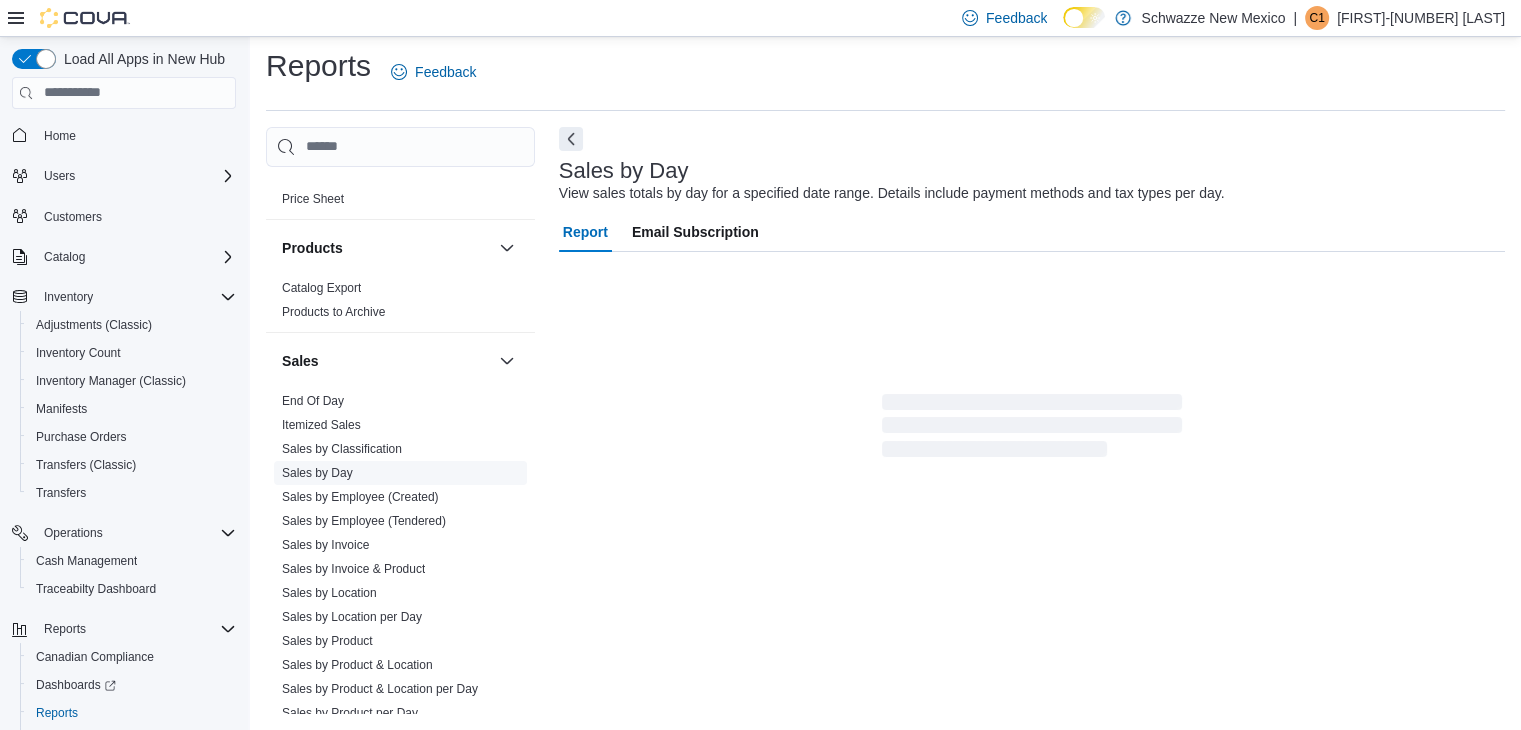 scroll, scrollTop: 7, scrollLeft: 0, axis: vertical 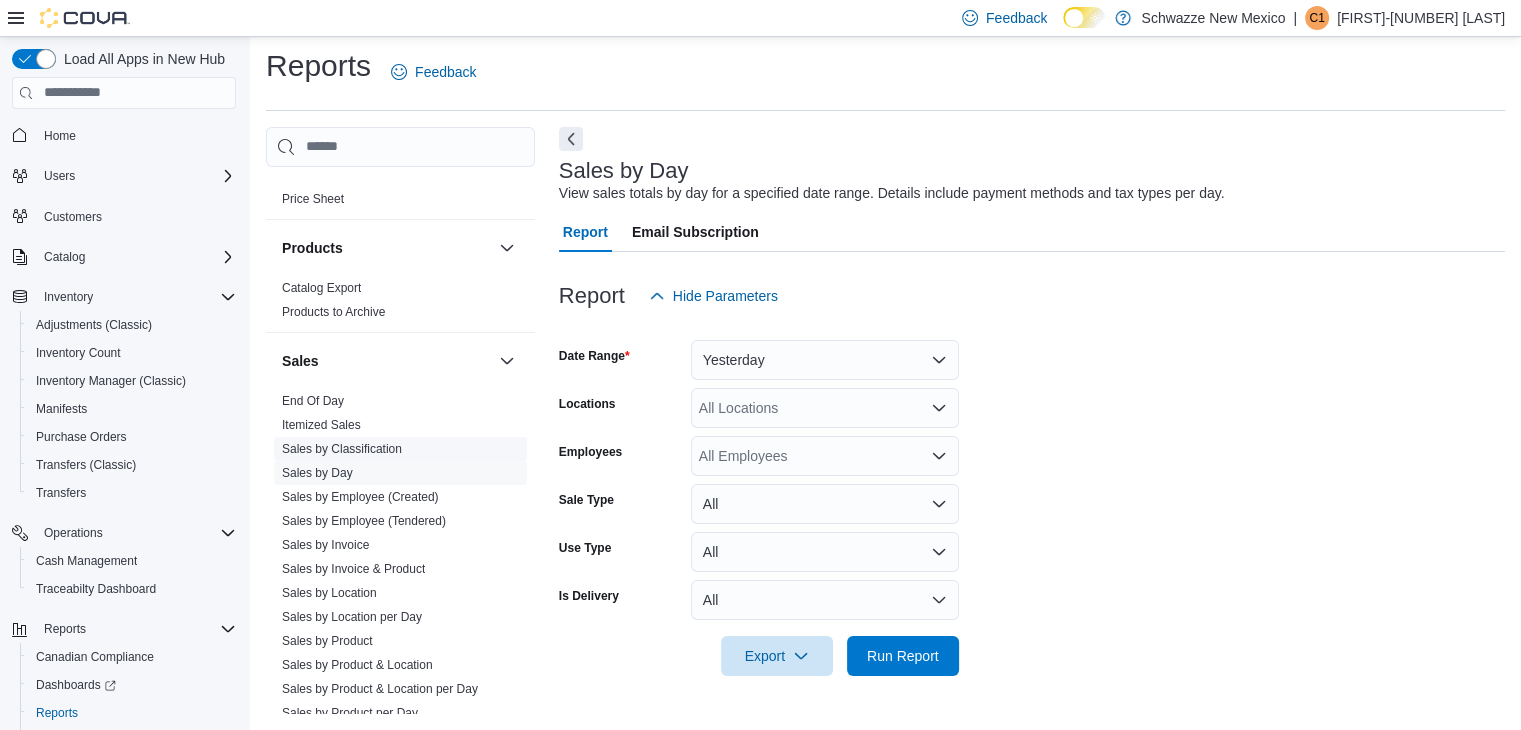 click on "Sales by Classification" at bounding box center (342, 449) 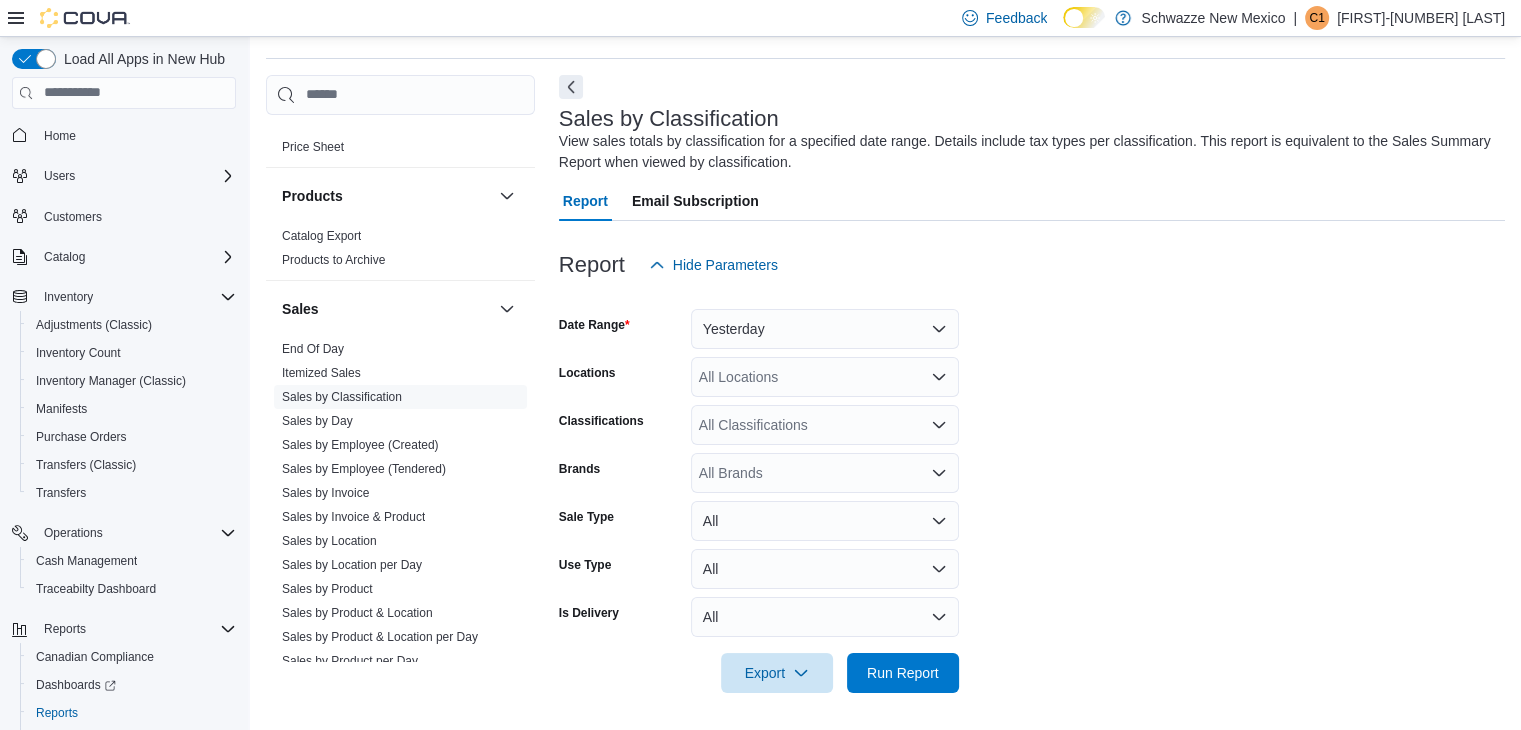 scroll, scrollTop: 61, scrollLeft: 0, axis: vertical 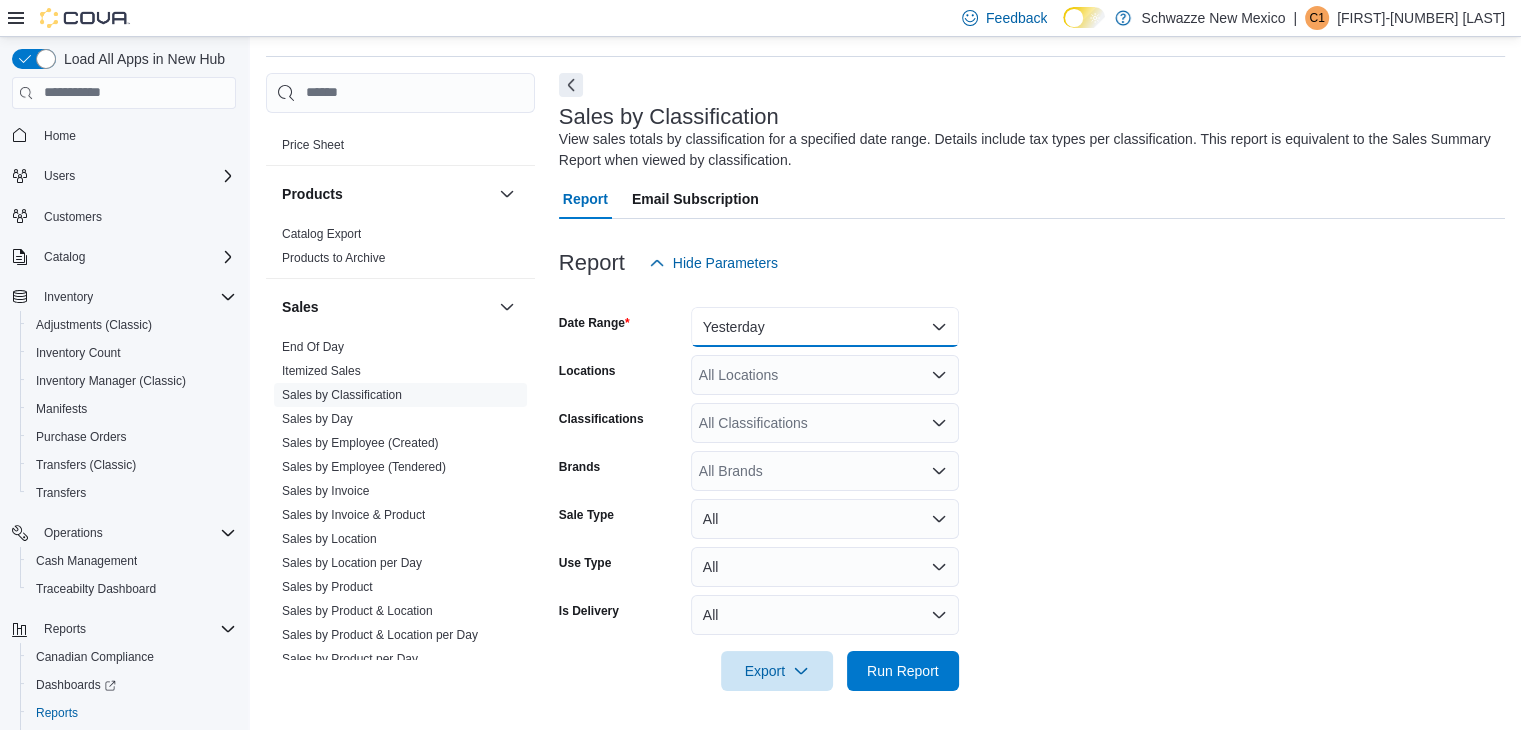 click on "Yesterday" at bounding box center (825, 327) 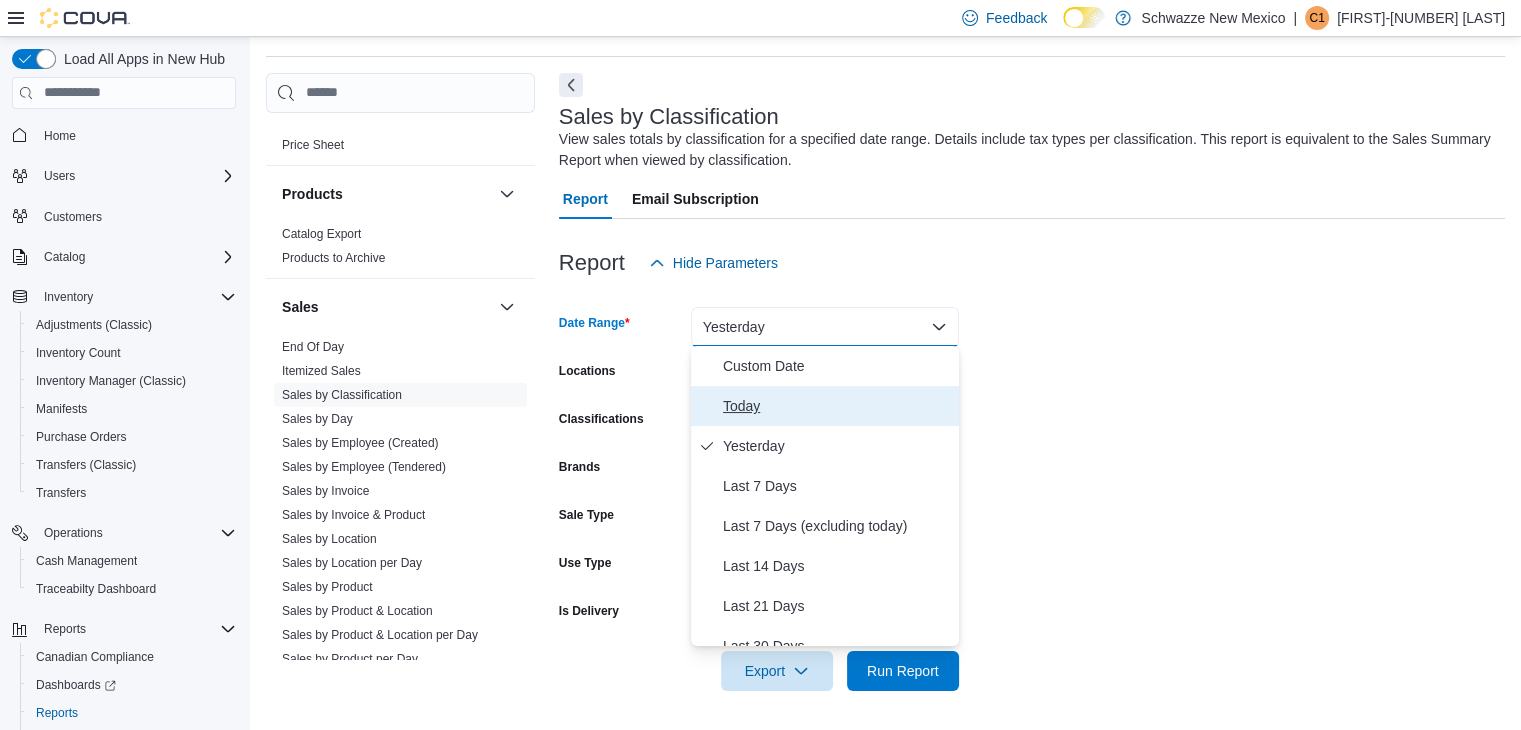 click 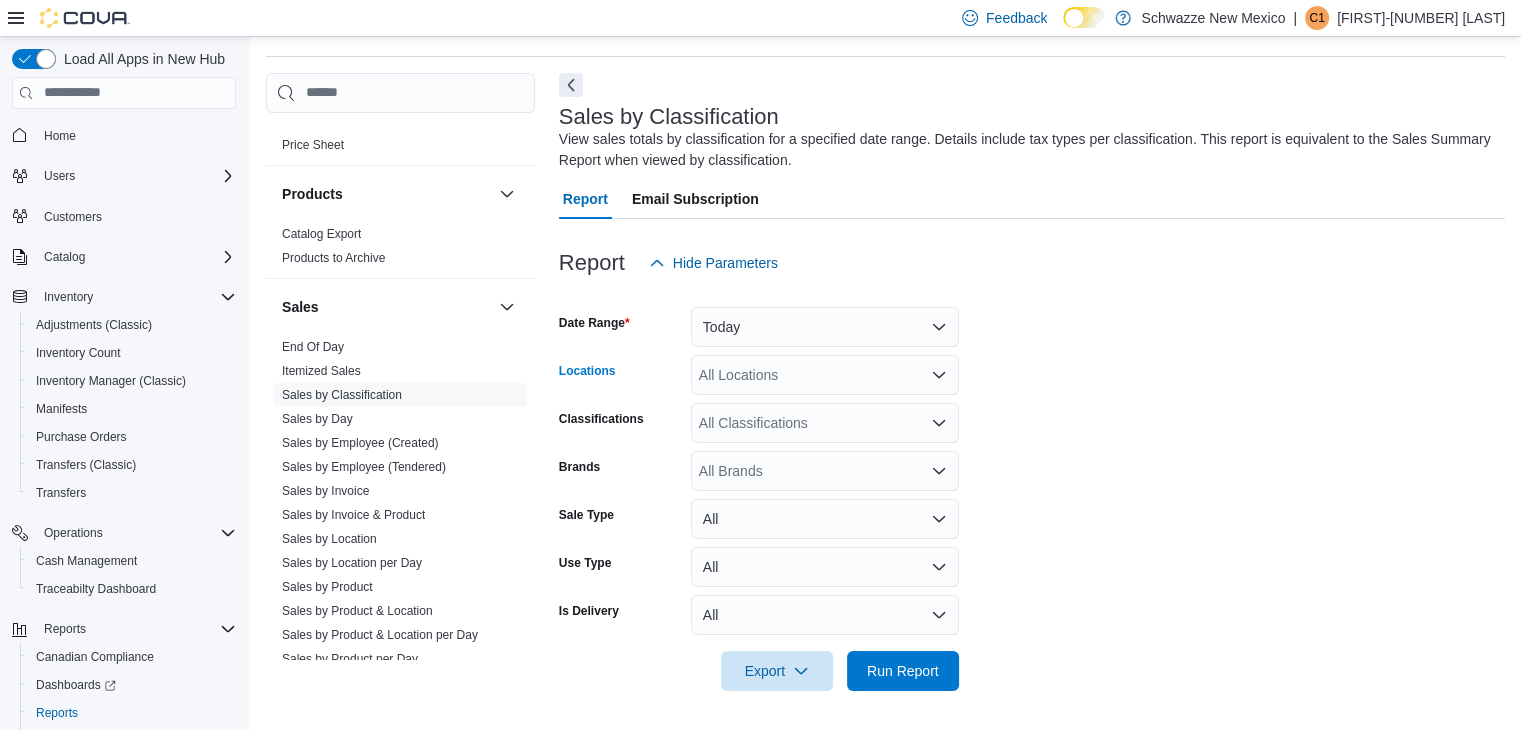 click on "All Locations" at bounding box center [825, 375] 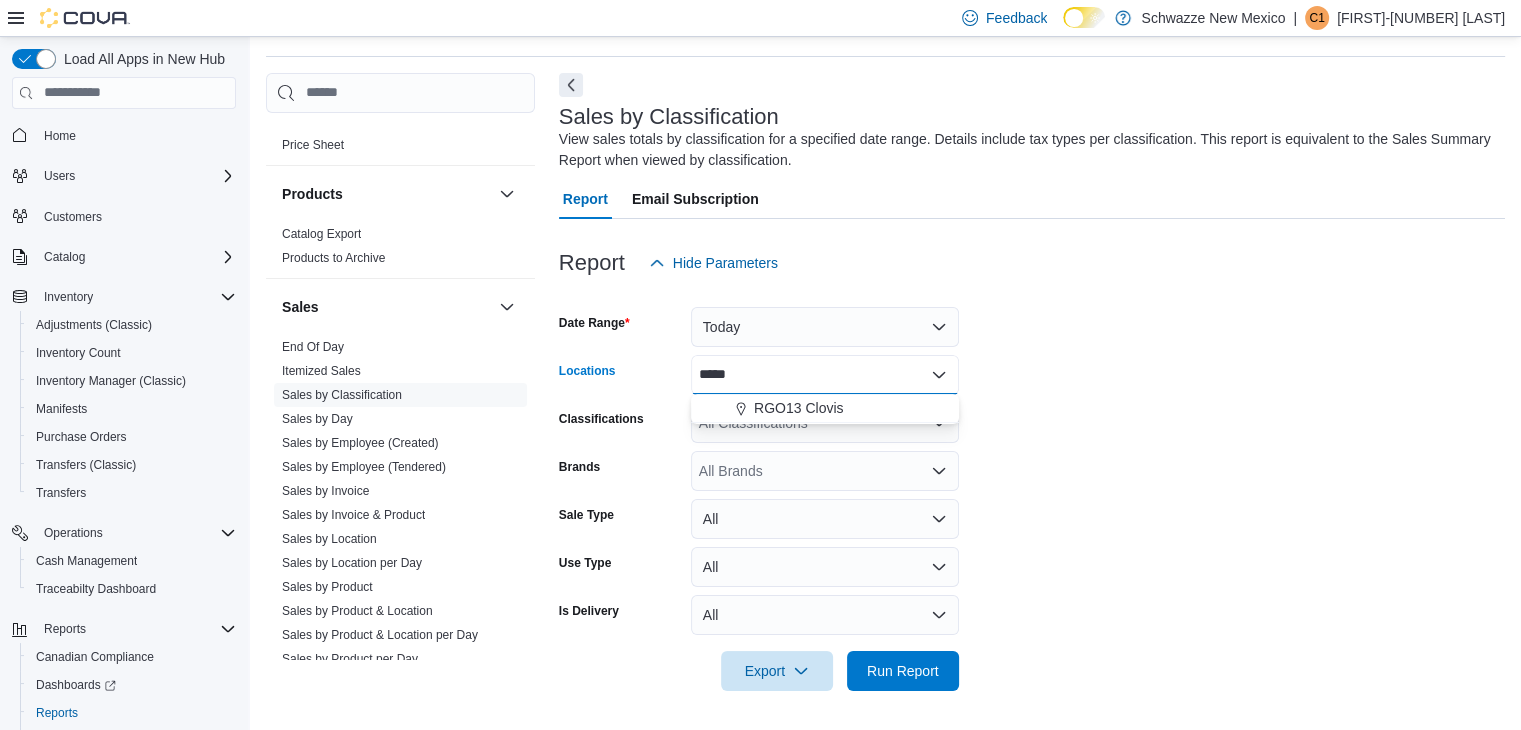 type on "*****" 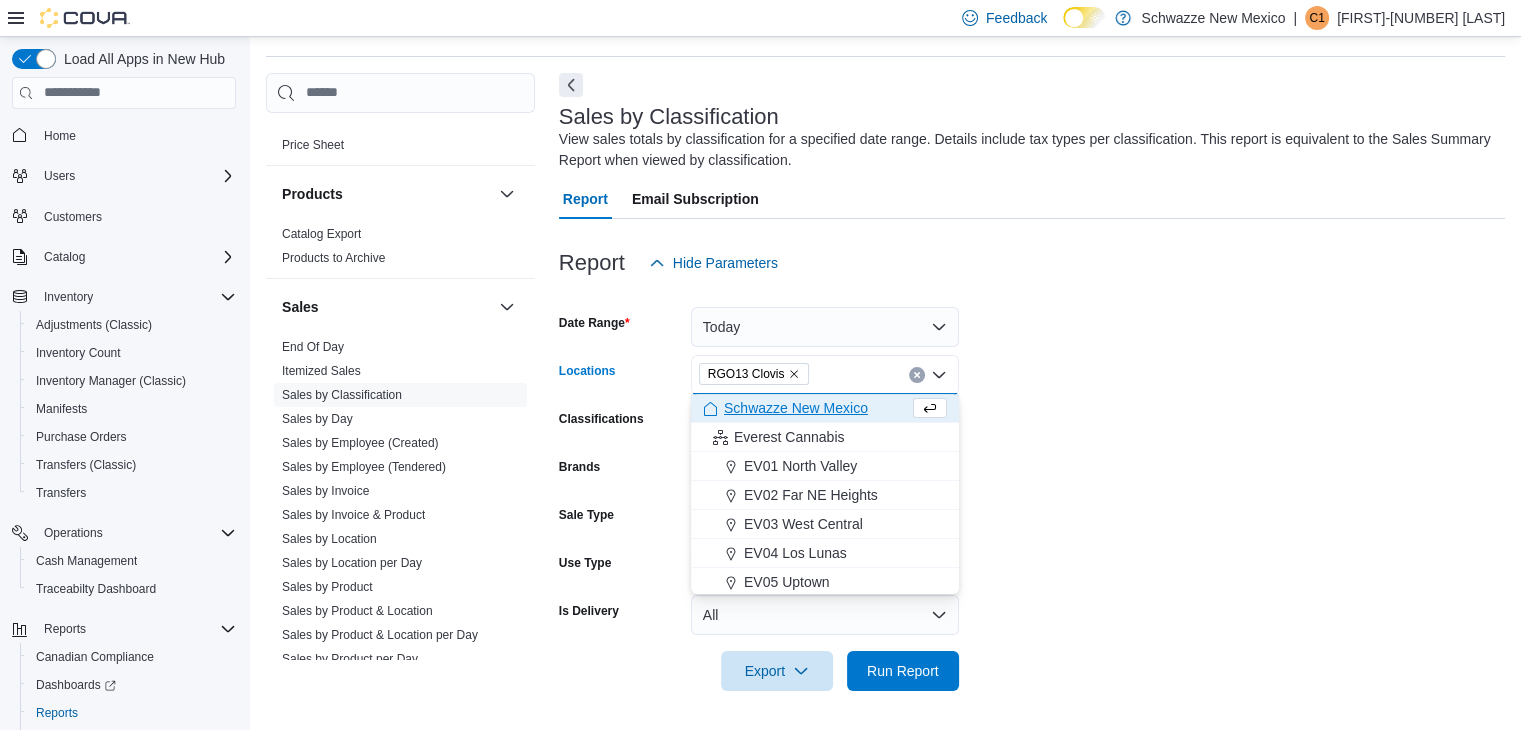 click on "Date Range Today Locations RGO13 Clovis Combo box. Selected. RGO13 Clovis. Press Backspace to delete RGO13 Clovis. Combo box input. All Locations. Type some text or, to display a list of choices, press Down Arrow. To exit the list of choices, press Escape. Classifications All Classifications Brands All Brands Sale Type All Use Type All Is Delivery All Export  Run Report" at bounding box center (1032, 487) 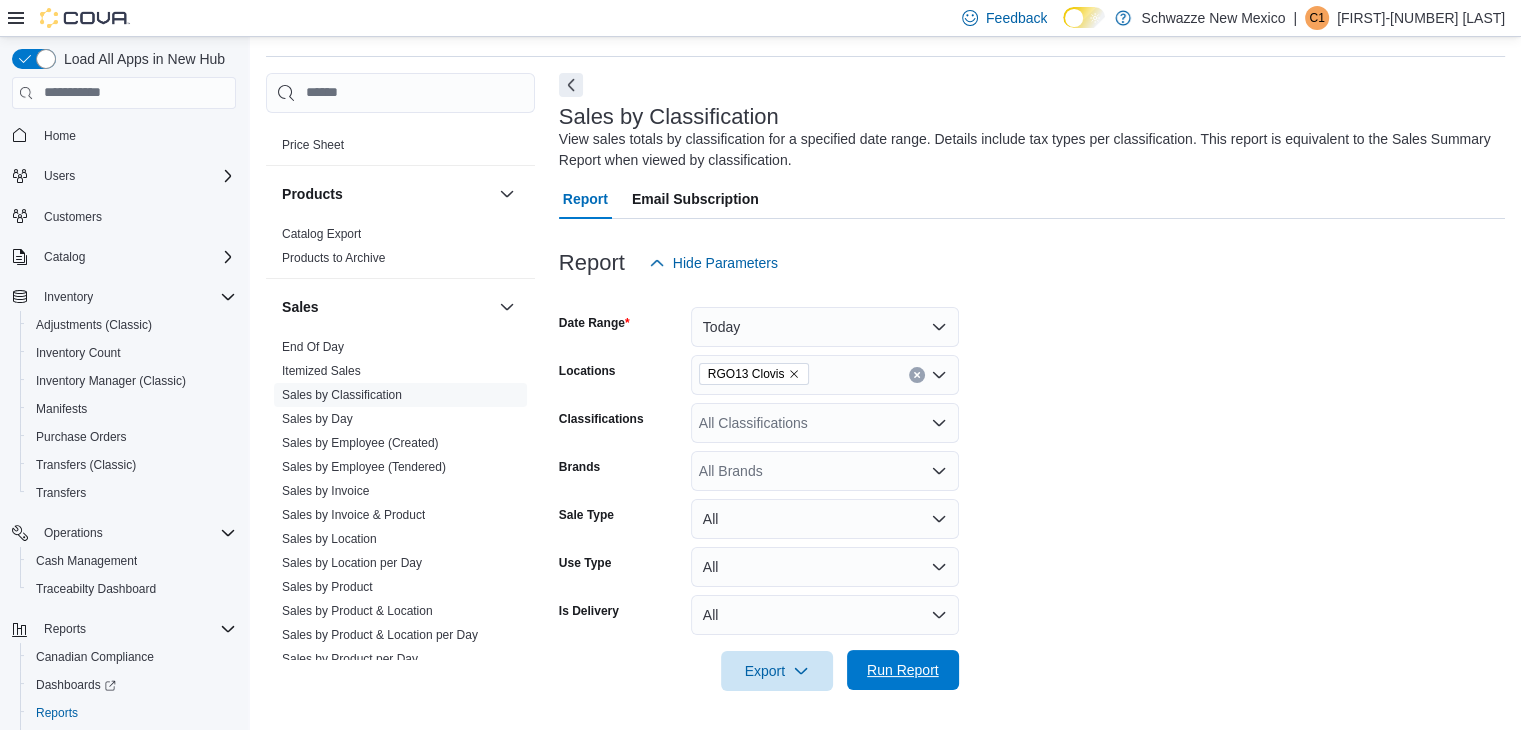 click on "Run Report" at bounding box center [903, 670] 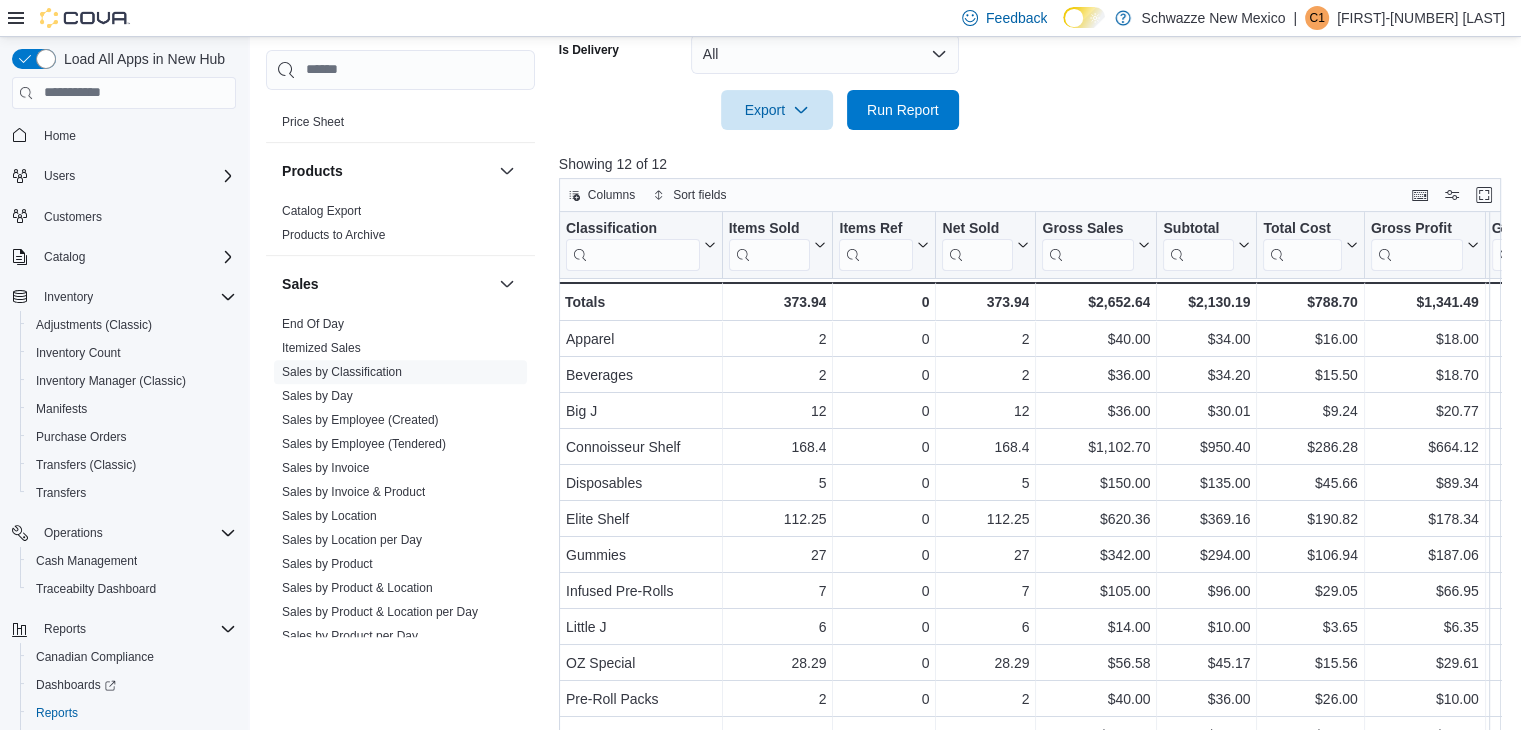 scroll, scrollTop: 669, scrollLeft: 0, axis: vertical 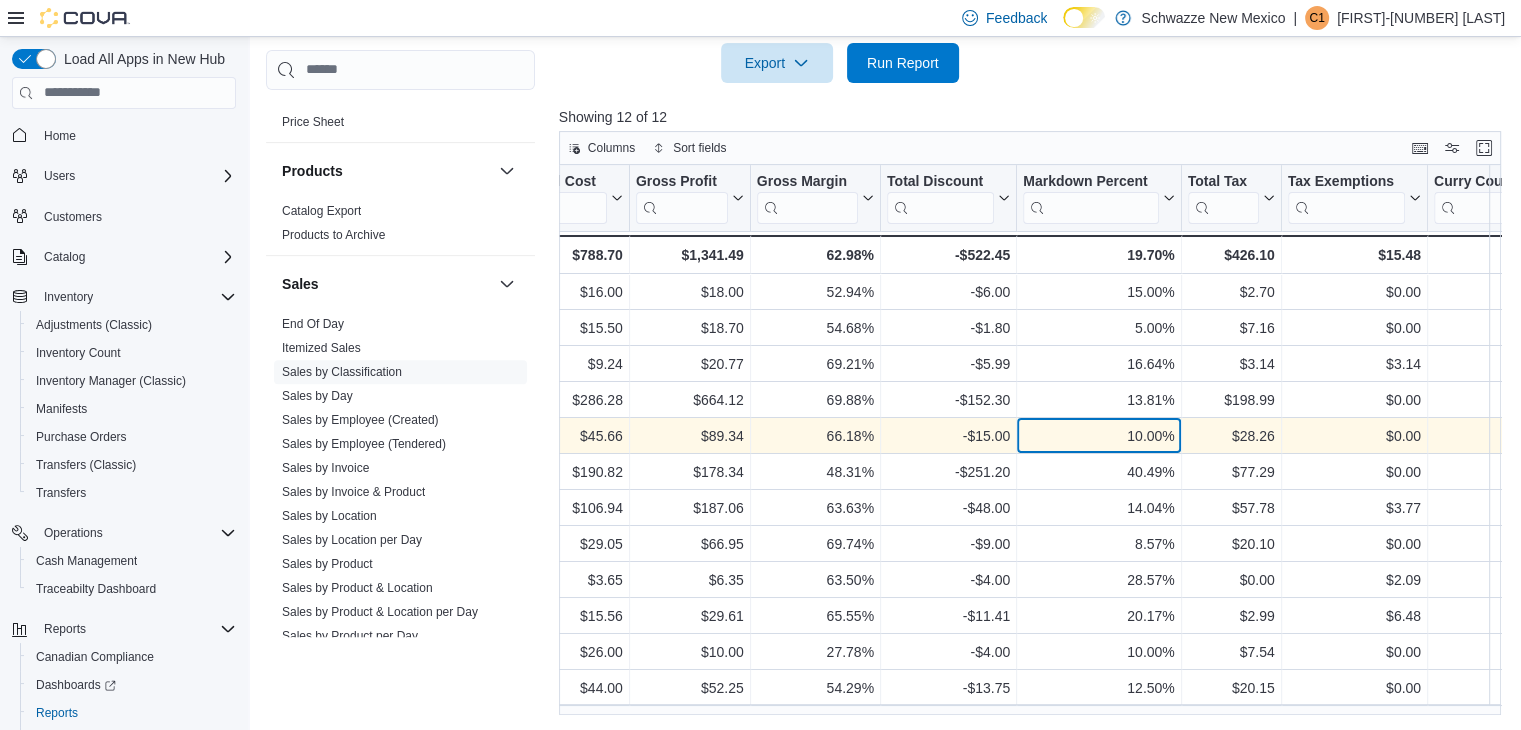 click on "10.00% -  Markdown Percent, column 11, row 5" at bounding box center (1099, 436) 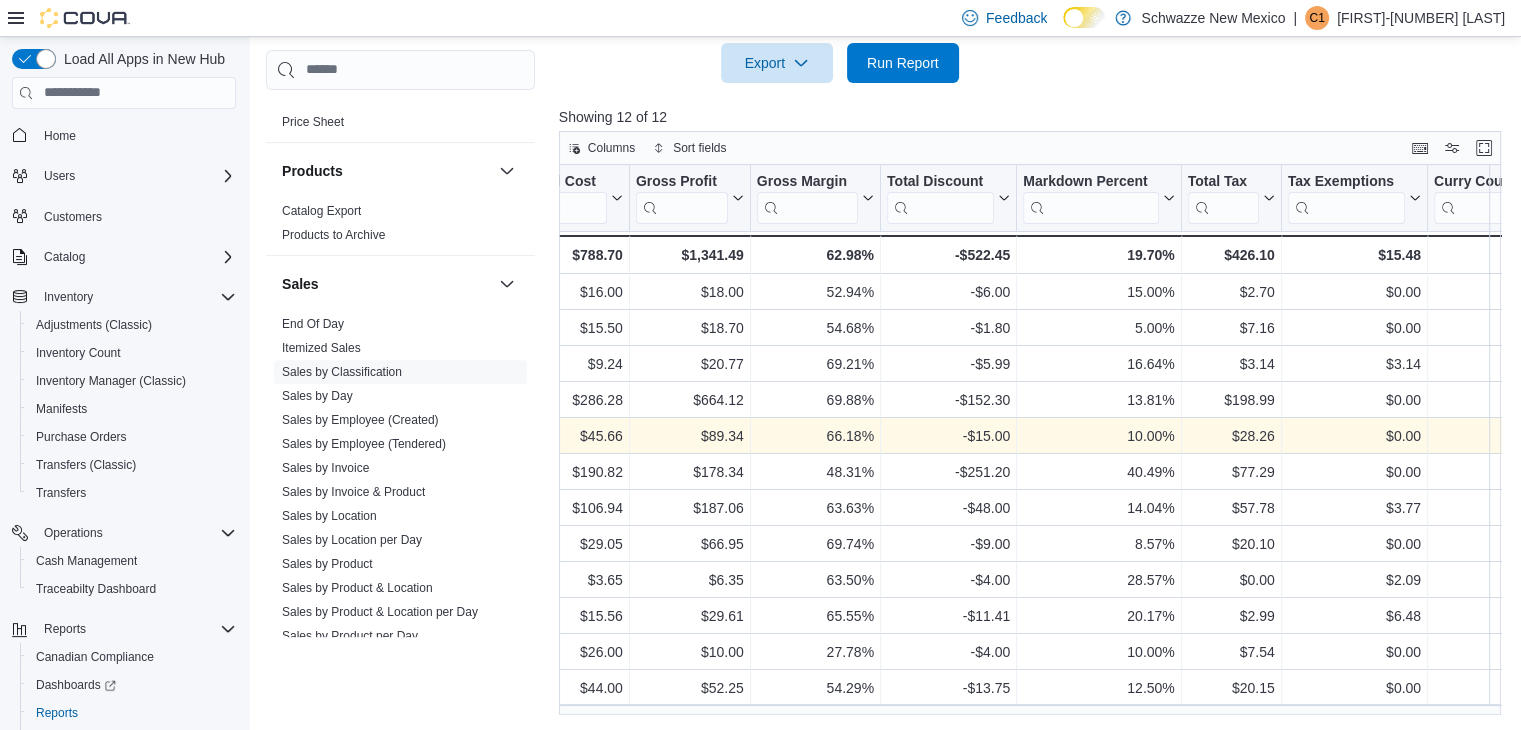scroll, scrollTop: 0, scrollLeft: 0, axis: both 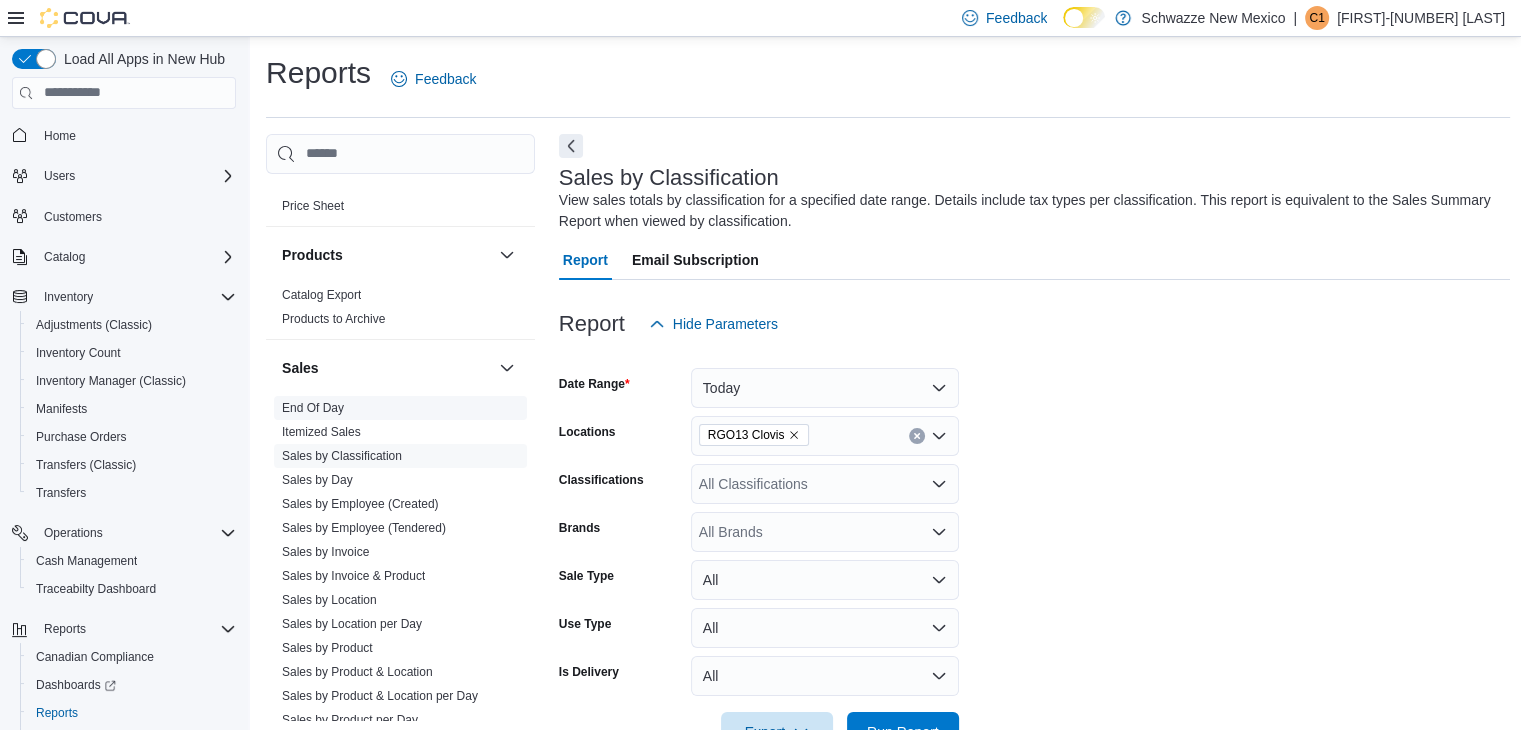 click on "End Of Day" at bounding box center (313, 408) 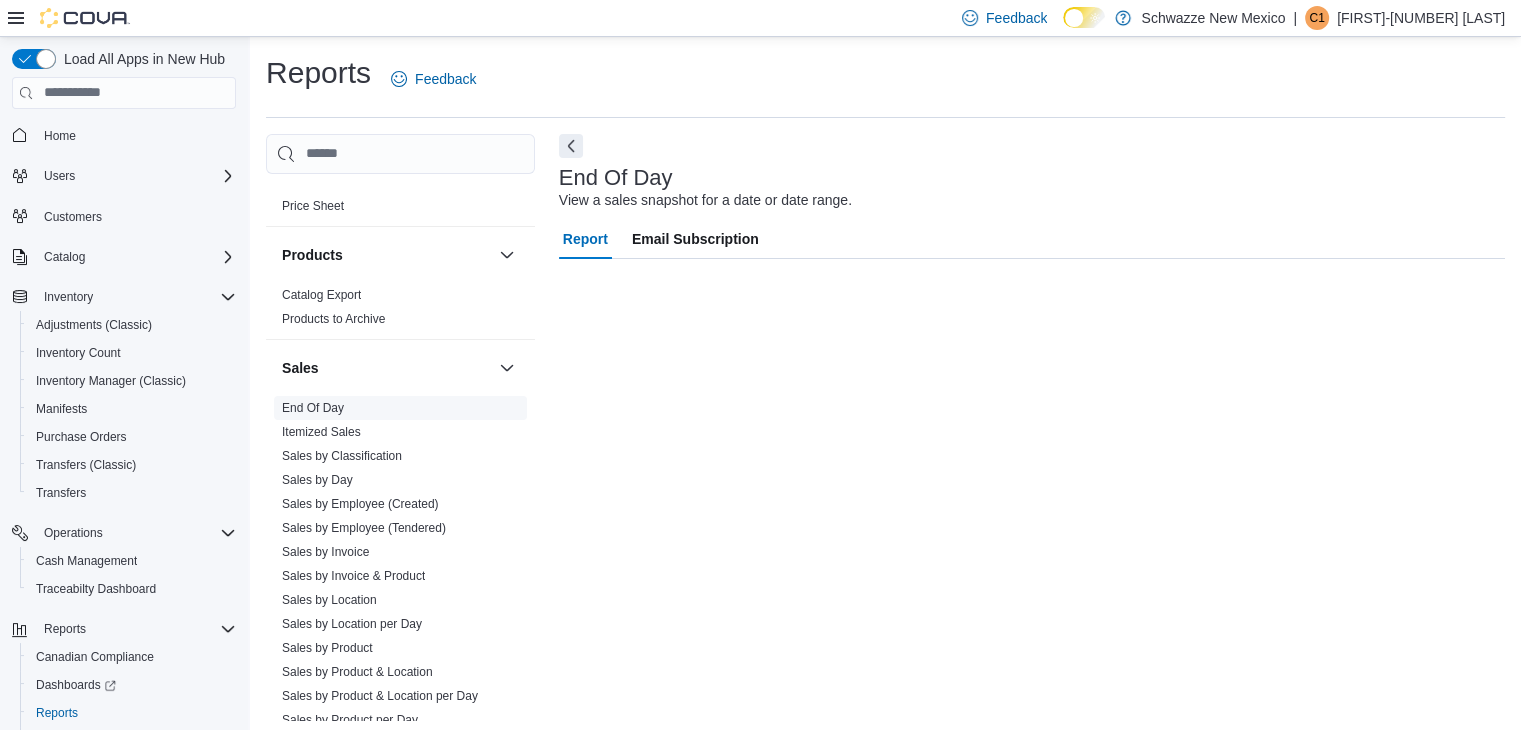 scroll, scrollTop: 7, scrollLeft: 0, axis: vertical 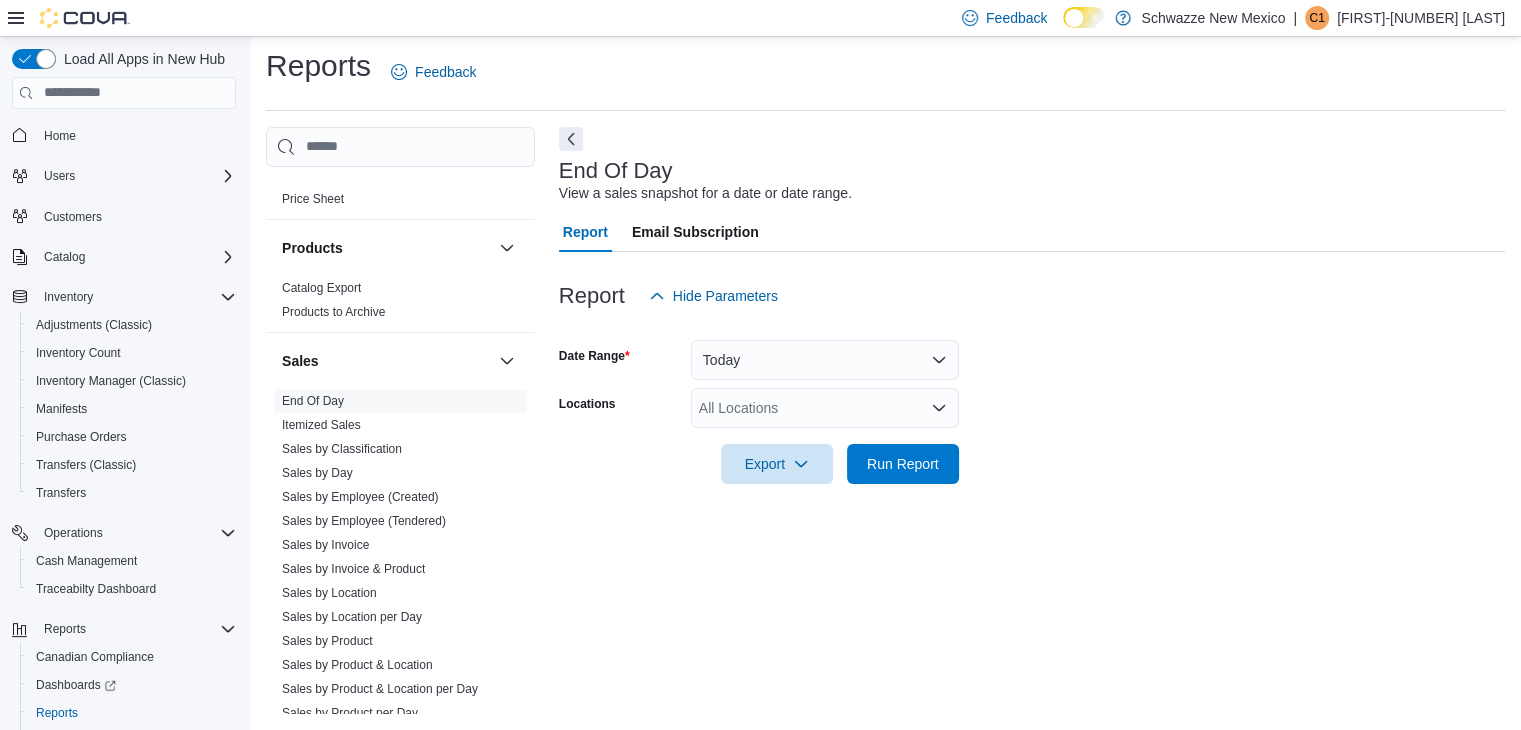 click on "All Locations" at bounding box center [825, 408] 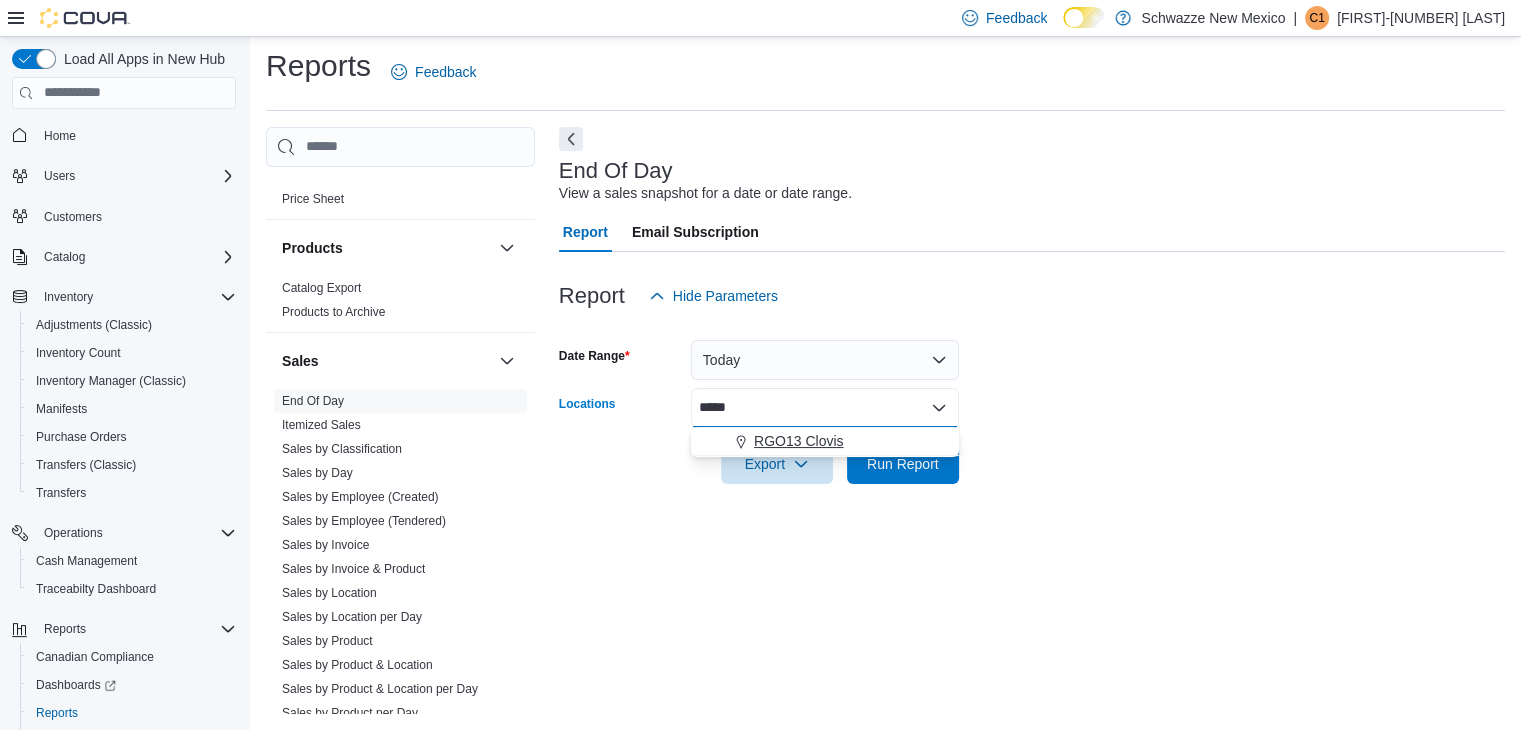 type on "*****" 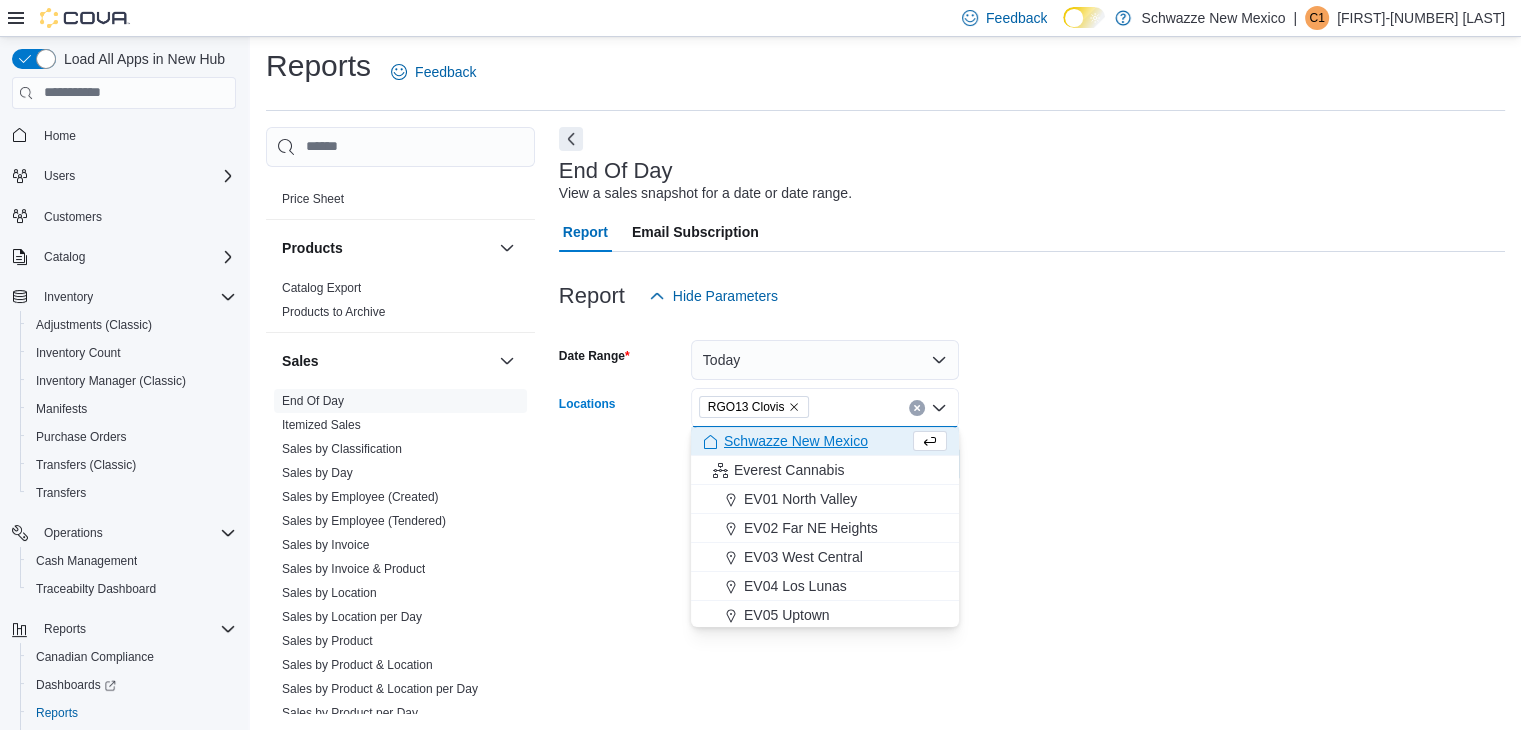 click at bounding box center [1032, 436] 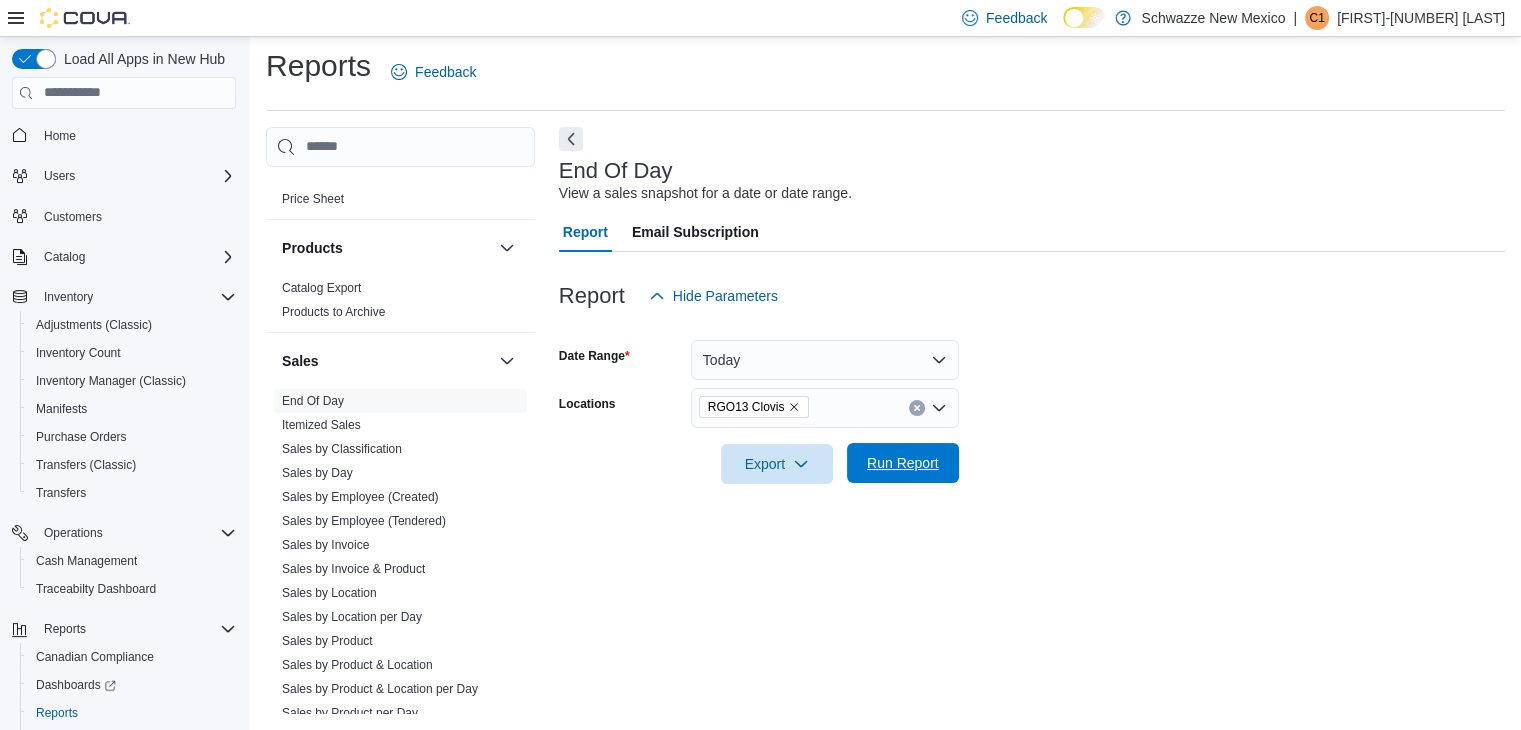 click on "Run Report" at bounding box center (903, 463) 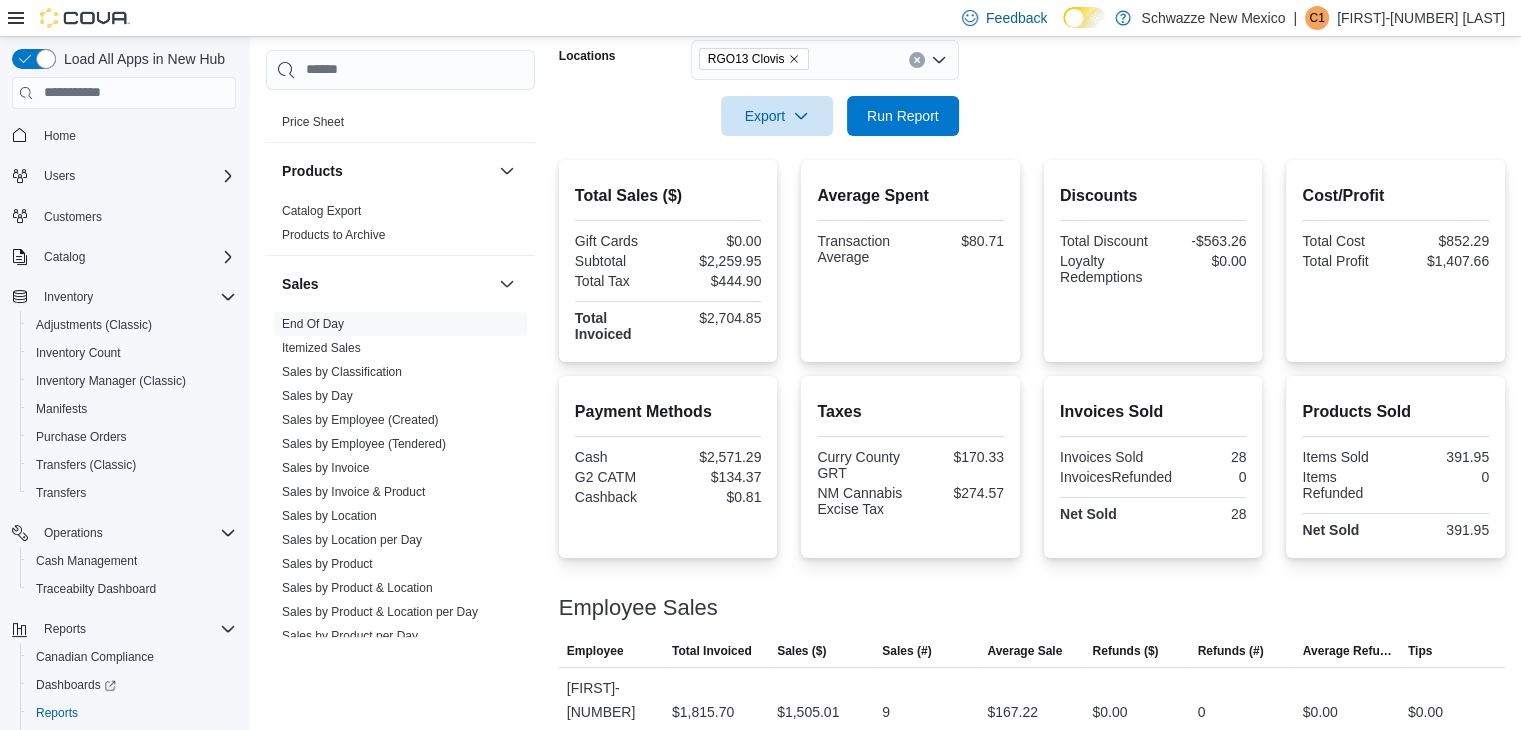 scroll, scrollTop: 357, scrollLeft: 0, axis: vertical 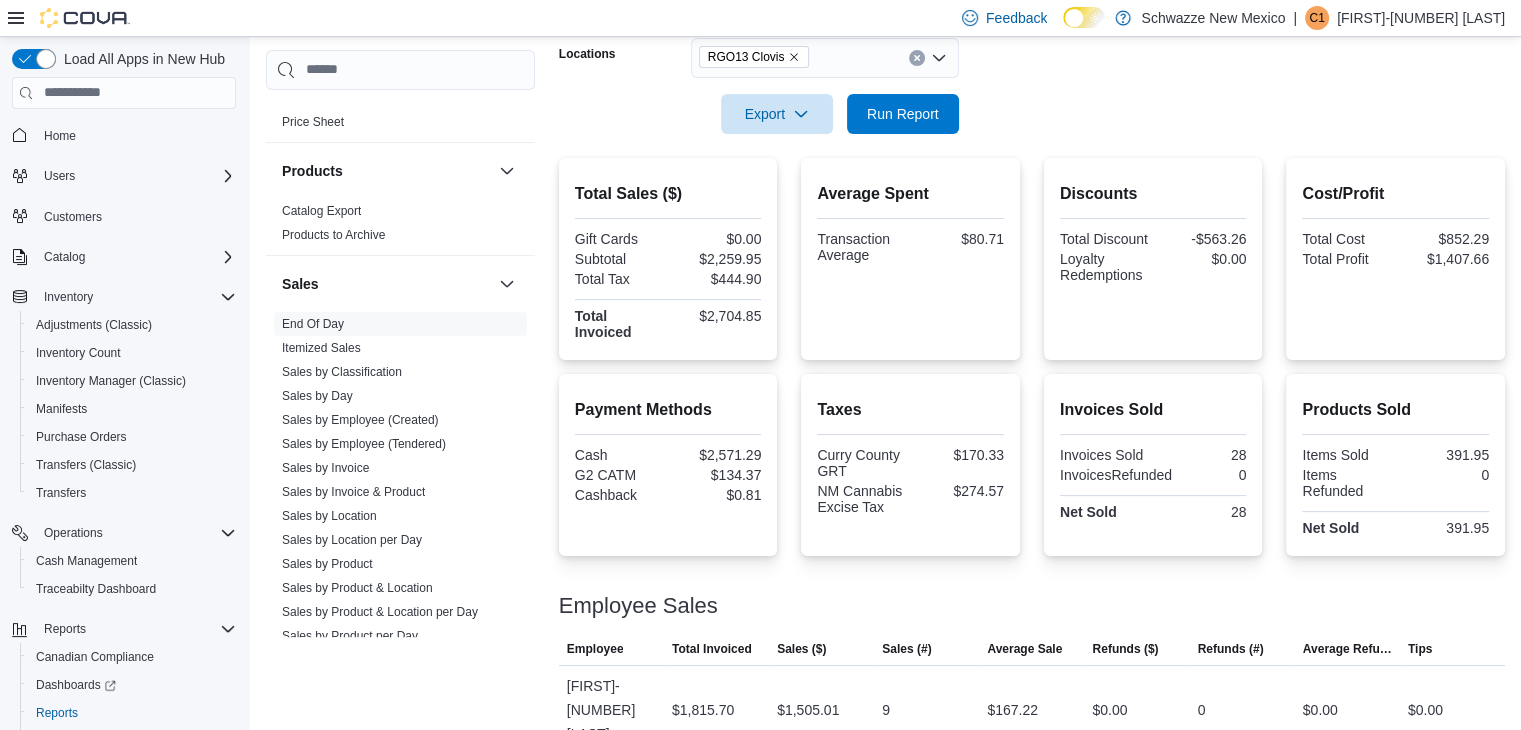 click on "Taxes [COUNTY] GRT $170.33 [STATE] Cannabis Excise Tax $274.57" at bounding box center (910, 465) 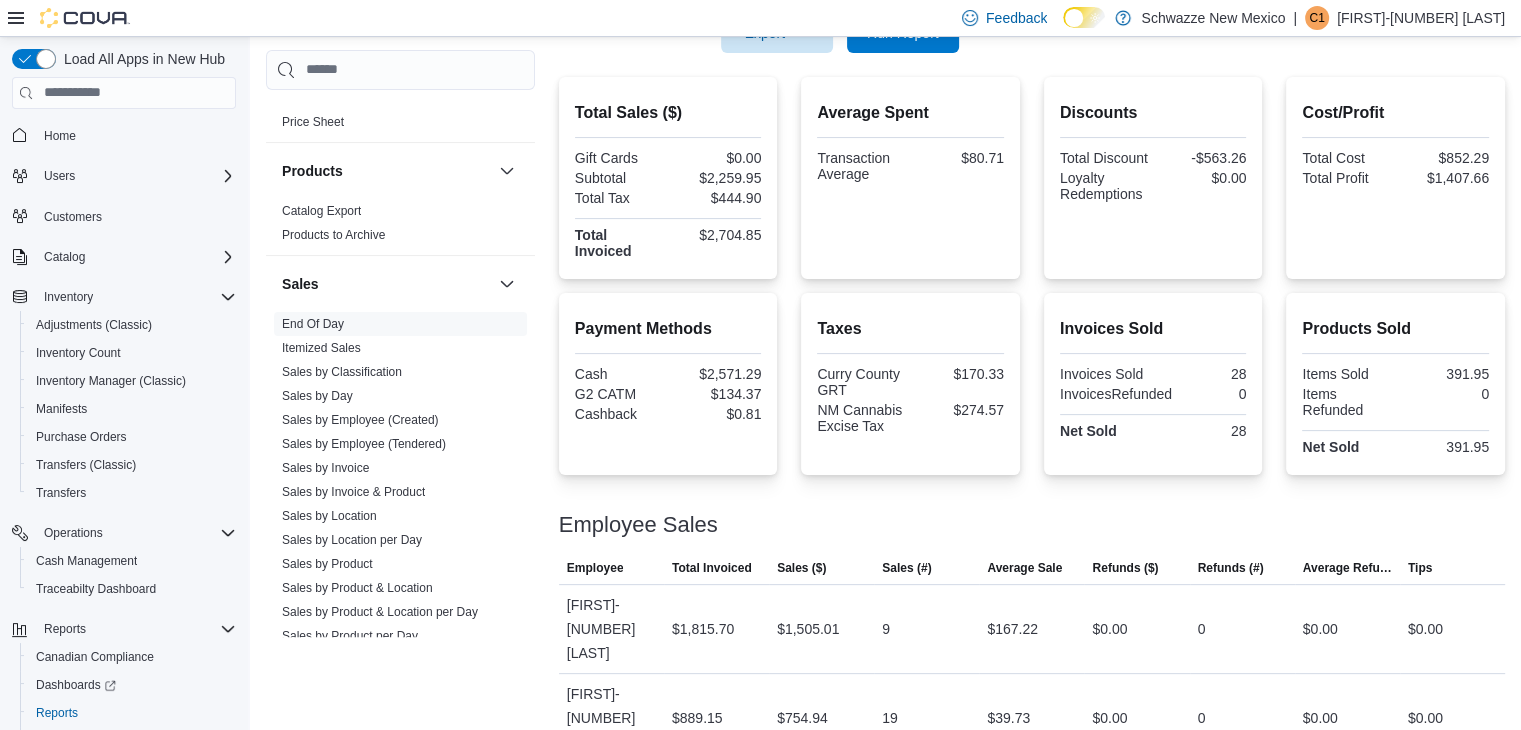 scroll, scrollTop: 0, scrollLeft: 0, axis: both 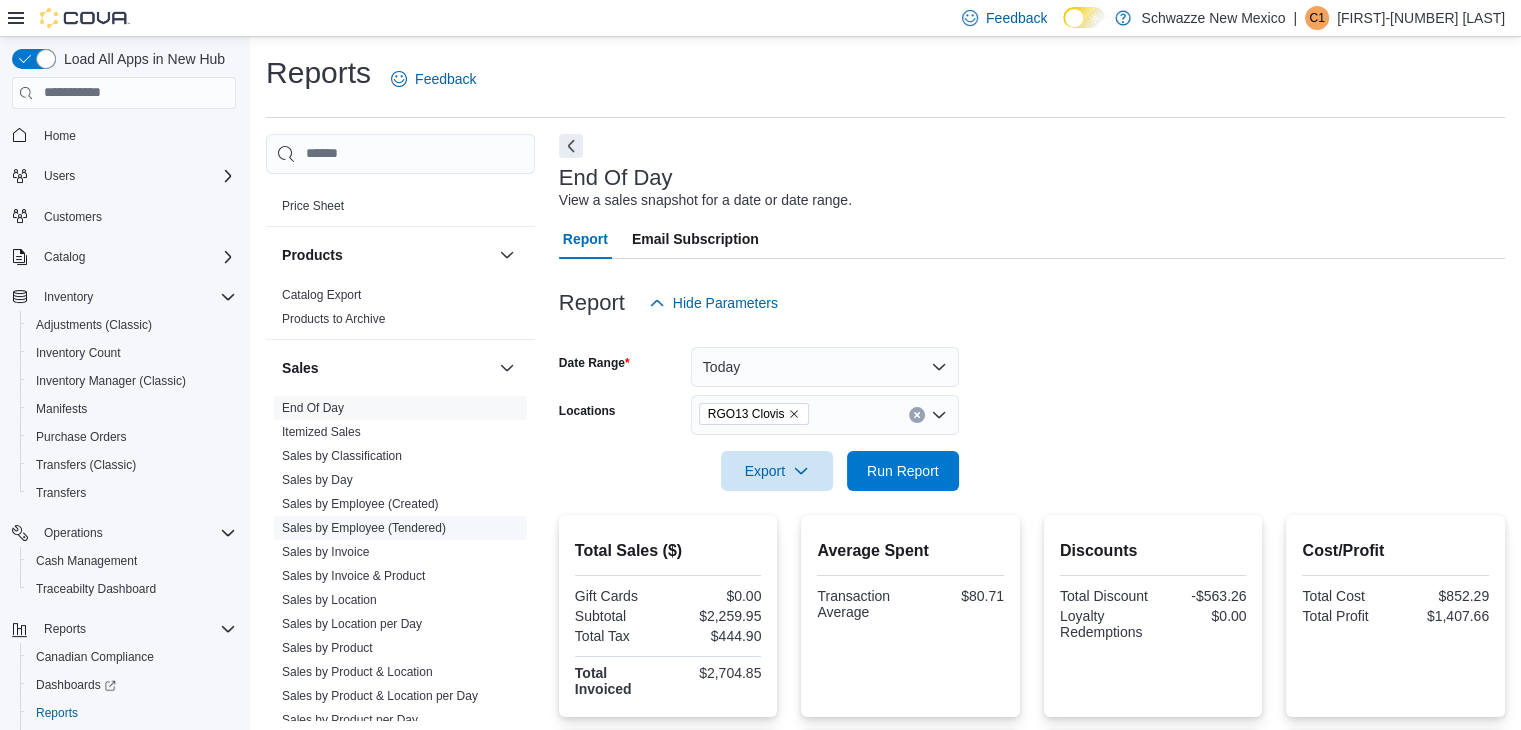 click on "Sales by Employee (Tendered)" at bounding box center [364, 528] 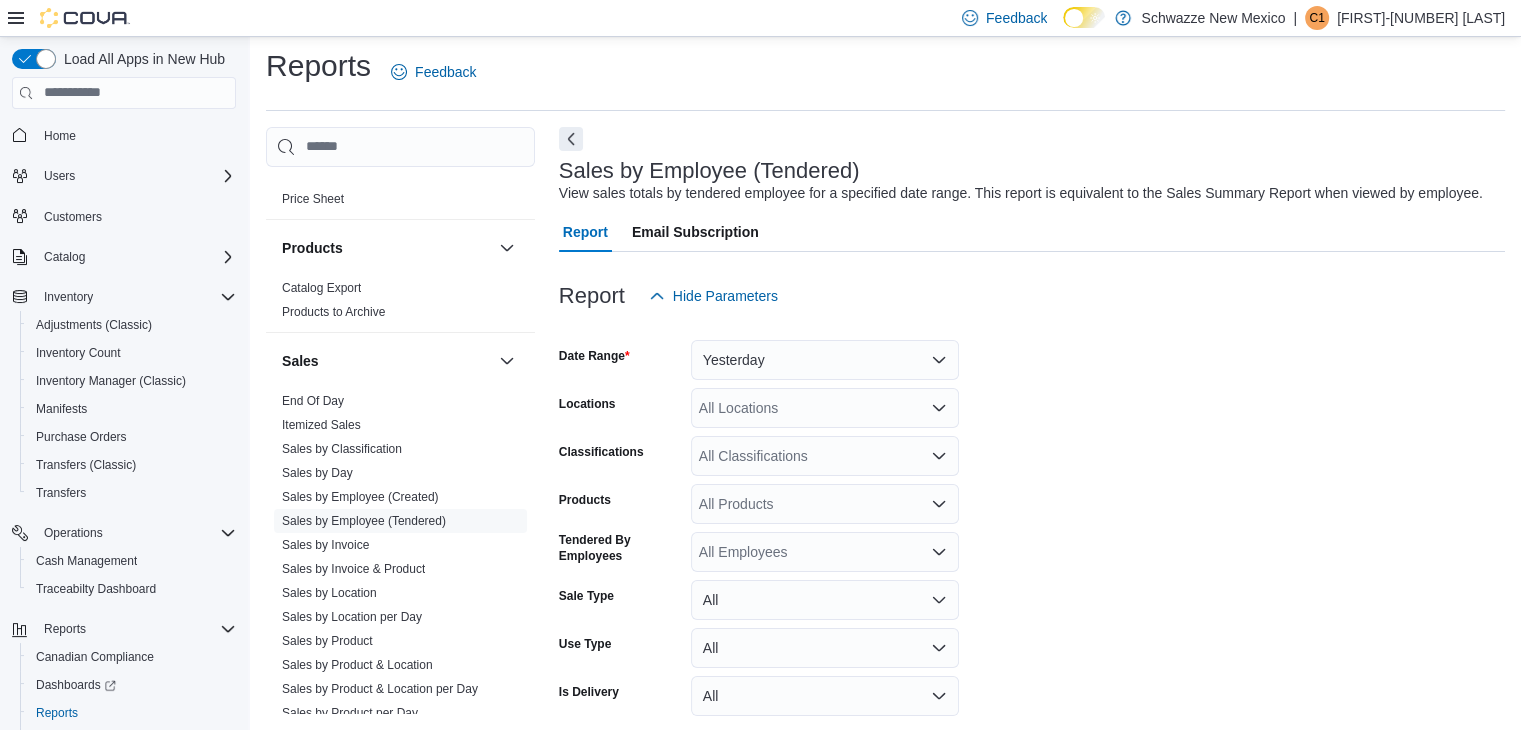 scroll, scrollTop: 46, scrollLeft: 0, axis: vertical 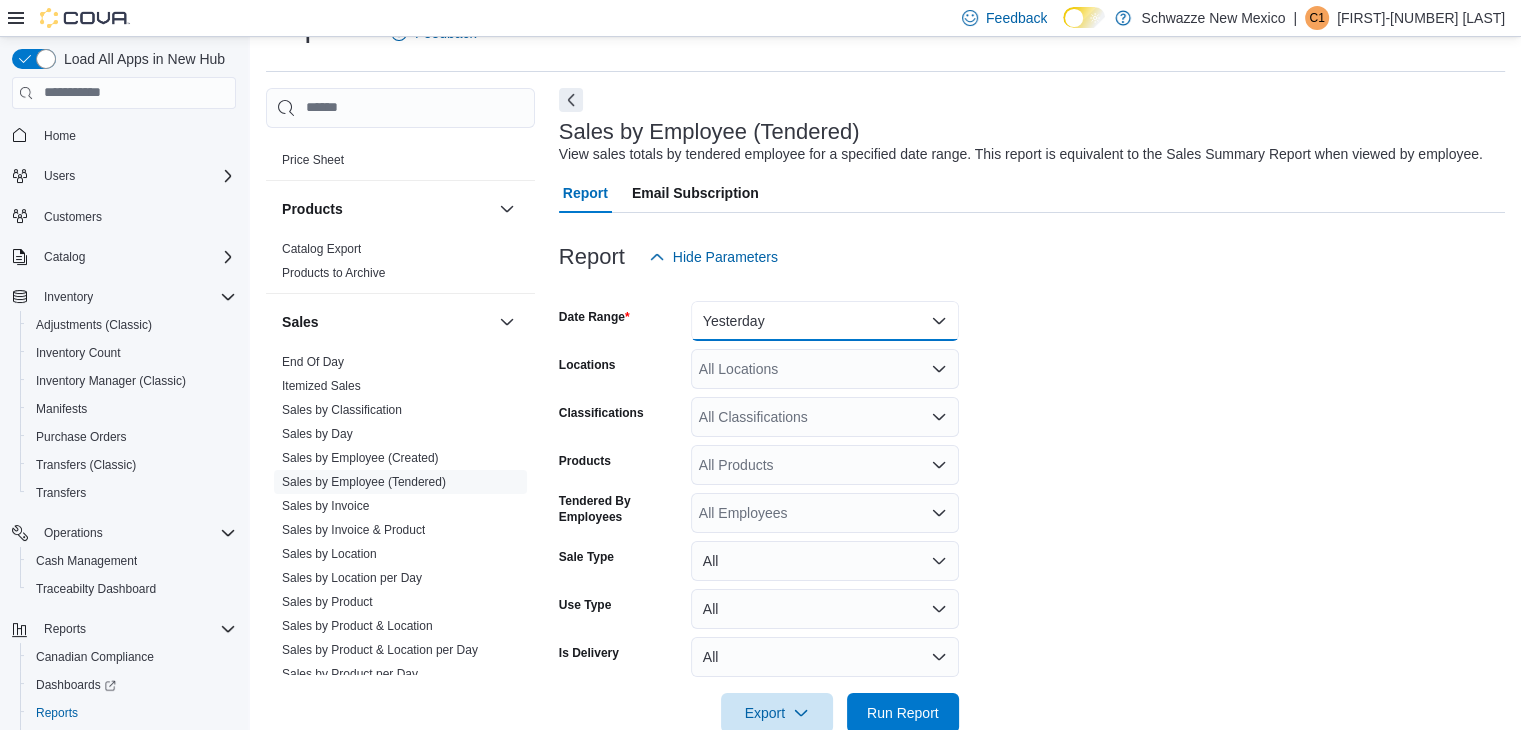 click on "Yesterday" at bounding box center (825, 321) 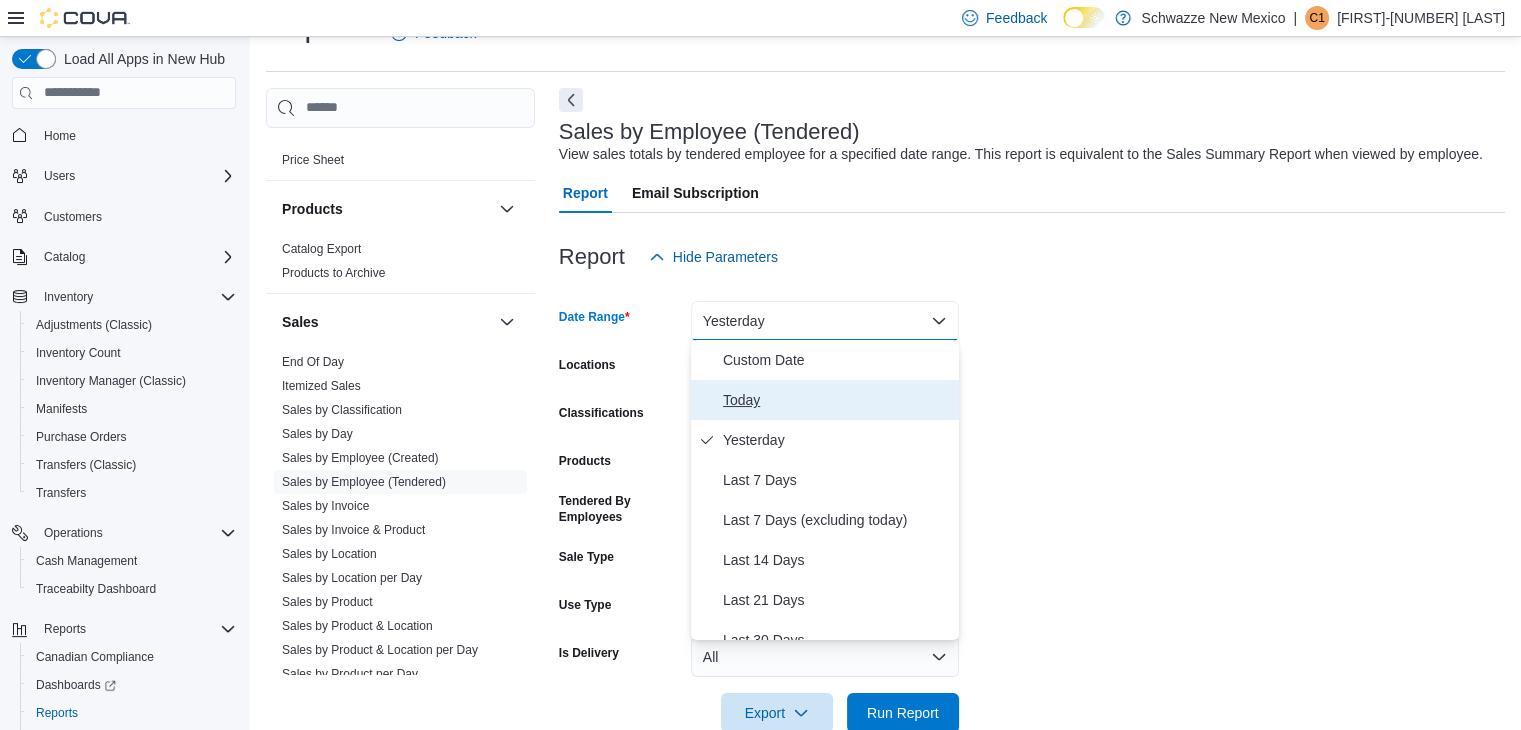 click on "Today" at bounding box center [837, 400] 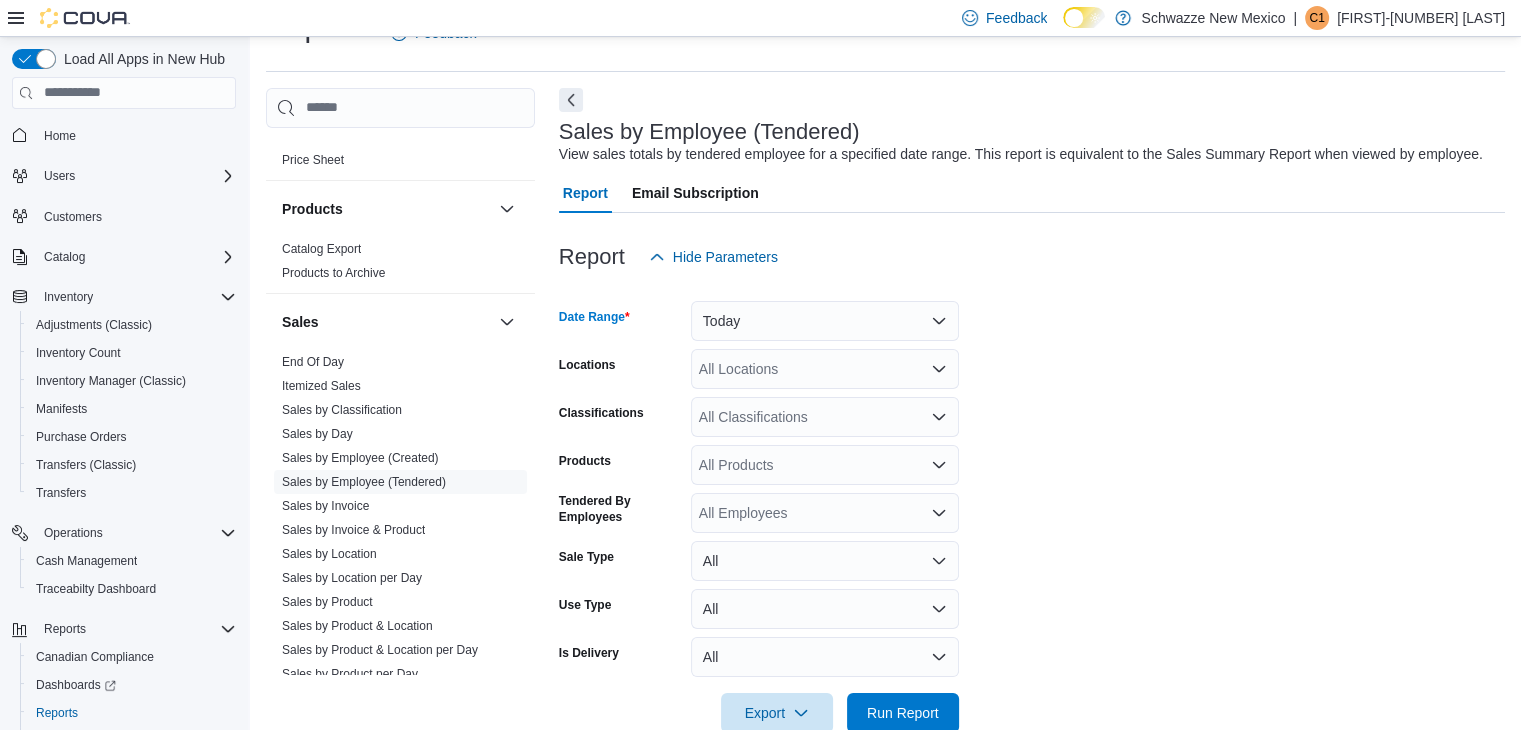 click on "All Locations" at bounding box center (825, 369) 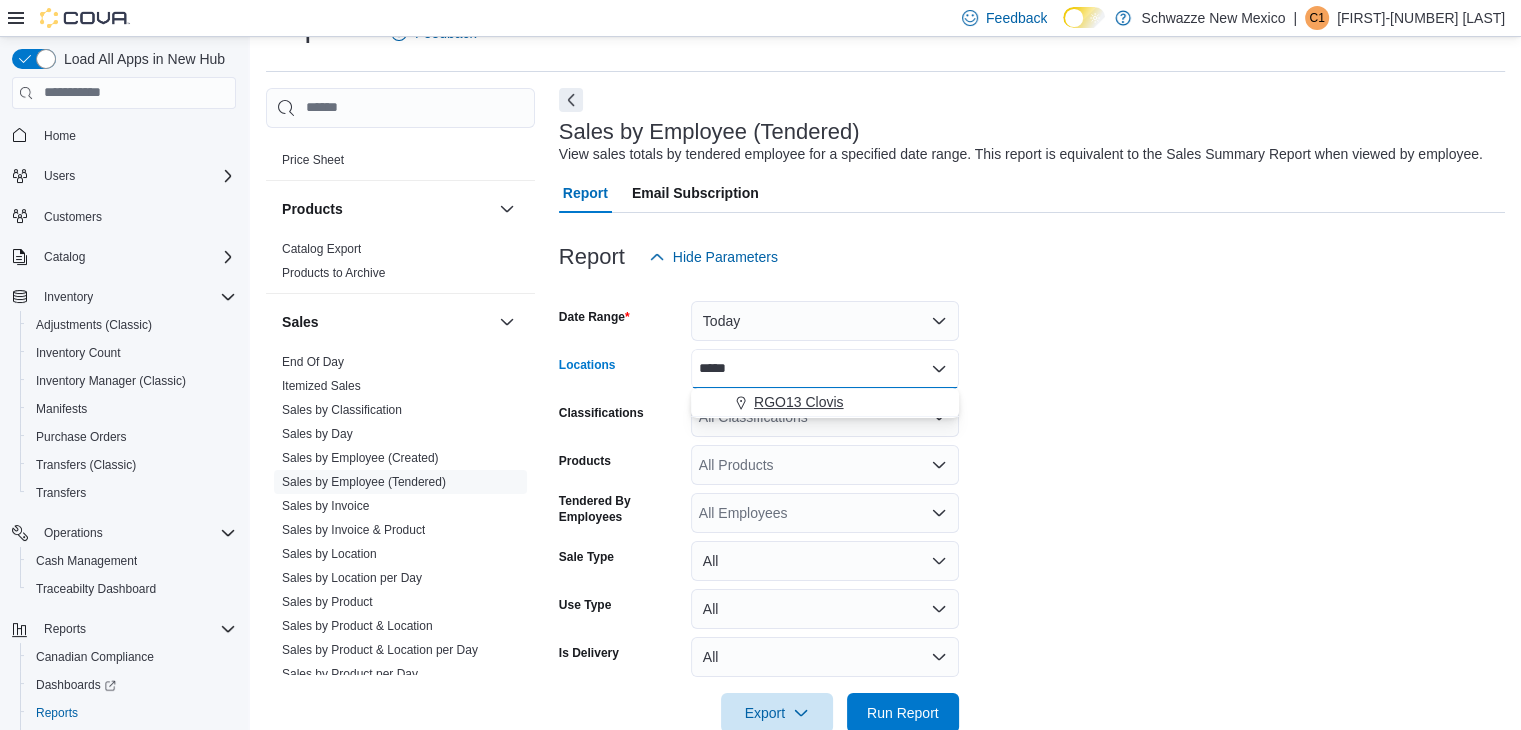 type on "*****" 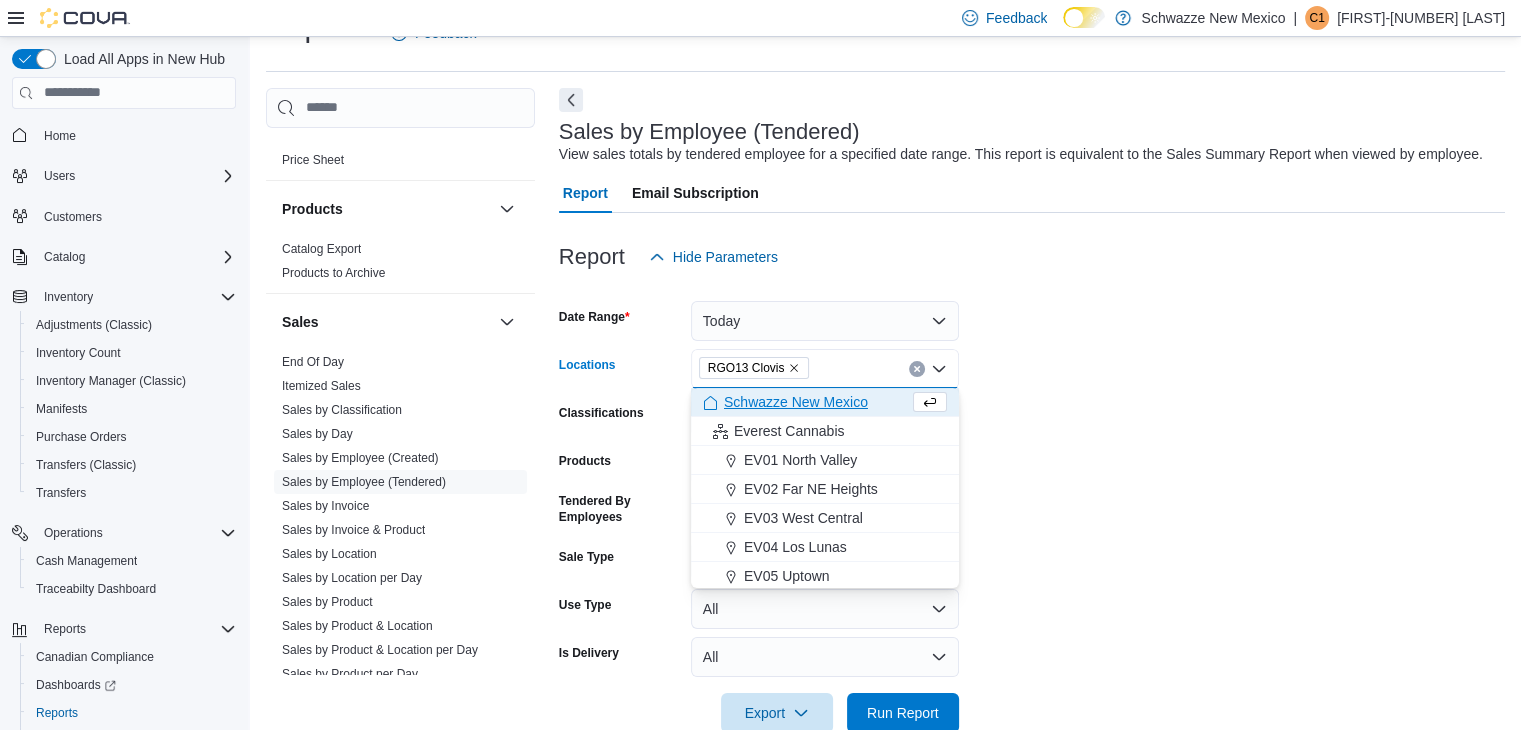 click on "Date Range Today Locations RGO13 Clovis Combo box. Selected. RGO13 Clovis. Press Backspace to delete RGO13 Clovis. Combo box input. All Locations. Type some text or, to display a list of choices, press Down Arrow. To exit the list of choices, press Escape. Classifications All Classifications Products All Products Tendered By Employees All Employees Sale Type All Use Type All Is Delivery All Export  Run Report" at bounding box center [1032, 505] 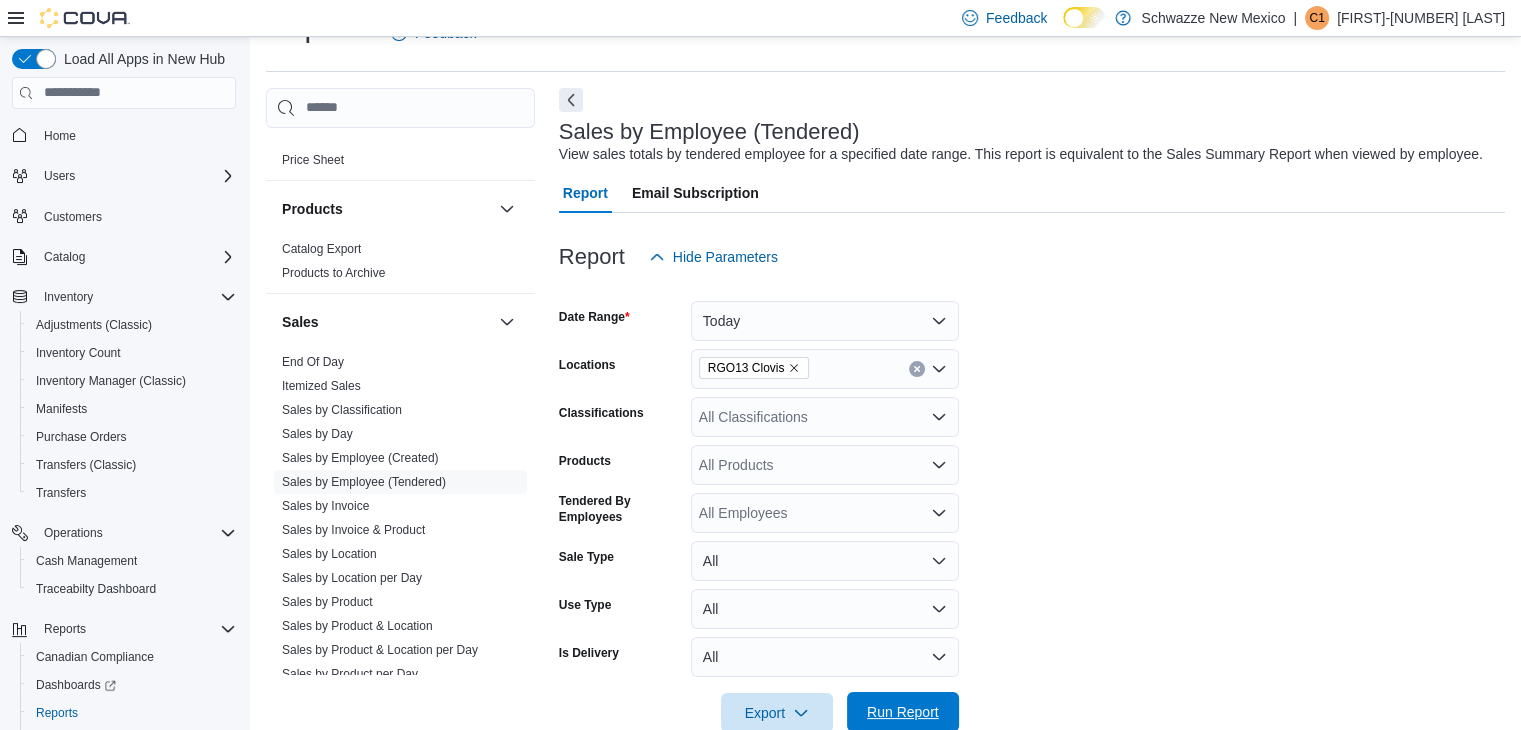 click on "Run Report" at bounding box center (903, 712) 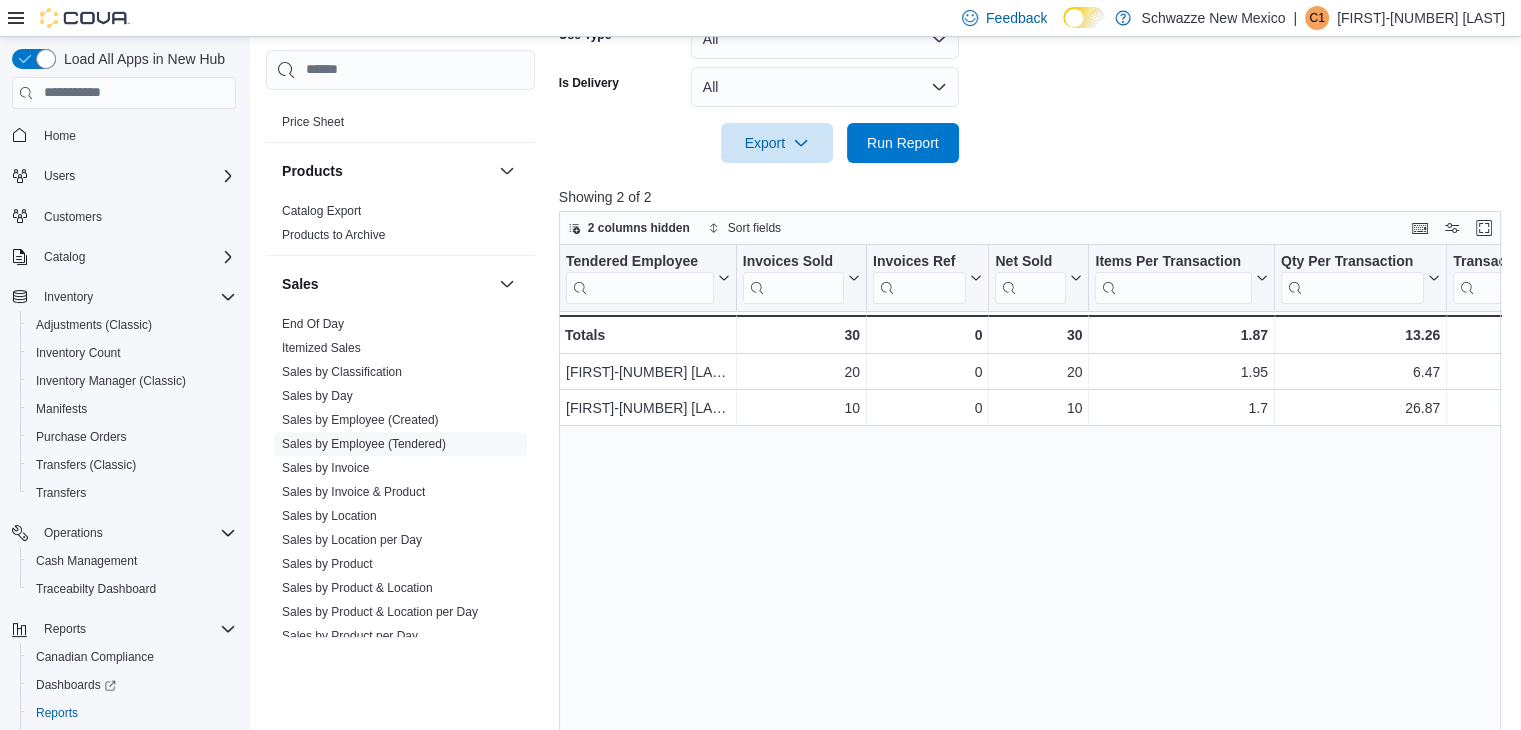 scroll, scrollTop: 696, scrollLeft: 0, axis: vertical 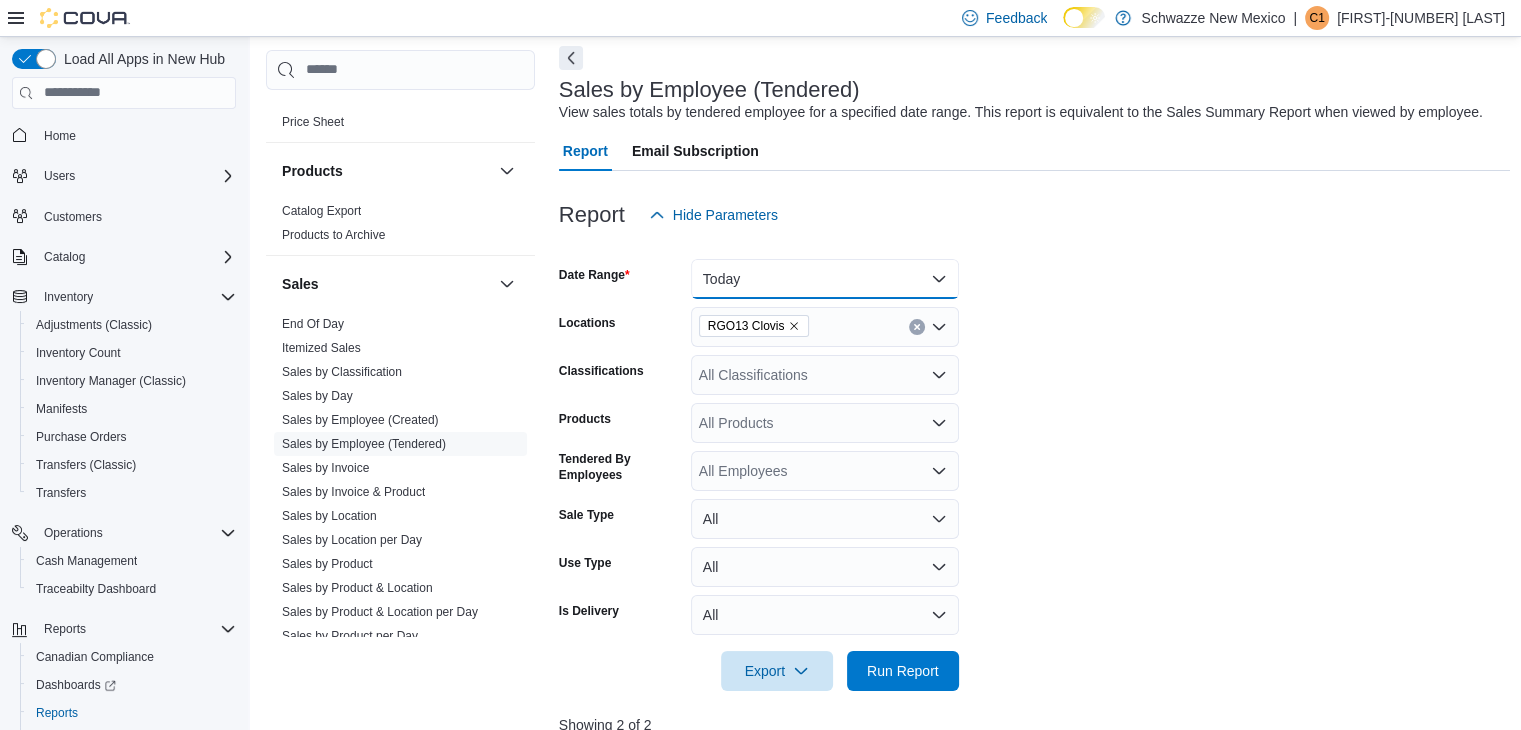 click on "Today" at bounding box center [825, 279] 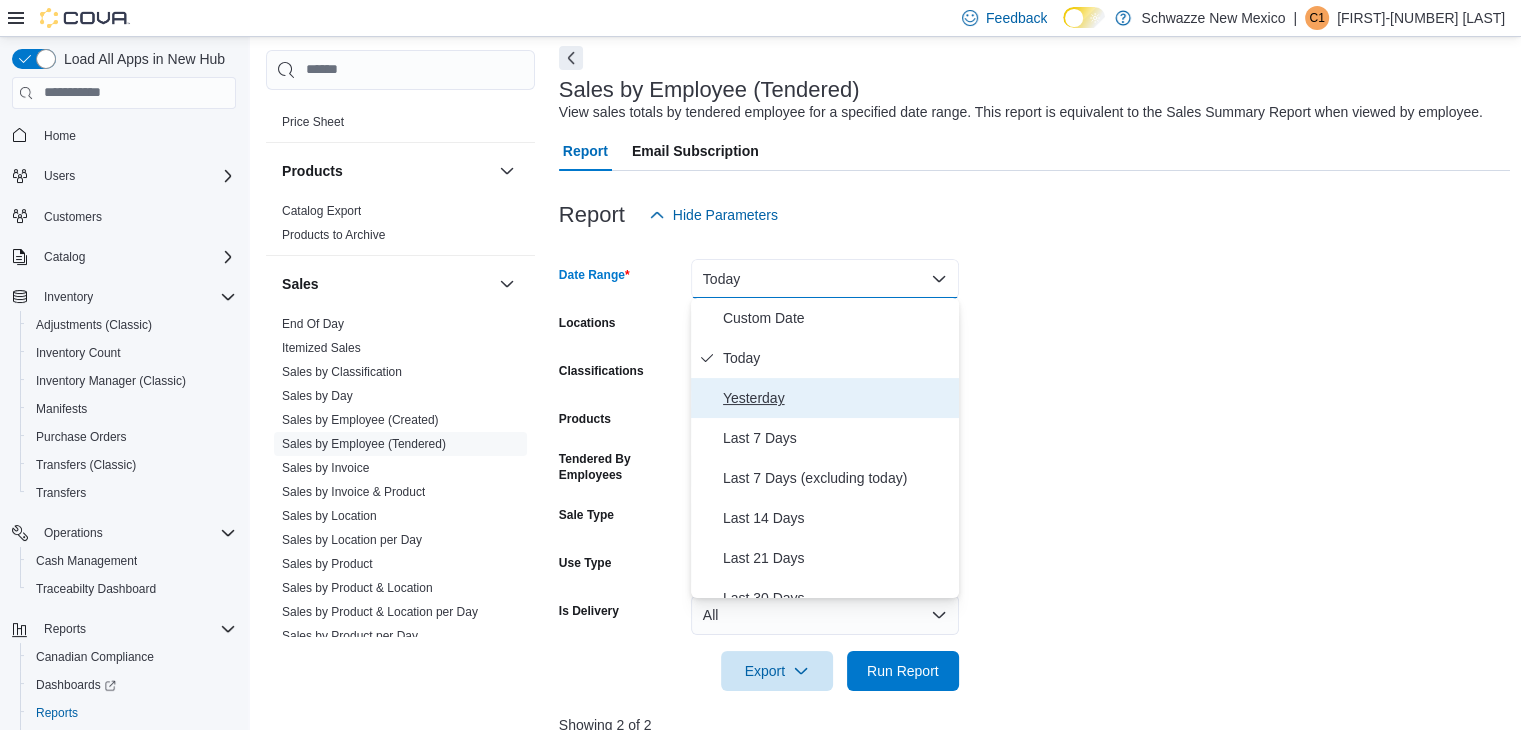 click on "Yesterday" at bounding box center [837, 398] 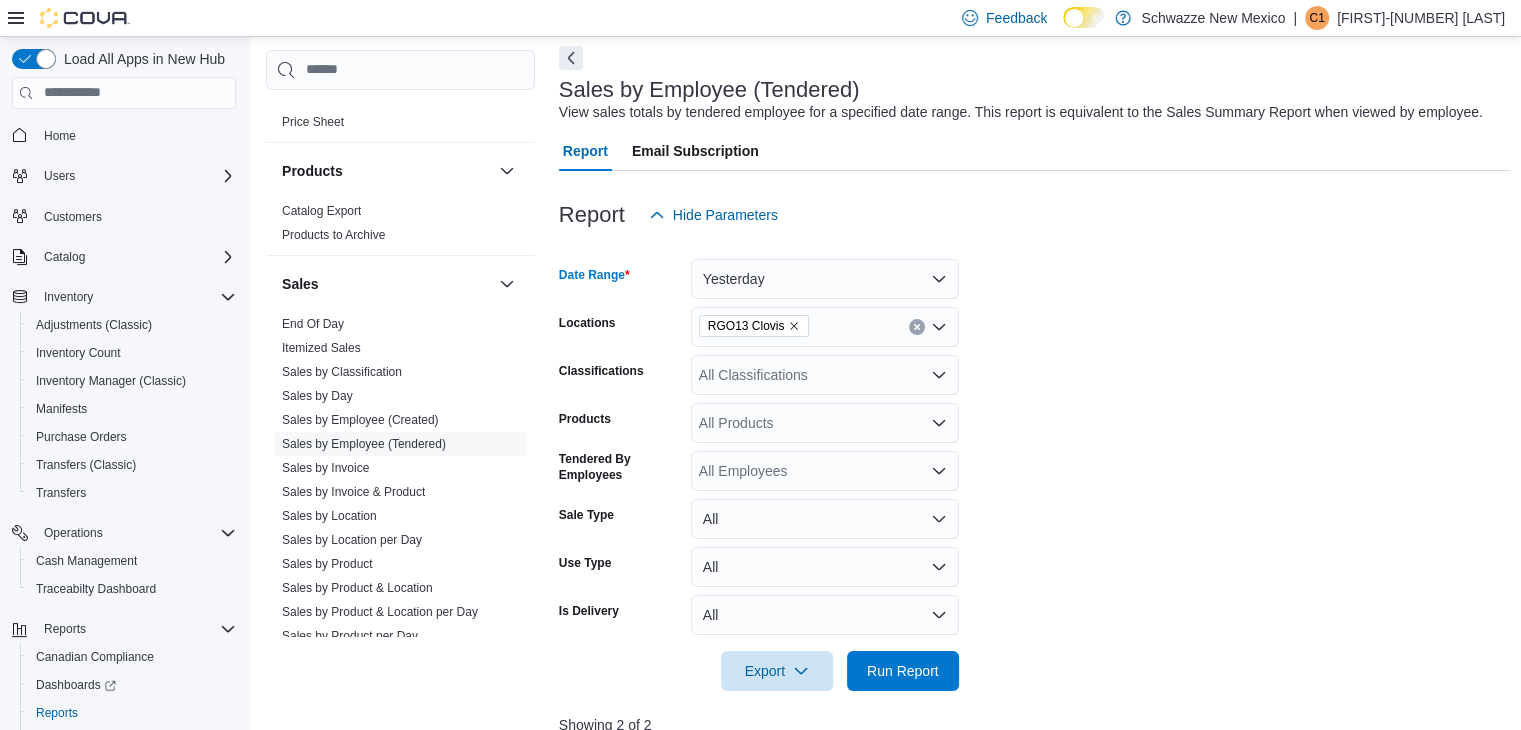 click on "Date Range Yesterday Locations RGO13 Clovis Classifications All Classifications Products All Products Tendered By Employees All Employees Sale Type All Use Type All Is Delivery All Export  Run Report" at bounding box center (1035, 463) 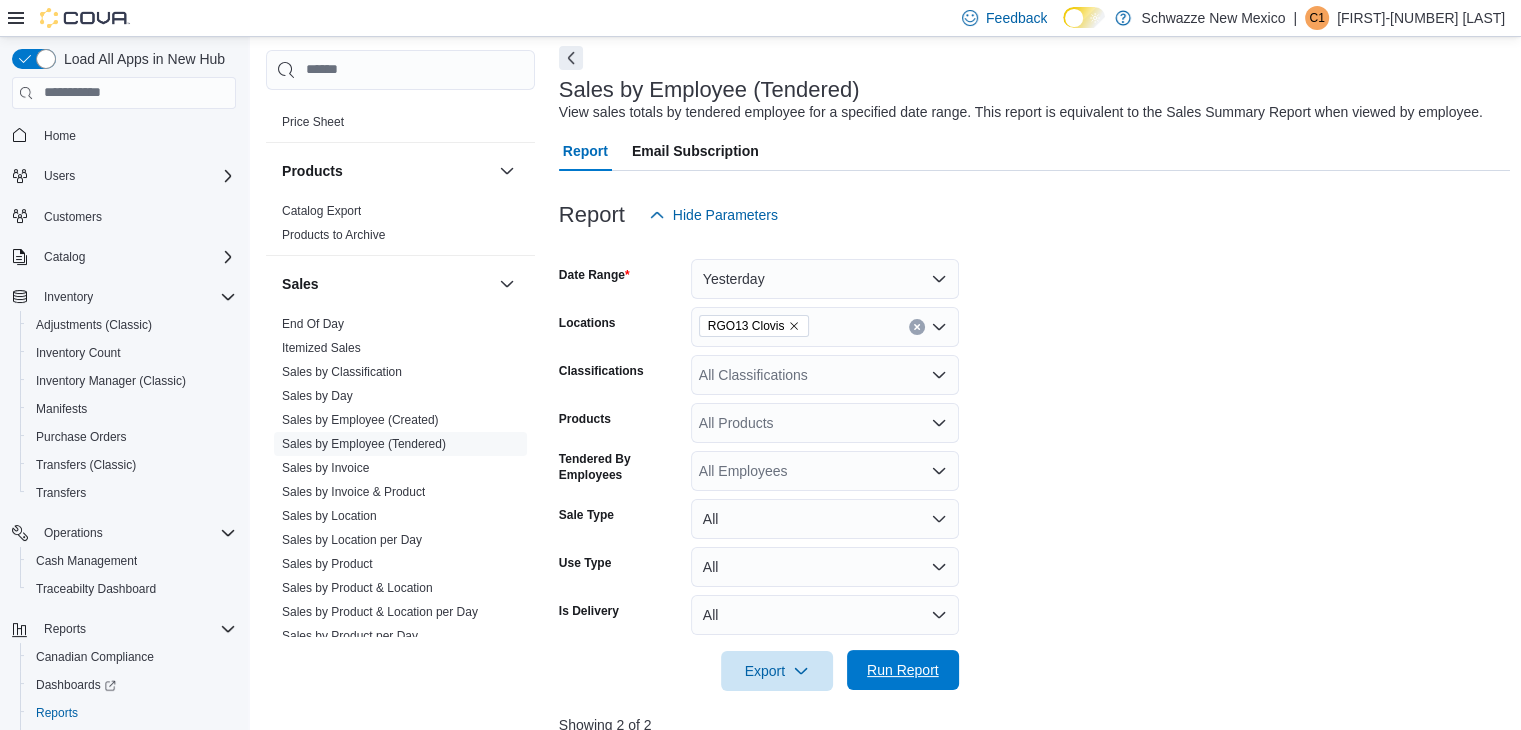 click on "Run Report" at bounding box center (903, 670) 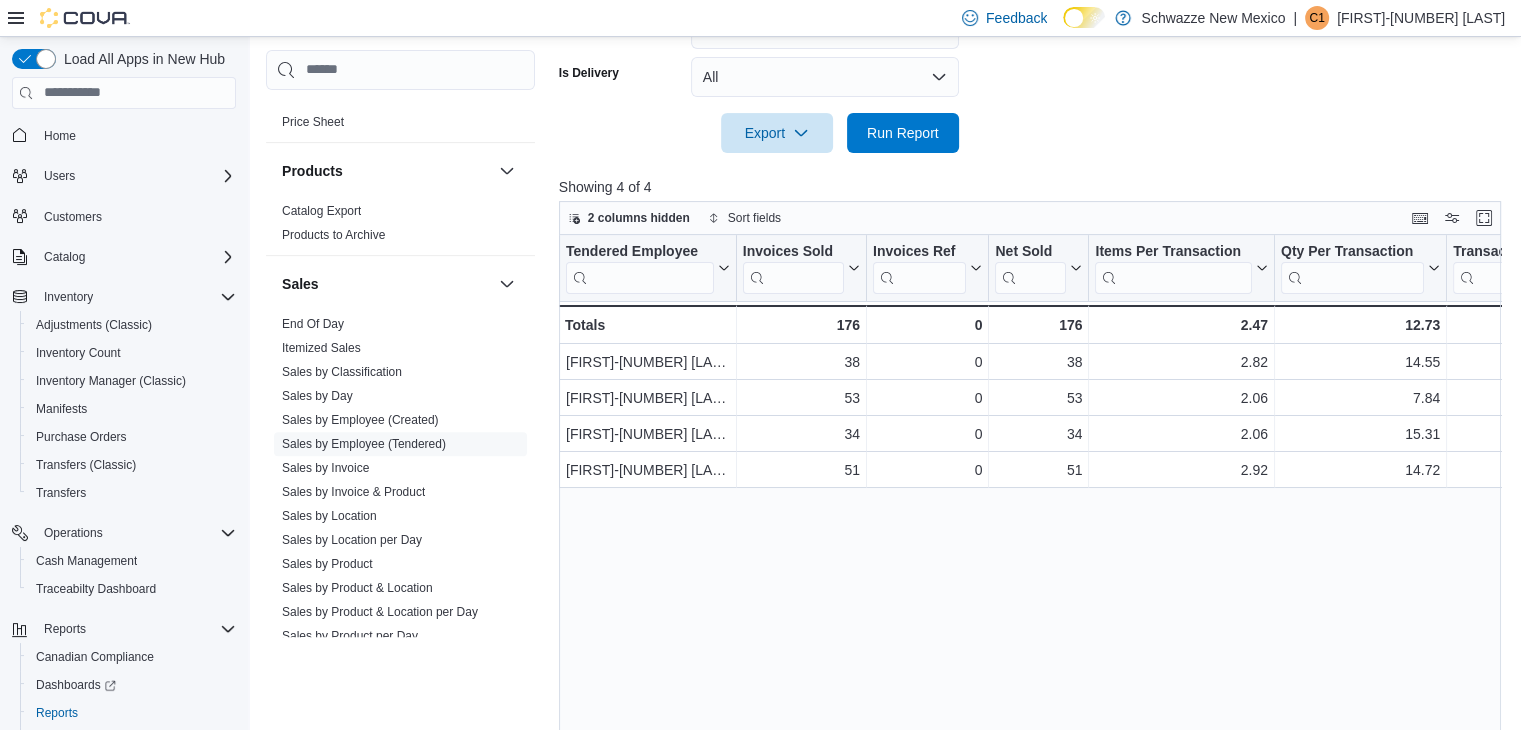 scroll, scrollTop: 628, scrollLeft: 0, axis: vertical 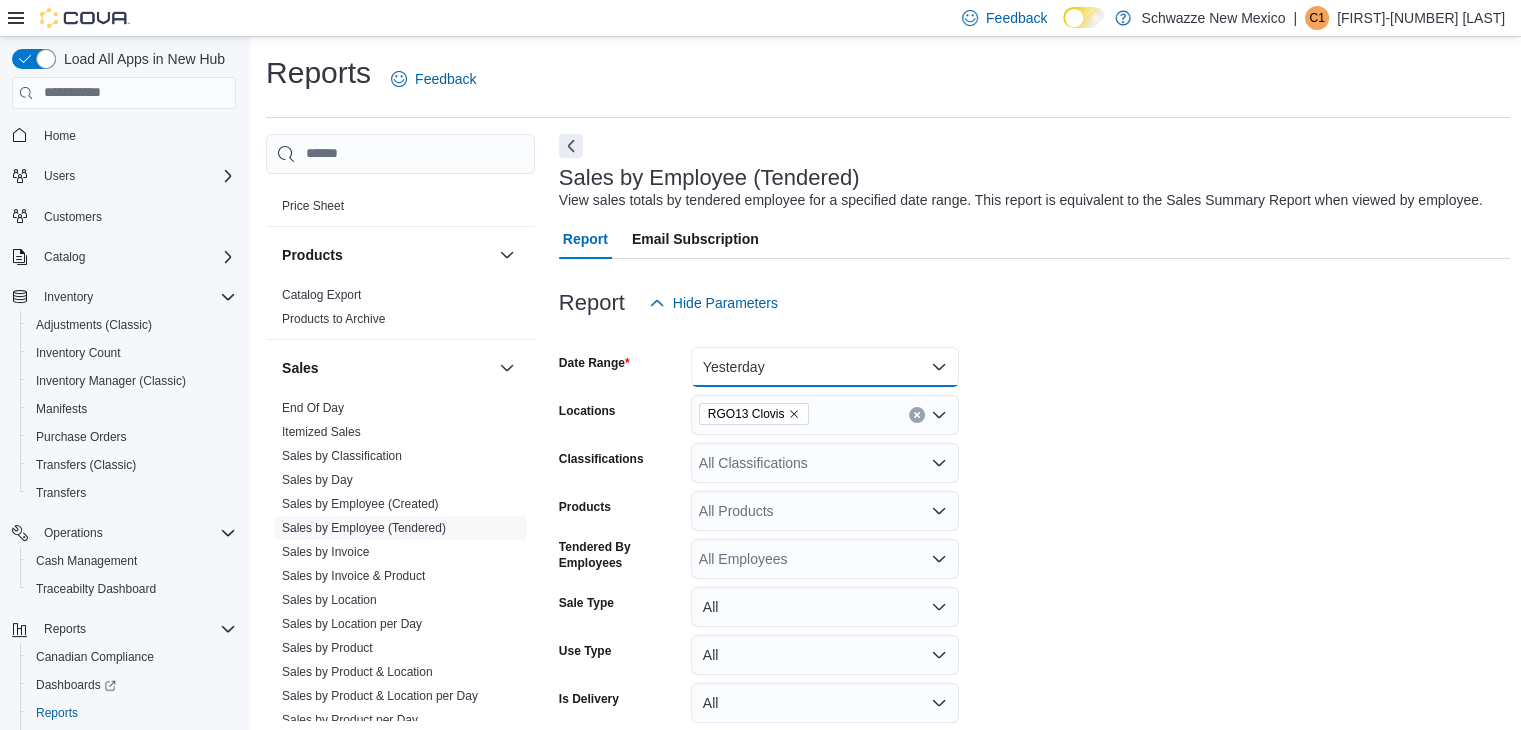 click on "Yesterday" at bounding box center (825, 367) 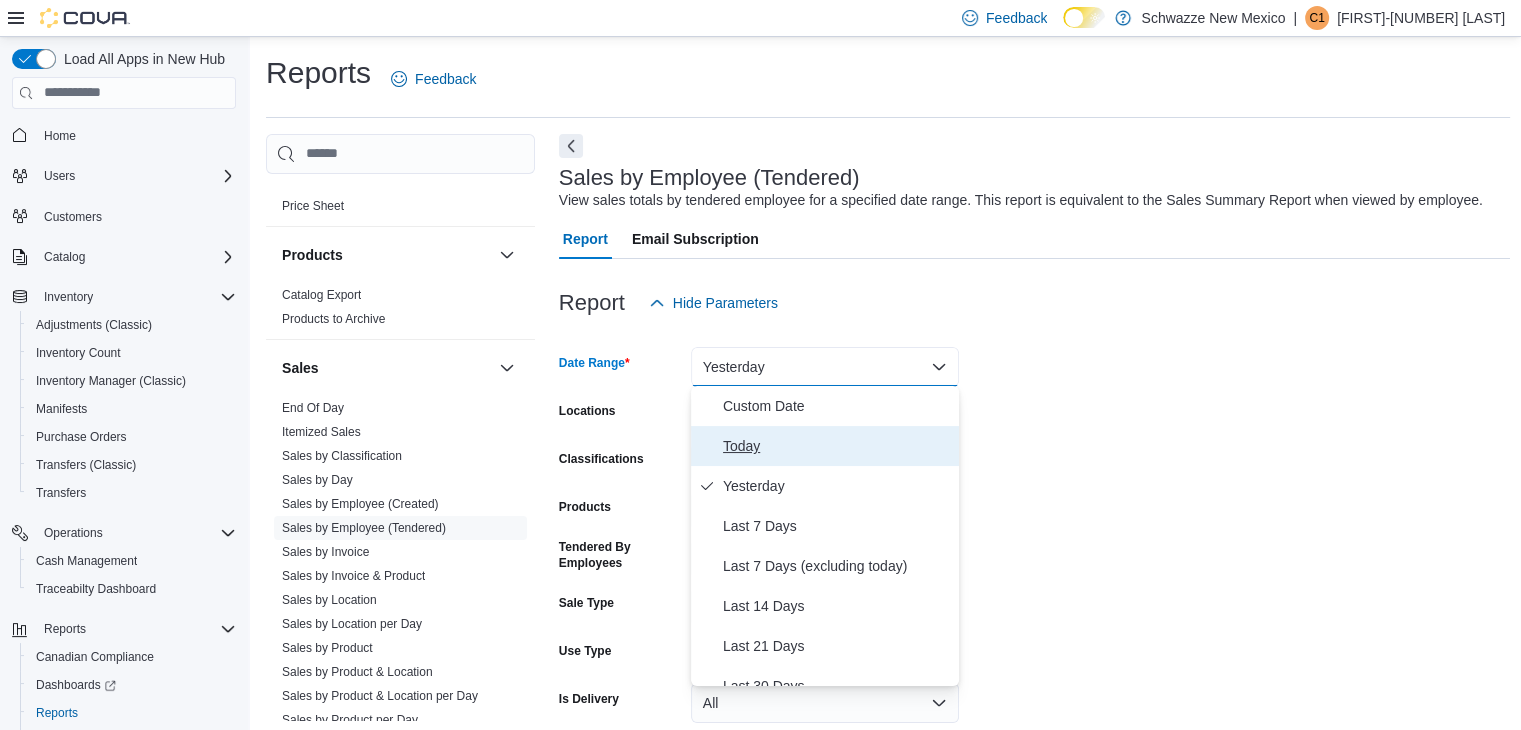 click on "Today" at bounding box center (837, 446) 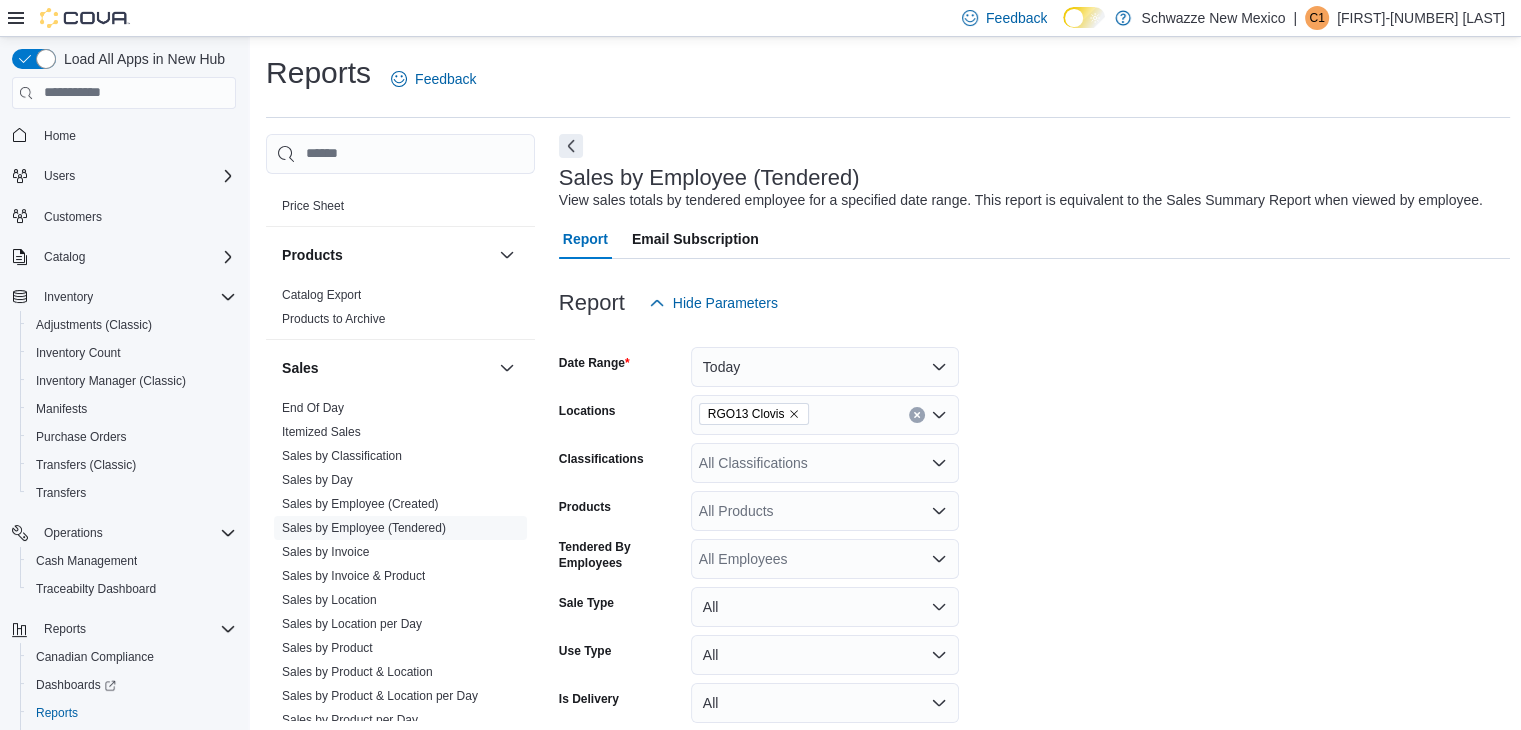 click on "Date Range Today Locations RGO13 Clovis Classifications All Classifications Products All Products Tendered By Employees All Employees Sale Type All Use Type All Is Delivery All Export  Run Report" at bounding box center (1035, 551) 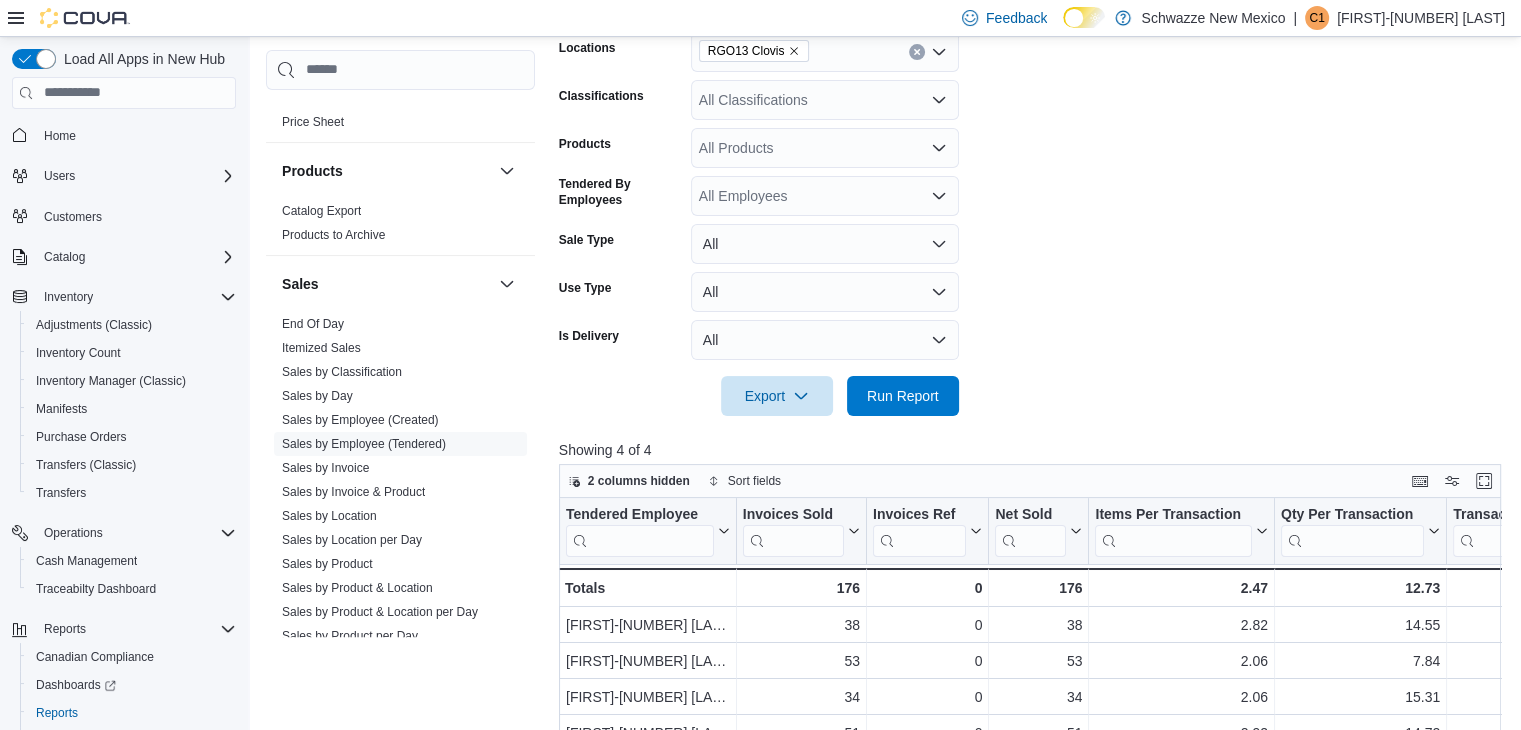 scroll, scrollTop: 384, scrollLeft: 0, axis: vertical 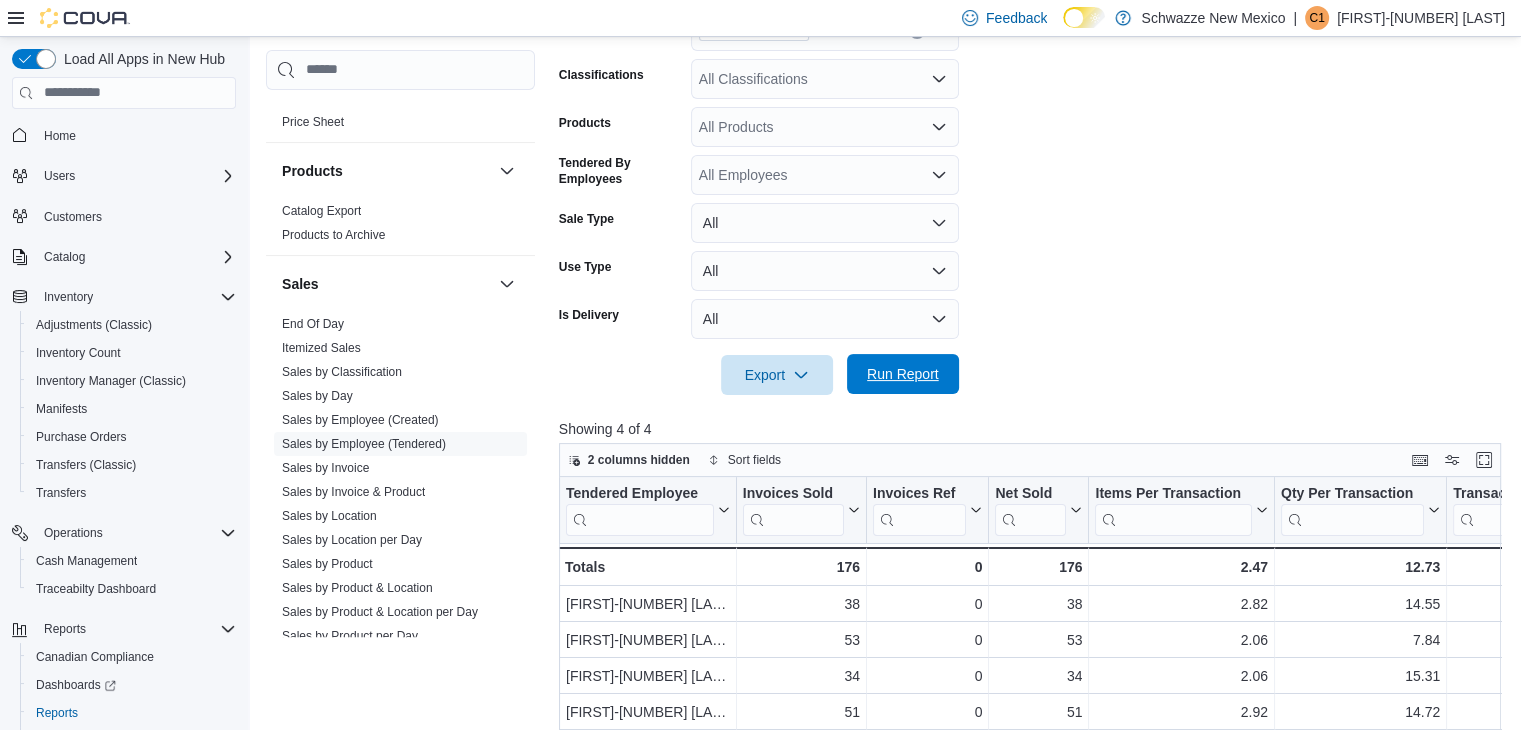 click on "Run Report" at bounding box center [903, 374] 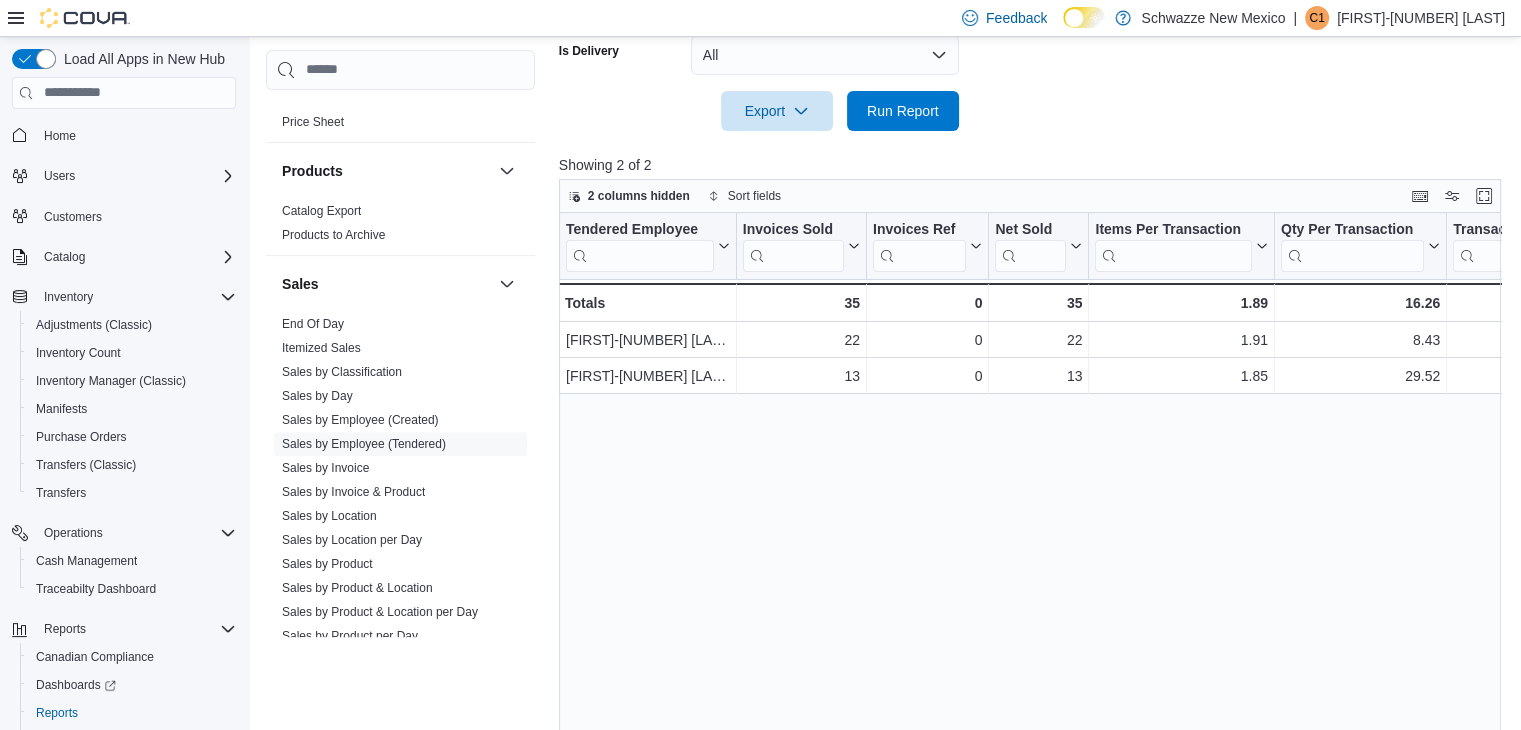 scroll, scrollTop: 664, scrollLeft: 0, axis: vertical 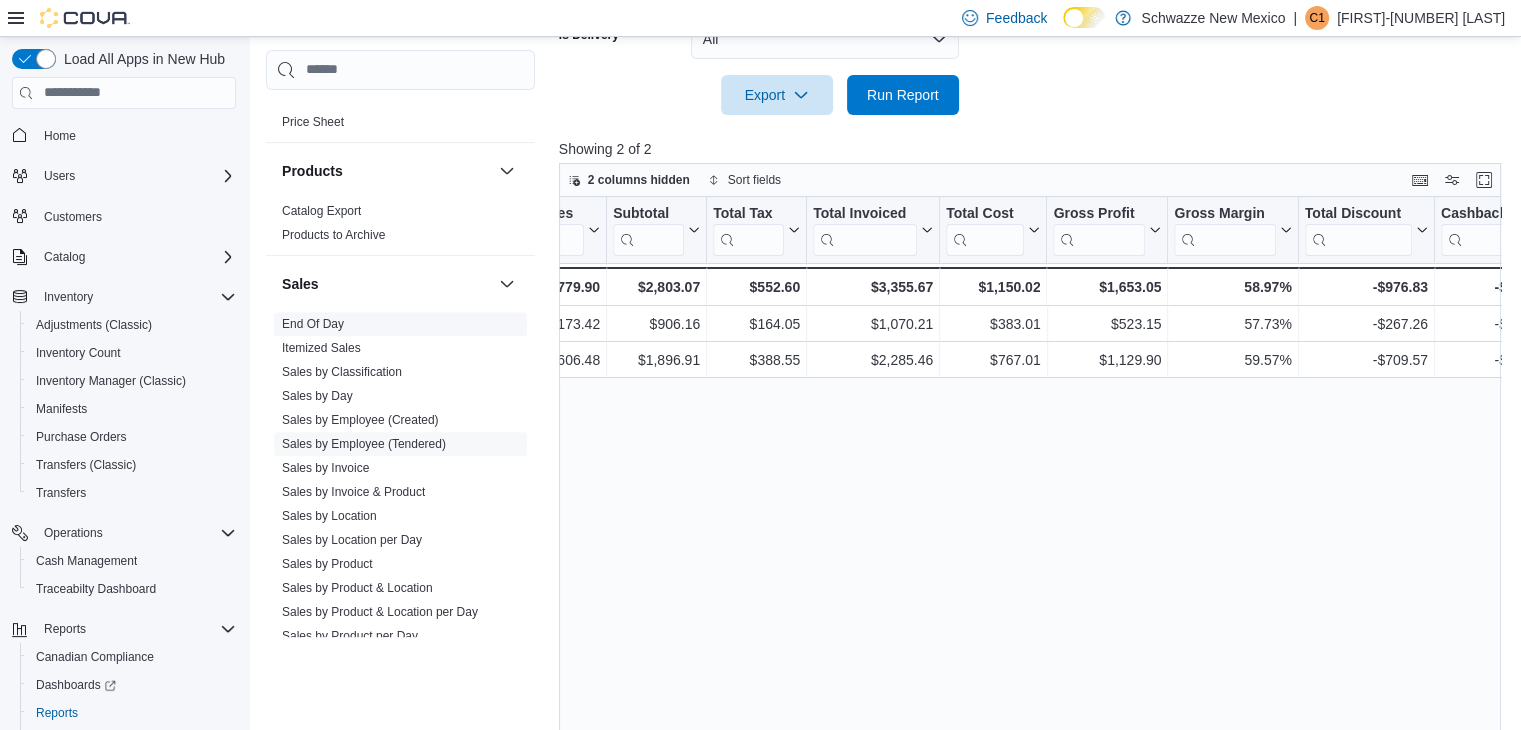 click on "End Of Day" at bounding box center (313, 324) 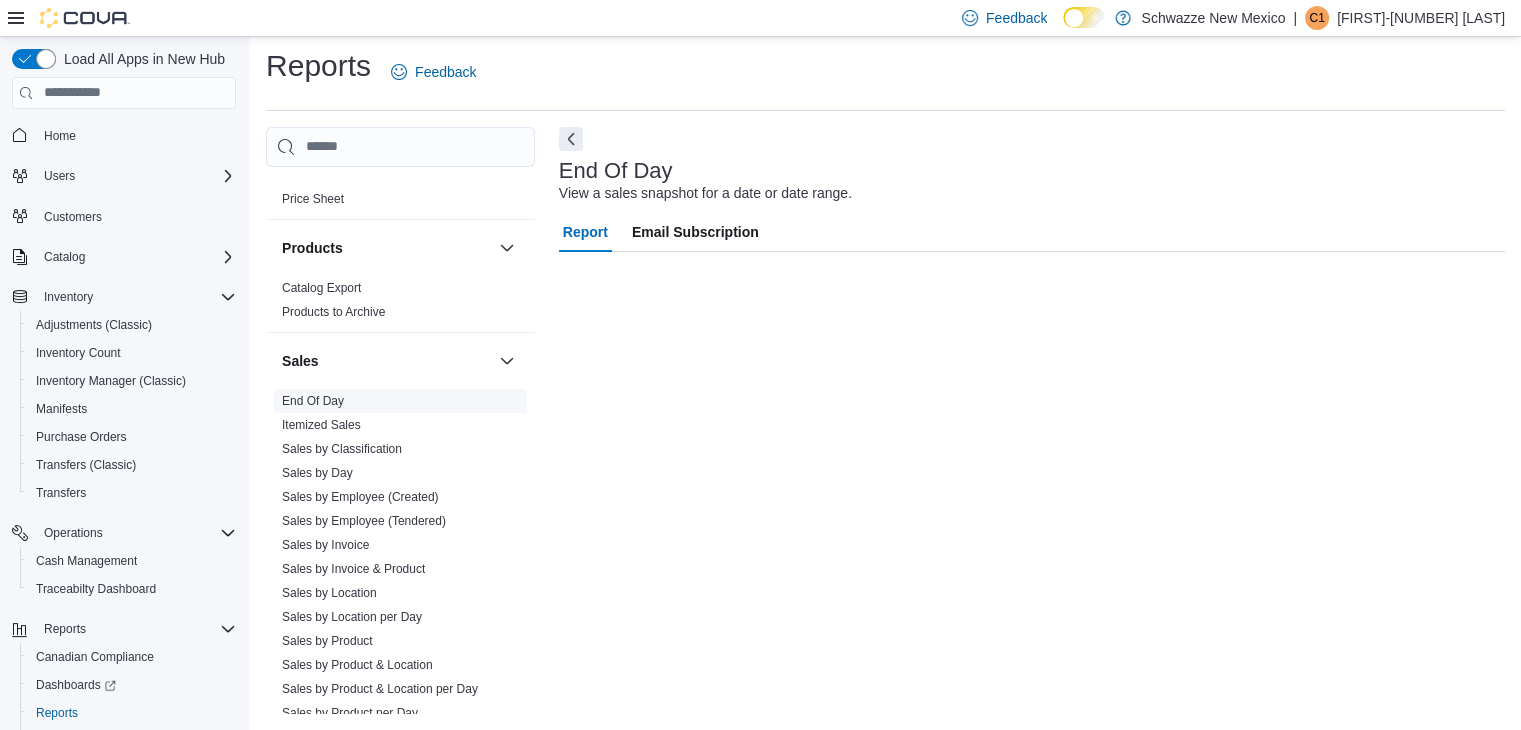 scroll, scrollTop: 7, scrollLeft: 0, axis: vertical 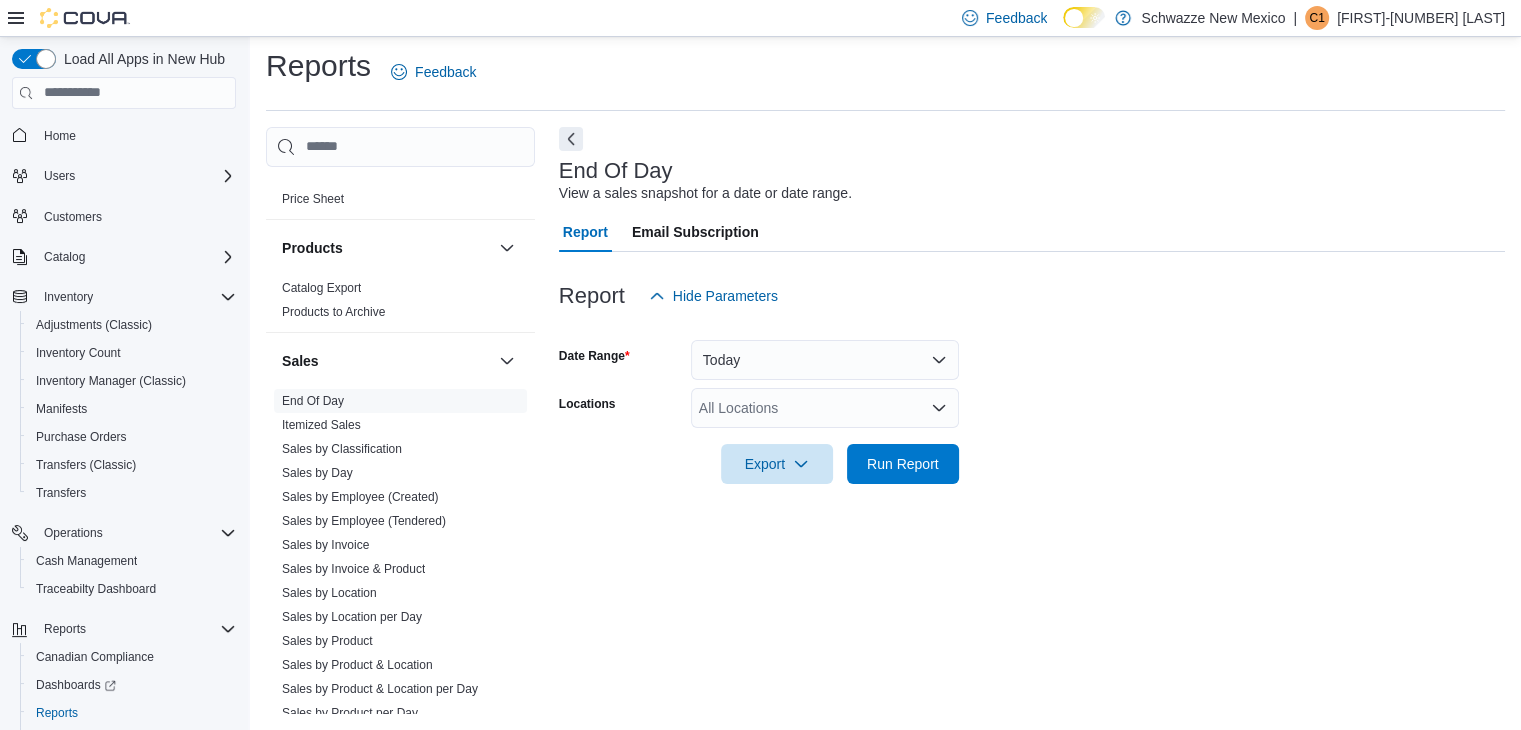 click on "All Locations" at bounding box center (825, 408) 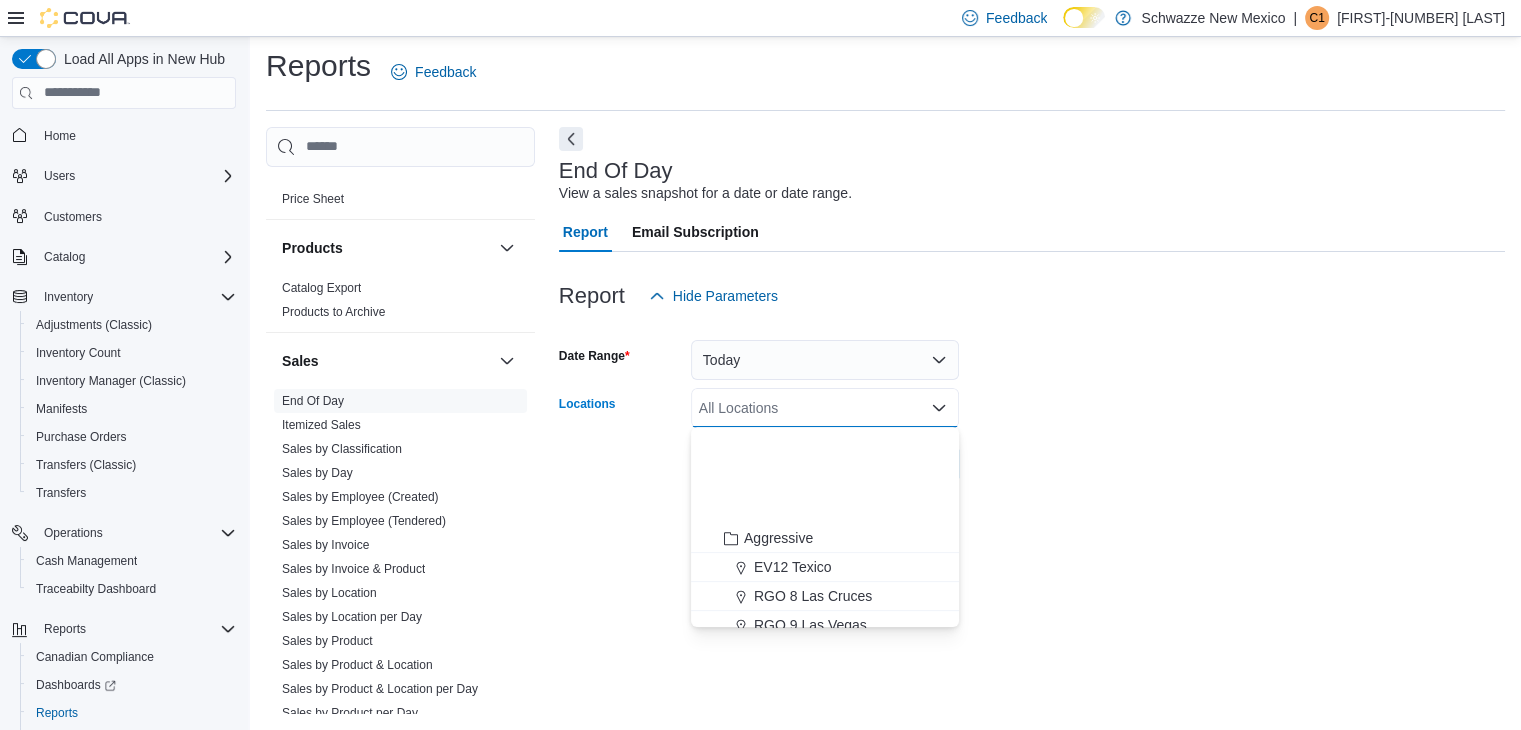 scroll, scrollTop: 988, scrollLeft: 0, axis: vertical 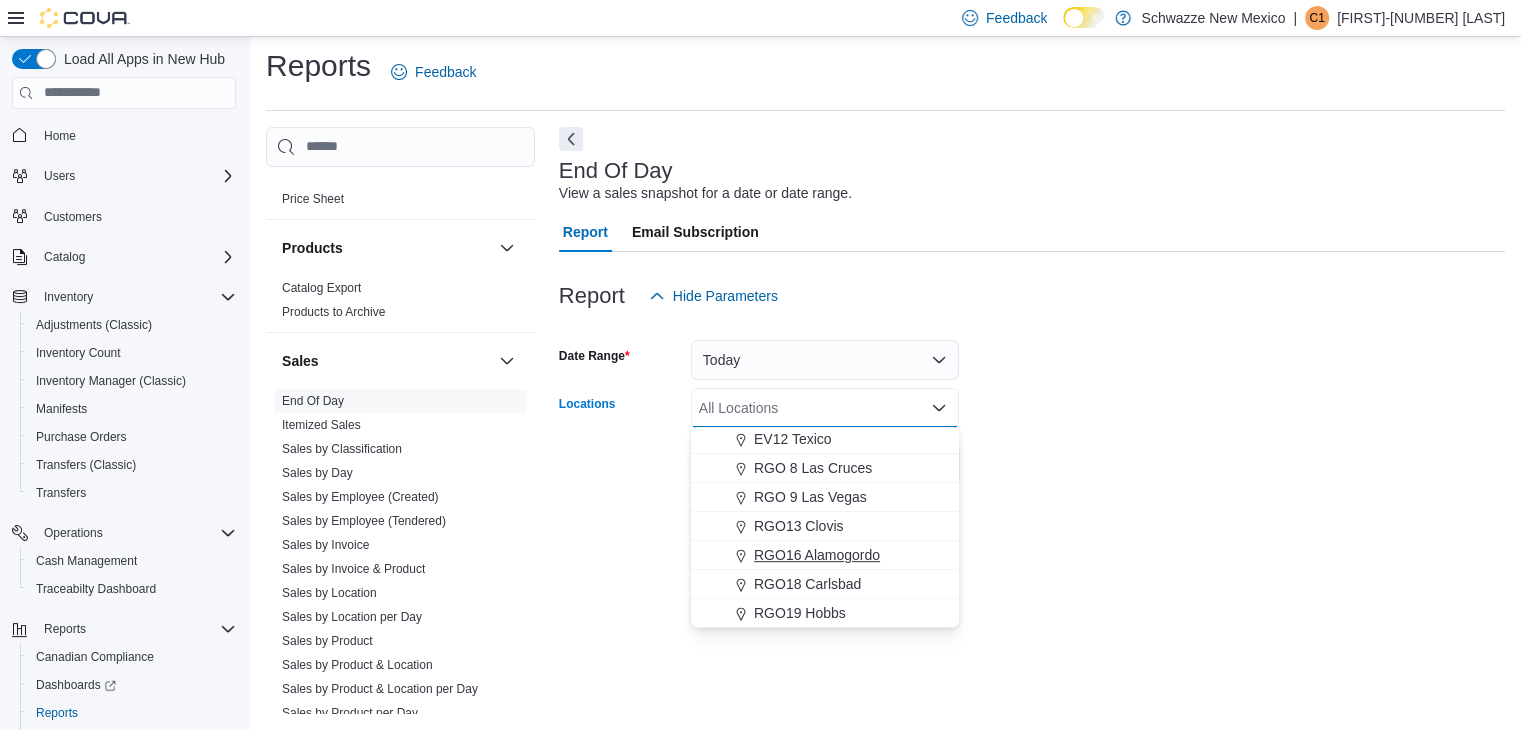 click on "RGO16 Alamogordo" at bounding box center (825, 555) 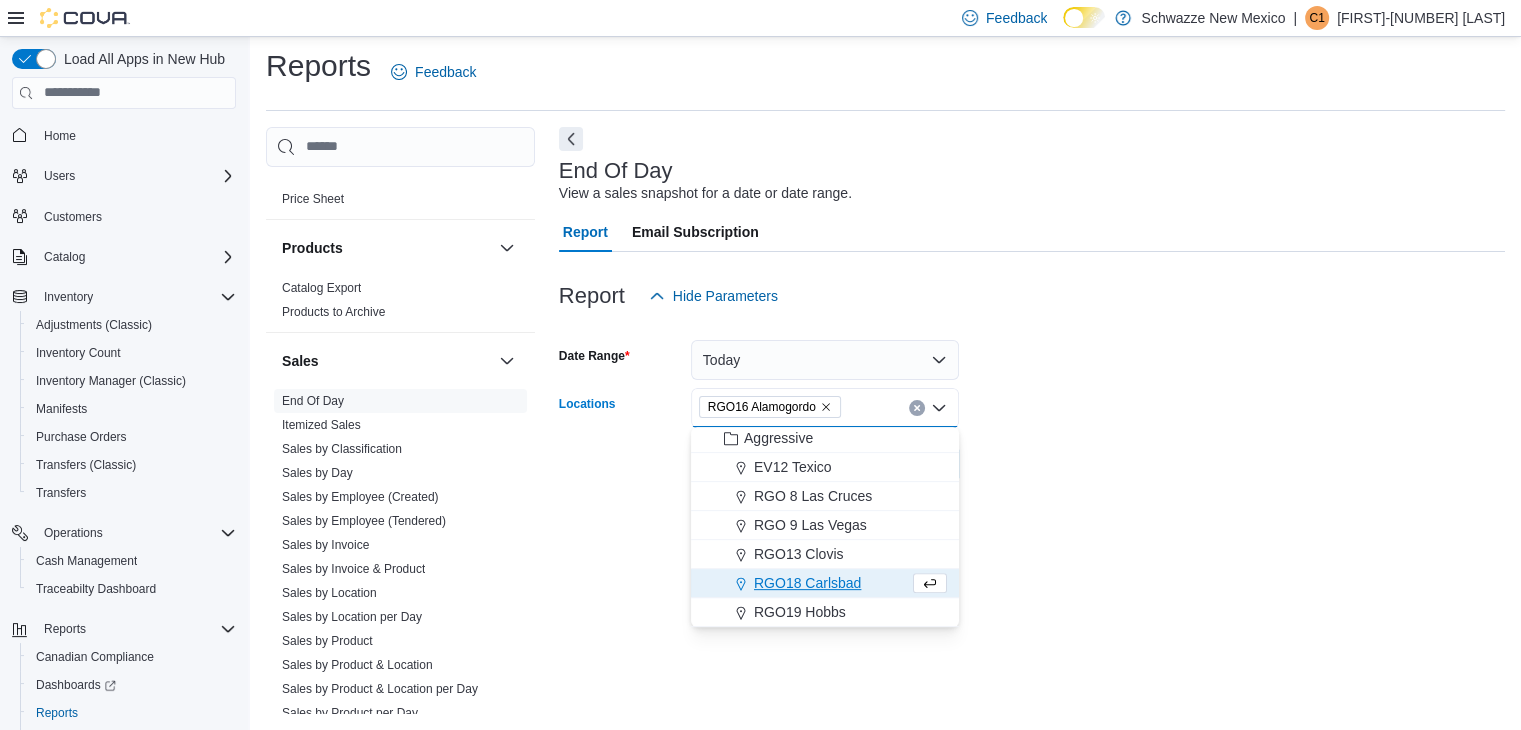 scroll, scrollTop: 960, scrollLeft: 0, axis: vertical 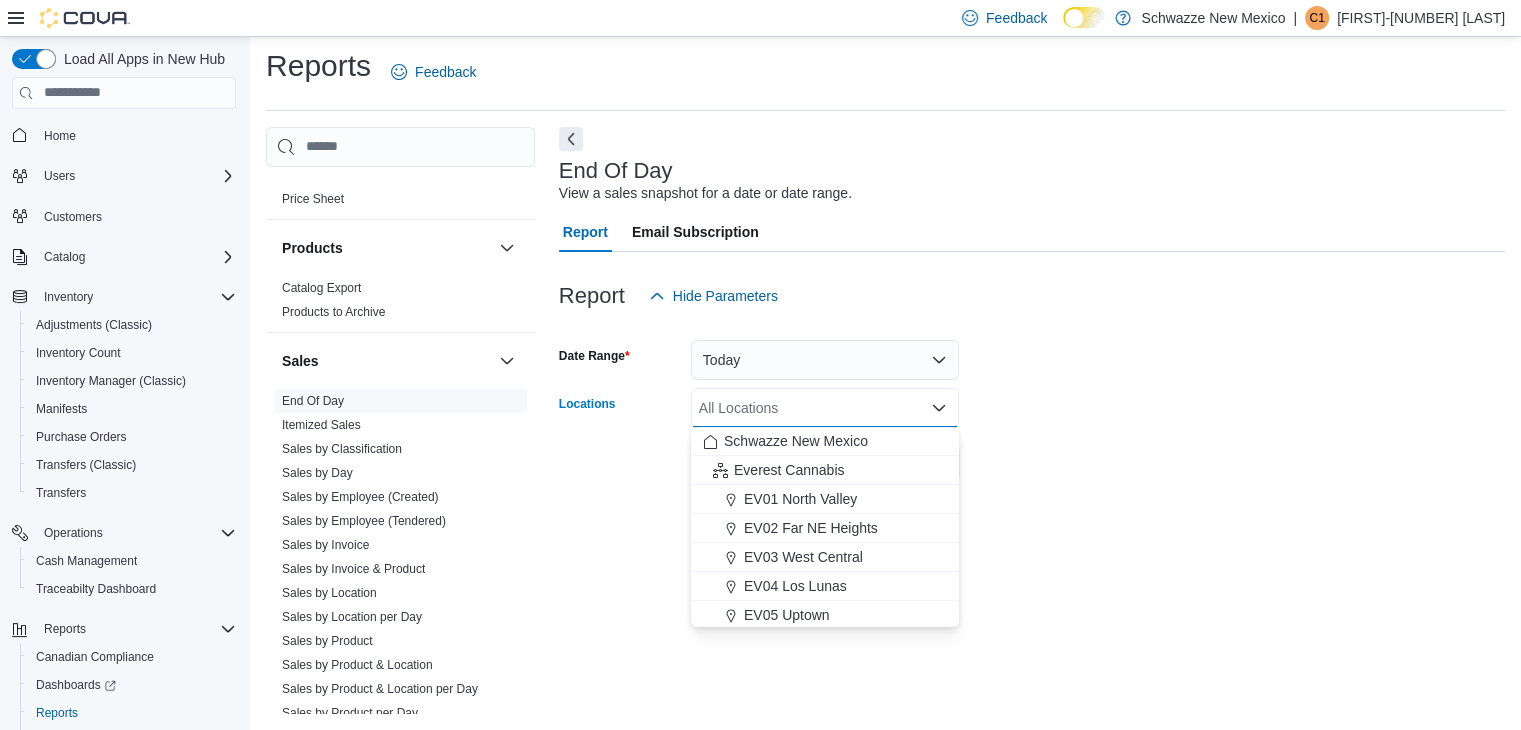 click on "All Locations" at bounding box center (825, 408) 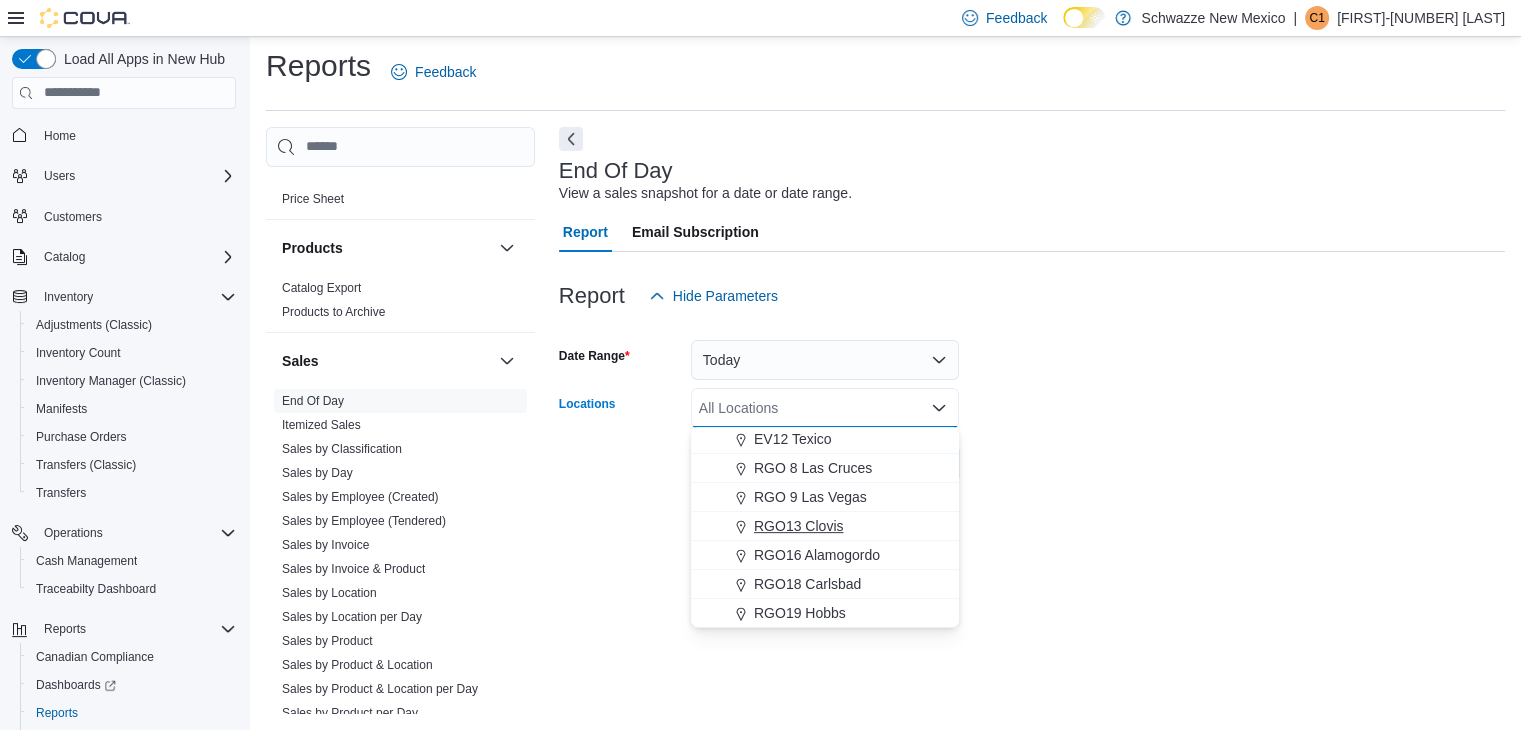 click on "RGO13 Clovis" at bounding box center [798, 526] 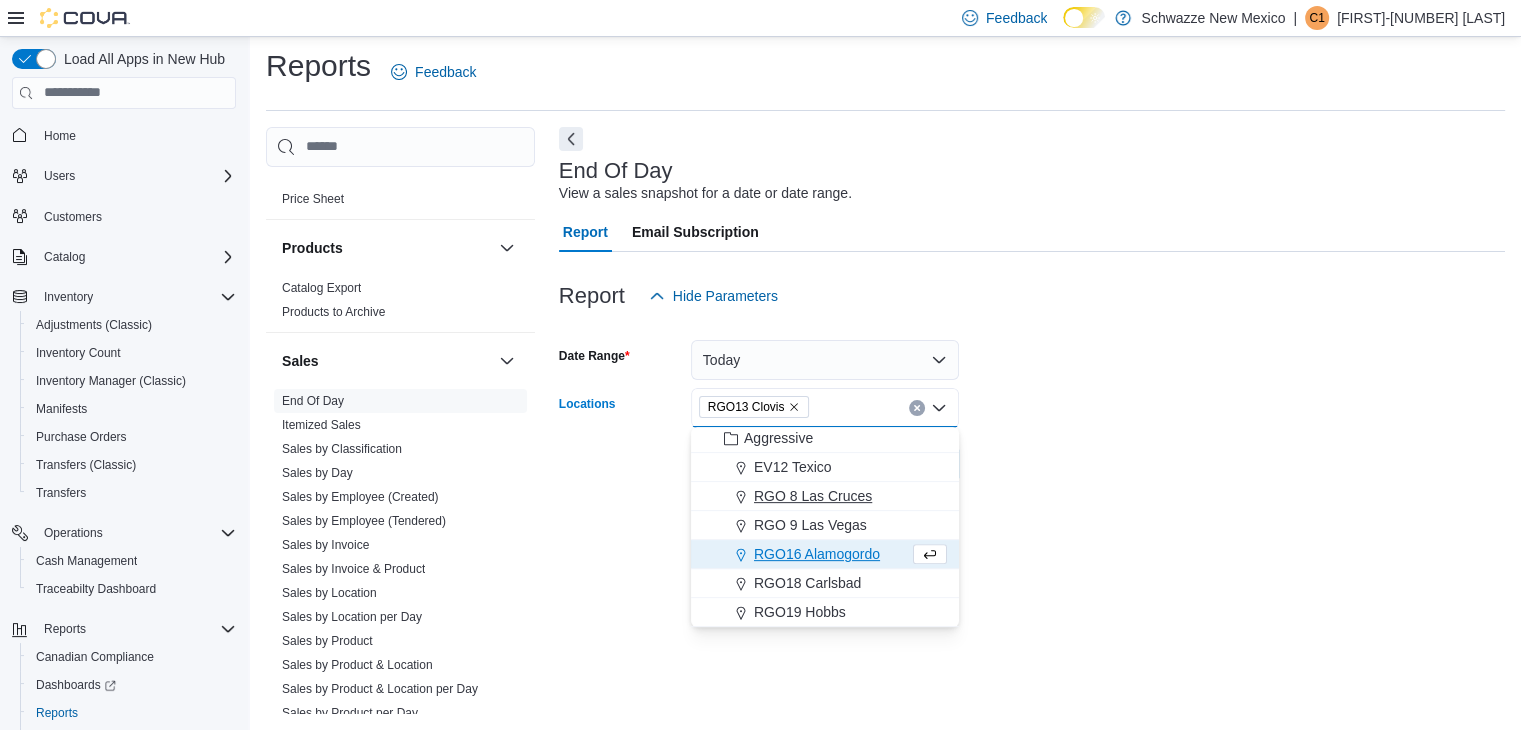 click on "RGO 8 Las Cruces" at bounding box center [825, 496] 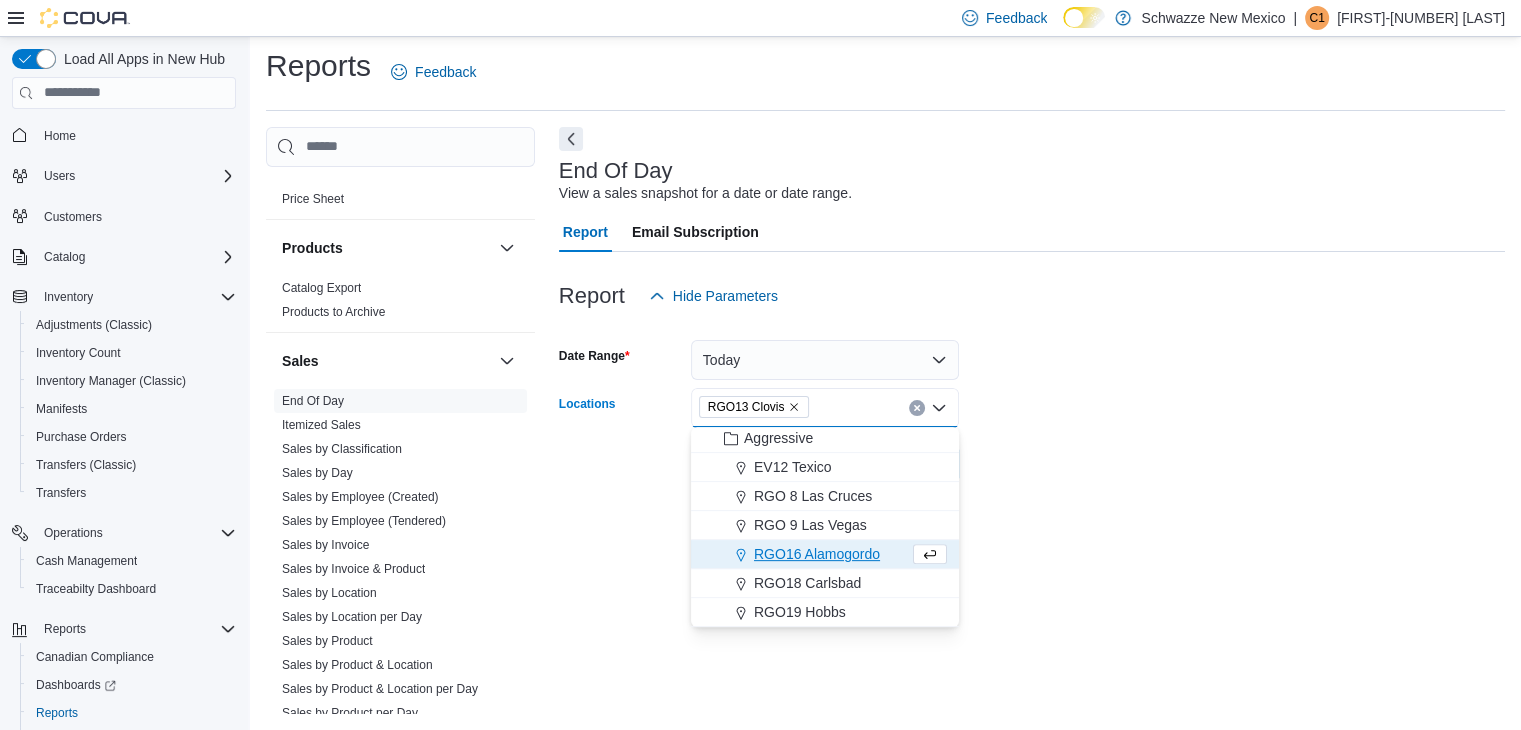 scroll, scrollTop: 931, scrollLeft: 0, axis: vertical 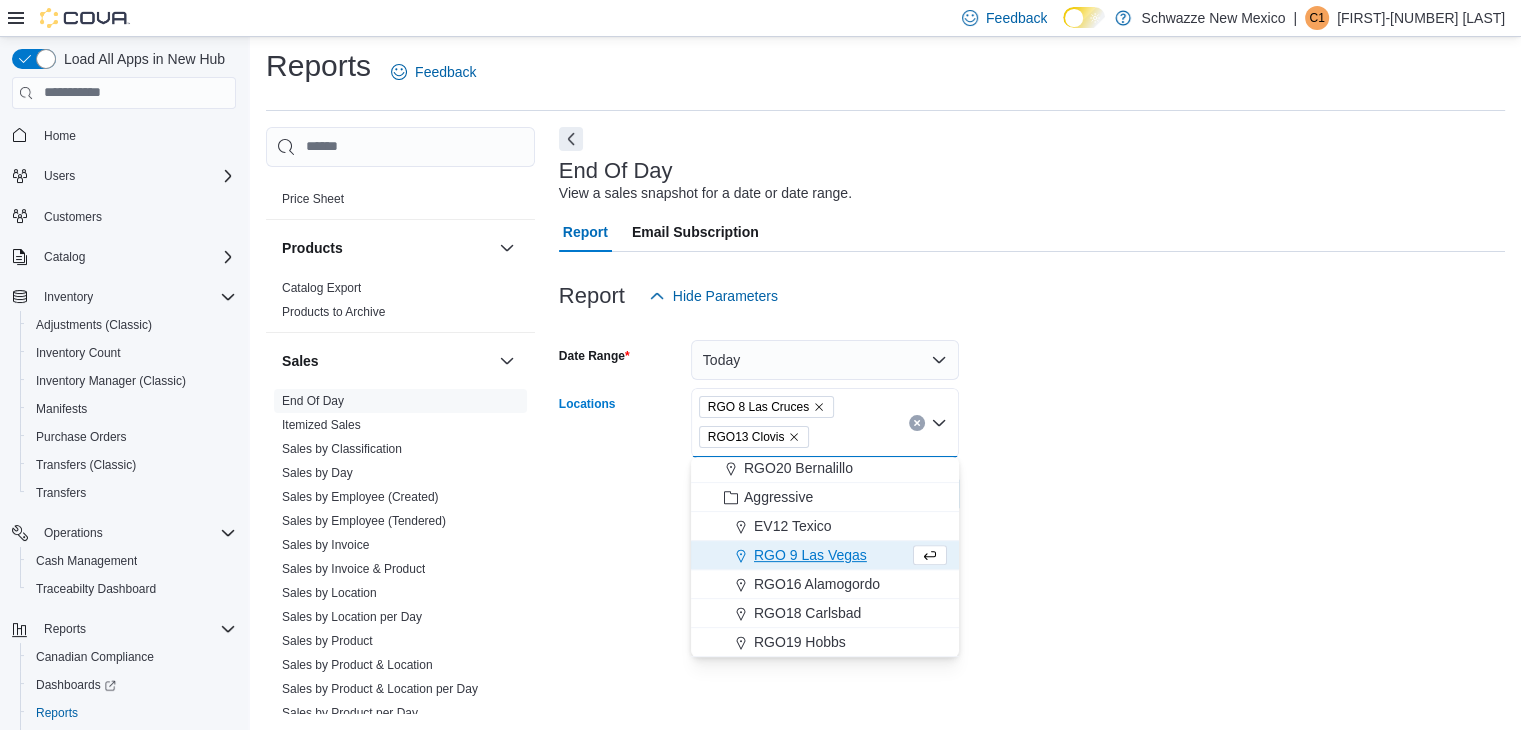 click 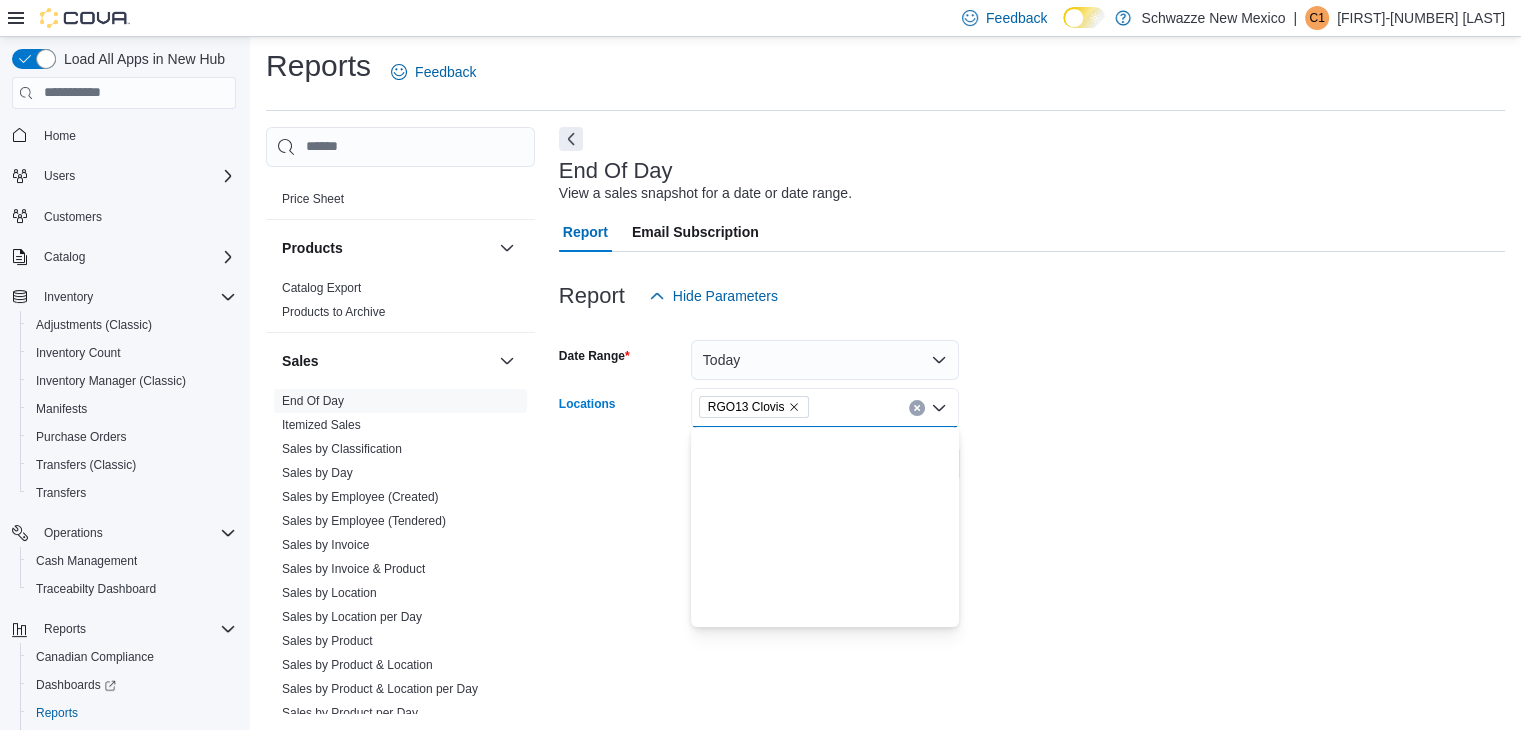 scroll, scrollTop: 0, scrollLeft: 0, axis: both 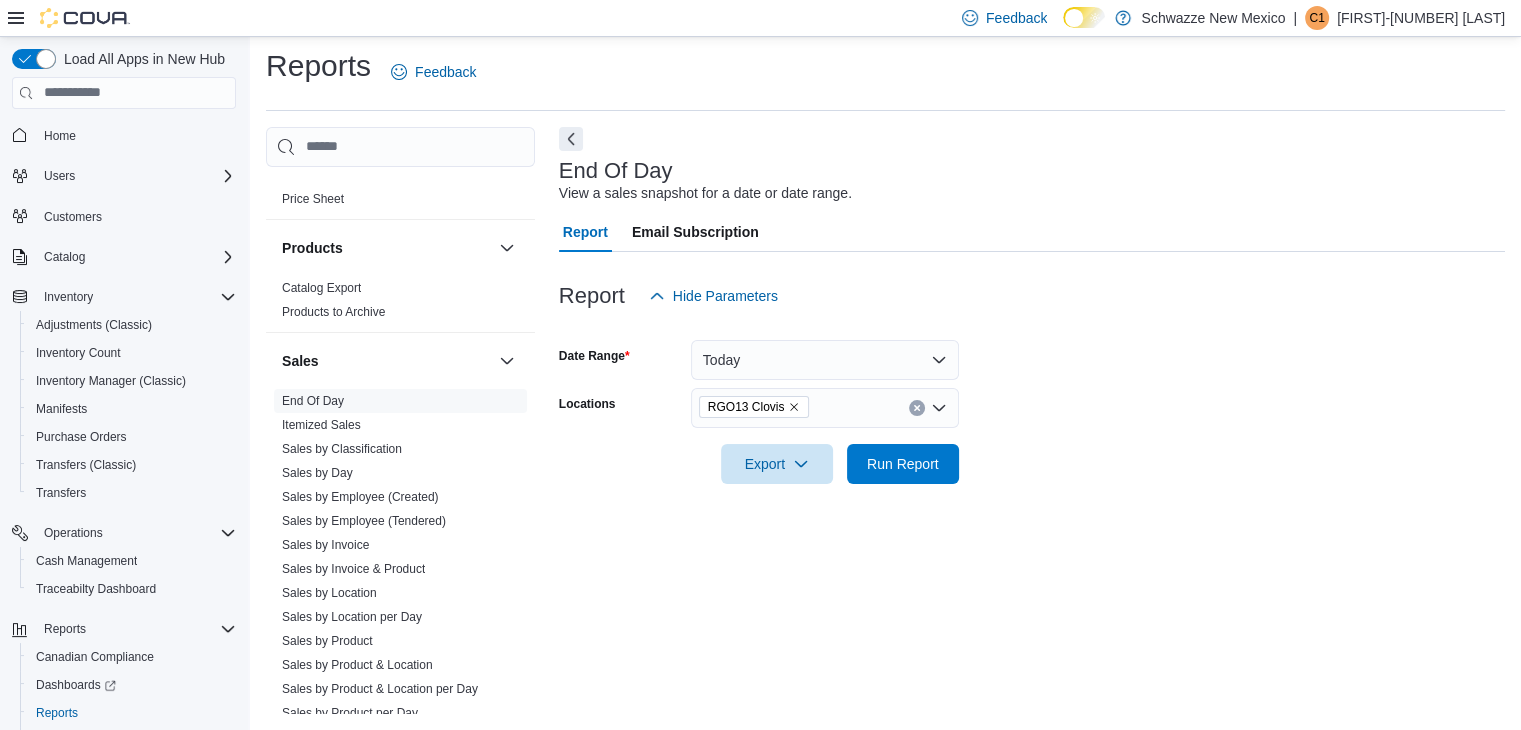 click on "Date Range Today Locations [CITY] Export  Run Report" at bounding box center [1032, 400] 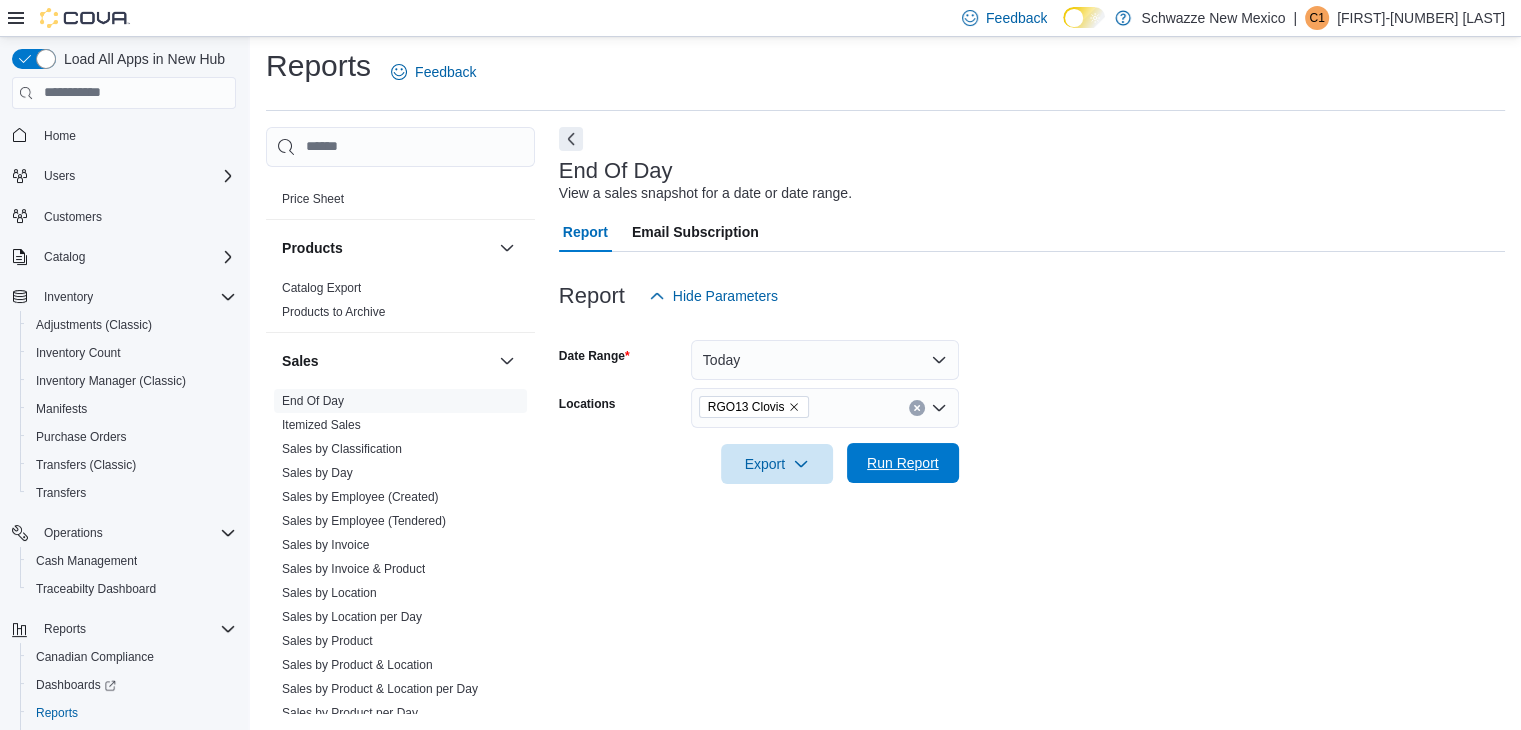 click on "Run Report" at bounding box center (903, 463) 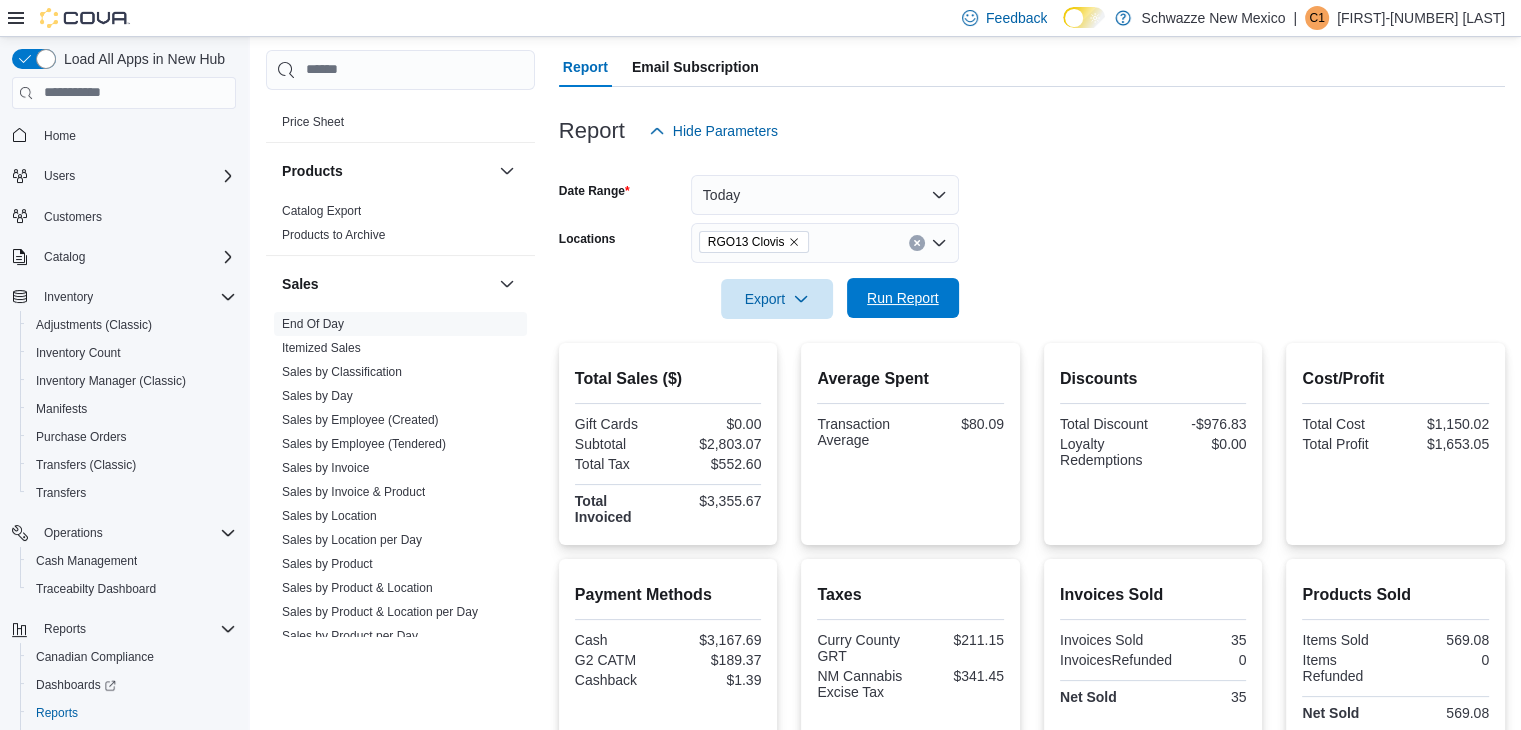 scroll, scrollTop: 168, scrollLeft: 0, axis: vertical 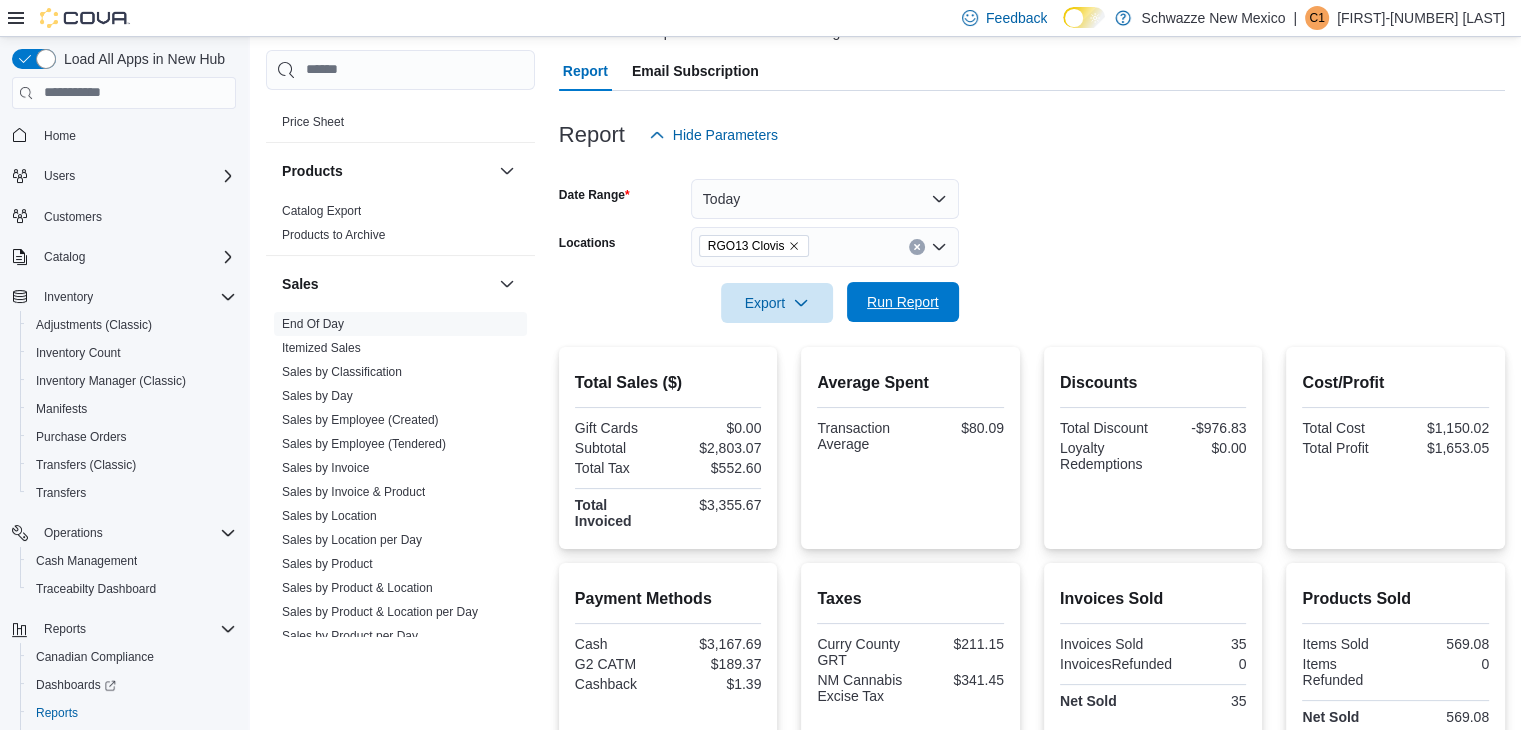 click on "Run Report" at bounding box center [903, 302] 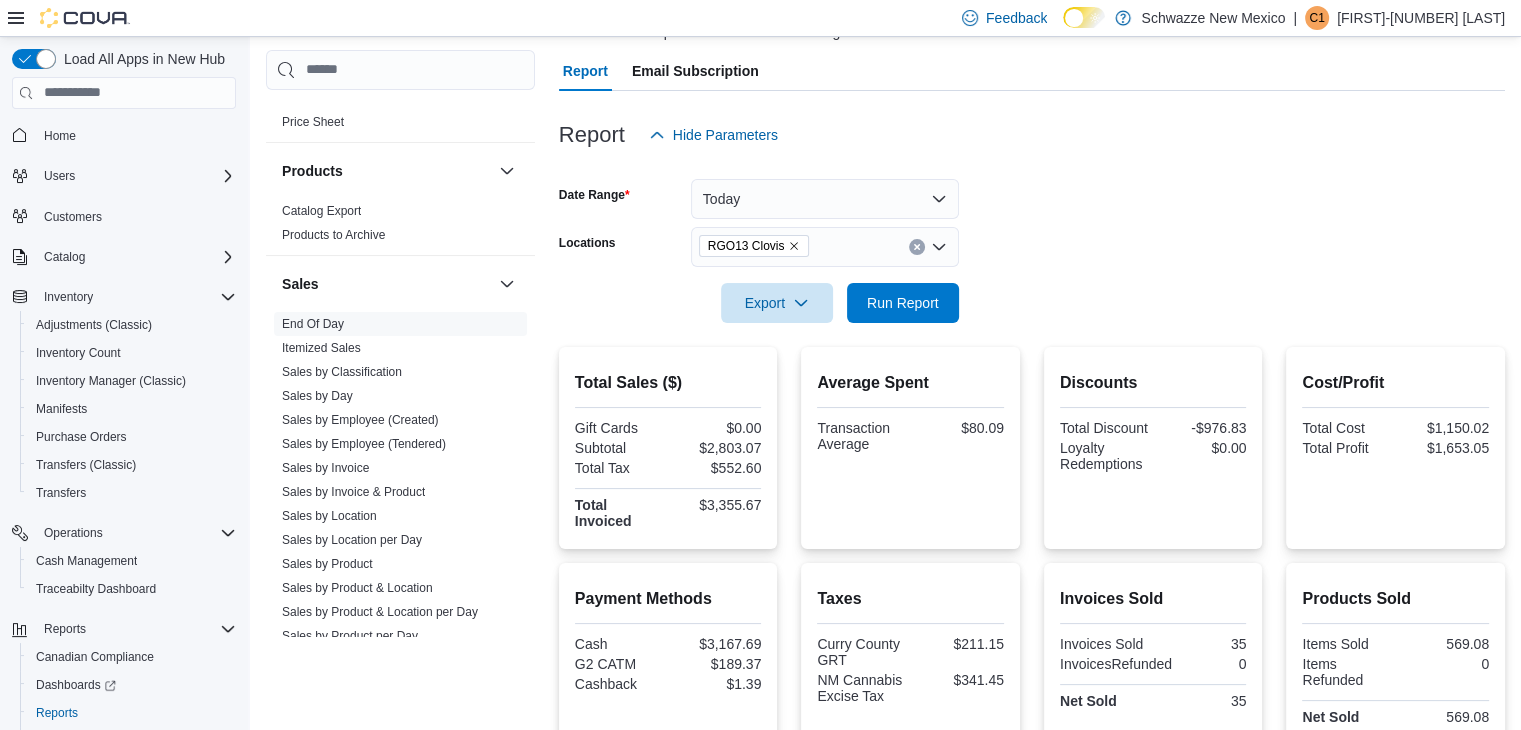 scroll, scrollTop: 438, scrollLeft: 0, axis: vertical 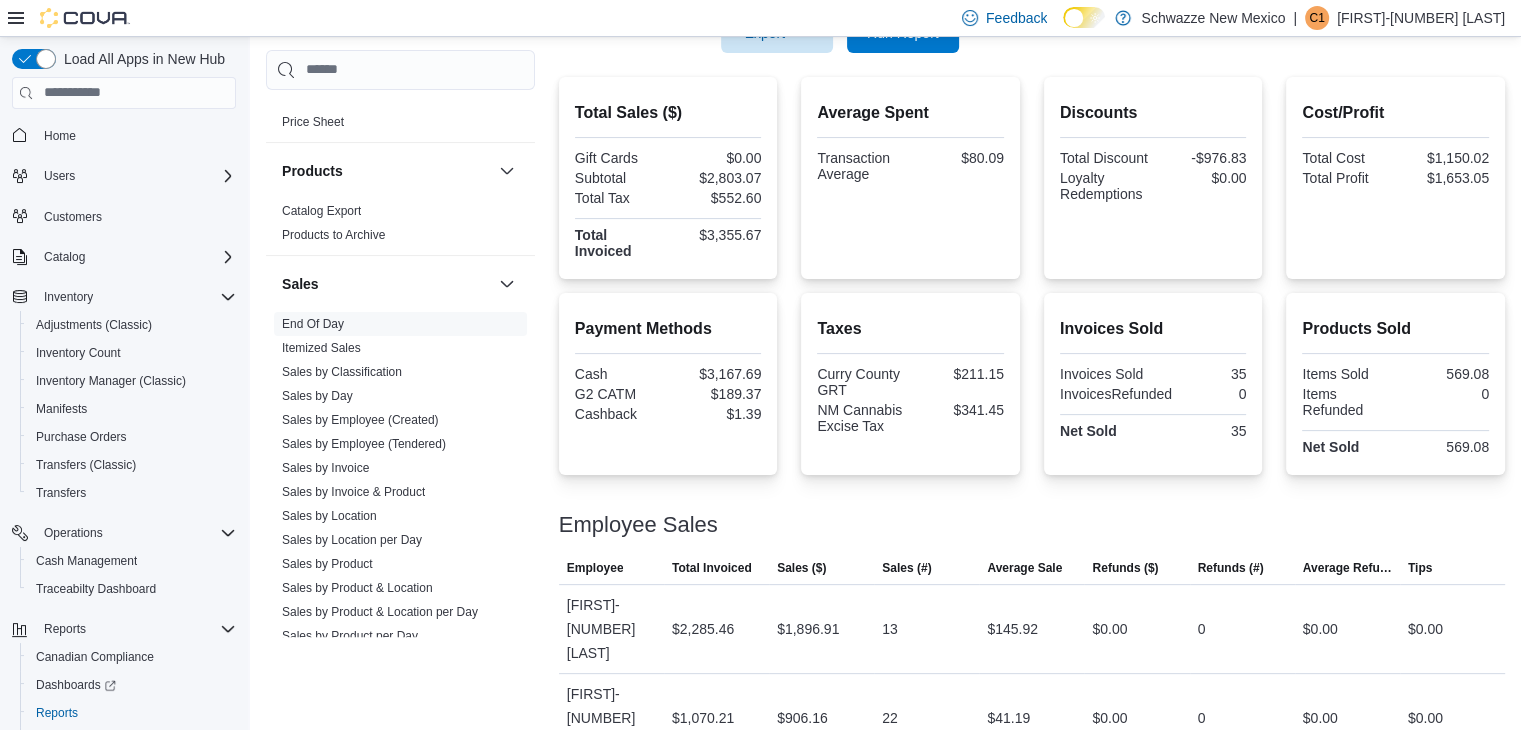 click on "Employee Sales" at bounding box center (1032, 525) 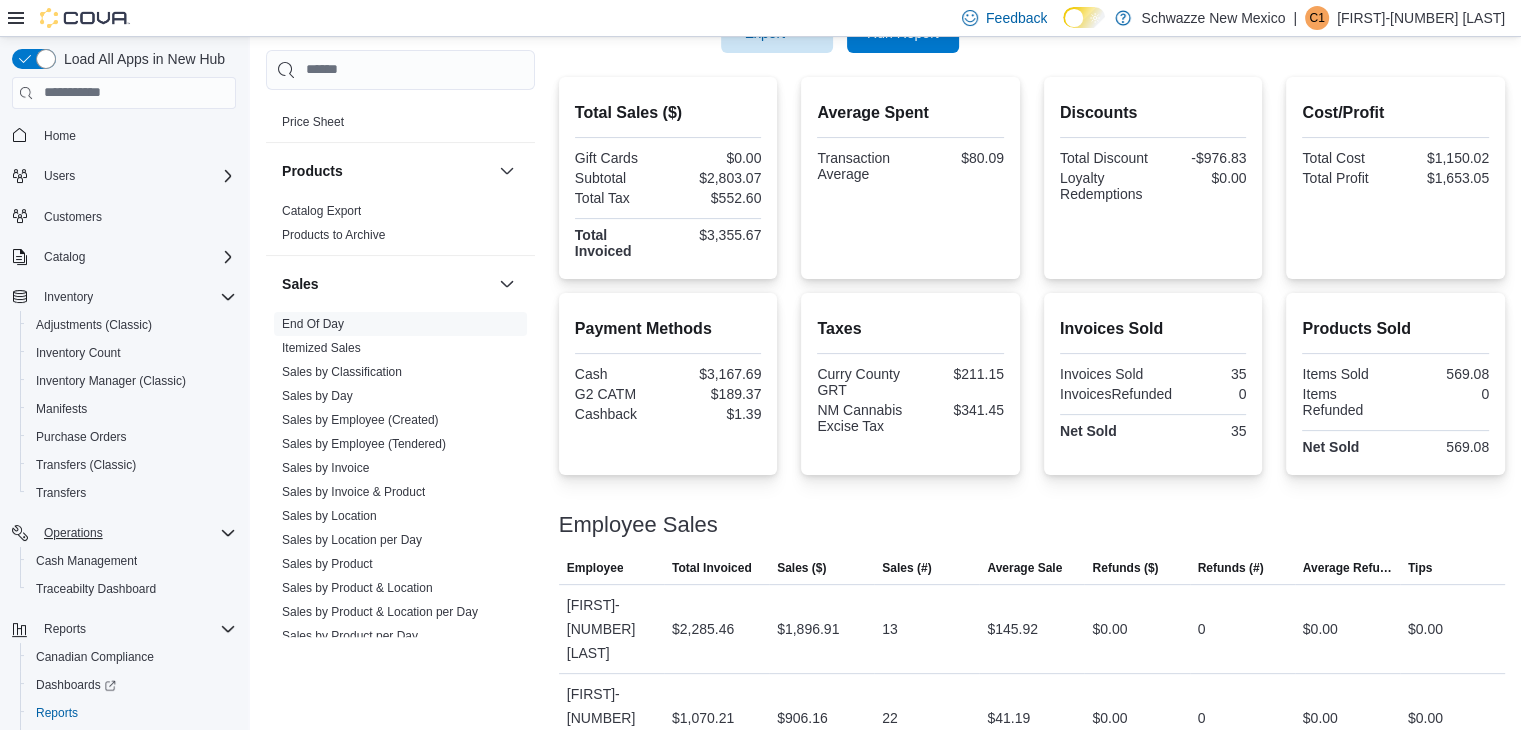 scroll, scrollTop: 85, scrollLeft: 0, axis: vertical 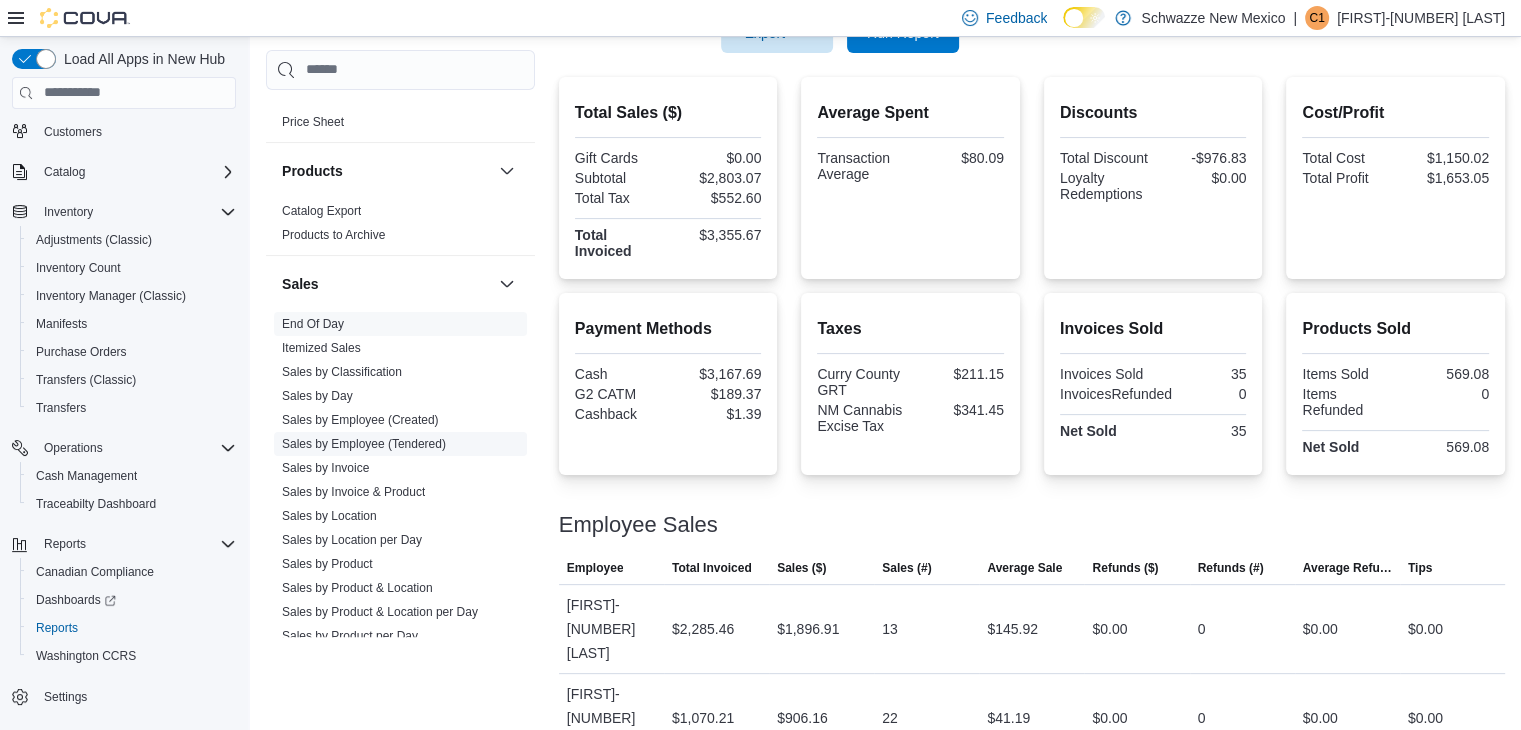 click on "Sales by Employee (Tendered)" at bounding box center [364, 444] 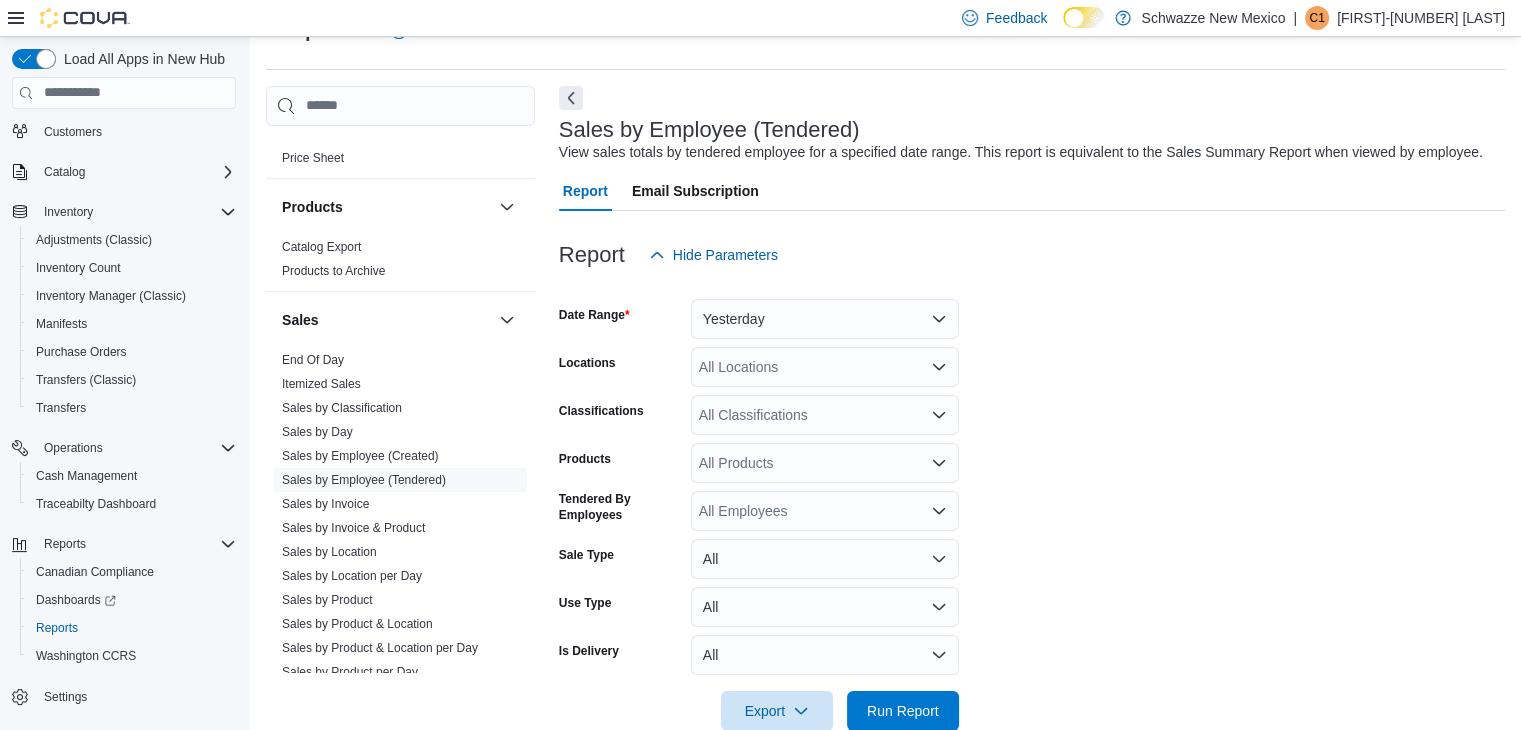 scroll, scrollTop: 46, scrollLeft: 0, axis: vertical 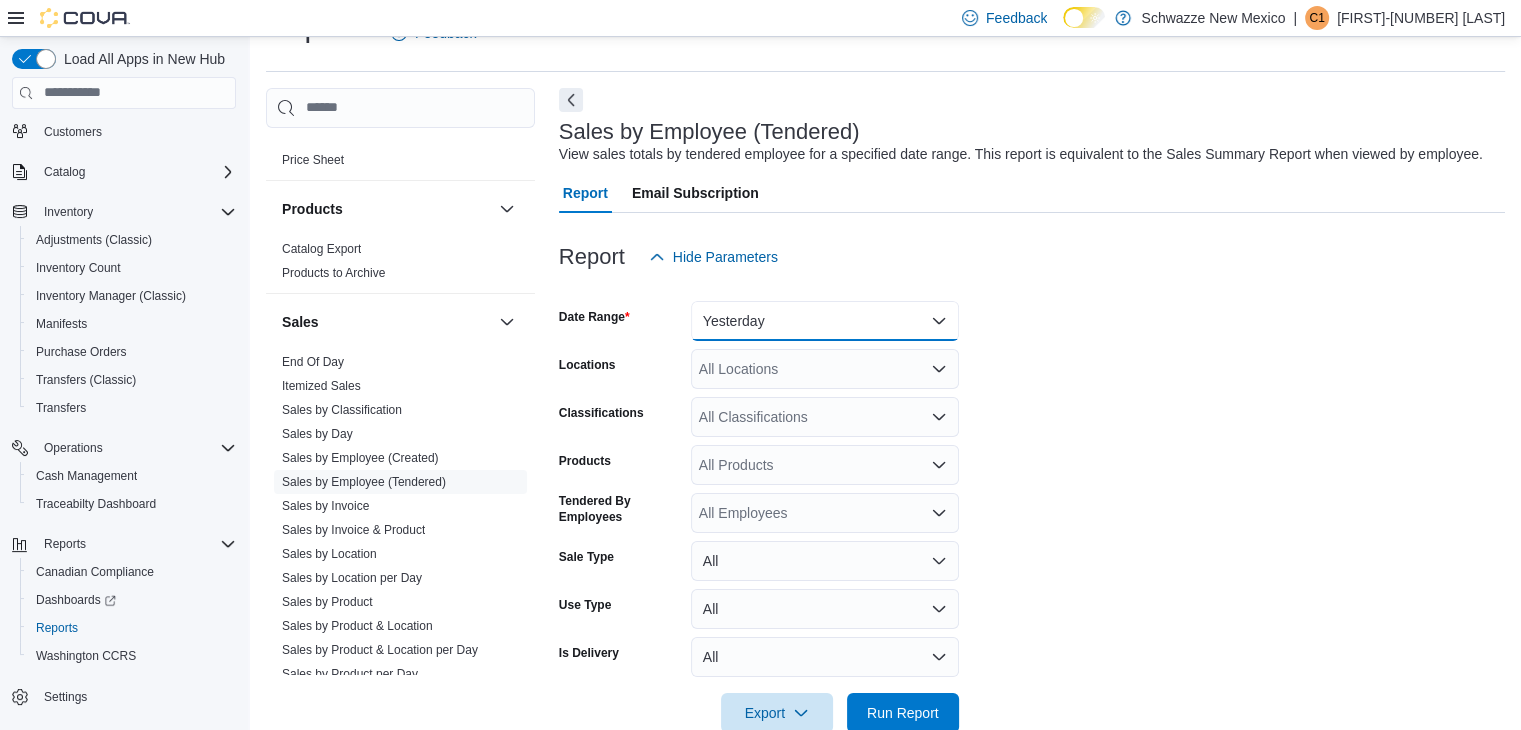 click on "Yesterday" at bounding box center (825, 321) 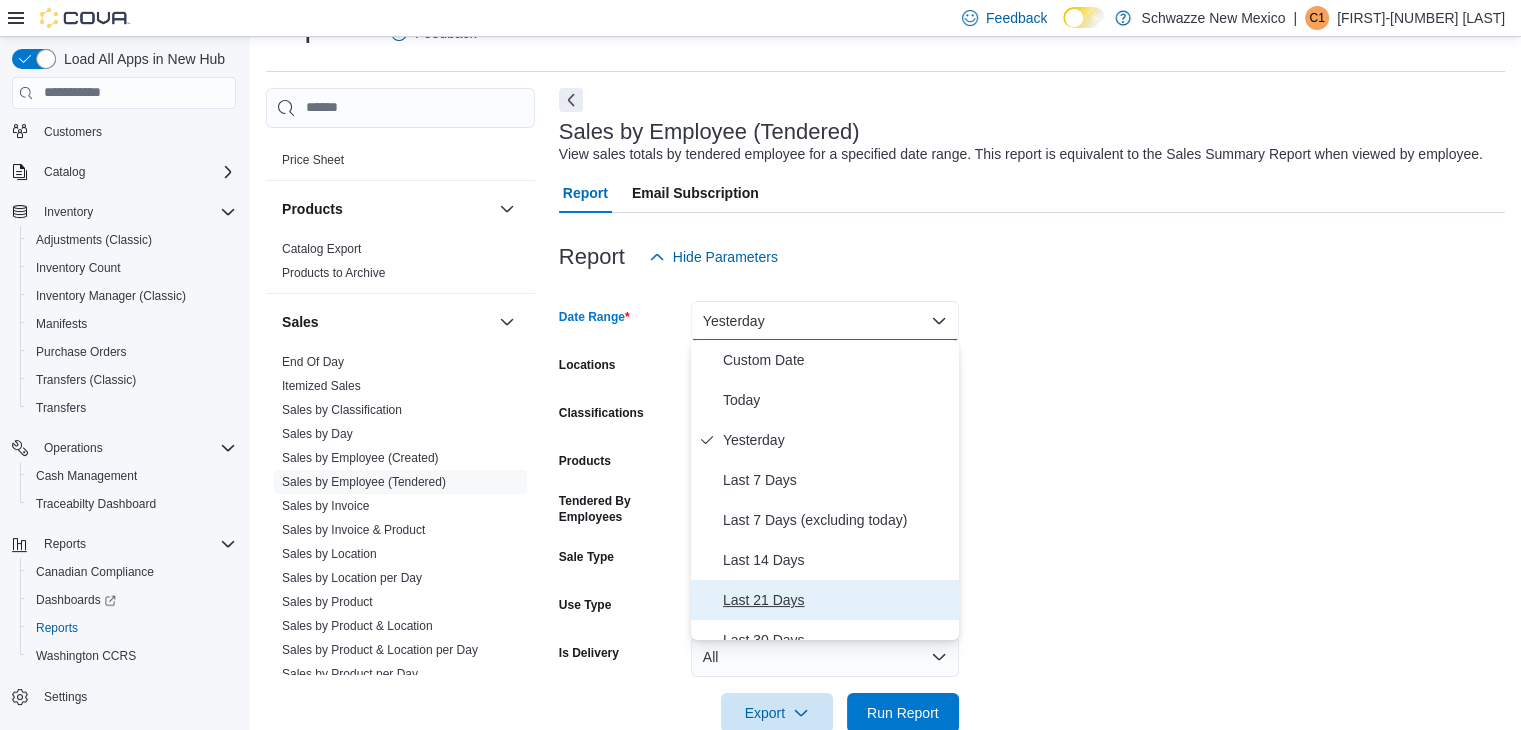 click on "Last 21 Days" at bounding box center [837, 600] 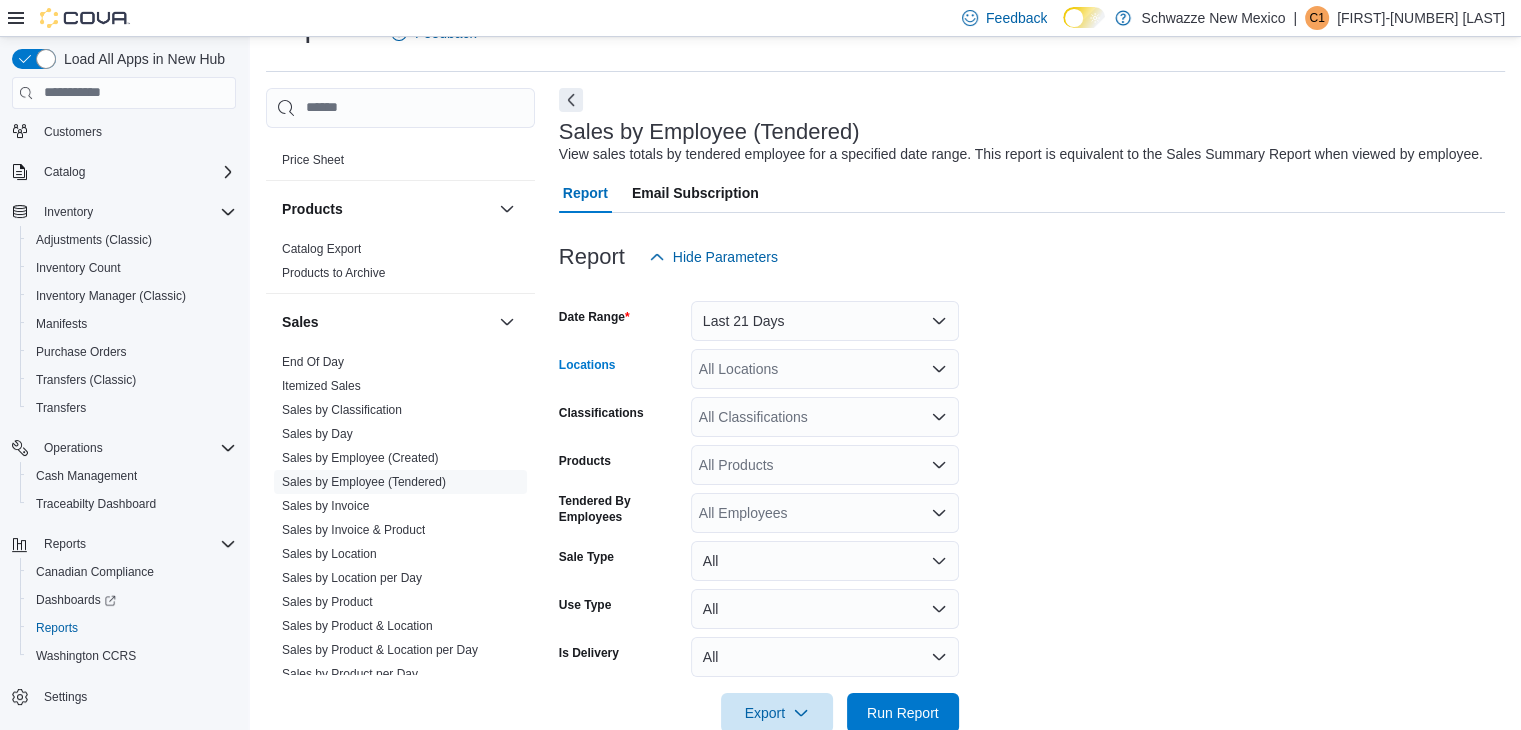 click on "All Locations" at bounding box center [825, 369] 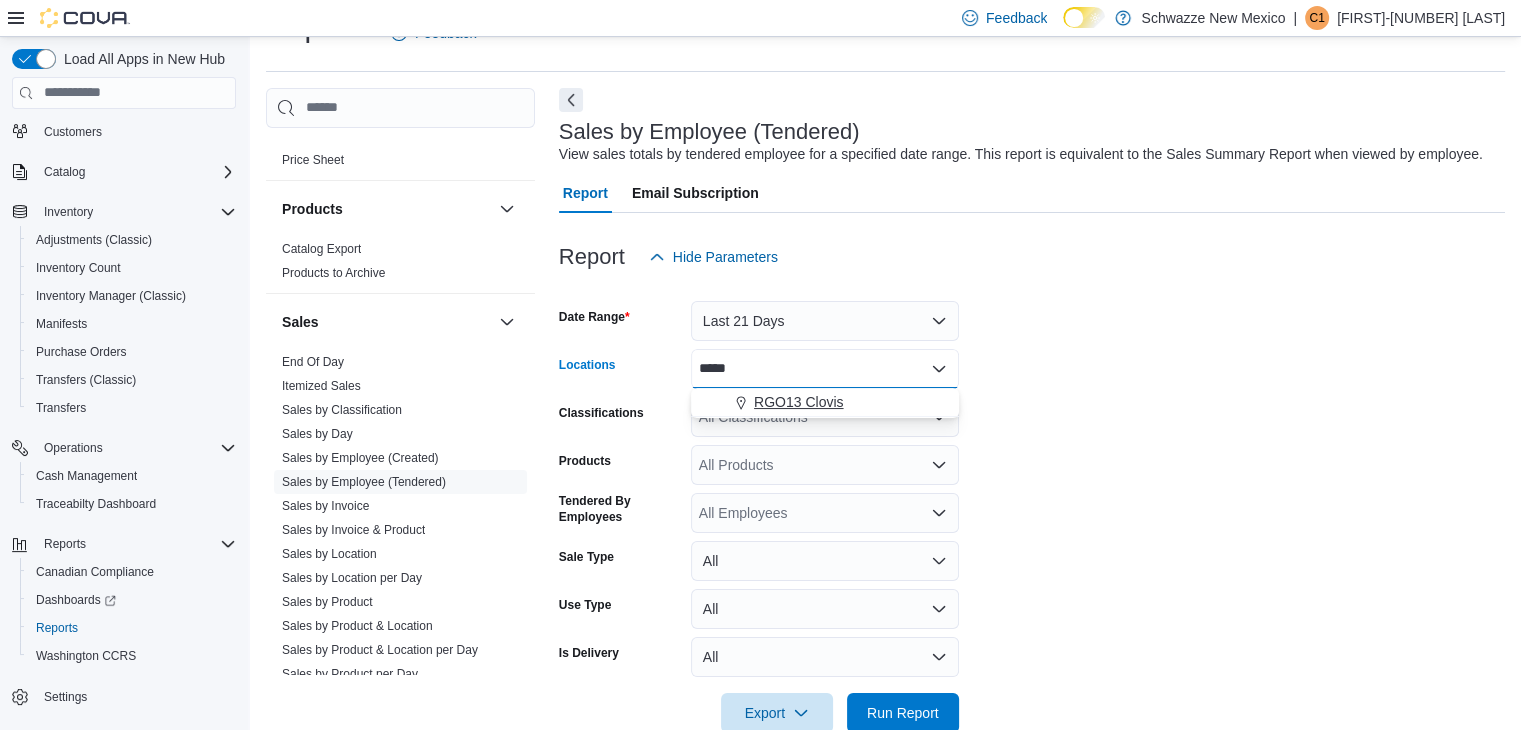 type on "*****" 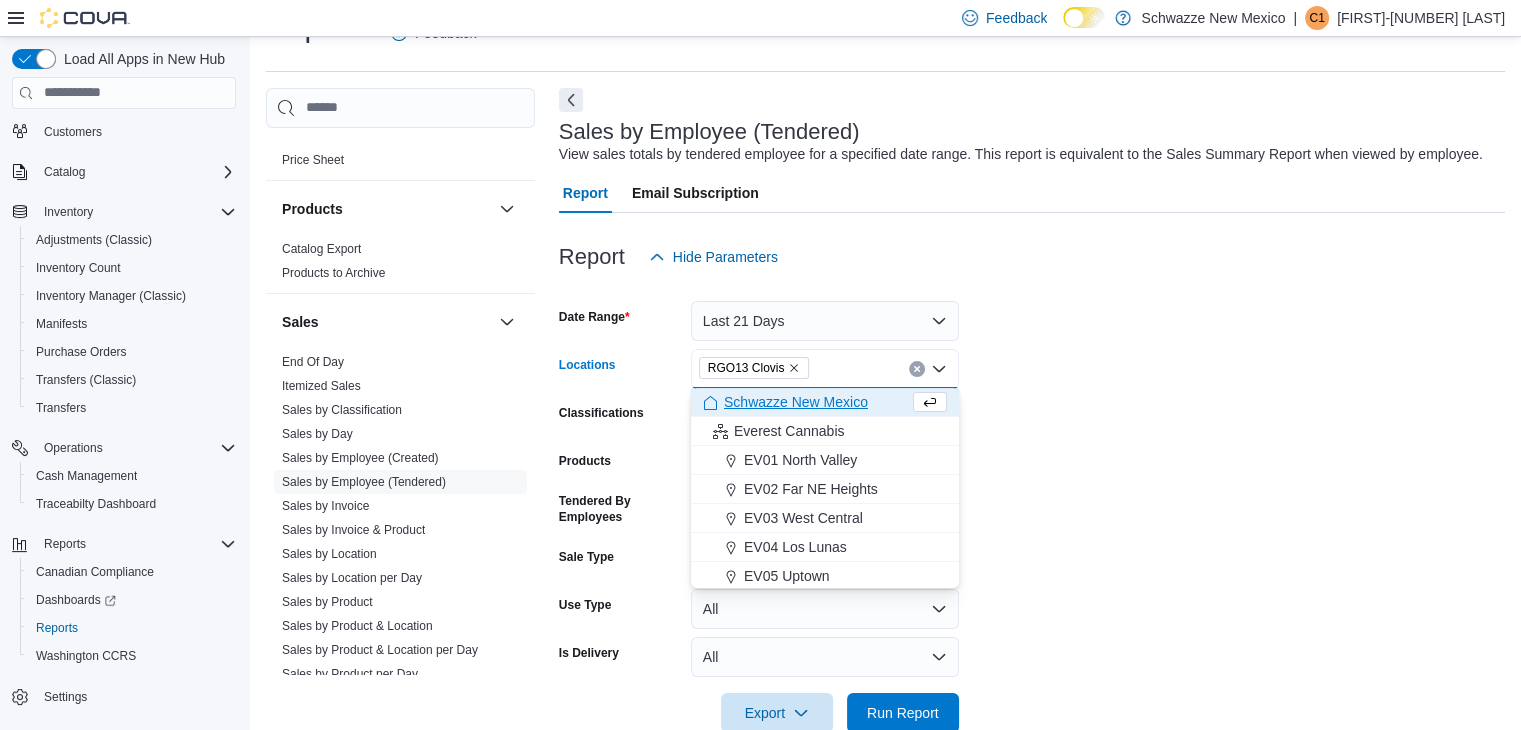 click on "Date Range Last 21 Days Locations RGO13 Clovis Combo box. Selected. RGO13 Clovis. Press Backspace to delete RGO13 Clovis. Combo box input. All Locations. Type some text or, to display a list of choices, press Down Arrow. To exit the list of choices, press Escape. Classifications All Classifications Products All Products Tendered By Employees All Employees Sale Type All Use Type All Is Delivery All Export  Run Report" at bounding box center (1032, 505) 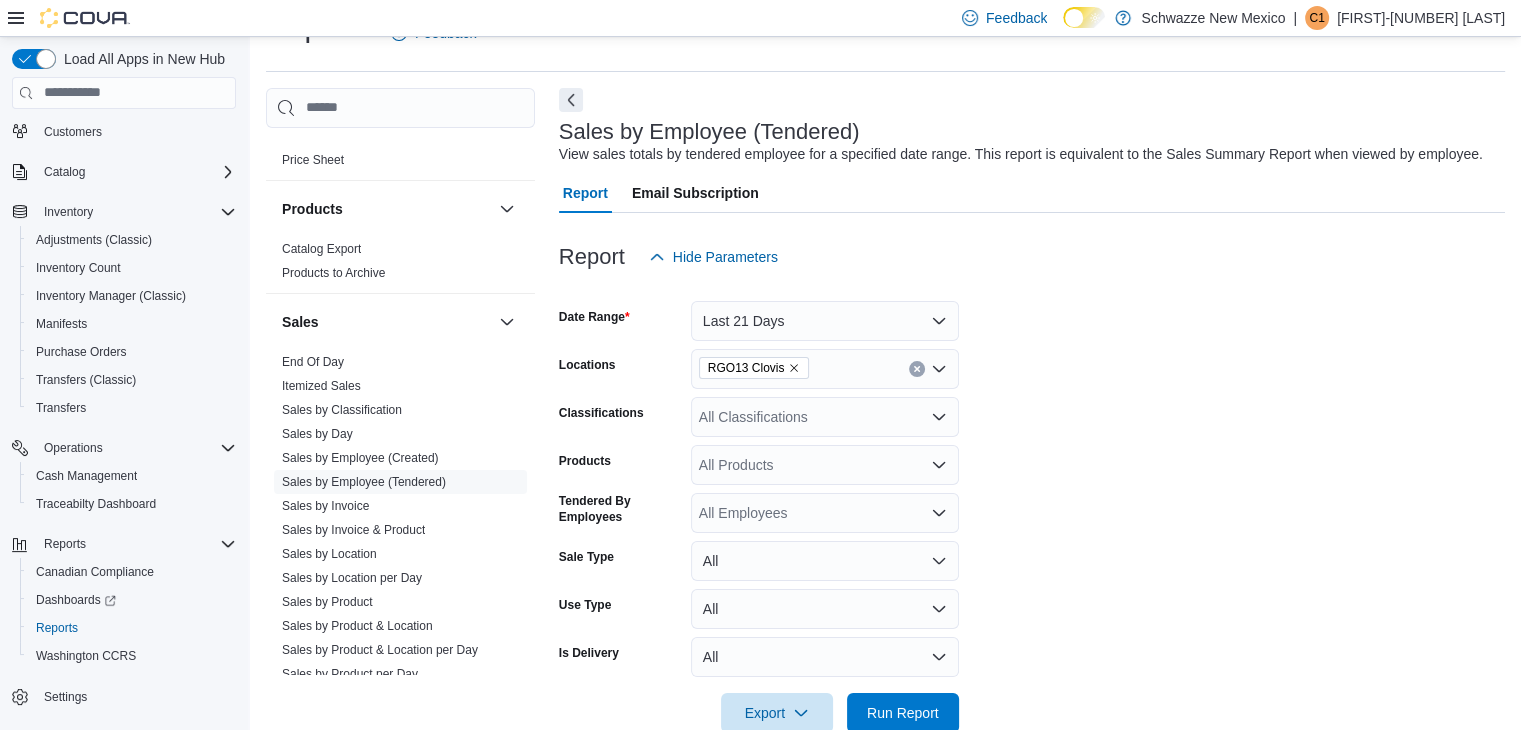 scroll, scrollTop: 88, scrollLeft: 0, axis: vertical 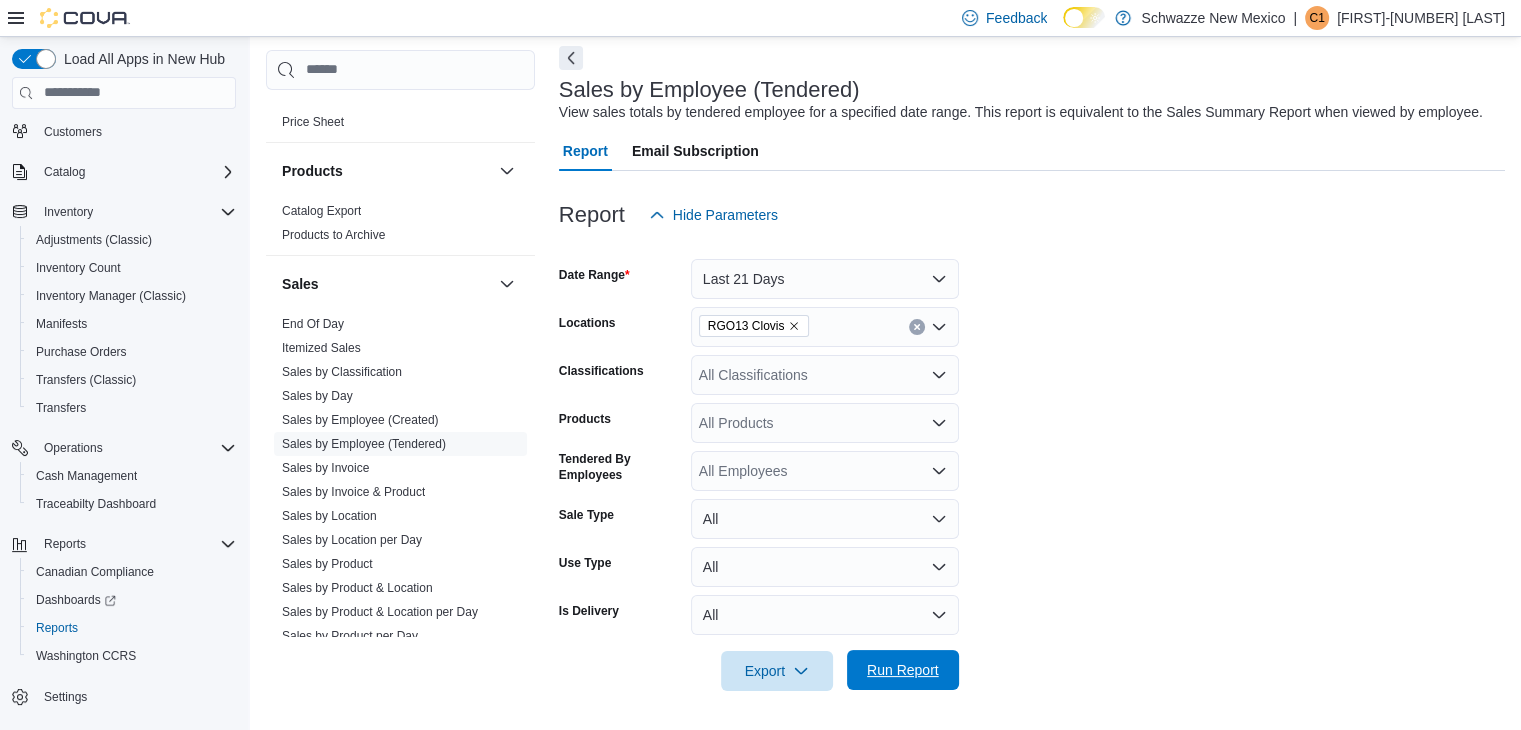 click on "Run Report" at bounding box center [903, 670] 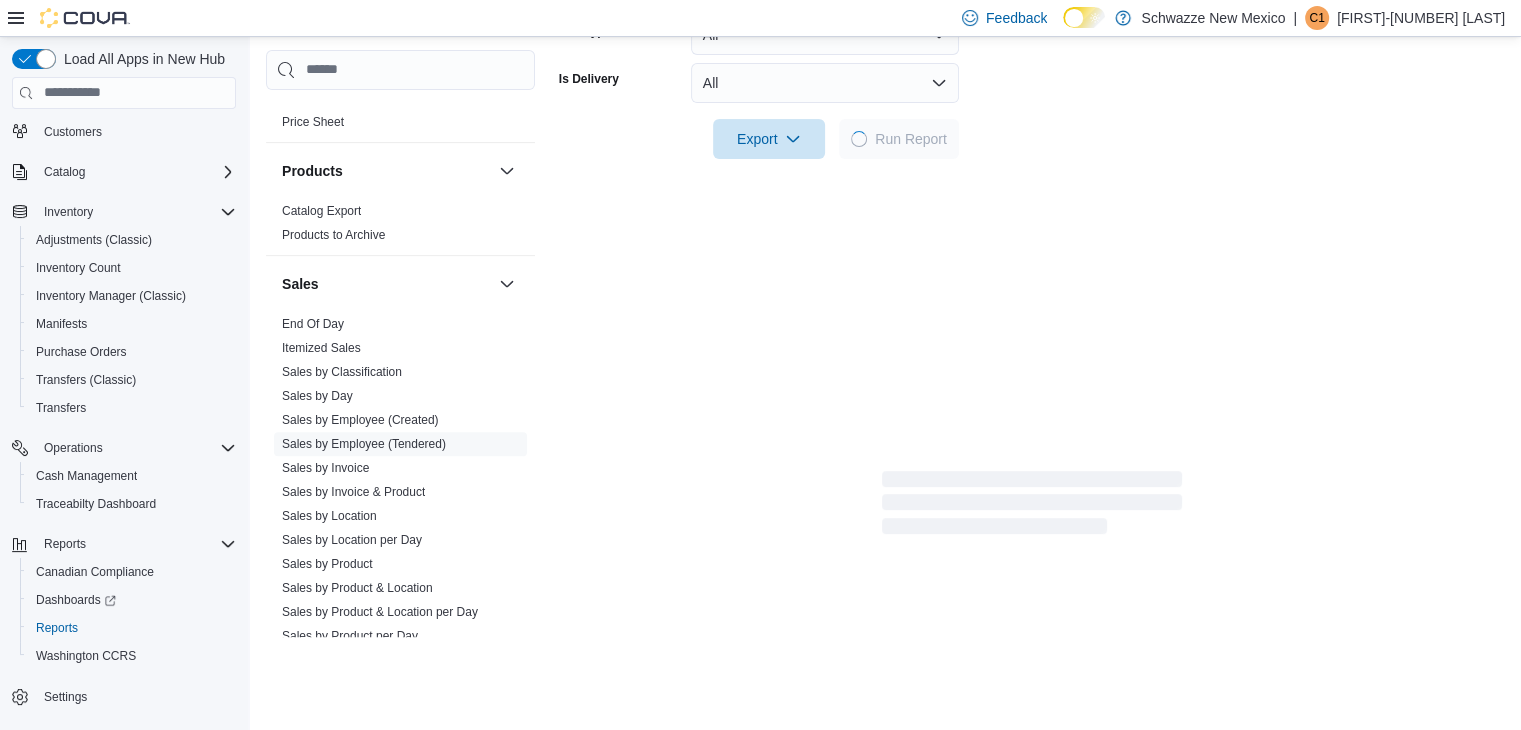 scroll, scrollTop: 620, scrollLeft: 0, axis: vertical 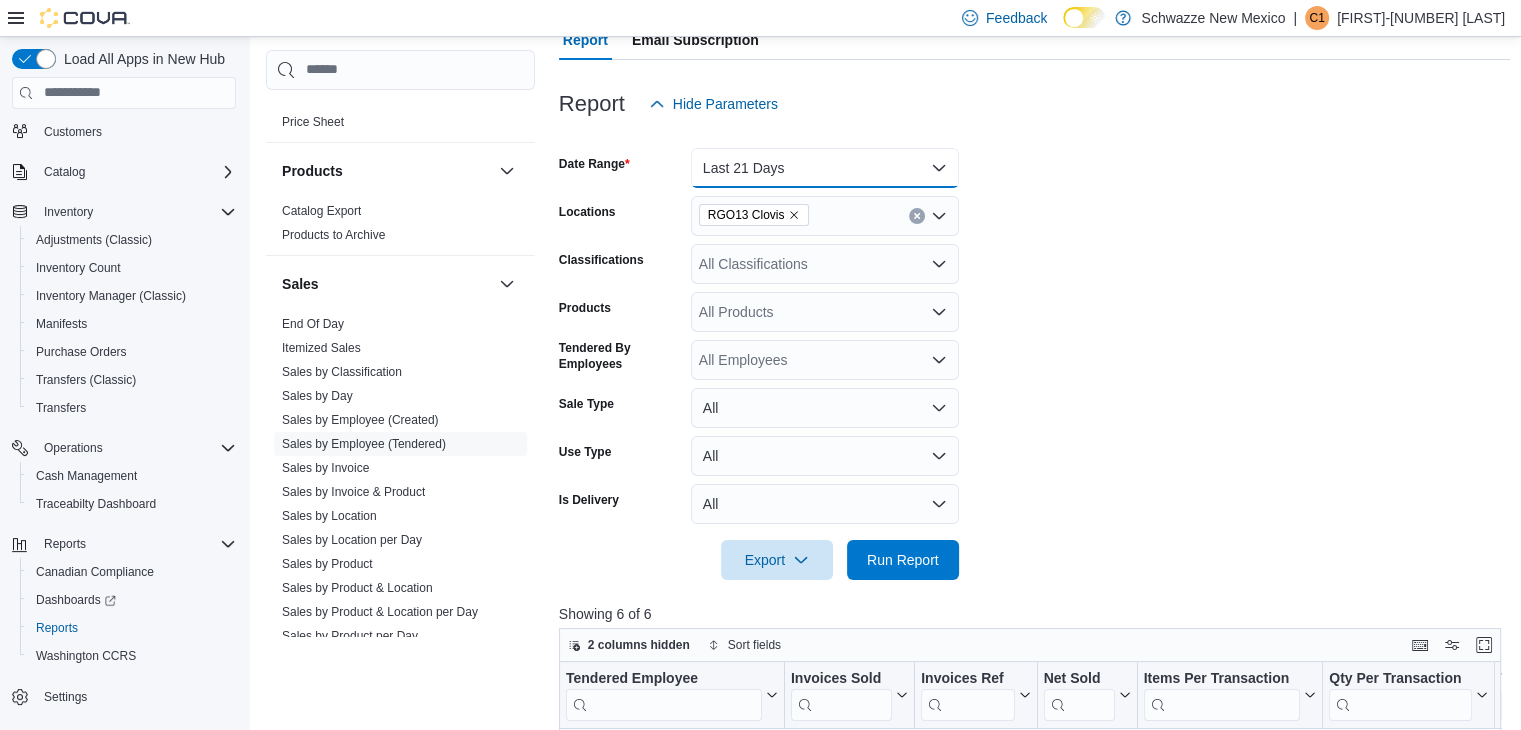 click on "Last 21 Days" at bounding box center (825, 168) 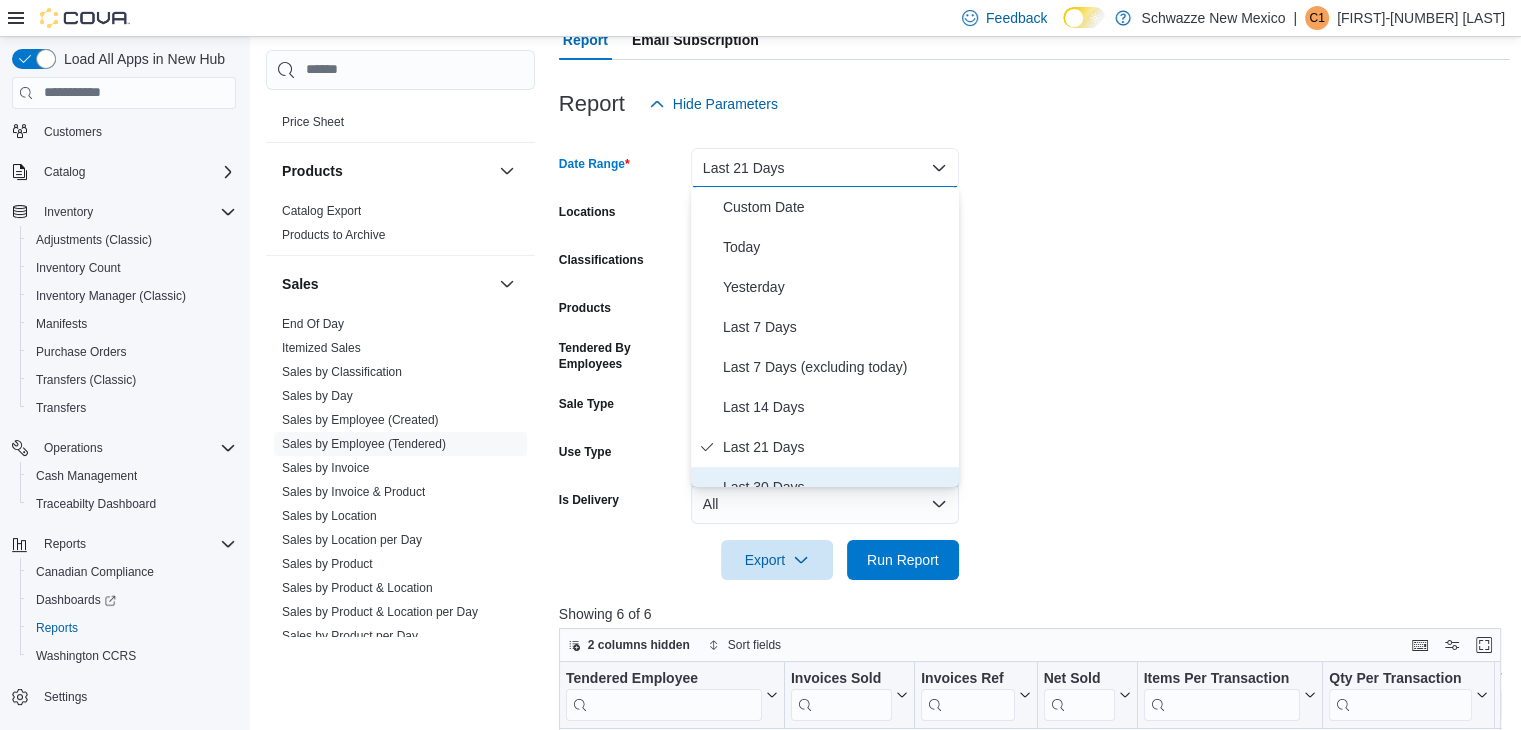 click on "Last 30 Days" at bounding box center [837, 487] 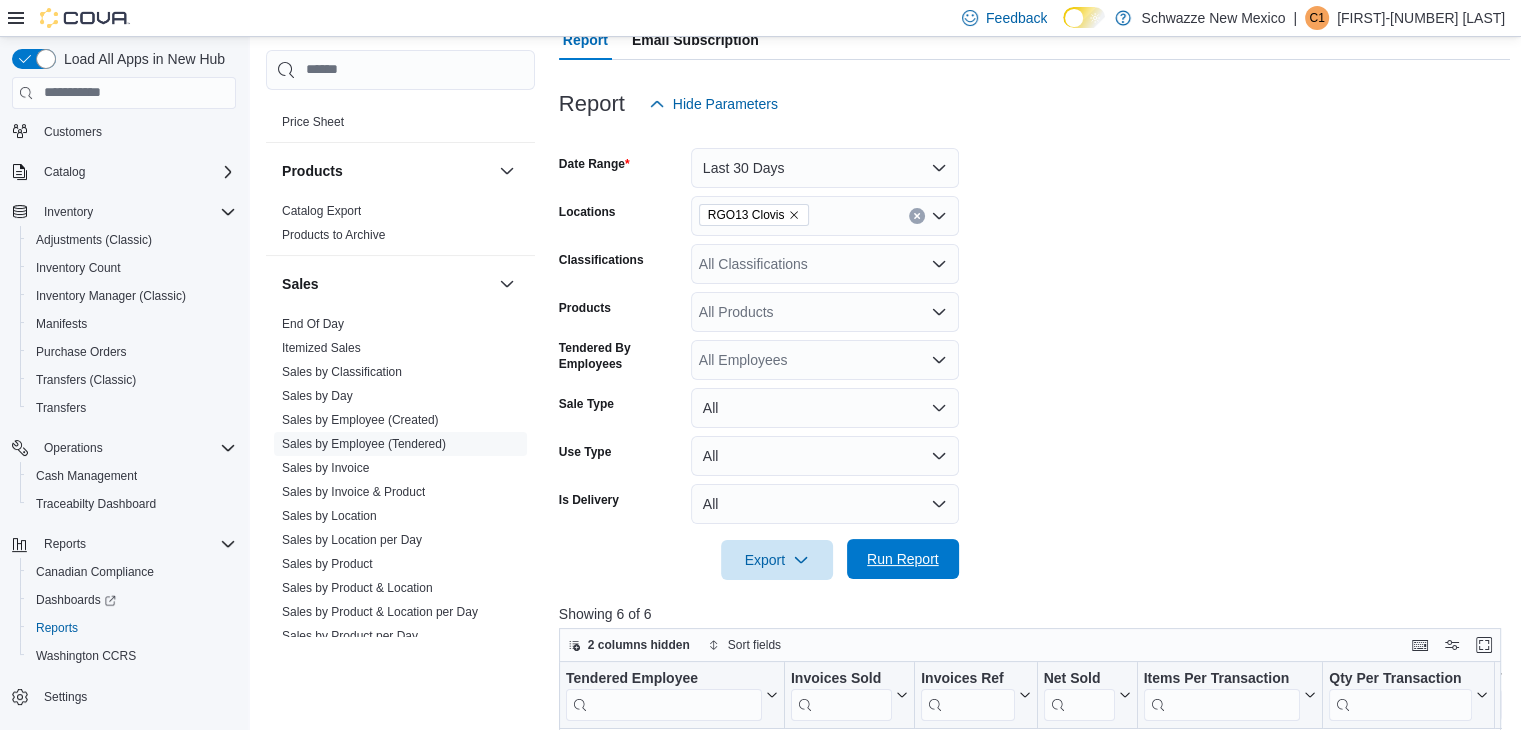 click on "Run Report" at bounding box center [903, 559] 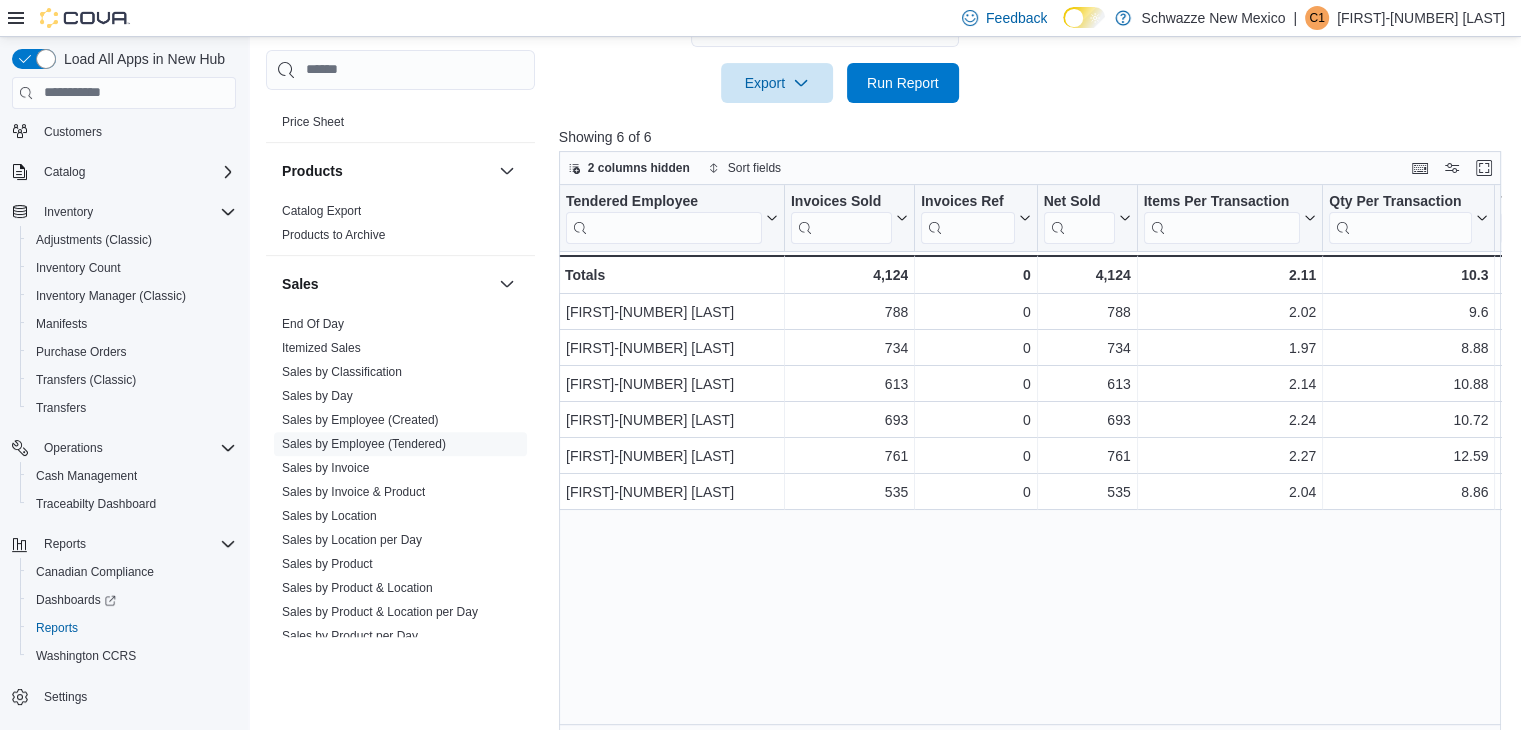 scroll, scrollTop: 680, scrollLeft: 0, axis: vertical 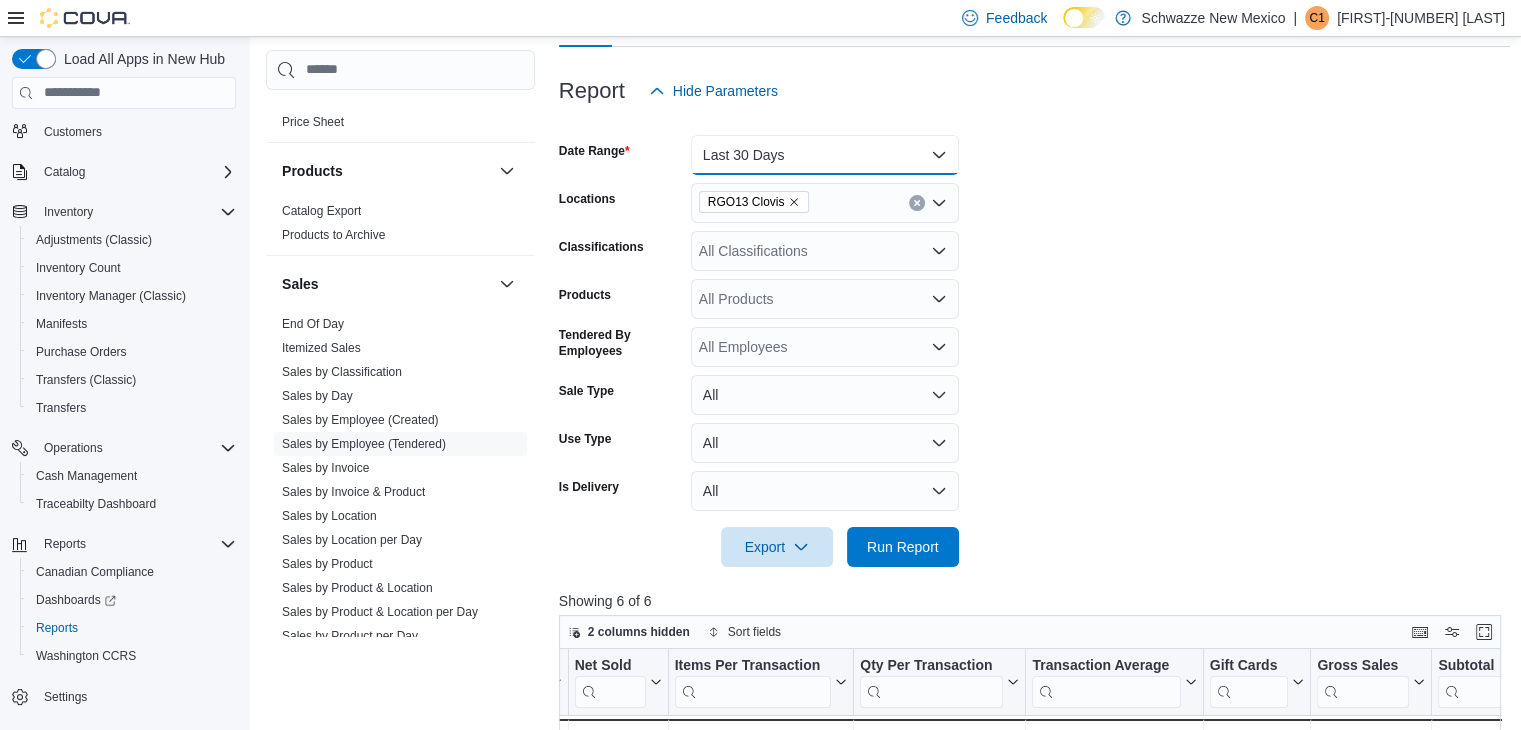 click on "Last 30 Days" at bounding box center [825, 155] 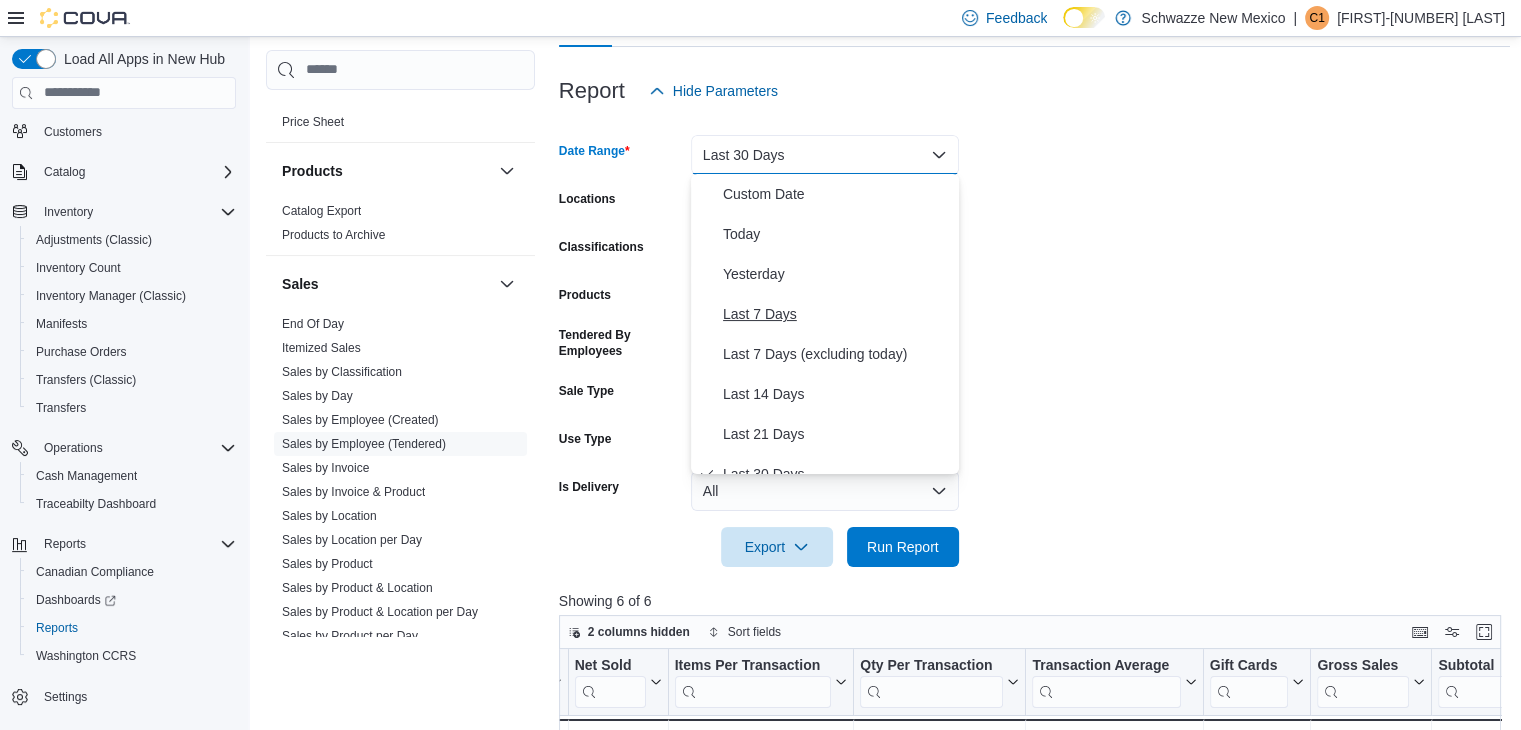 scroll, scrollTop: 20, scrollLeft: 0, axis: vertical 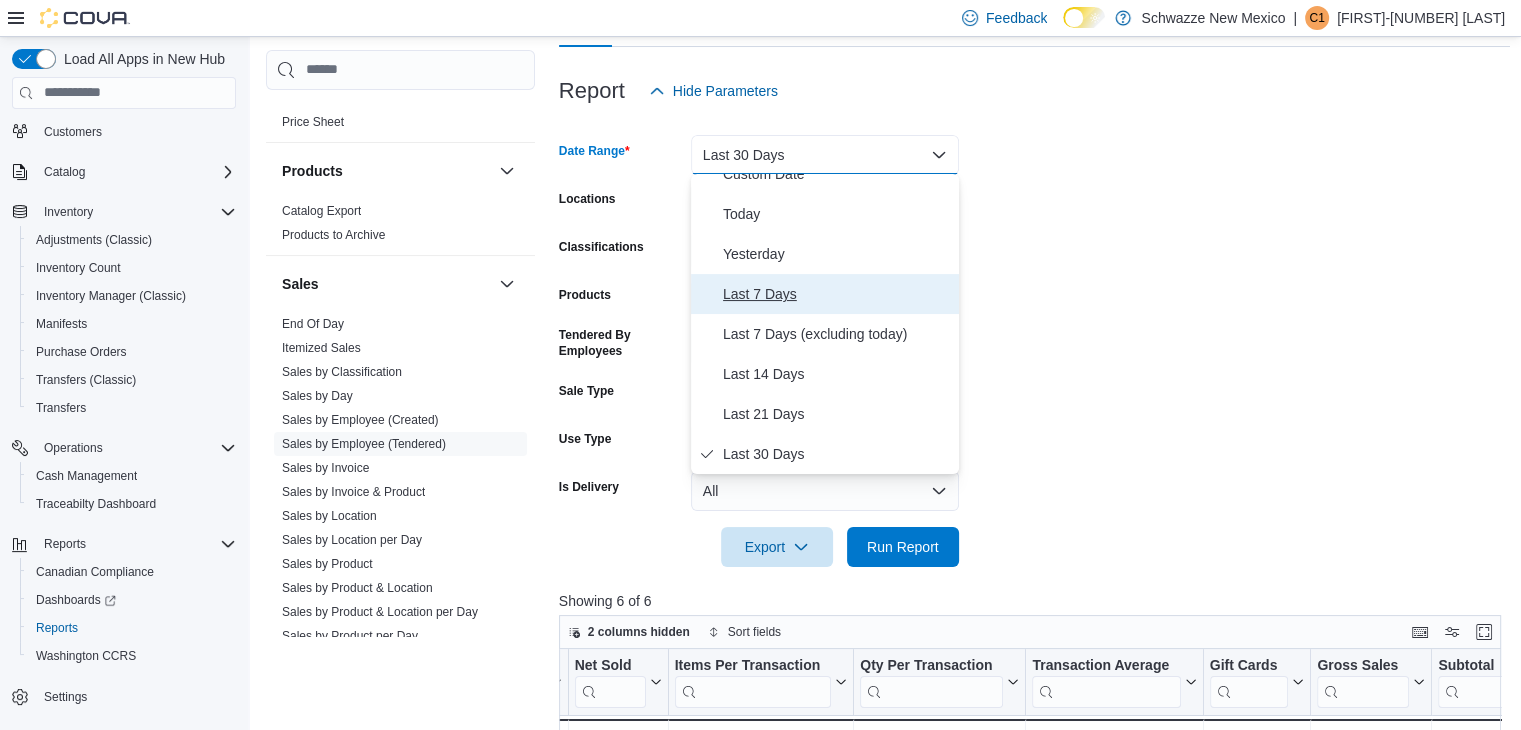 click on "Last 7 Days" at bounding box center (837, 294) 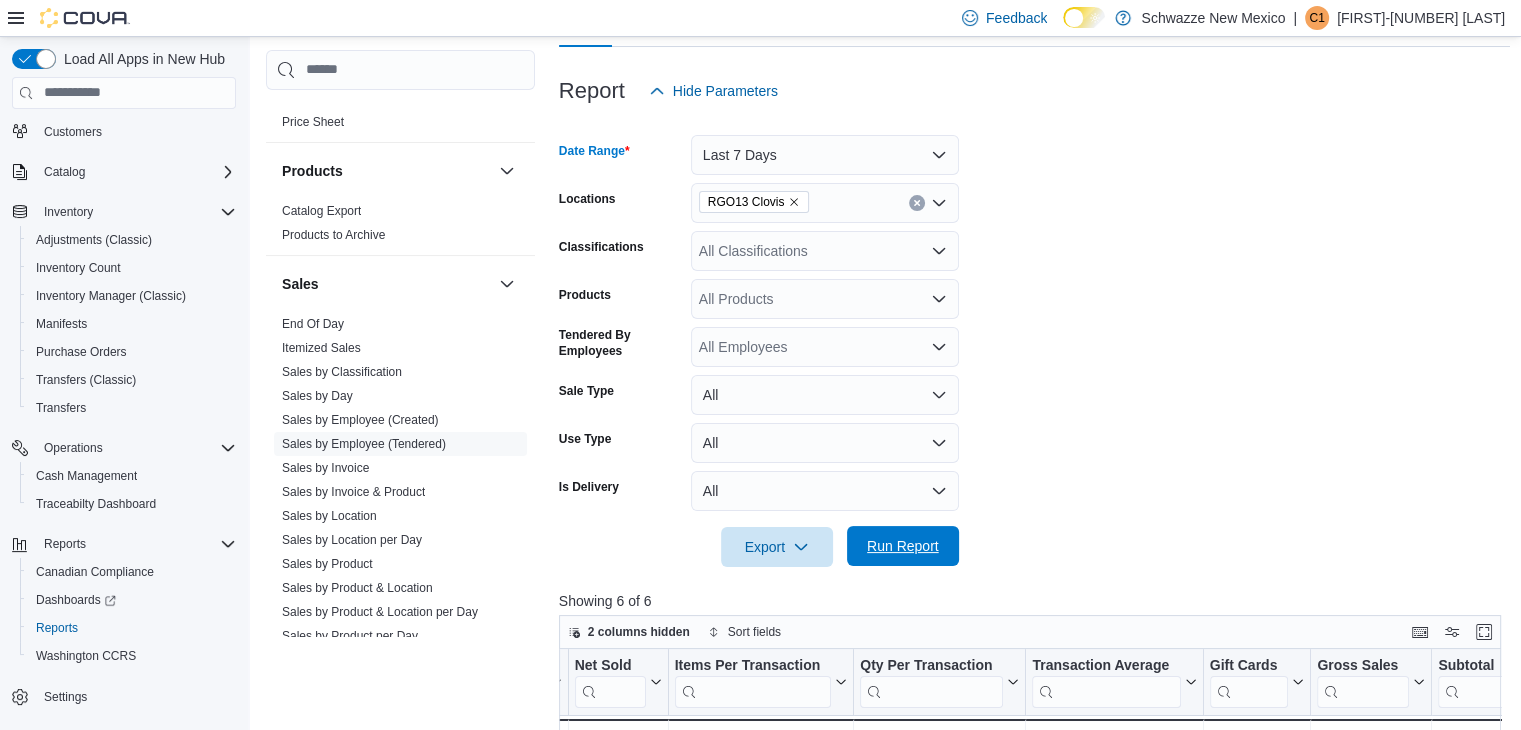 click on "Run Report" at bounding box center [903, 546] 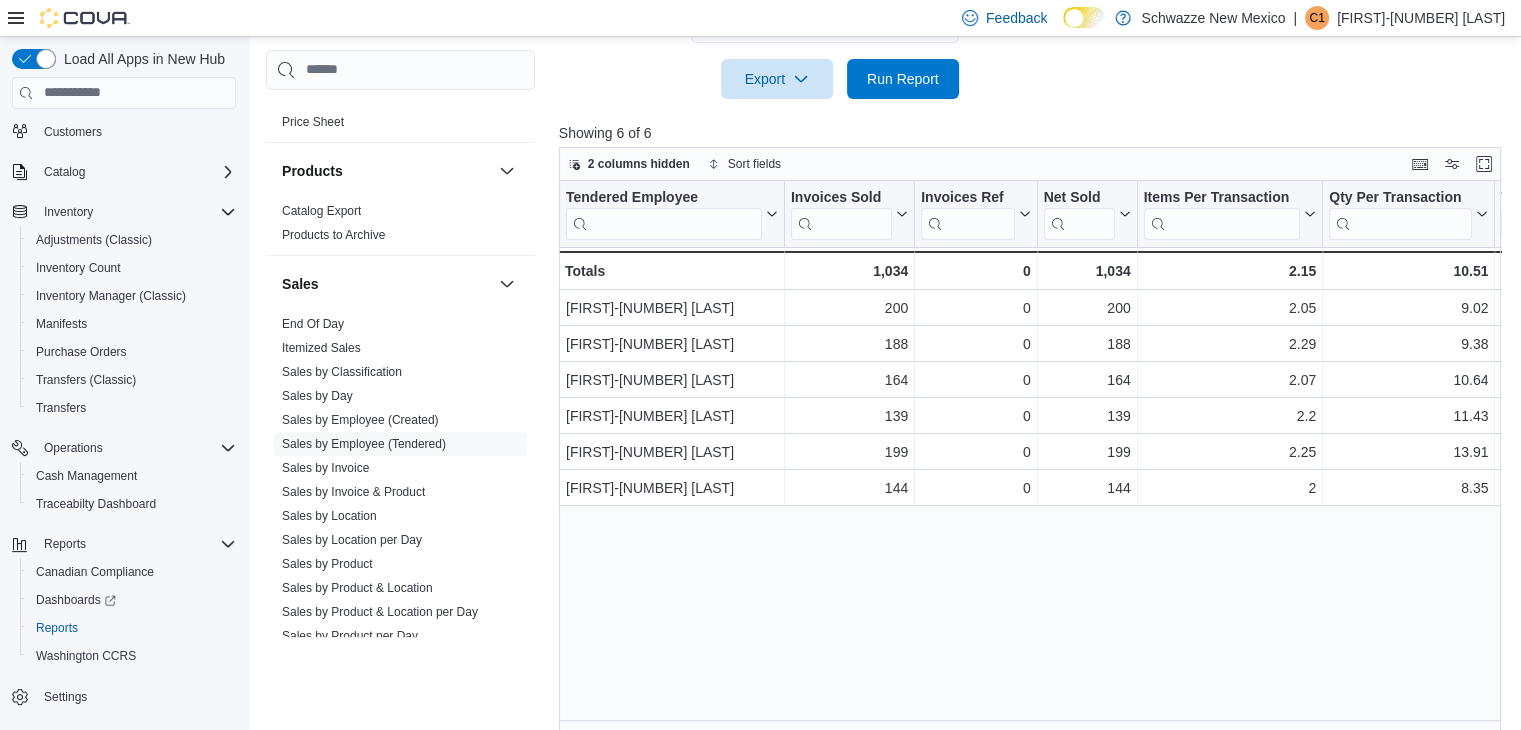 scroll, scrollTop: 696, scrollLeft: 0, axis: vertical 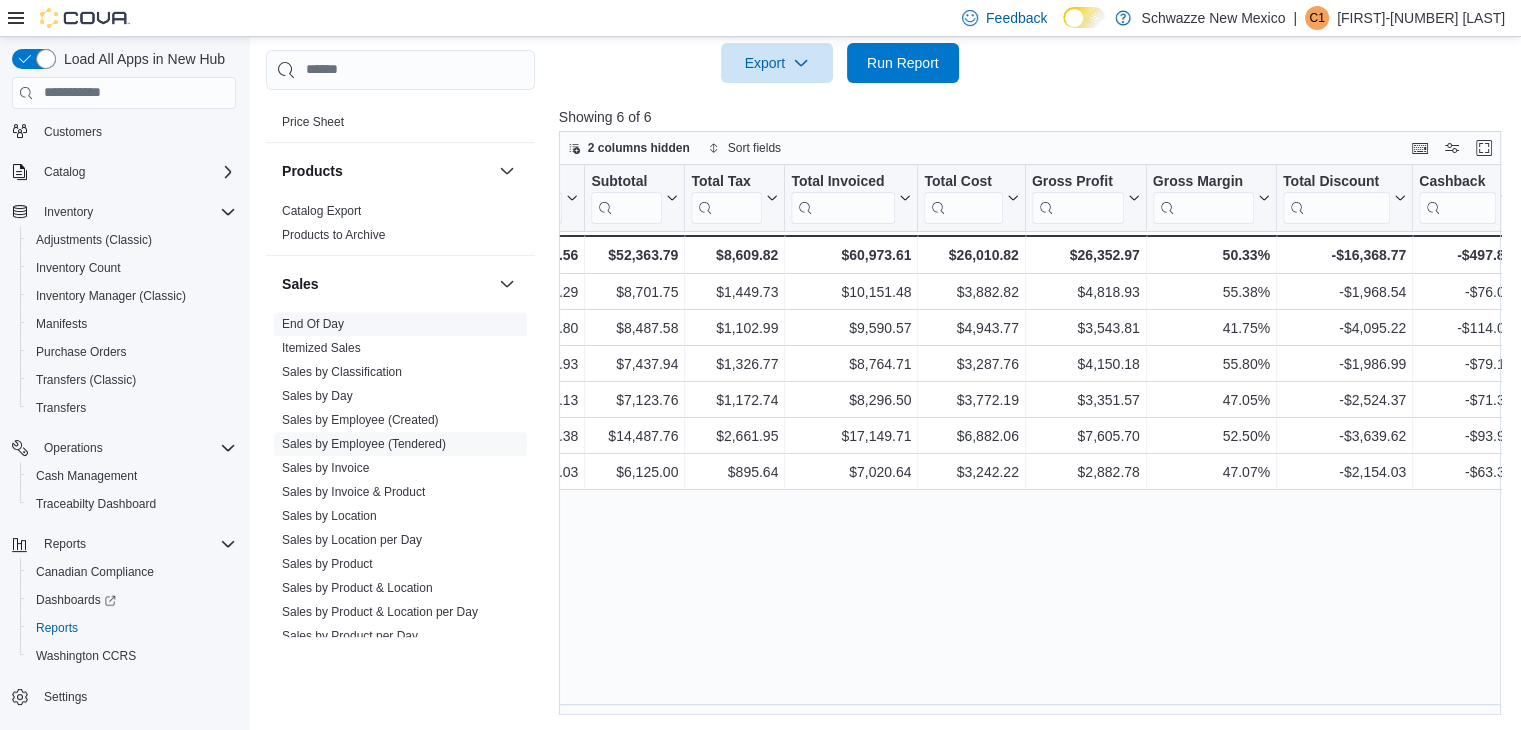 click on "End Of Day" at bounding box center (313, 324) 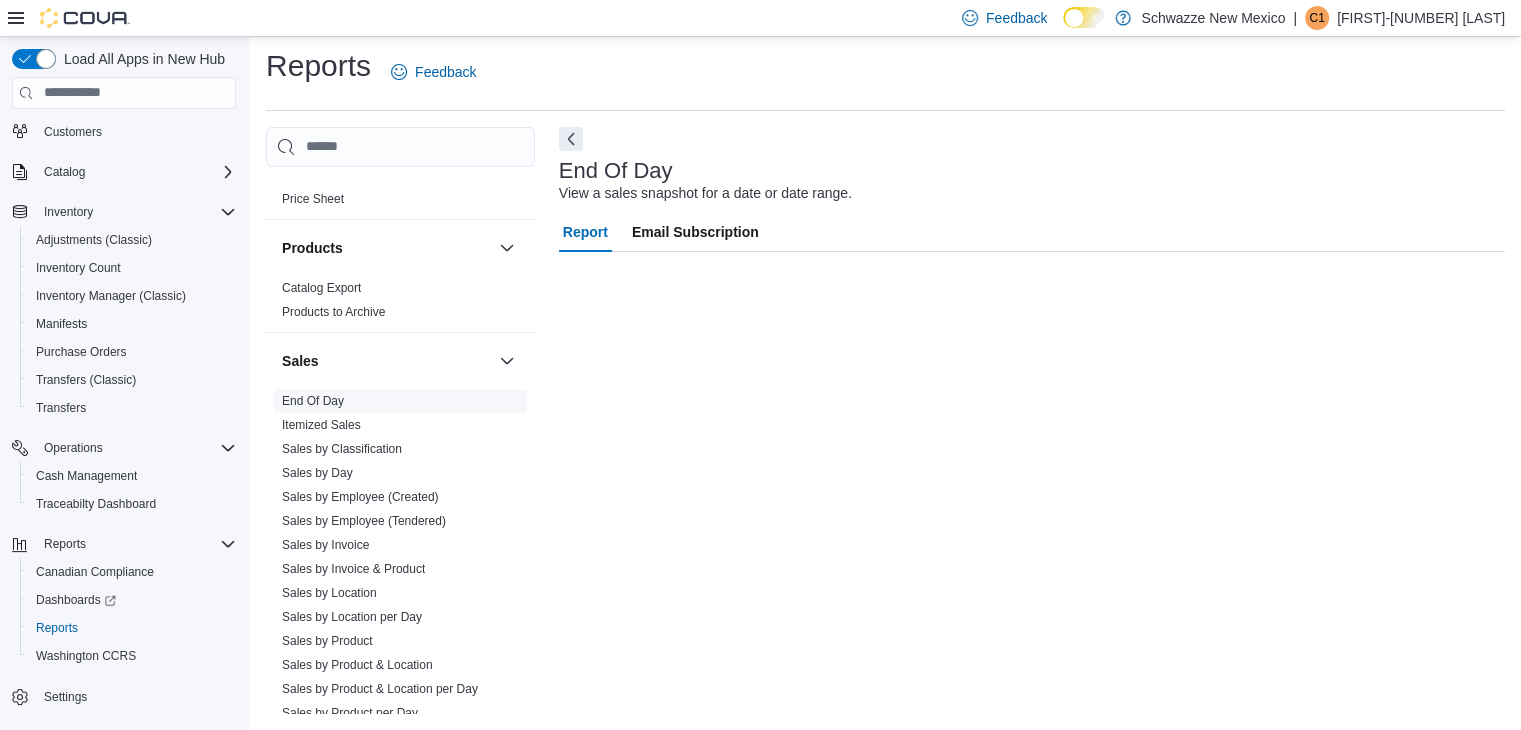 scroll, scrollTop: 7, scrollLeft: 0, axis: vertical 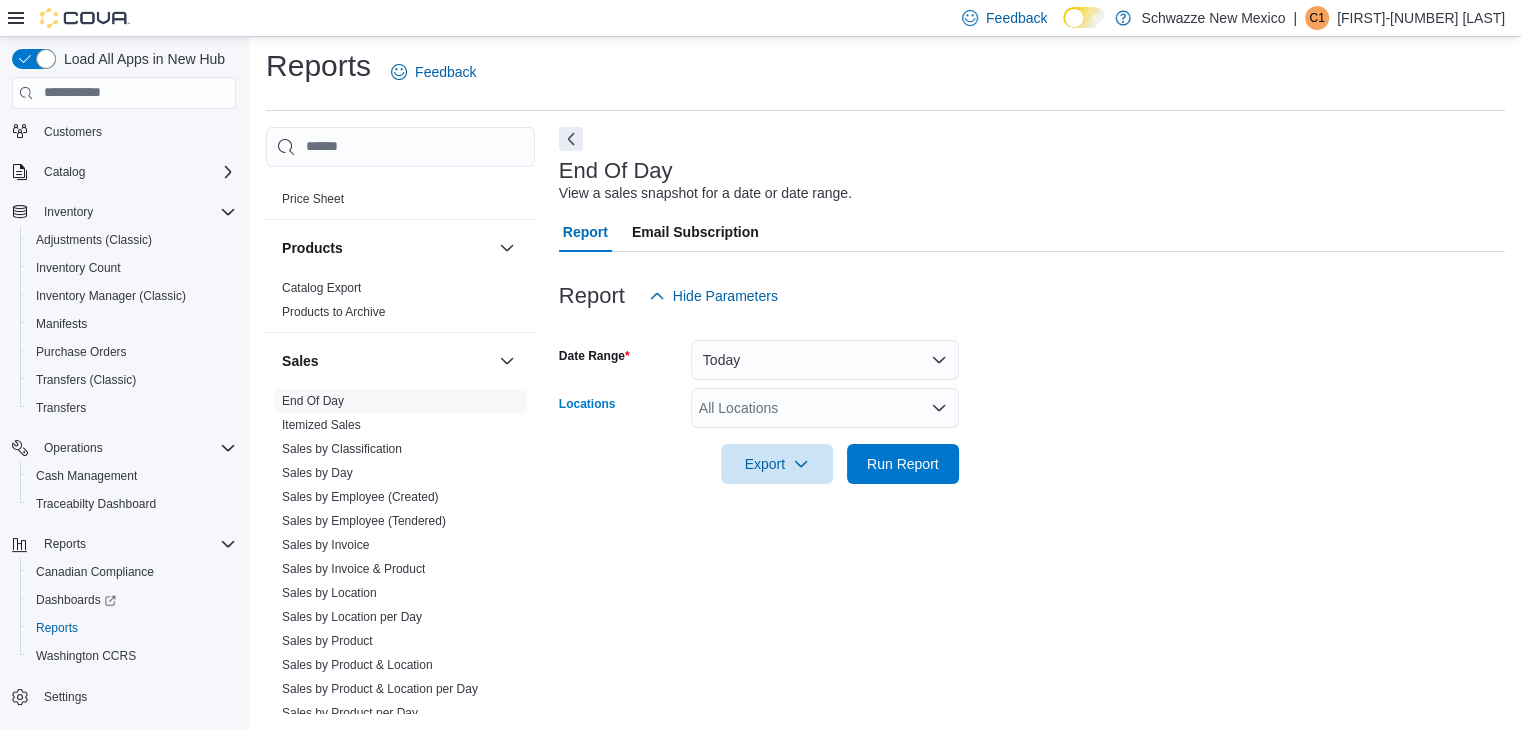 click on "All Locations" at bounding box center (825, 408) 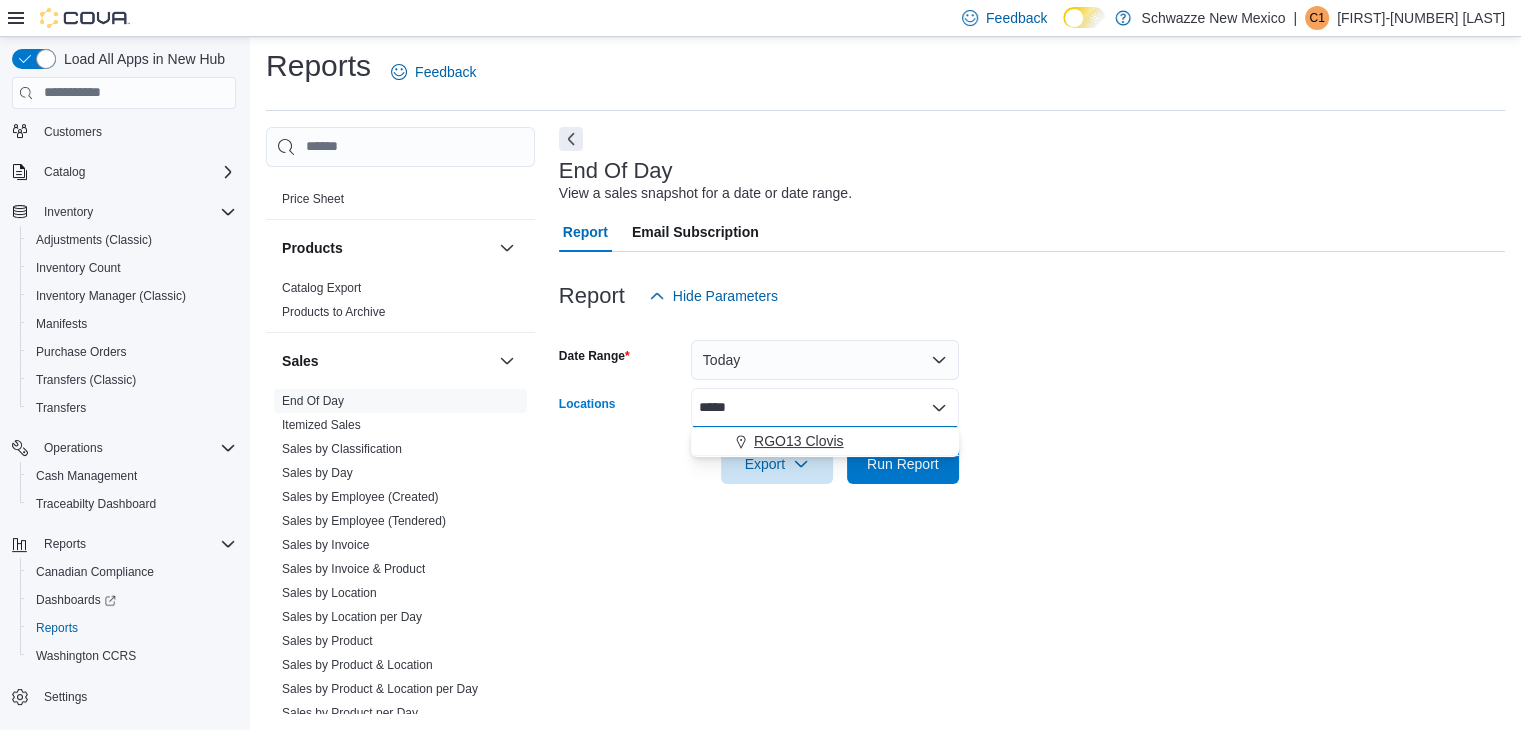 type on "*****" 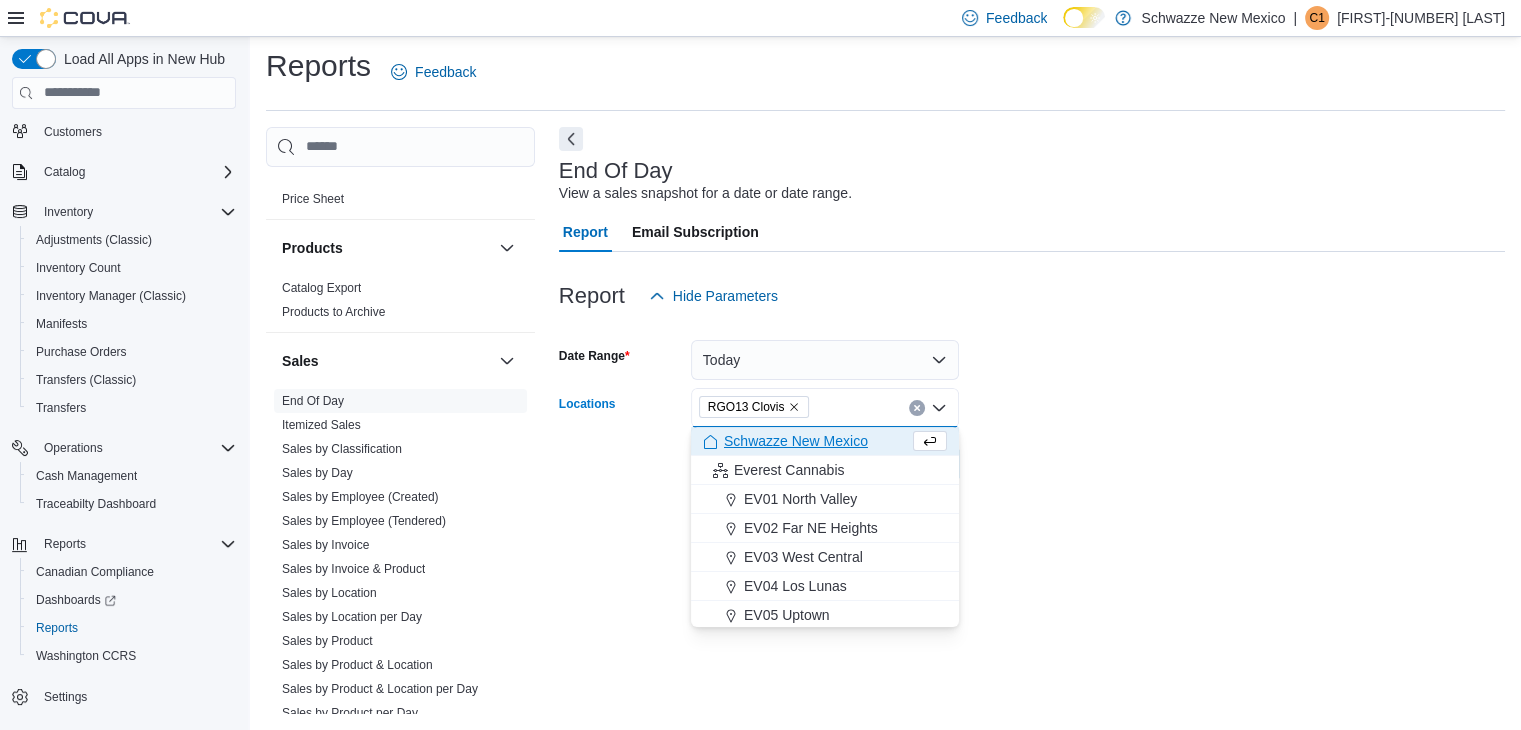 click at bounding box center (1032, 496) 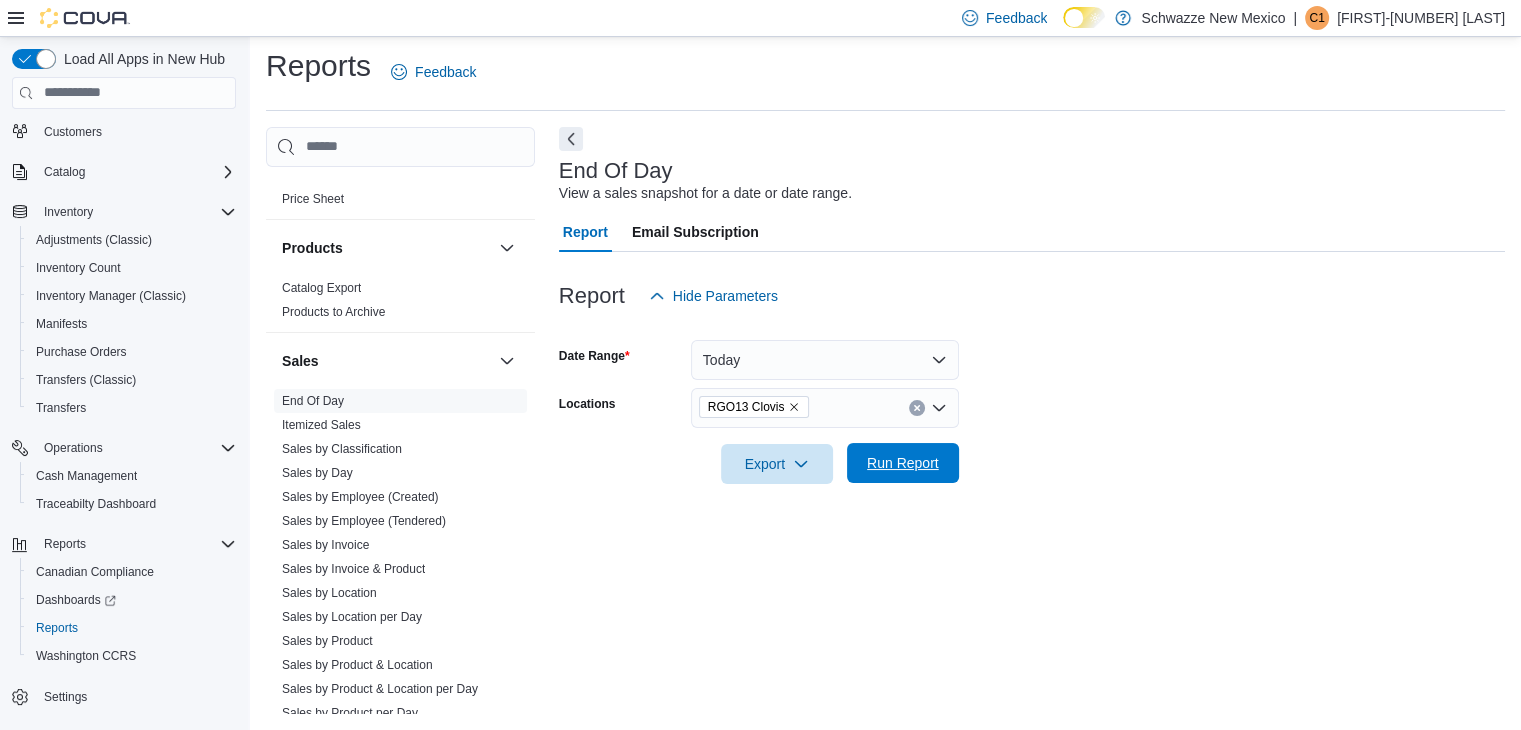 click on "Run Report" at bounding box center (903, 463) 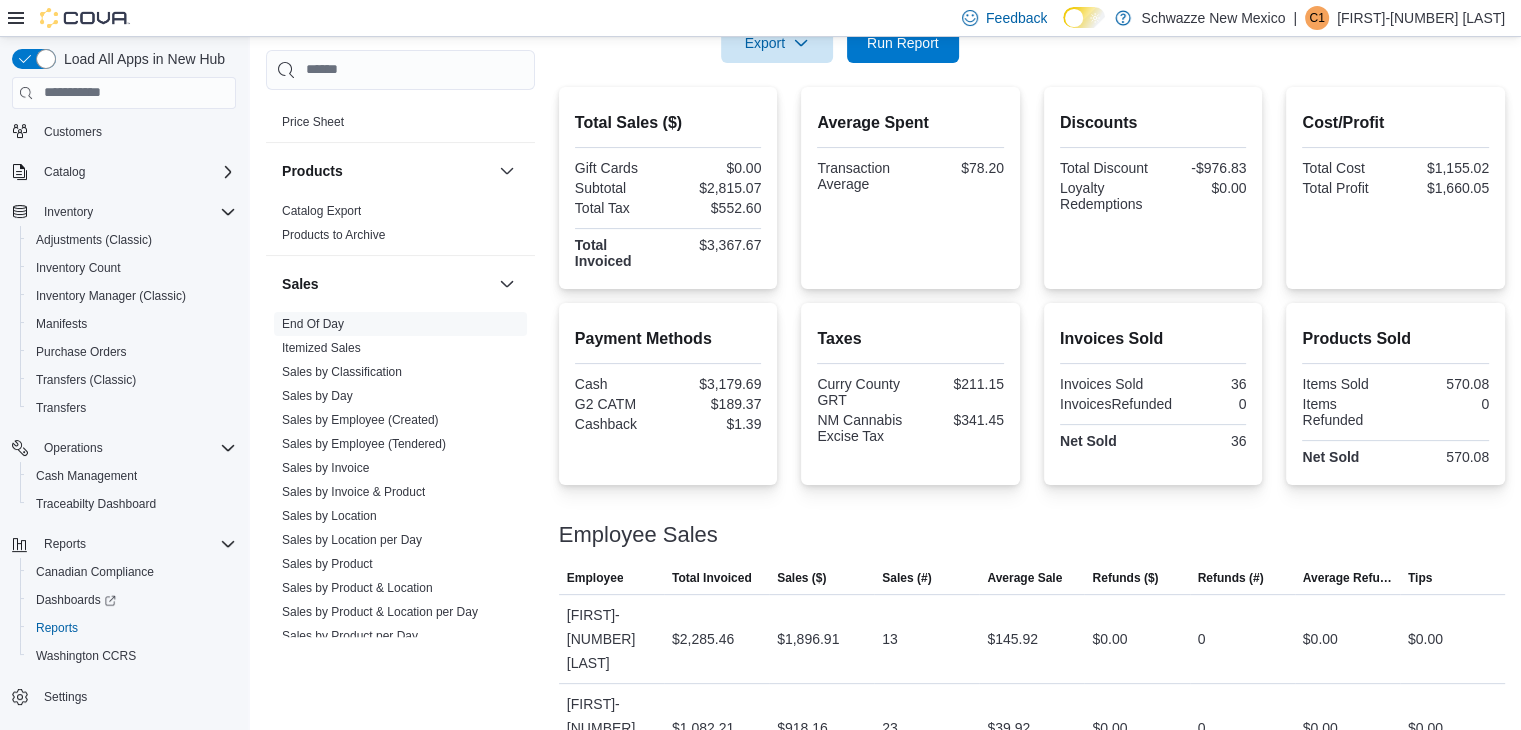 scroll, scrollTop: 438, scrollLeft: 0, axis: vertical 